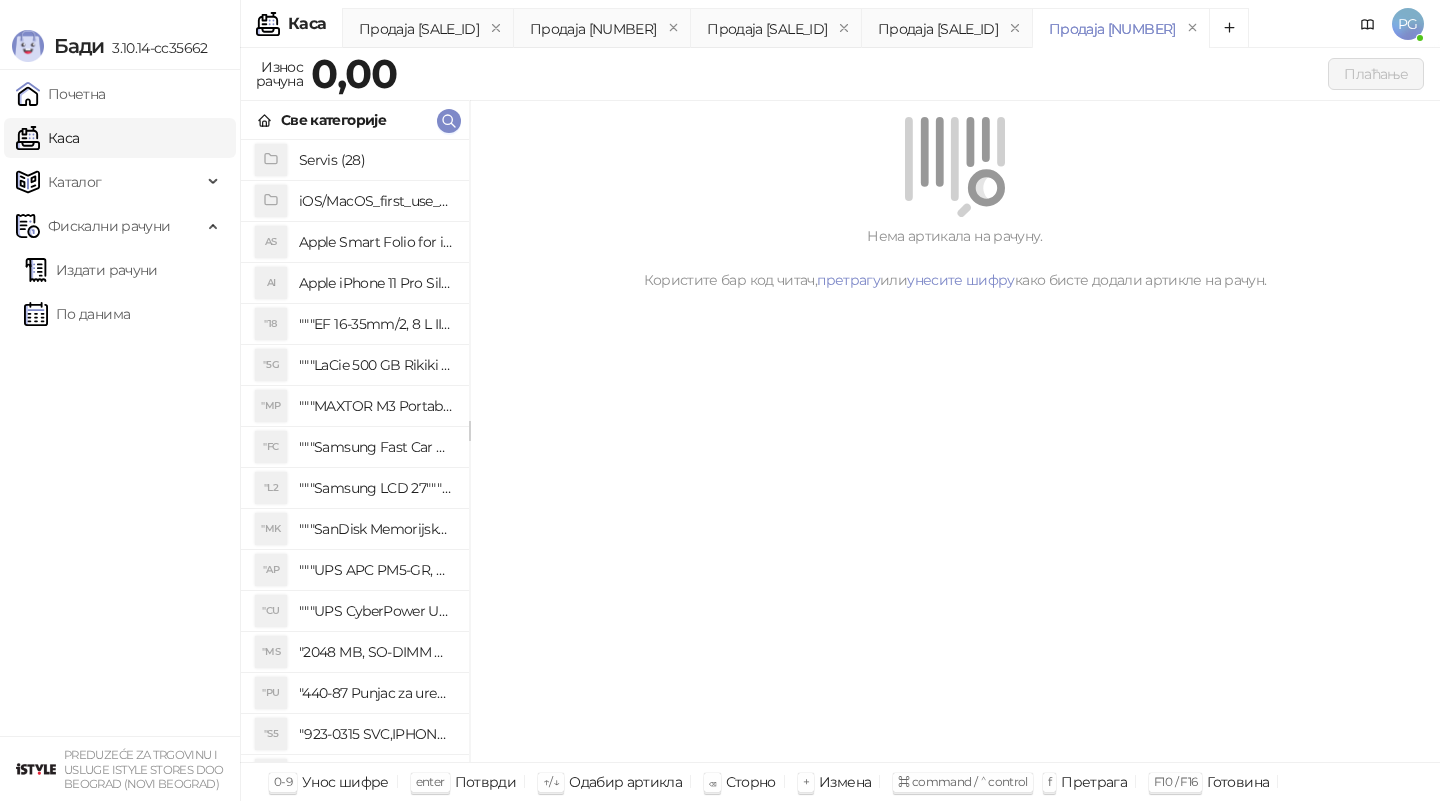 scroll, scrollTop: 0, scrollLeft: 0, axis: both 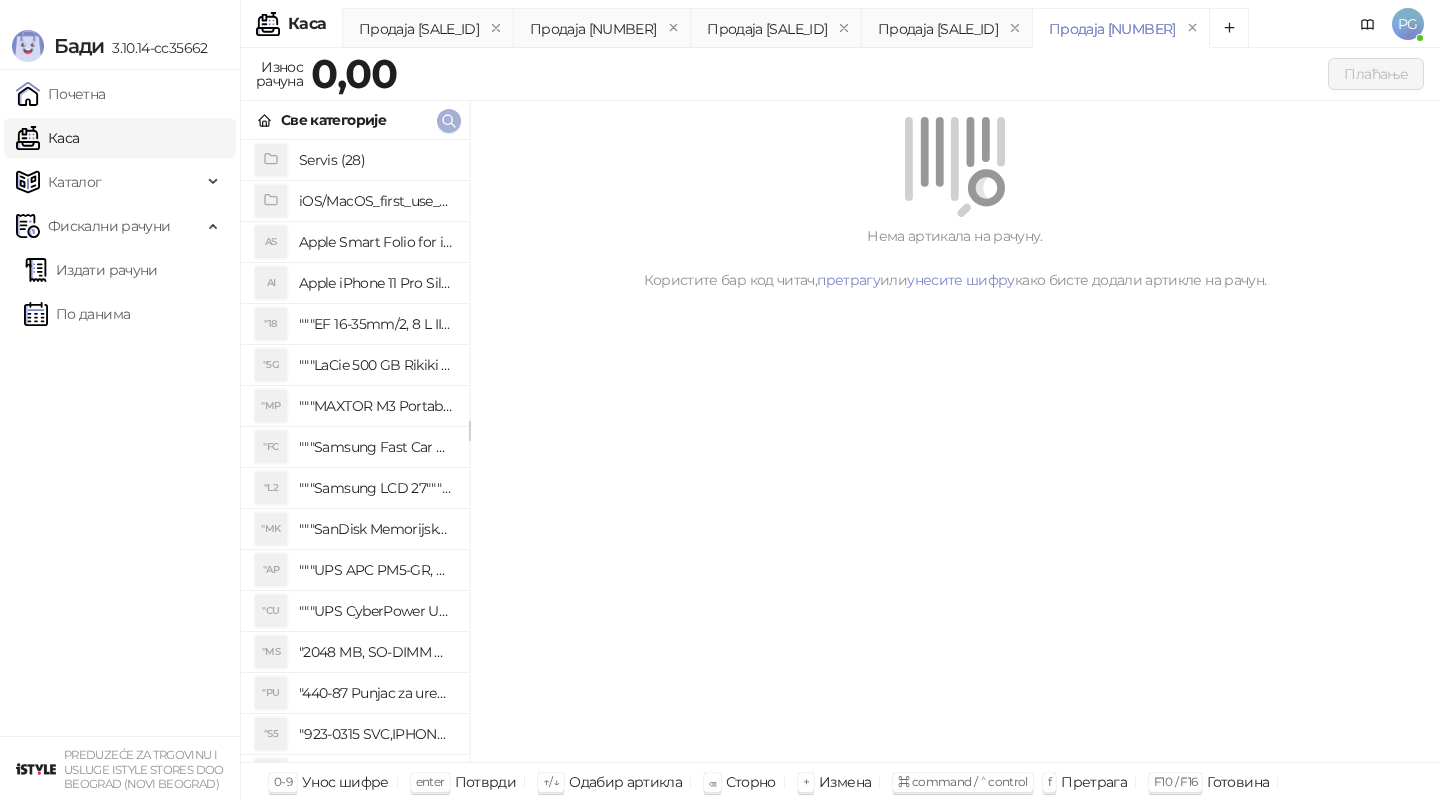 click 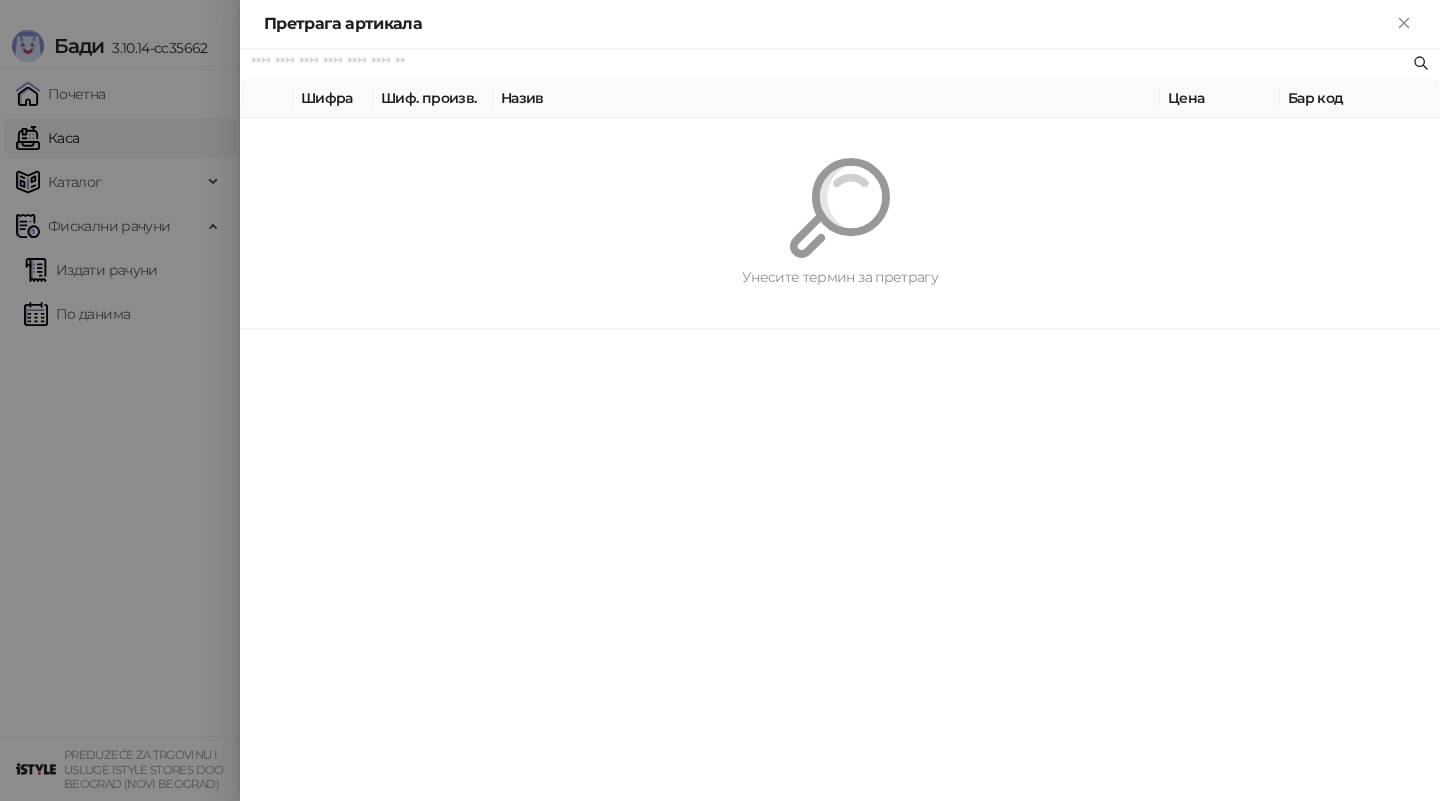 paste on "*********" 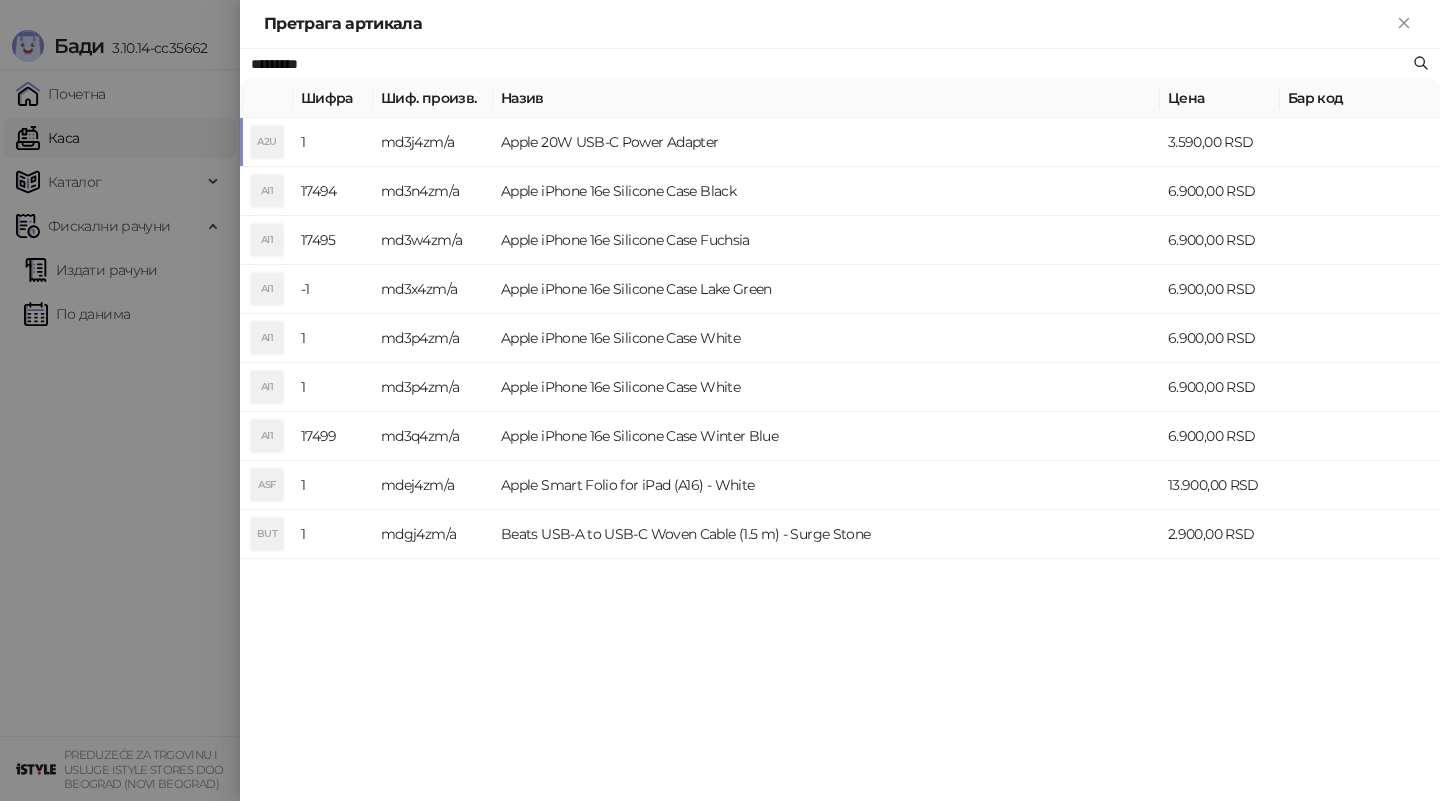 click on "md3j4zm/a" at bounding box center [433, 142] 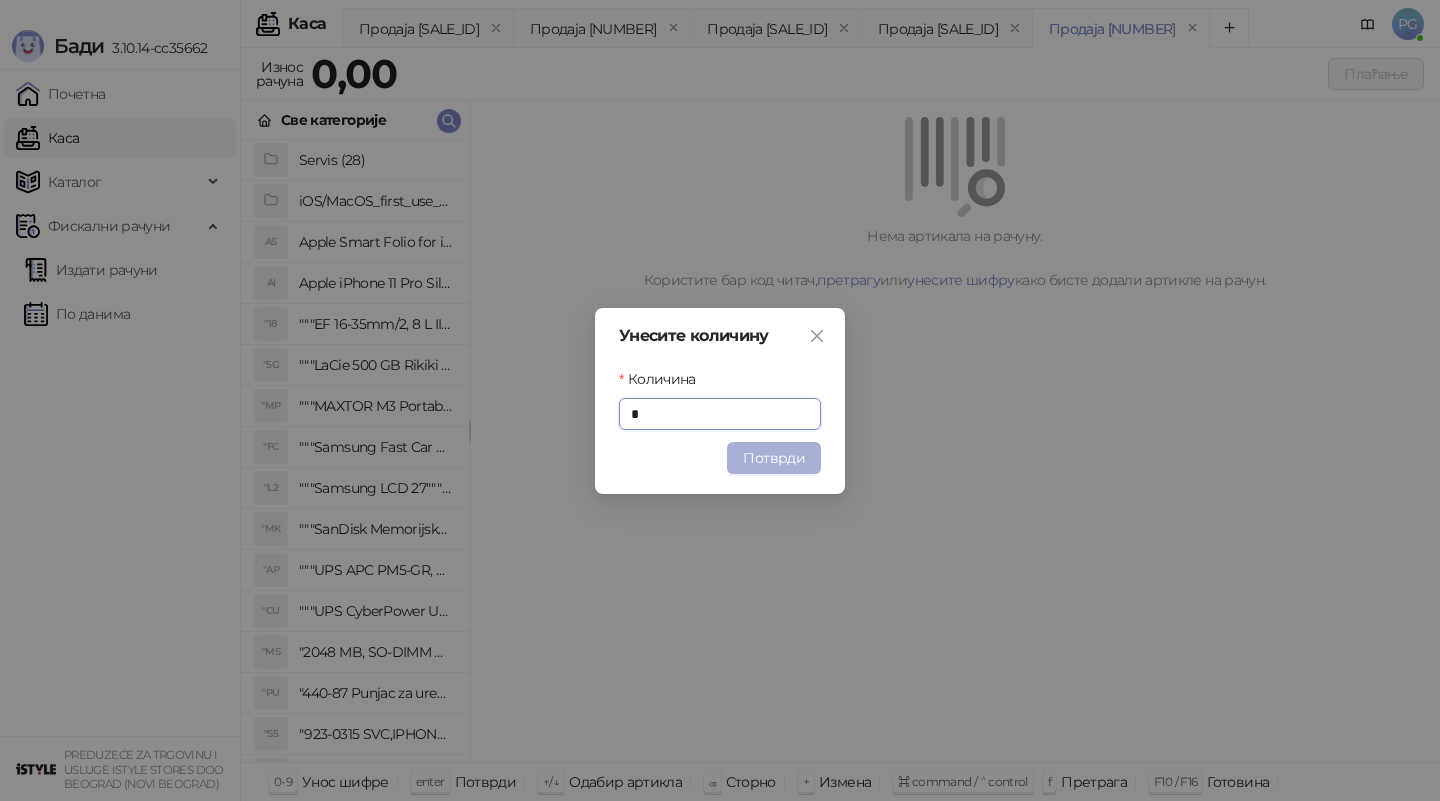 click on "Потврди" at bounding box center (774, 458) 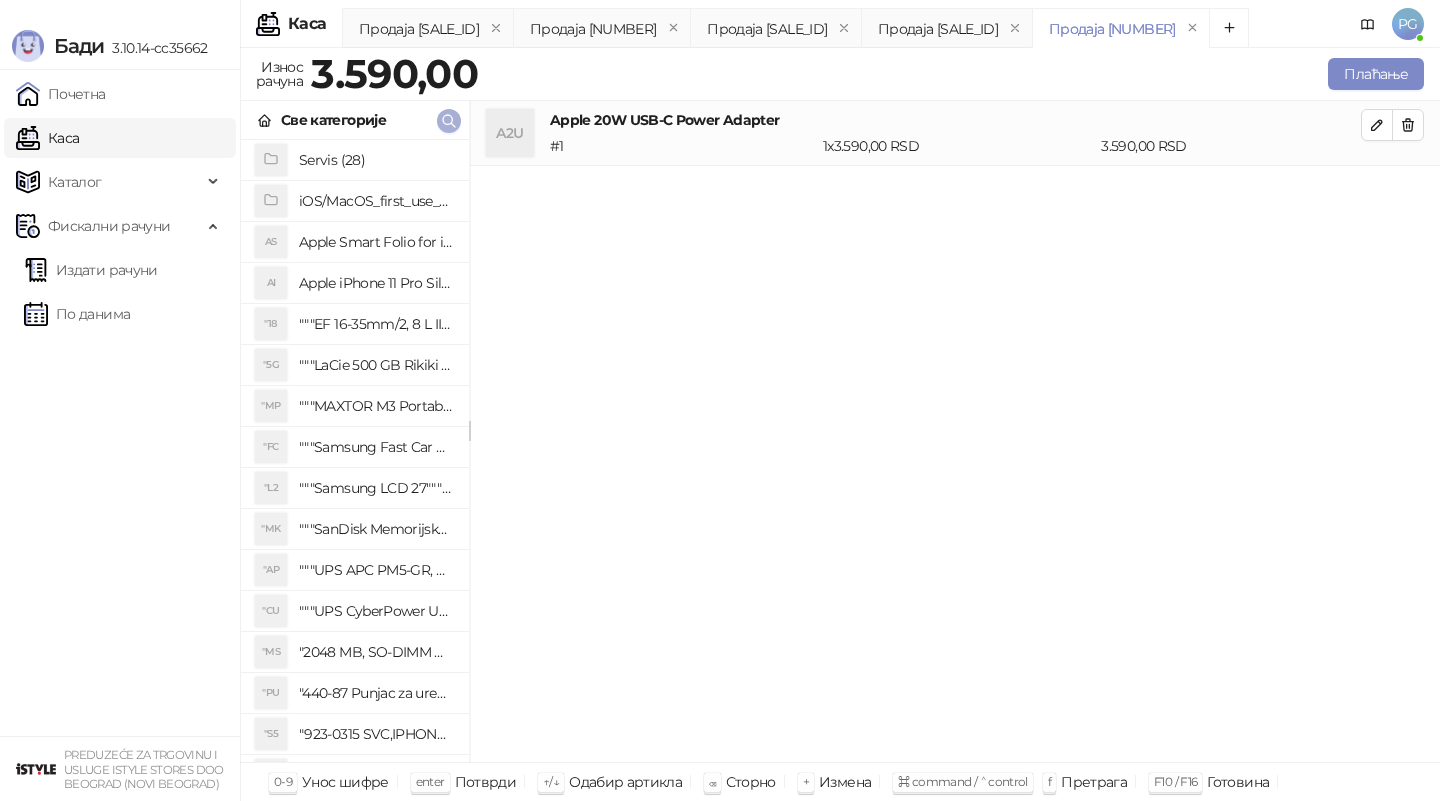 click 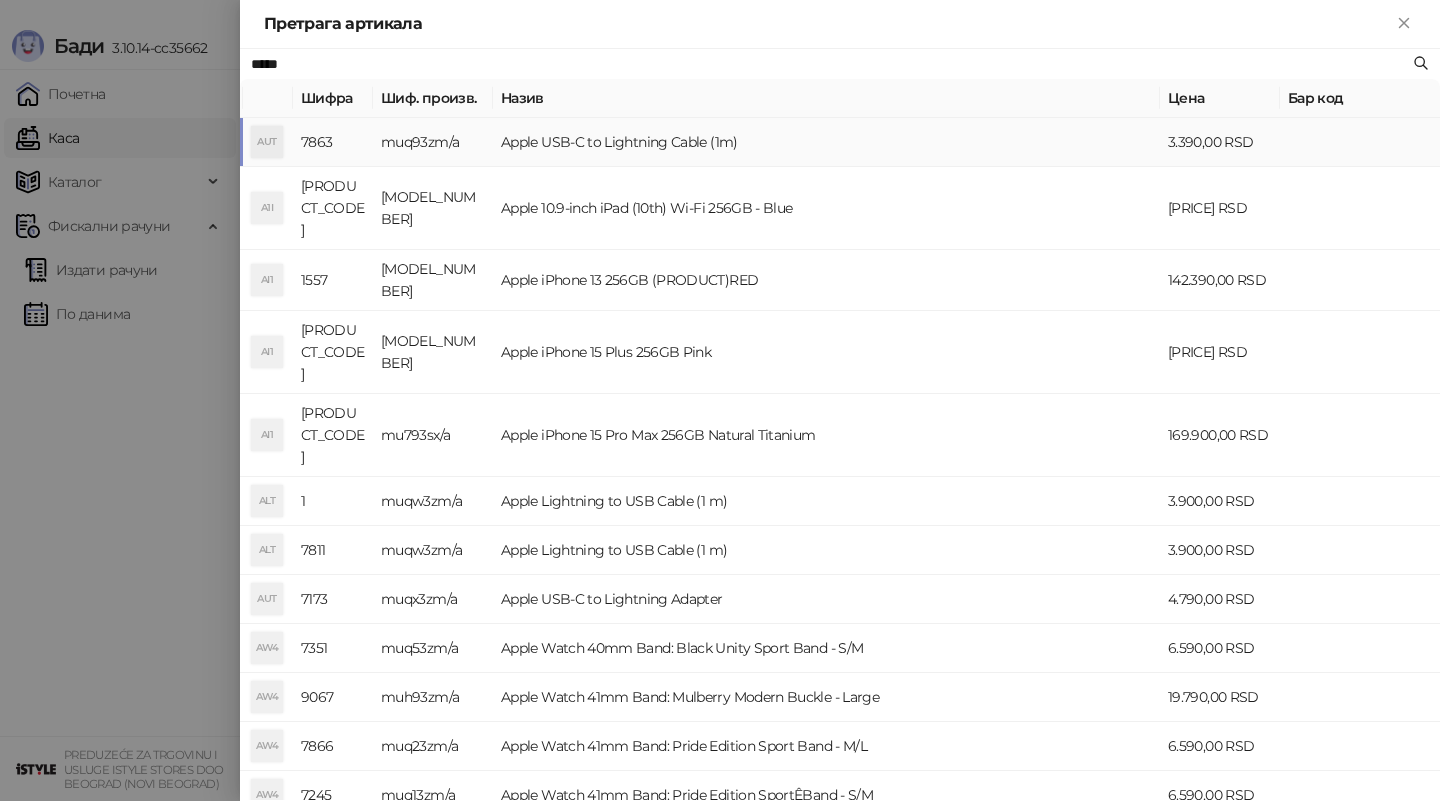 type on "*****" 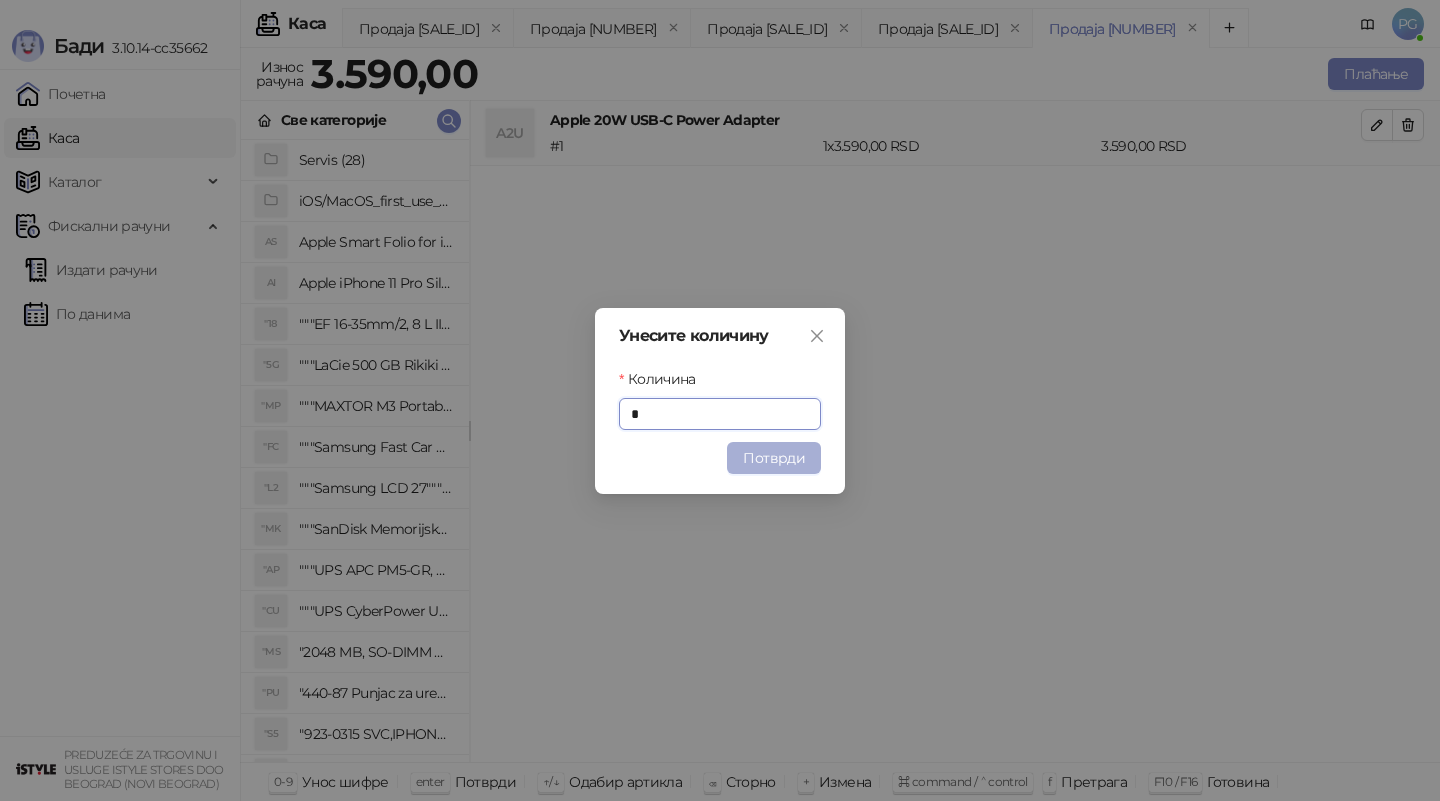 click on "Потврди" at bounding box center (774, 458) 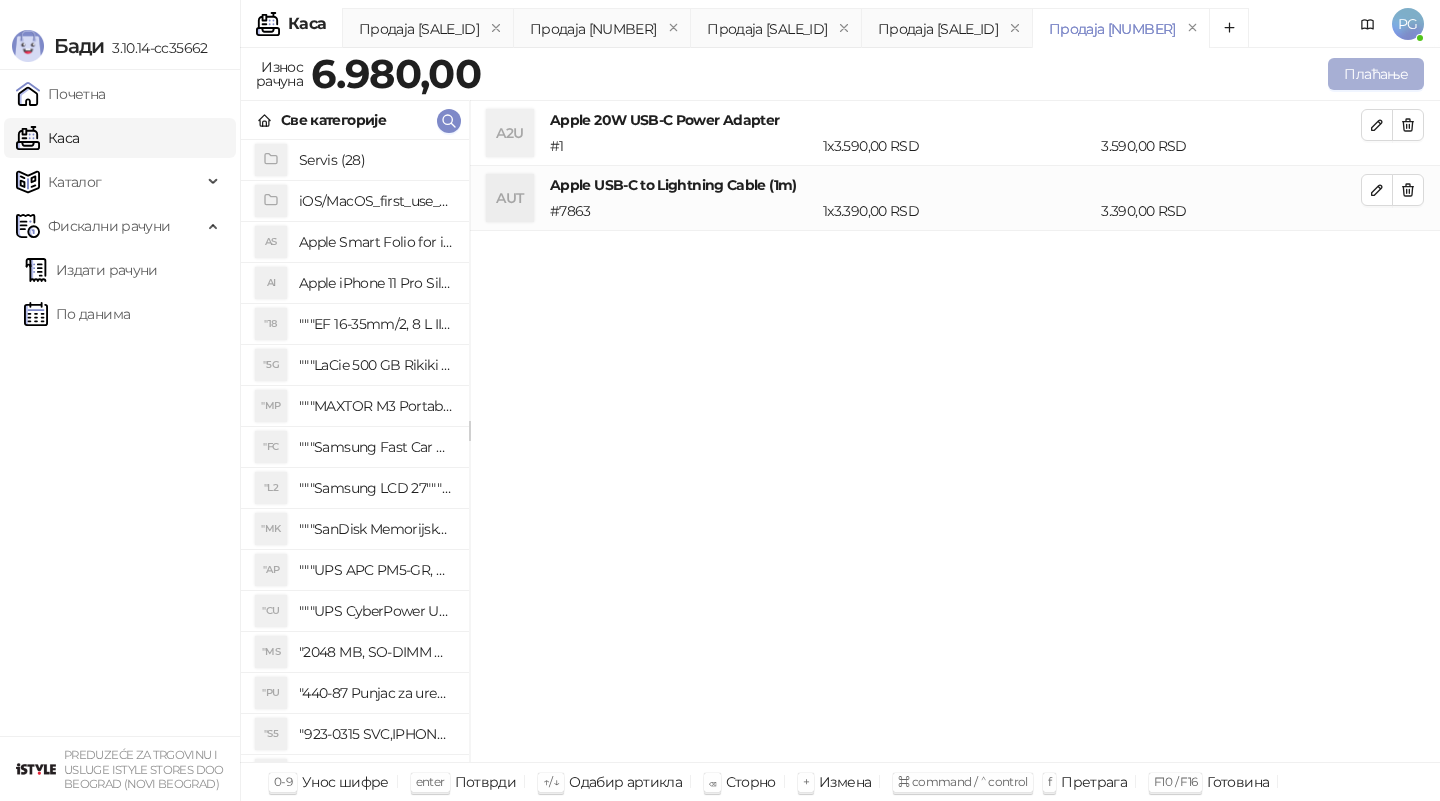 click on "Плаћање" at bounding box center (1376, 74) 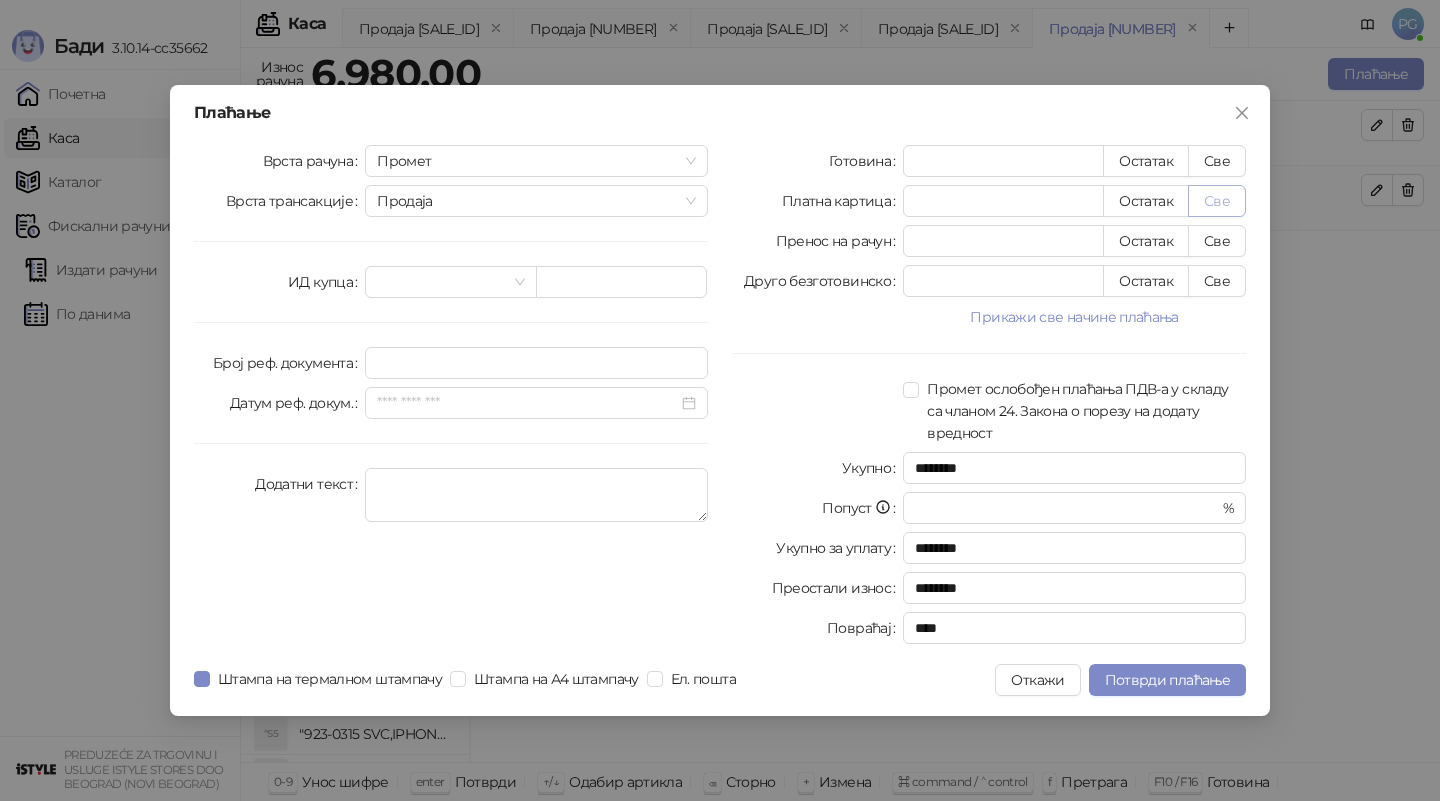 click on "Све" at bounding box center (1217, 201) 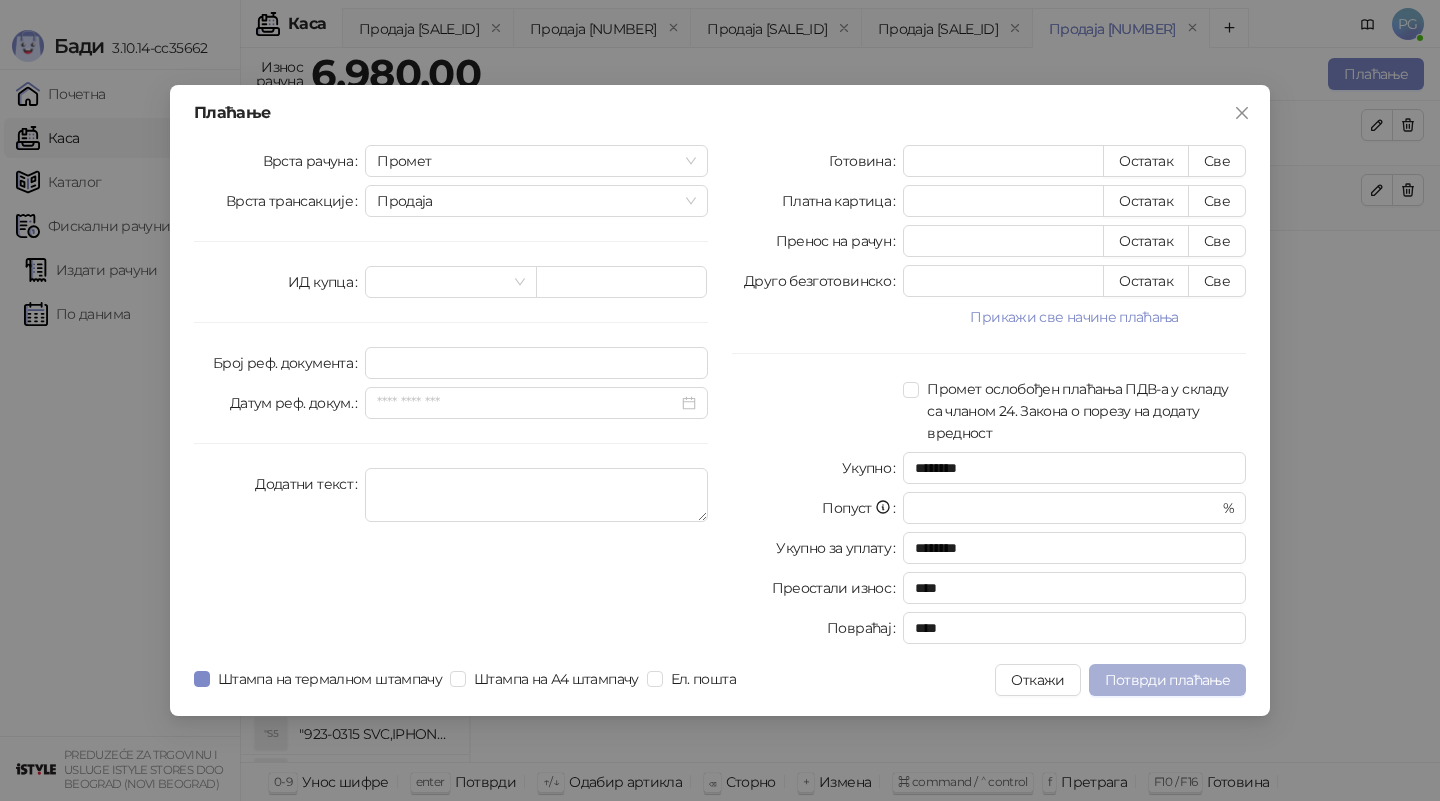 click on "Потврди плаћање" at bounding box center (1167, 680) 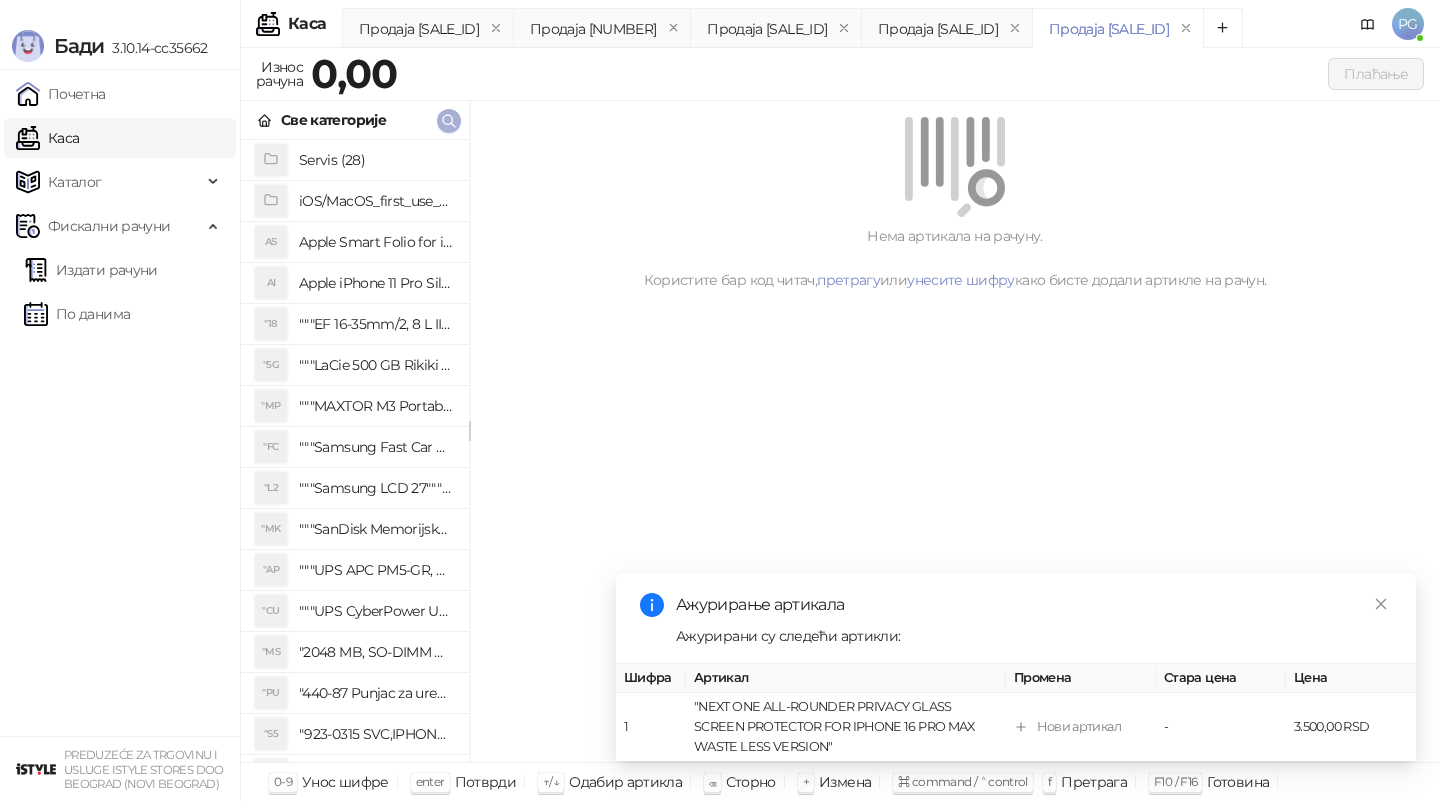 click 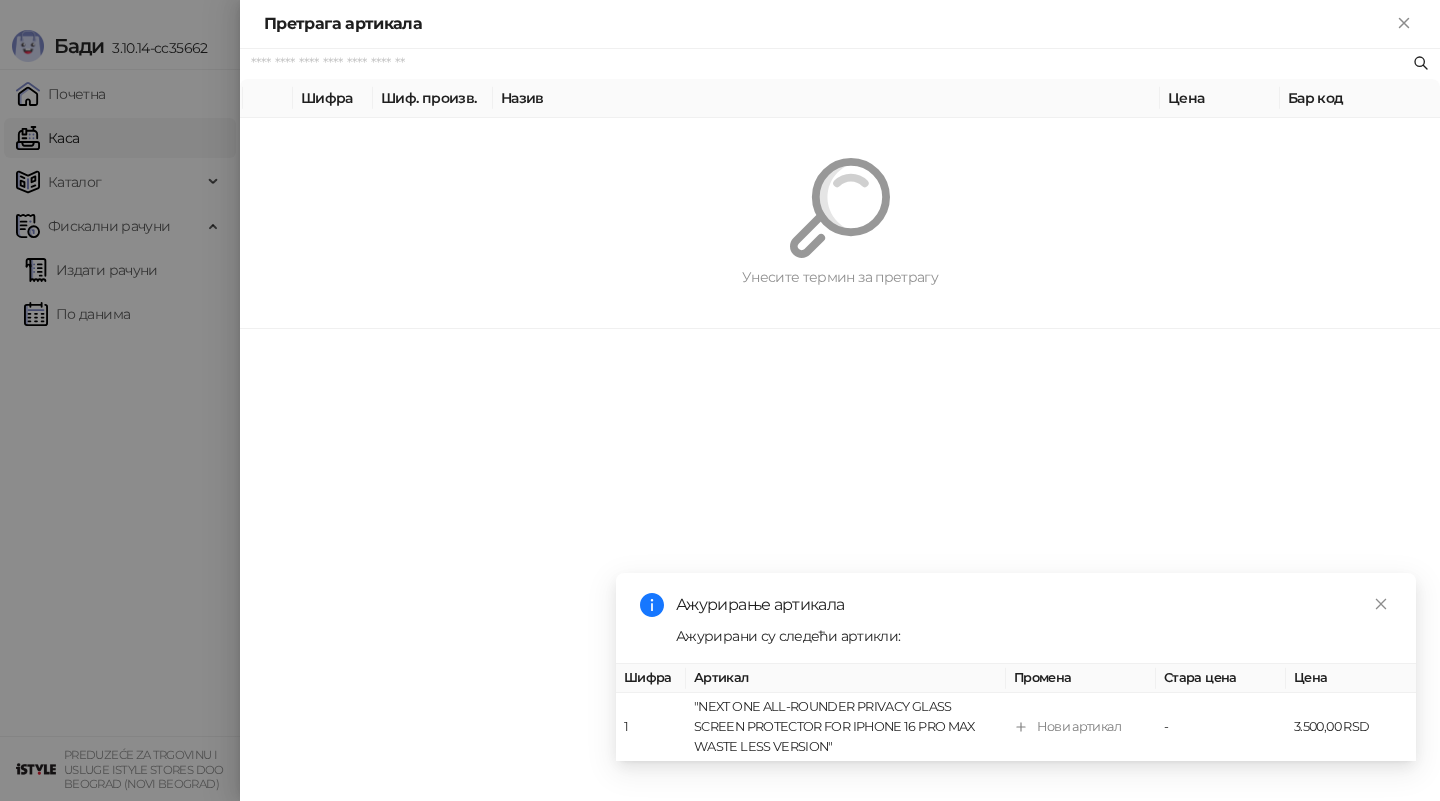 paste on "**********" 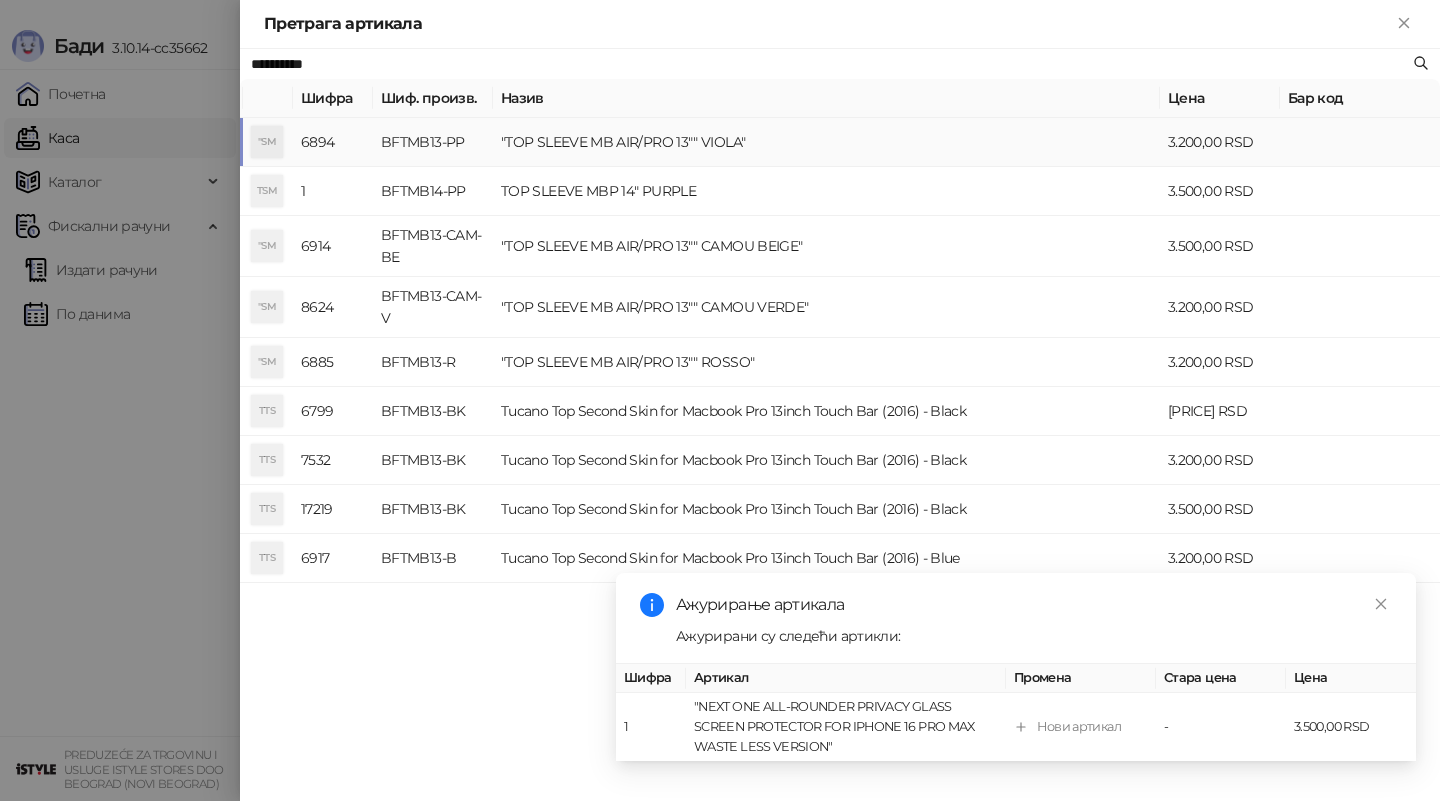 type on "**********" 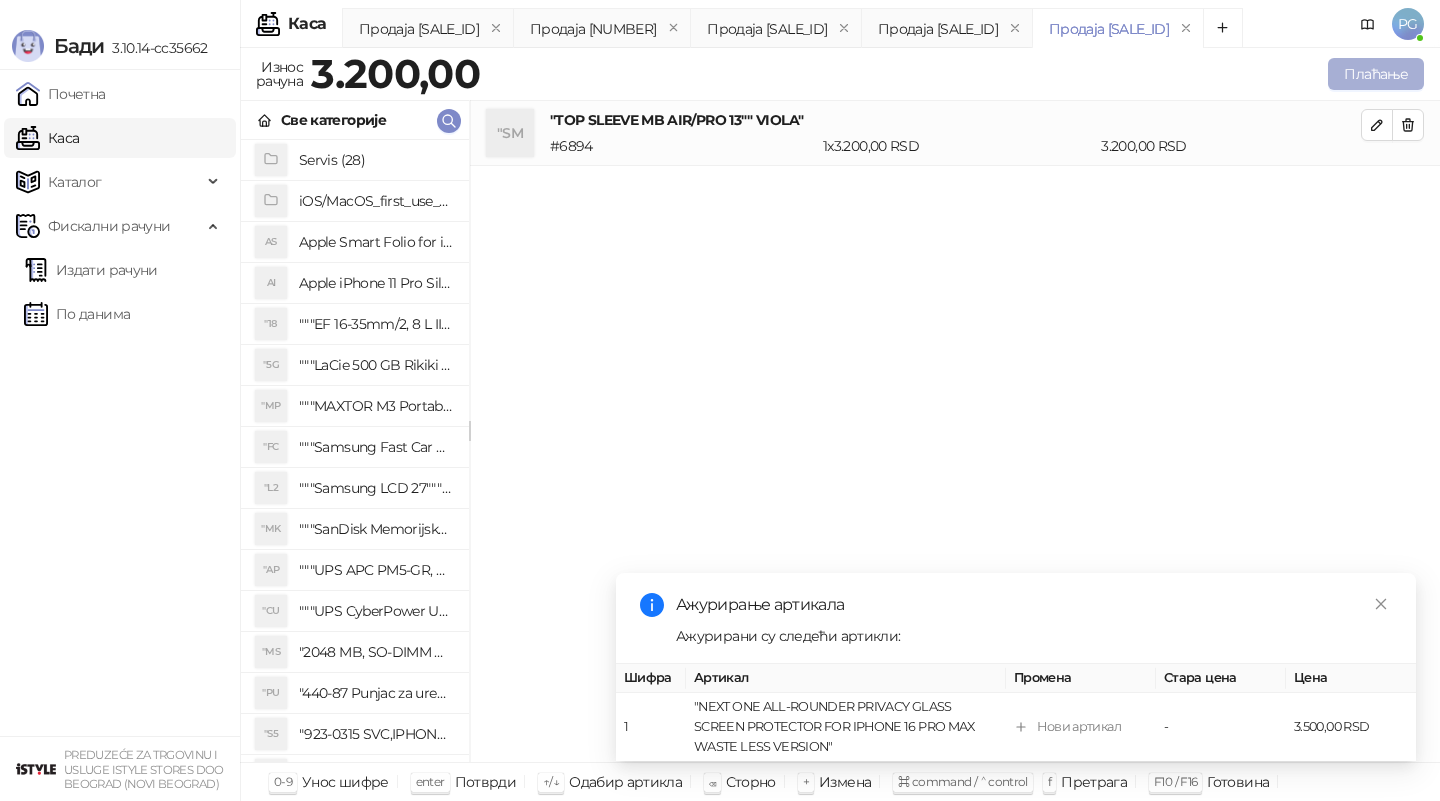 click on "Плаћање" at bounding box center [1376, 74] 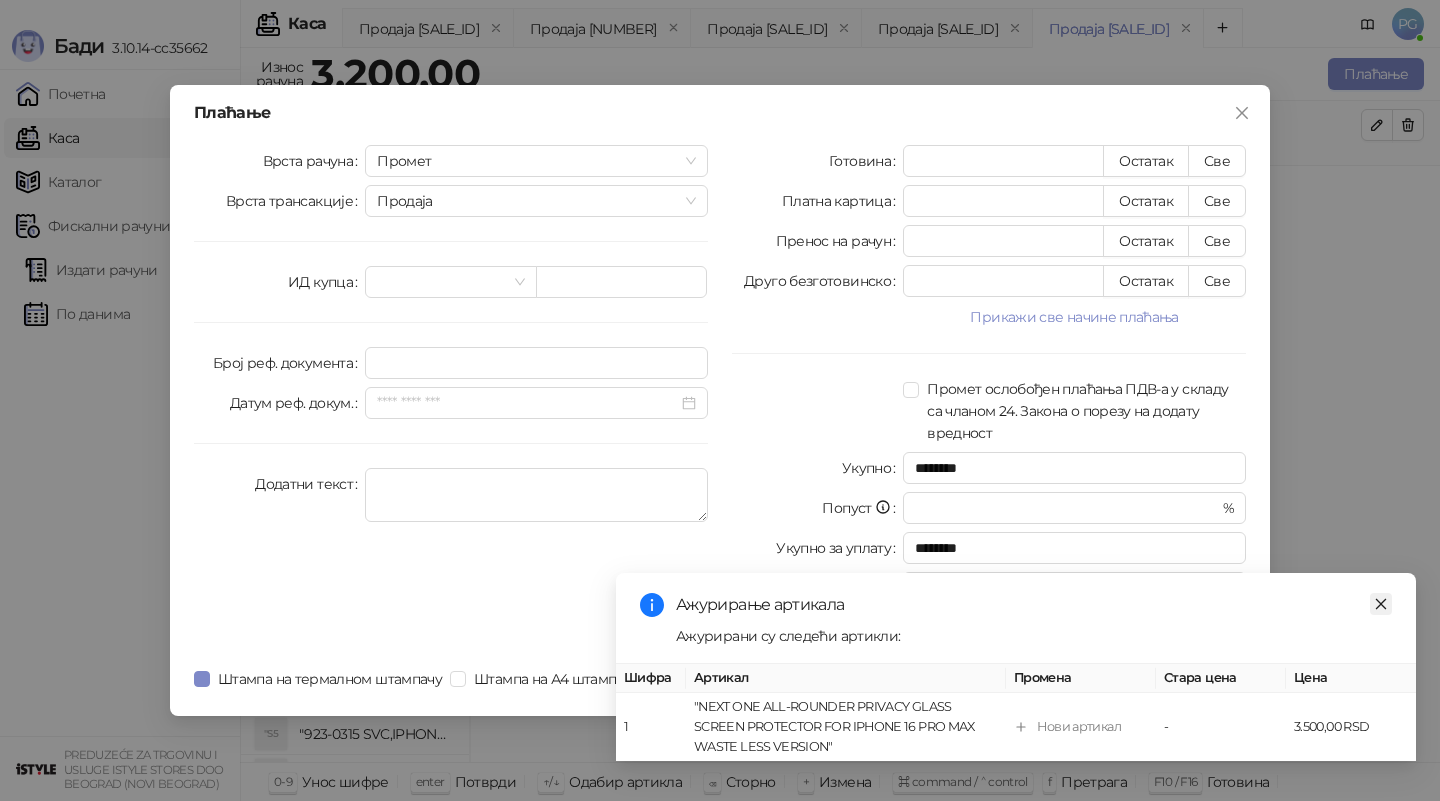 click 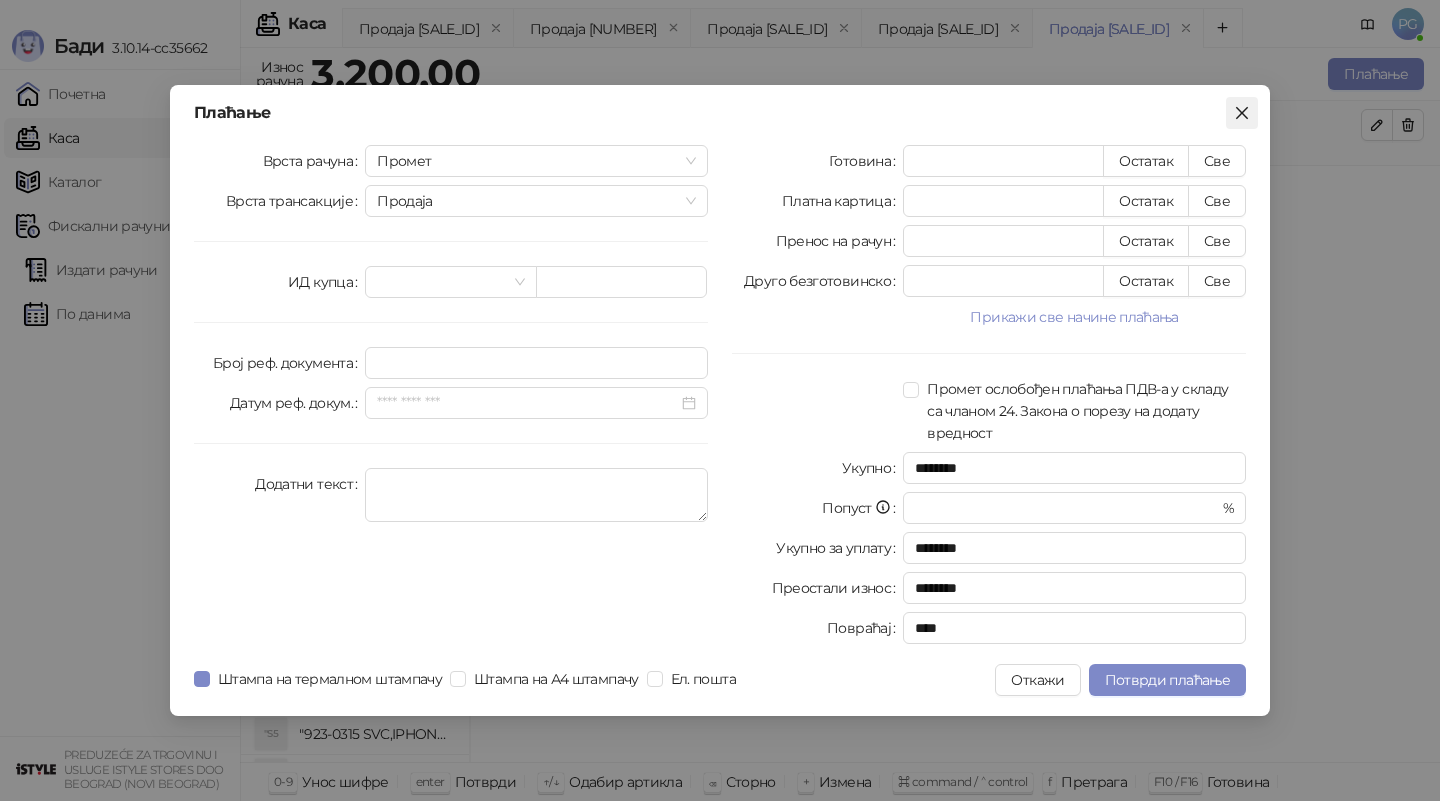 click at bounding box center (1242, 113) 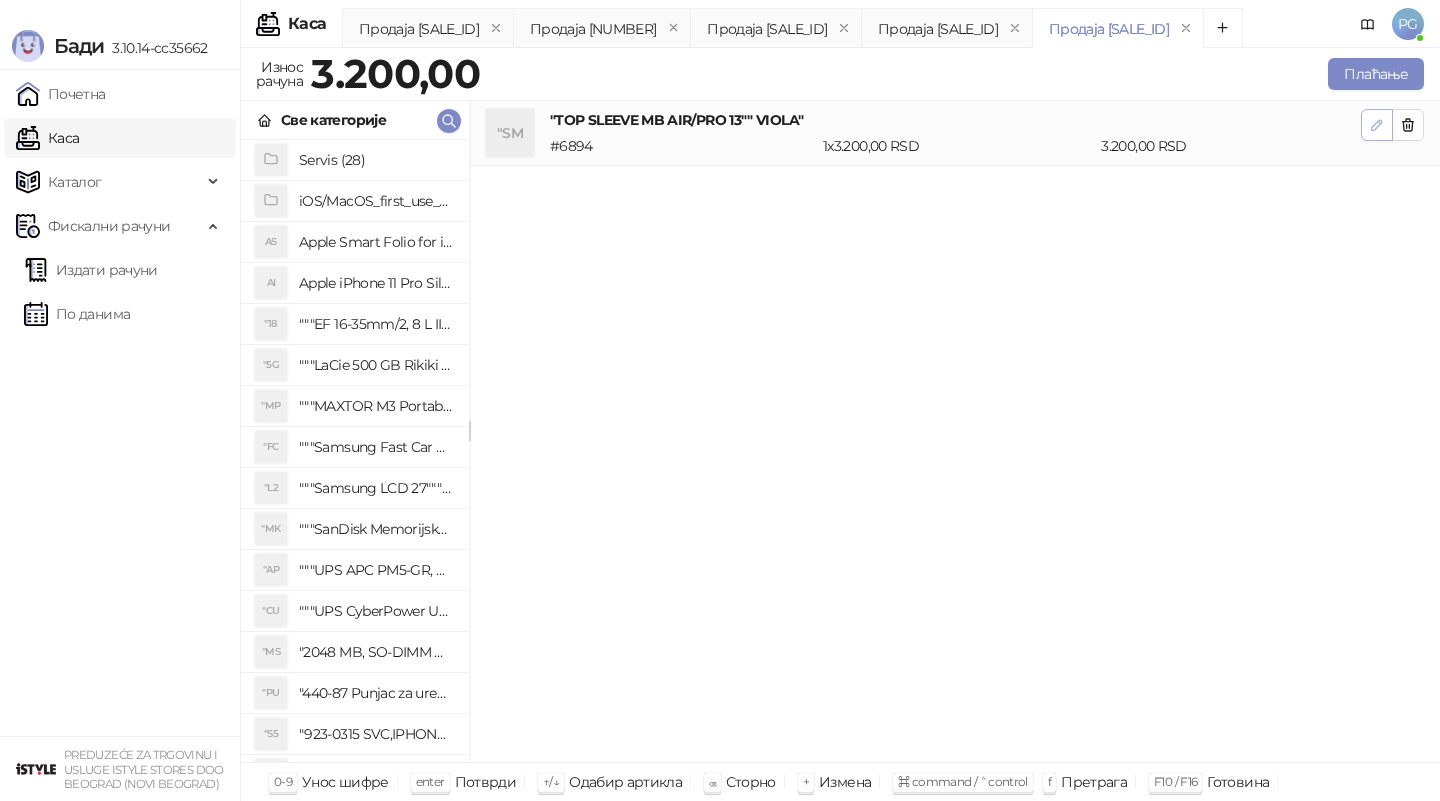 click 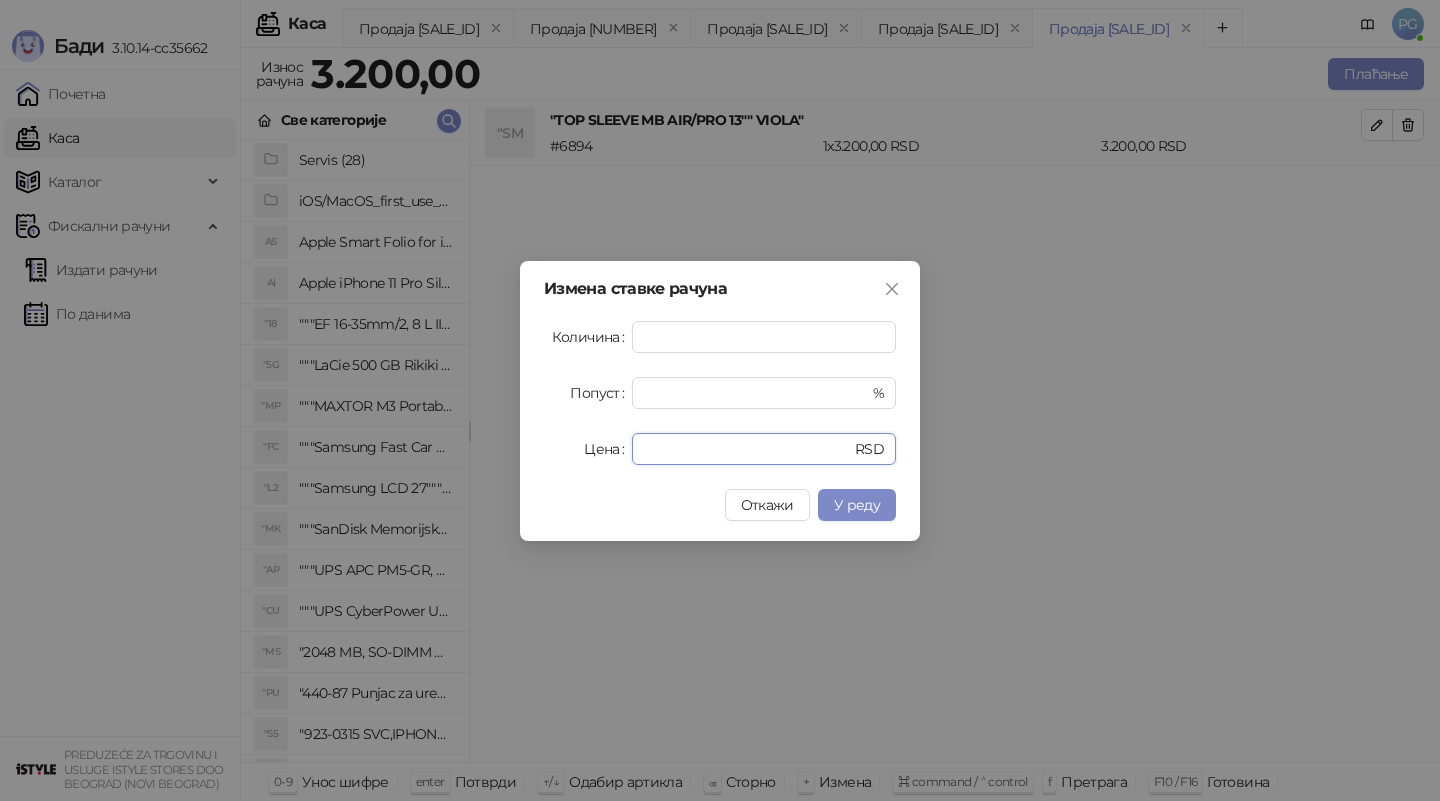 drag, startPoint x: 696, startPoint y: 446, endPoint x: 480, endPoint y: 442, distance: 216.03703 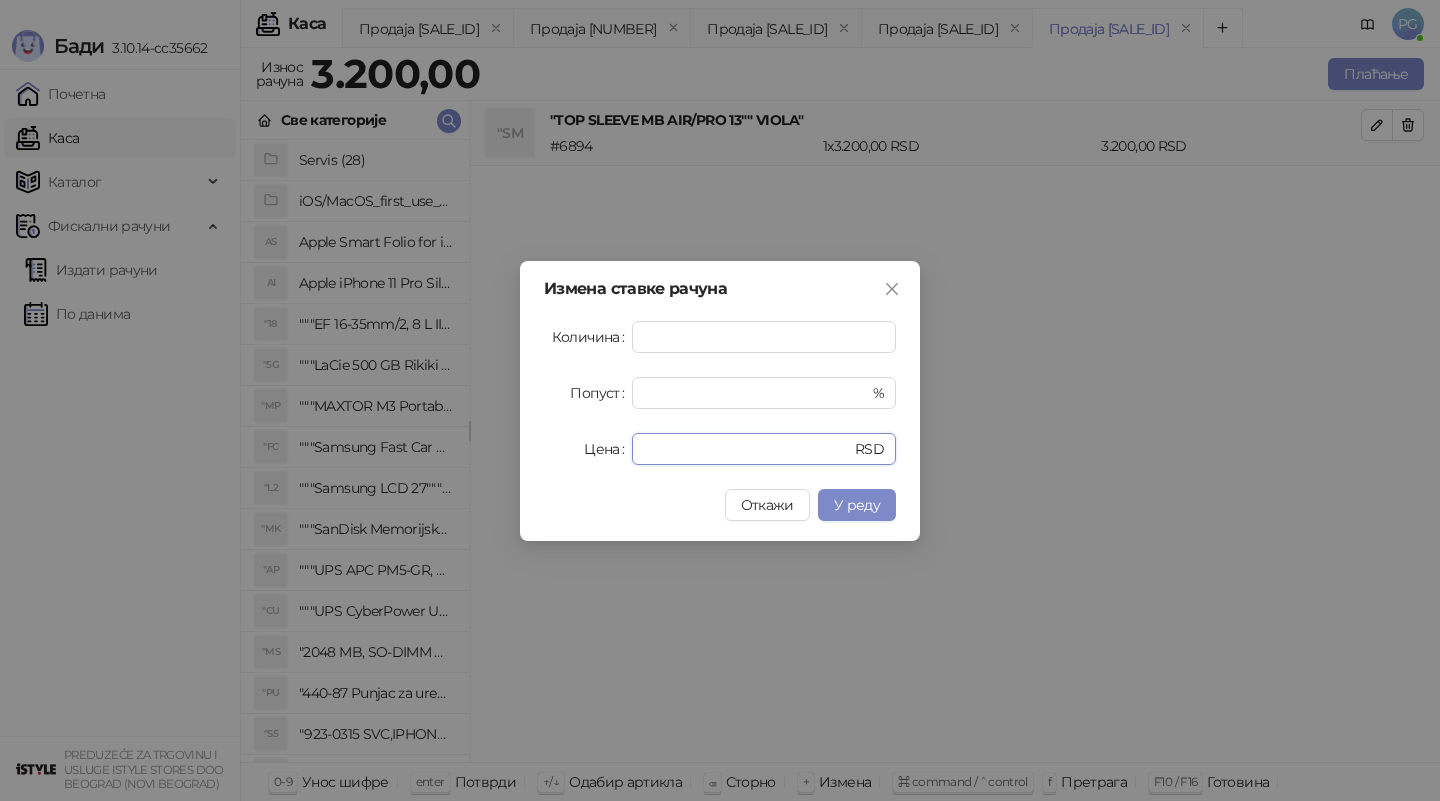 type on "****" 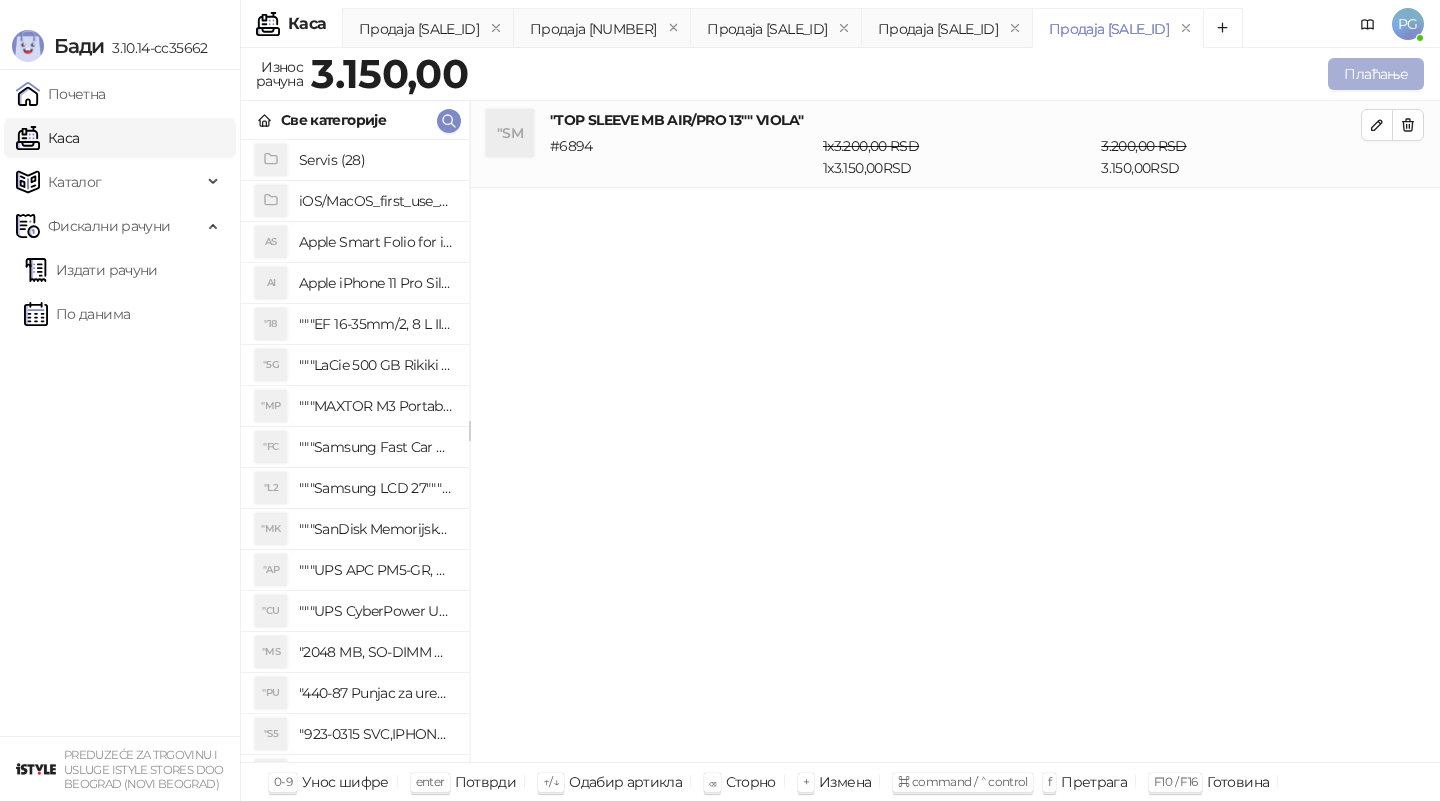 click on "Плаћање" at bounding box center [1376, 74] 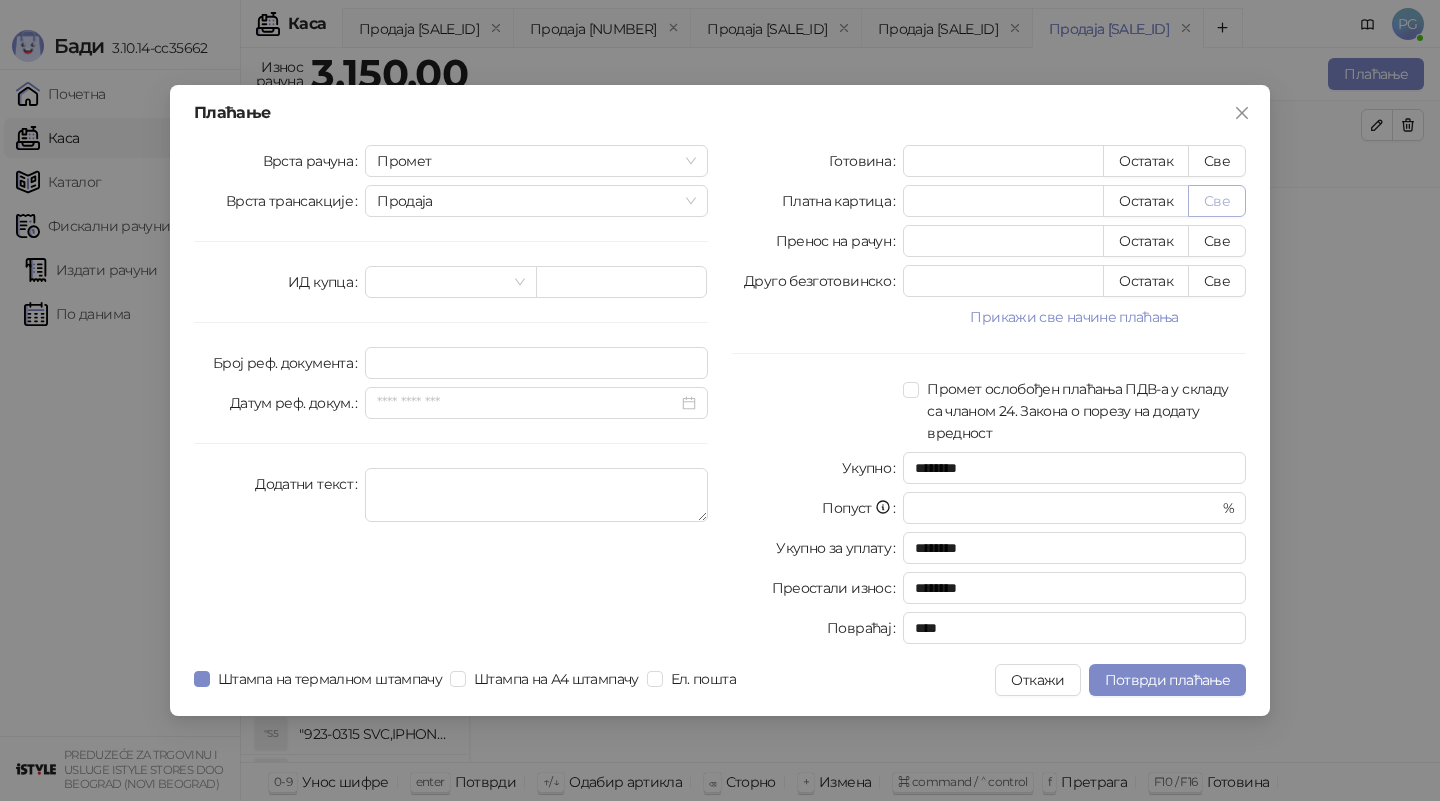 click on "Све" at bounding box center (1217, 201) 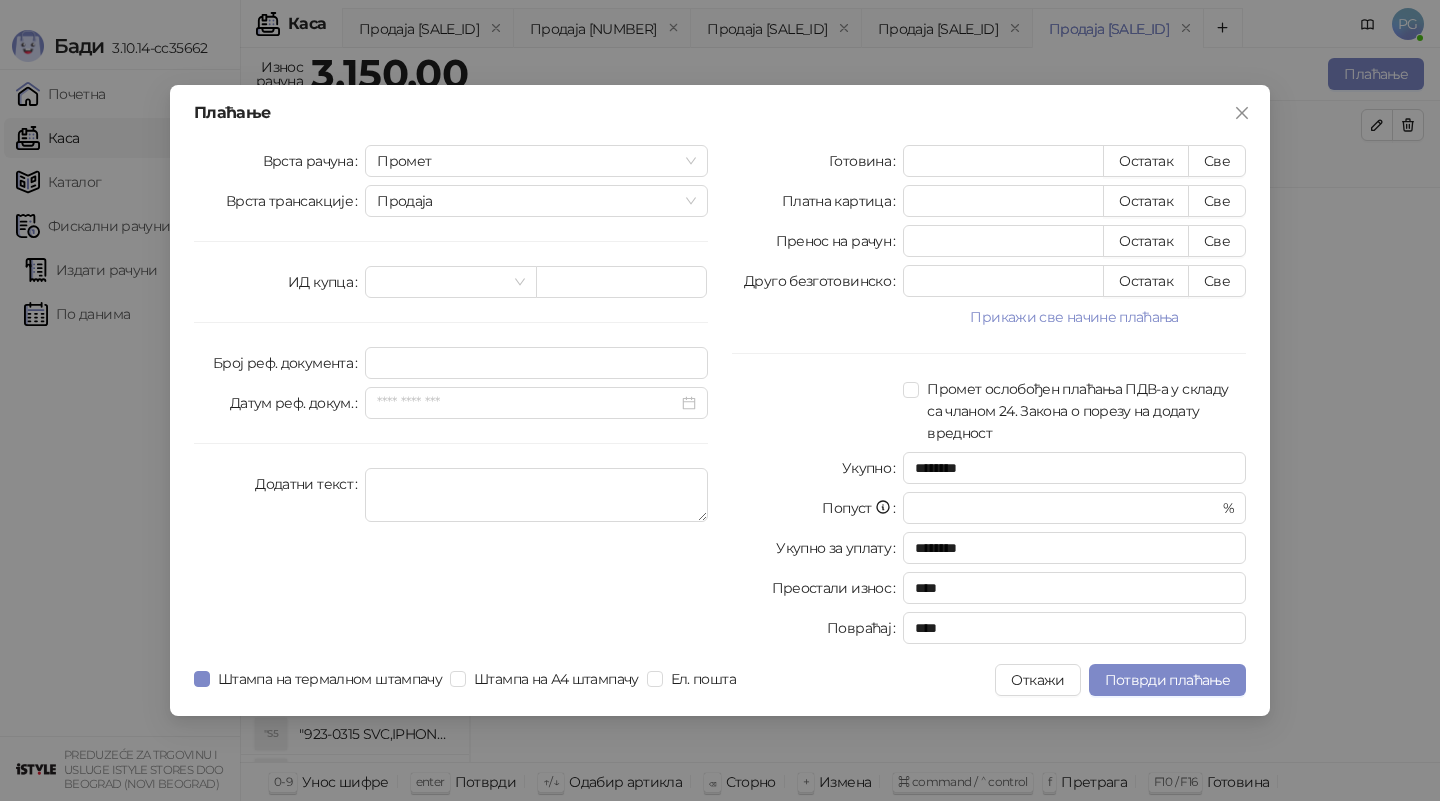 click on "Плаћање Врста рачуна Промет Врста трансакције Продаја ИД купца Број реф. документа Датум реф. докум. Додатни текст Готовина * Остатак Све Платна картица **** Остатак Све Пренос на рачун * Остатак Све Друго безготовинско * Остатак Све Прикажи све начине плаћања Чек * Остатак Све Ваучер * Остатак Све Инстант плаћање * Остатак Све   Промет ослобођен плаћања ПДВ-а у складу са чланом 24. Закона о порезу на додату вредност Укупно ******** Попуст   * % Укупно за уплату ******** Преостали износ **** Повраћај **** Штампа на термалном штампачу Штампа на А4 штампачу Ел. пошта Откажи" at bounding box center (720, 400) 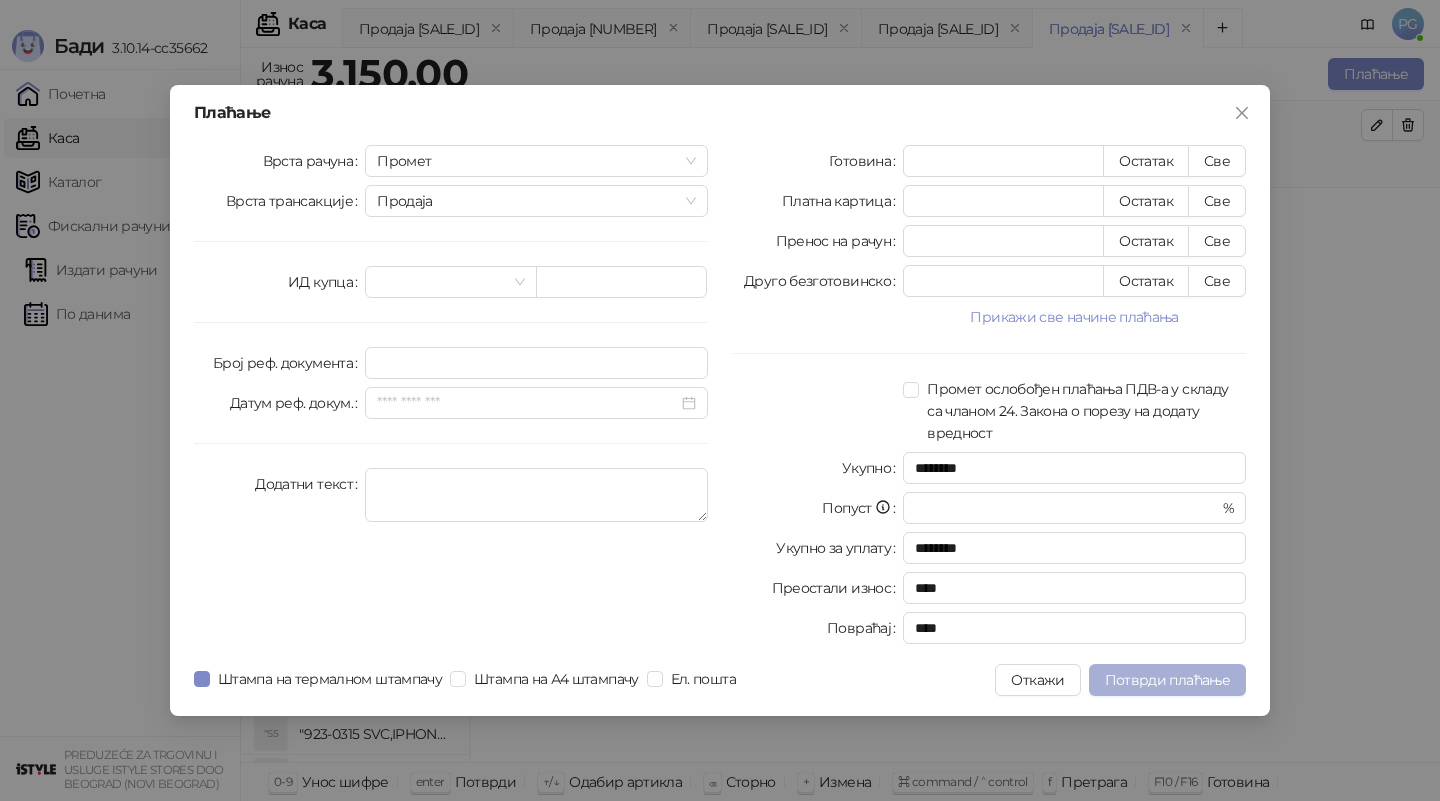 click on "Потврди плаћање" at bounding box center (1167, 680) 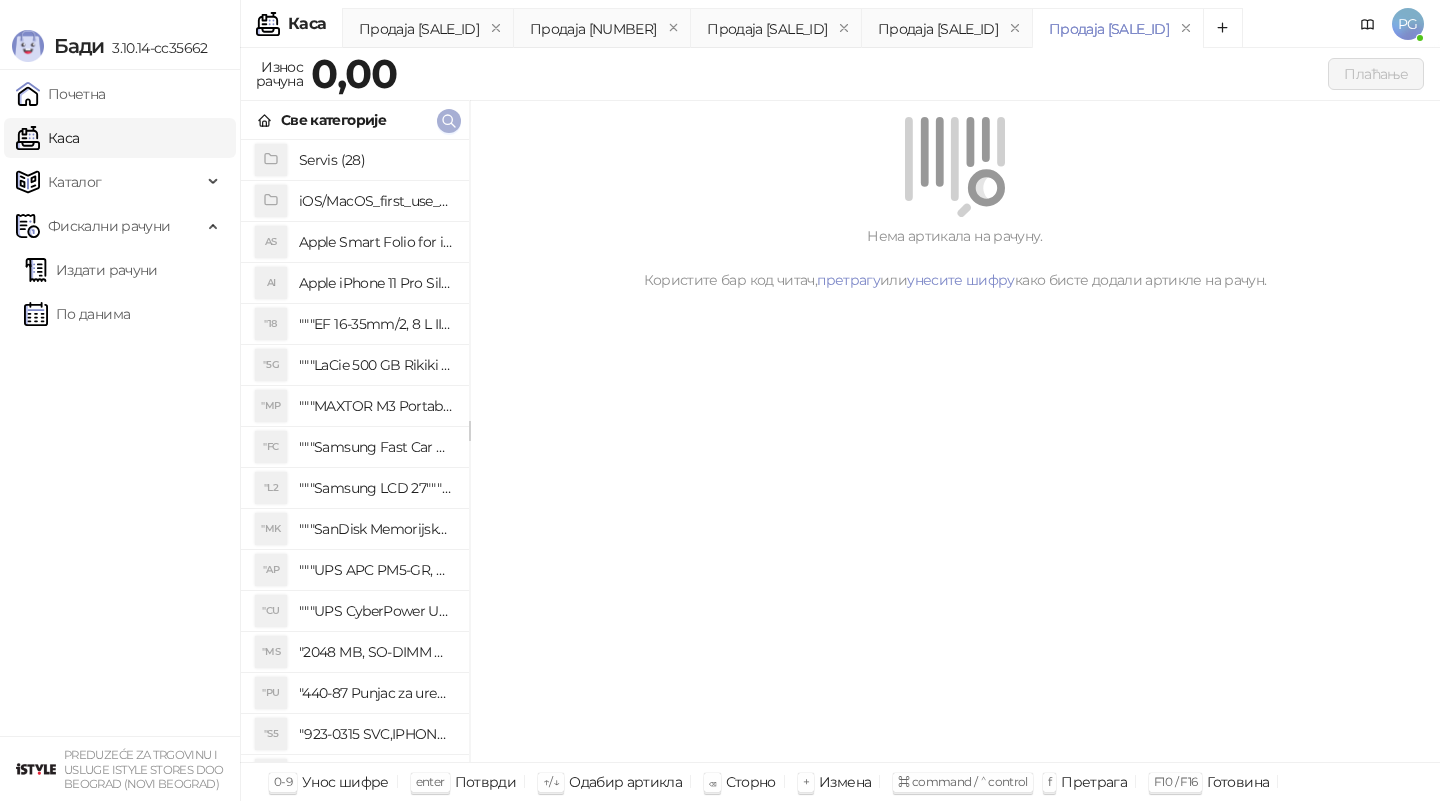 click 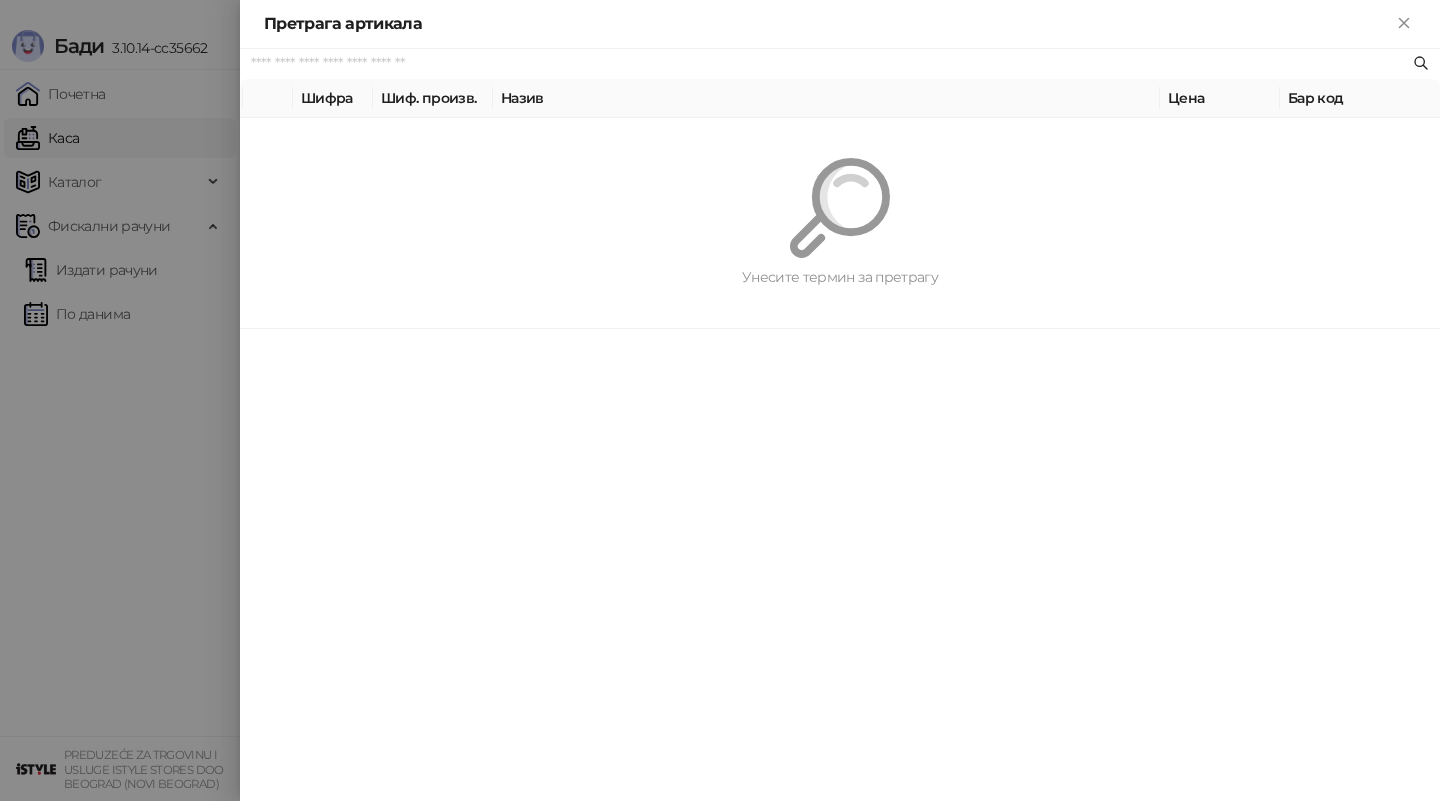 paste on "*********" 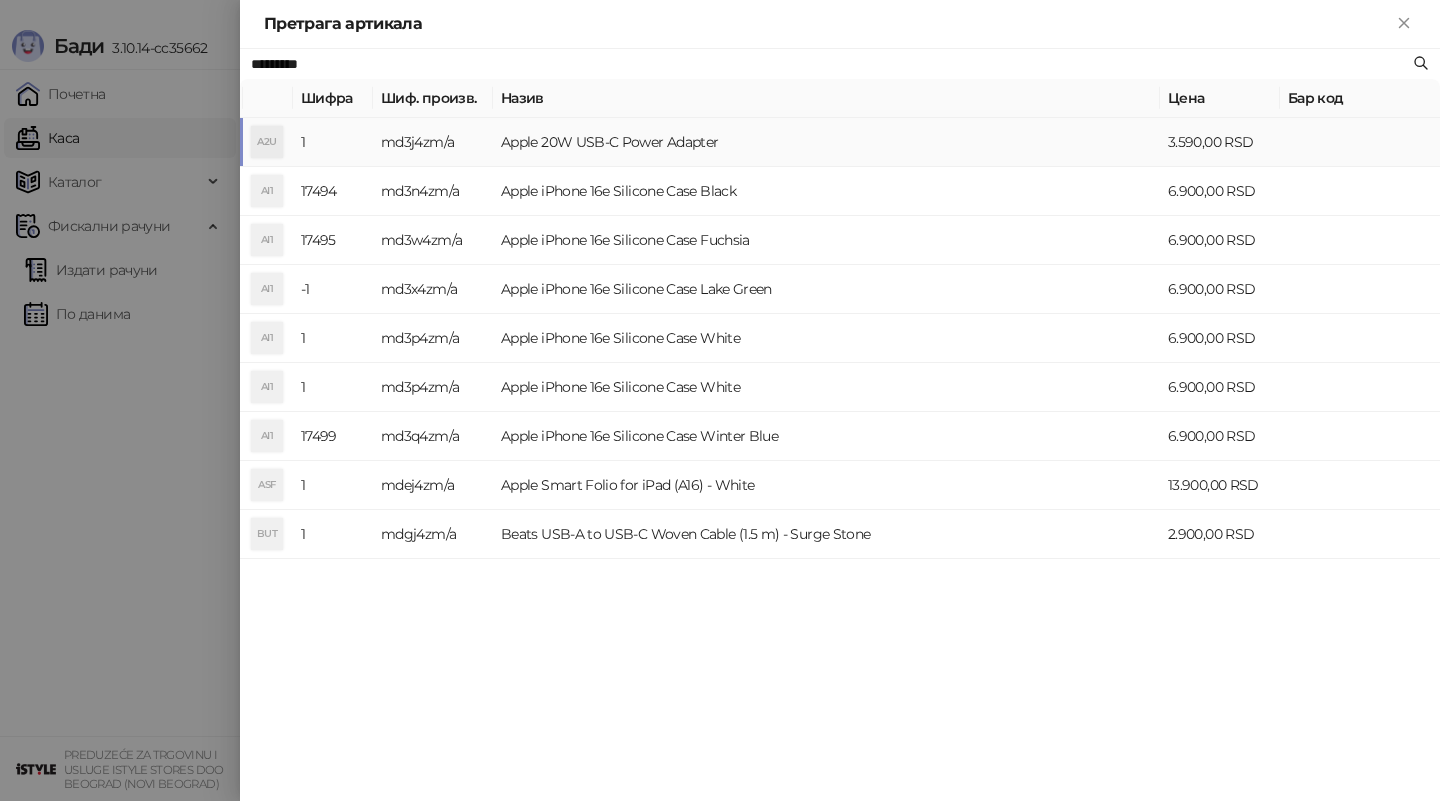 click on "md3j4zm/a" at bounding box center [433, 142] 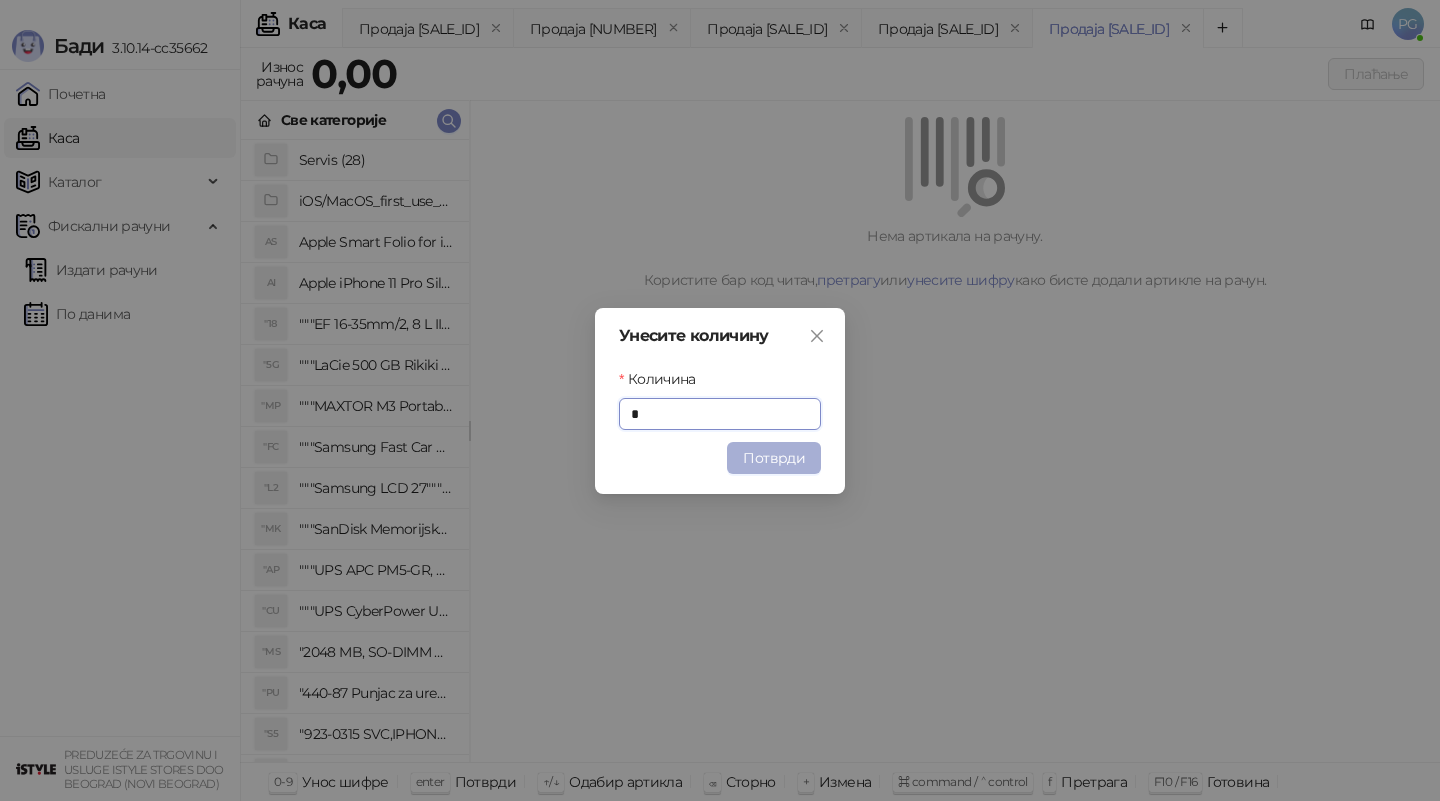 click on "Потврди" at bounding box center [774, 458] 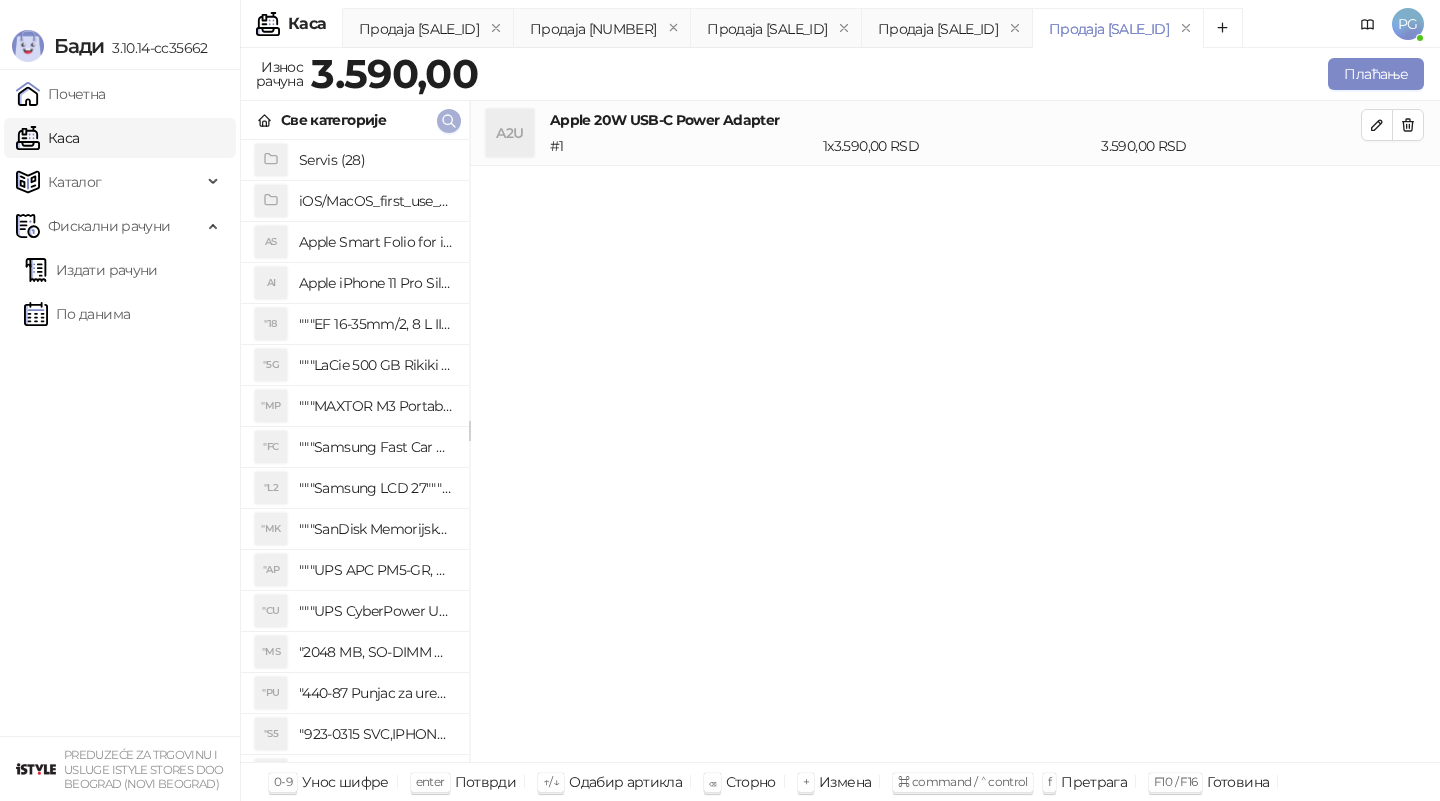 click 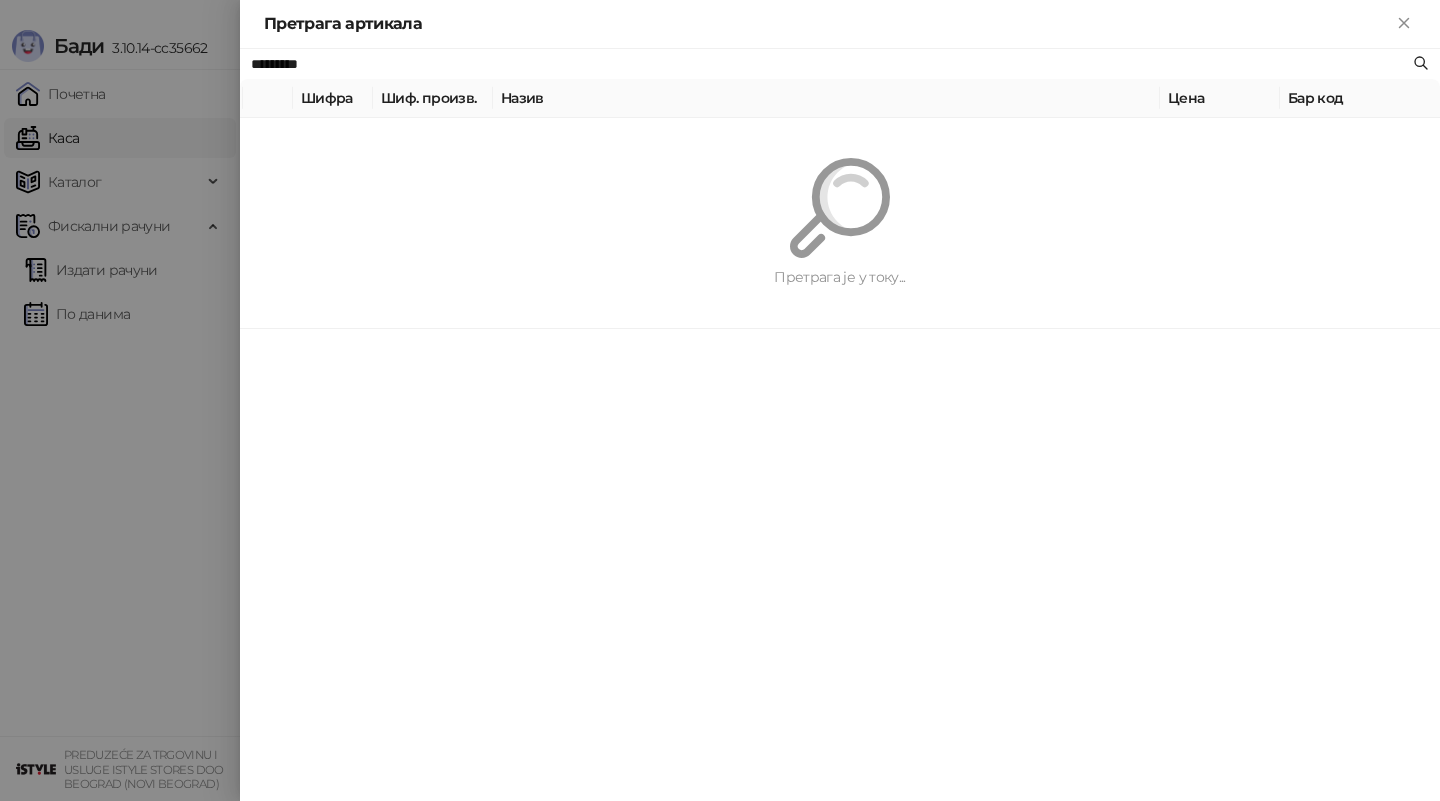 paste 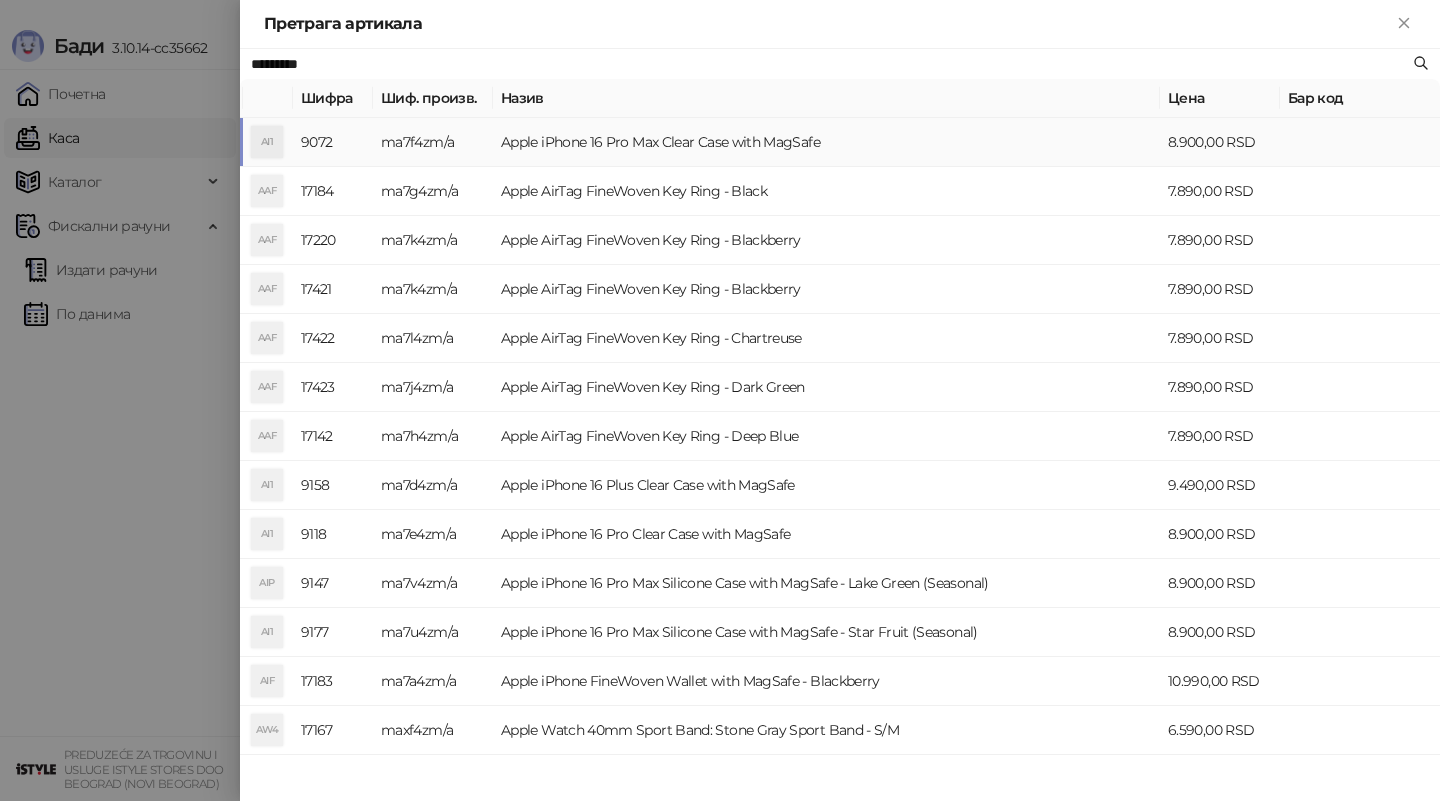 click on "ma7f4zm/a" at bounding box center [433, 142] 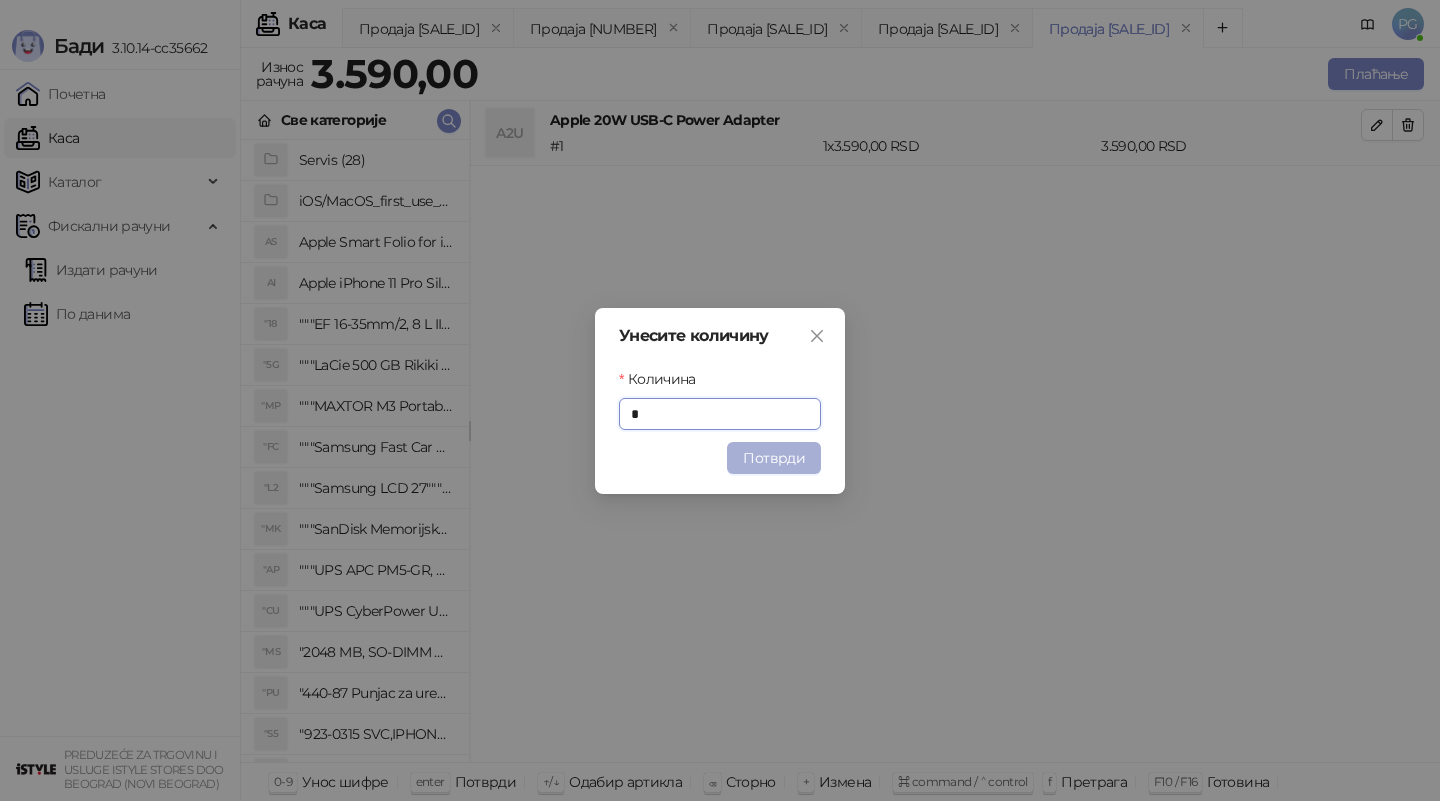 click on "Потврди" at bounding box center (774, 458) 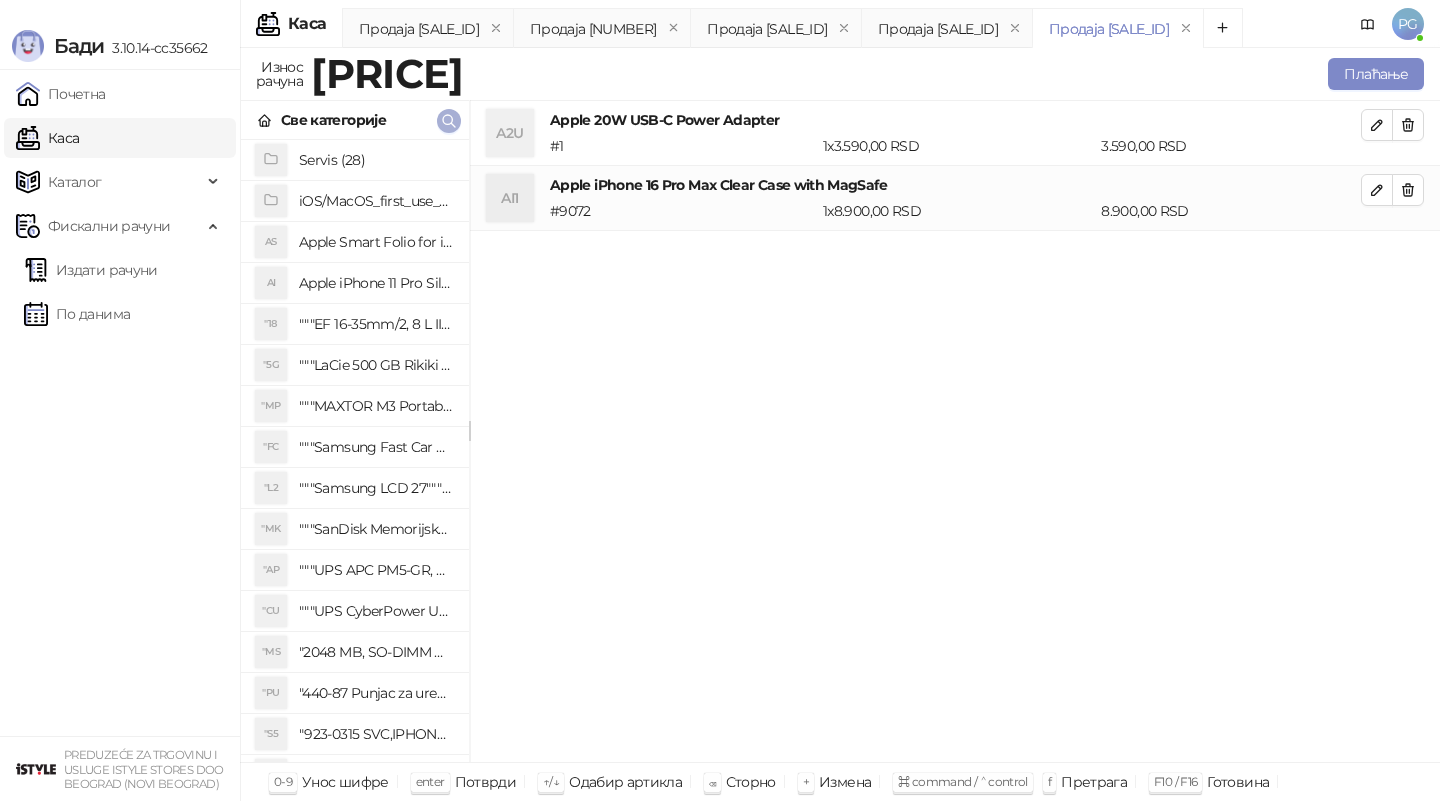 click 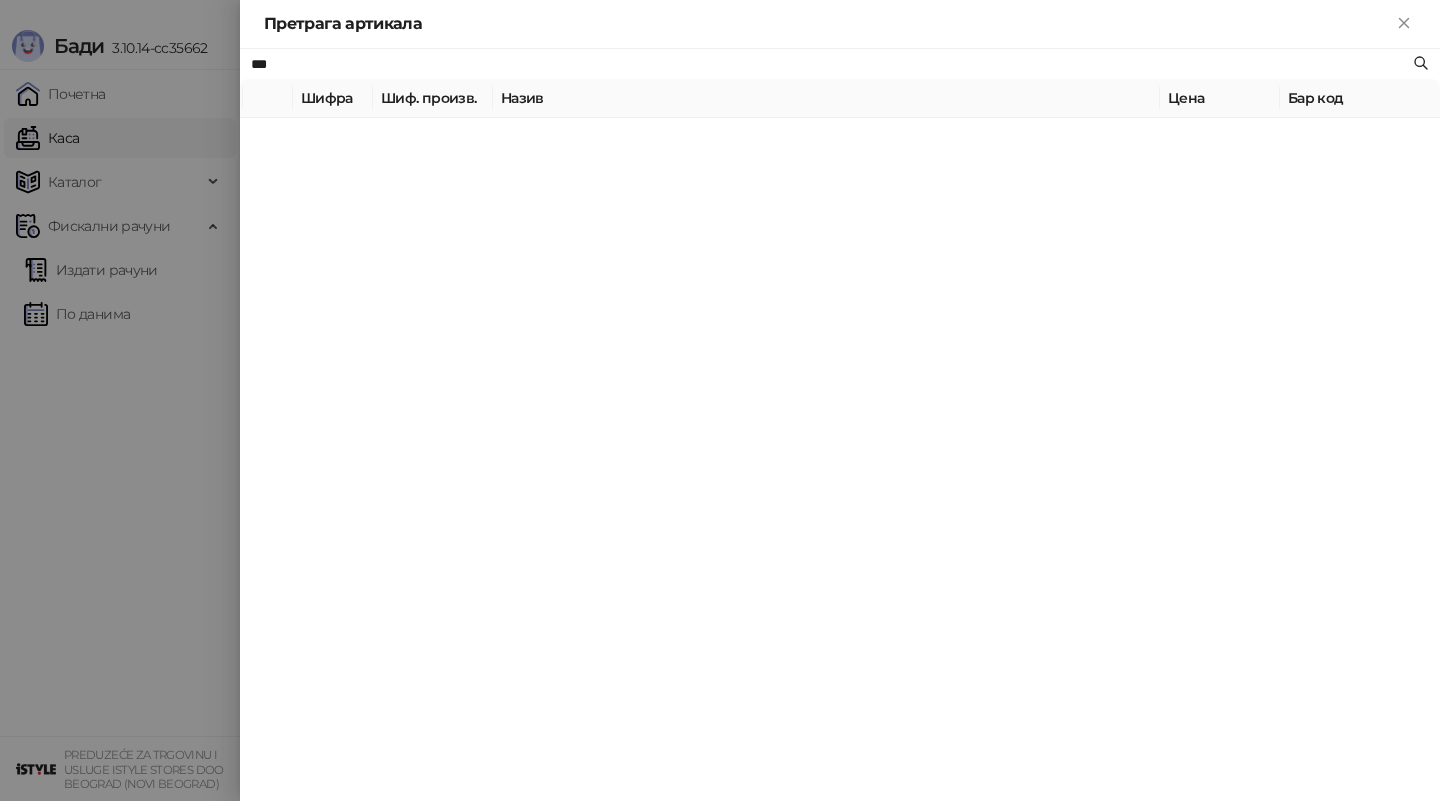 type on "***" 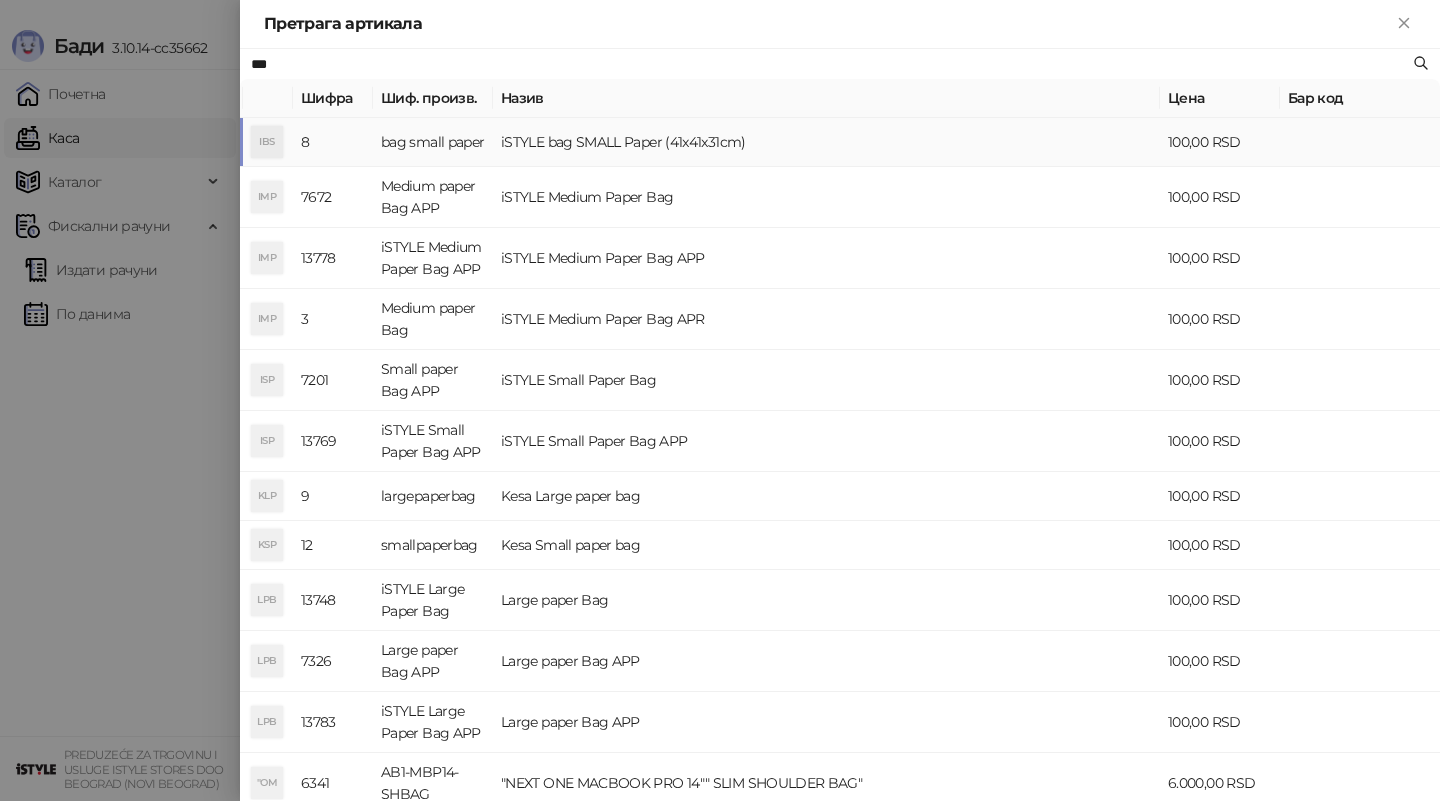click on "bag small paper" at bounding box center (433, 142) 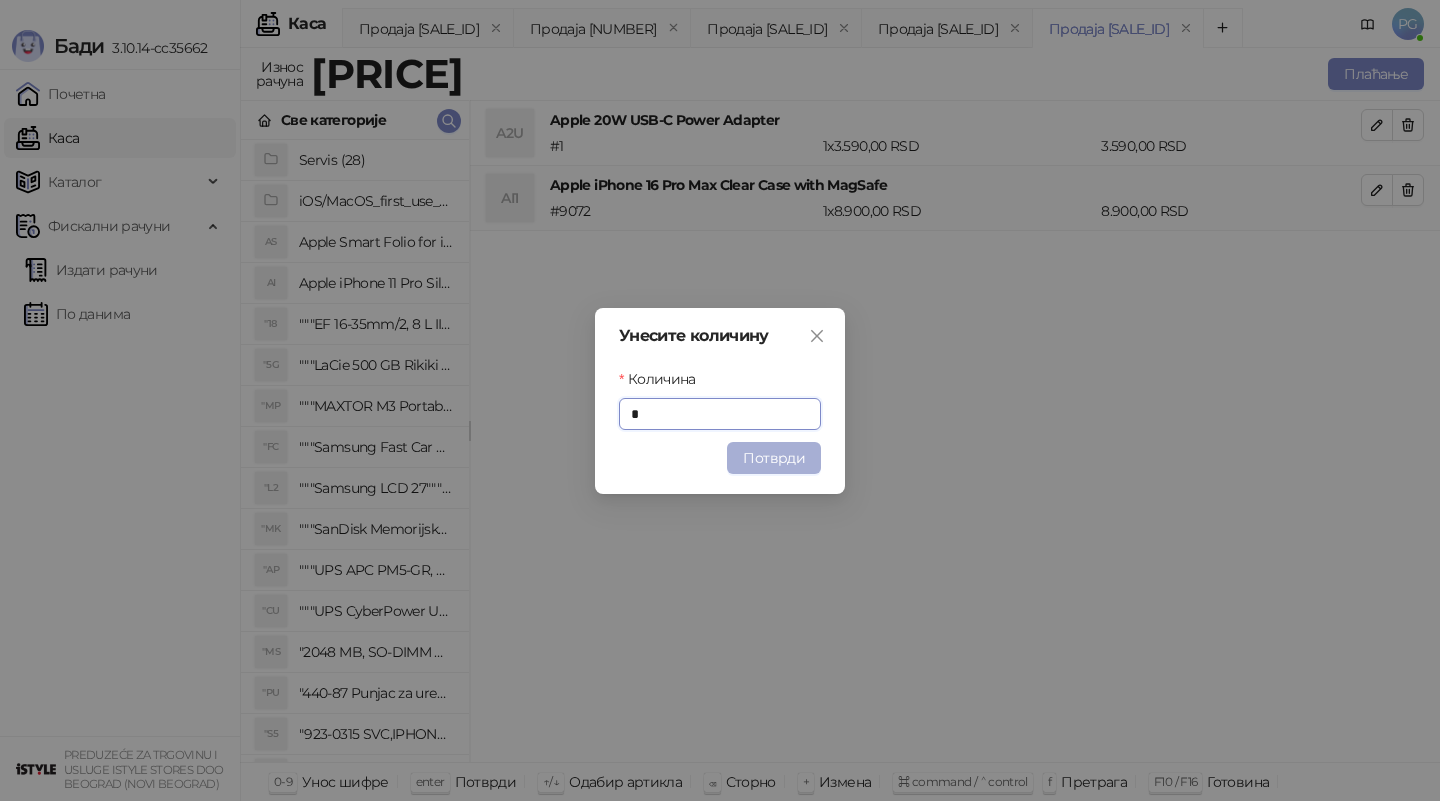 click on "Потврди" at bounding box center [774, 458] 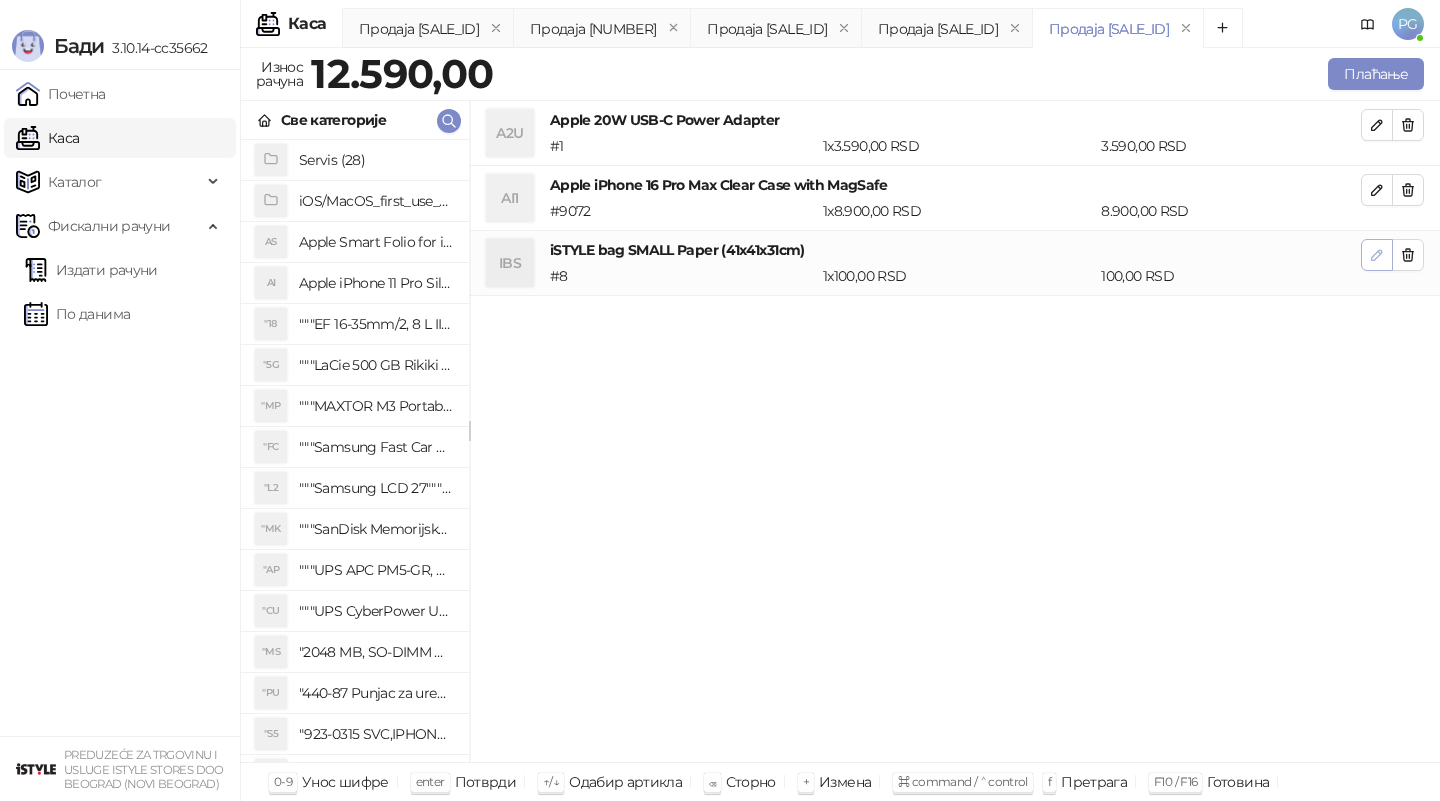 click at bounding box center (1377, 255) 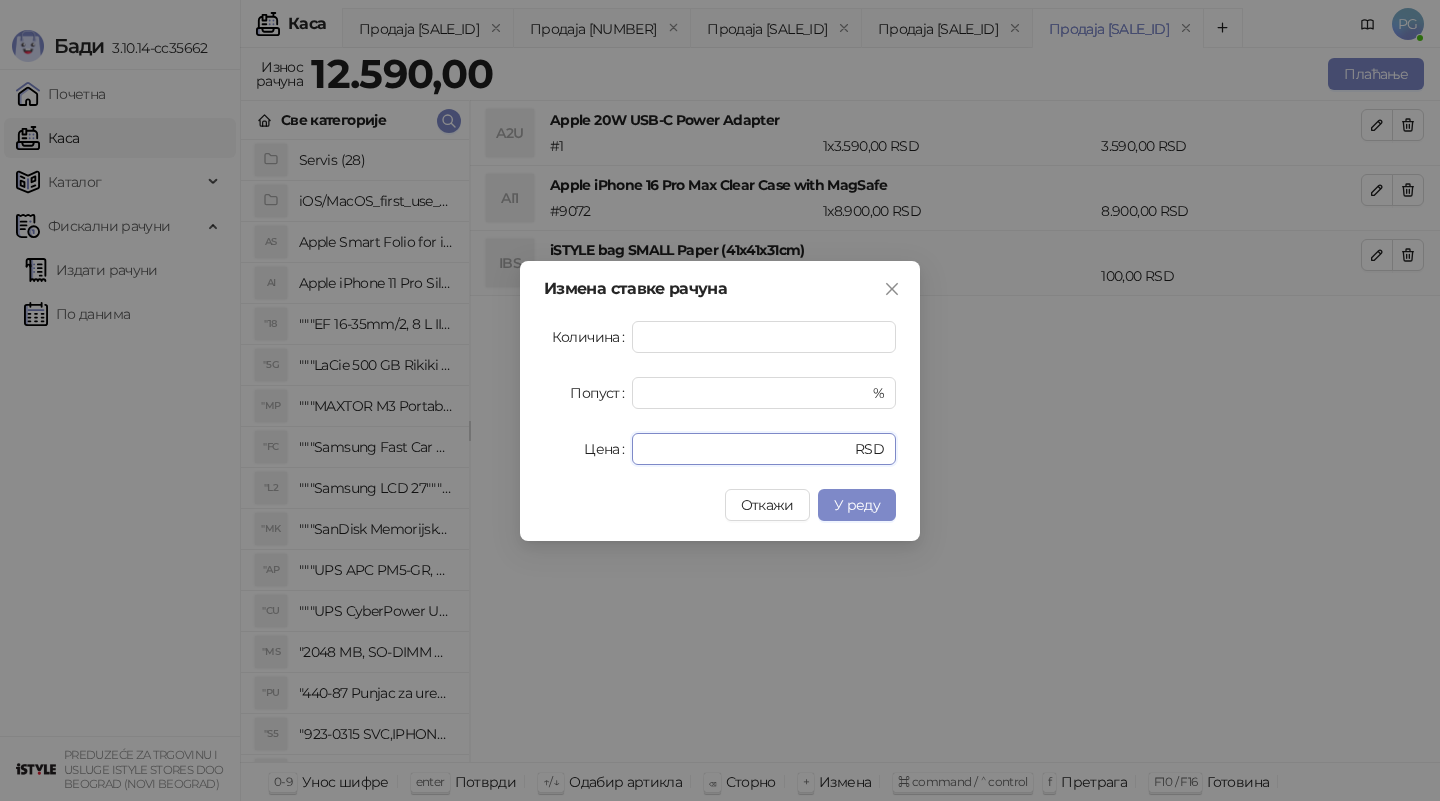 drag, startPoint x: 709, startPoint y: 451, endPoint x: 540, endPoint y: 451, distance: 169 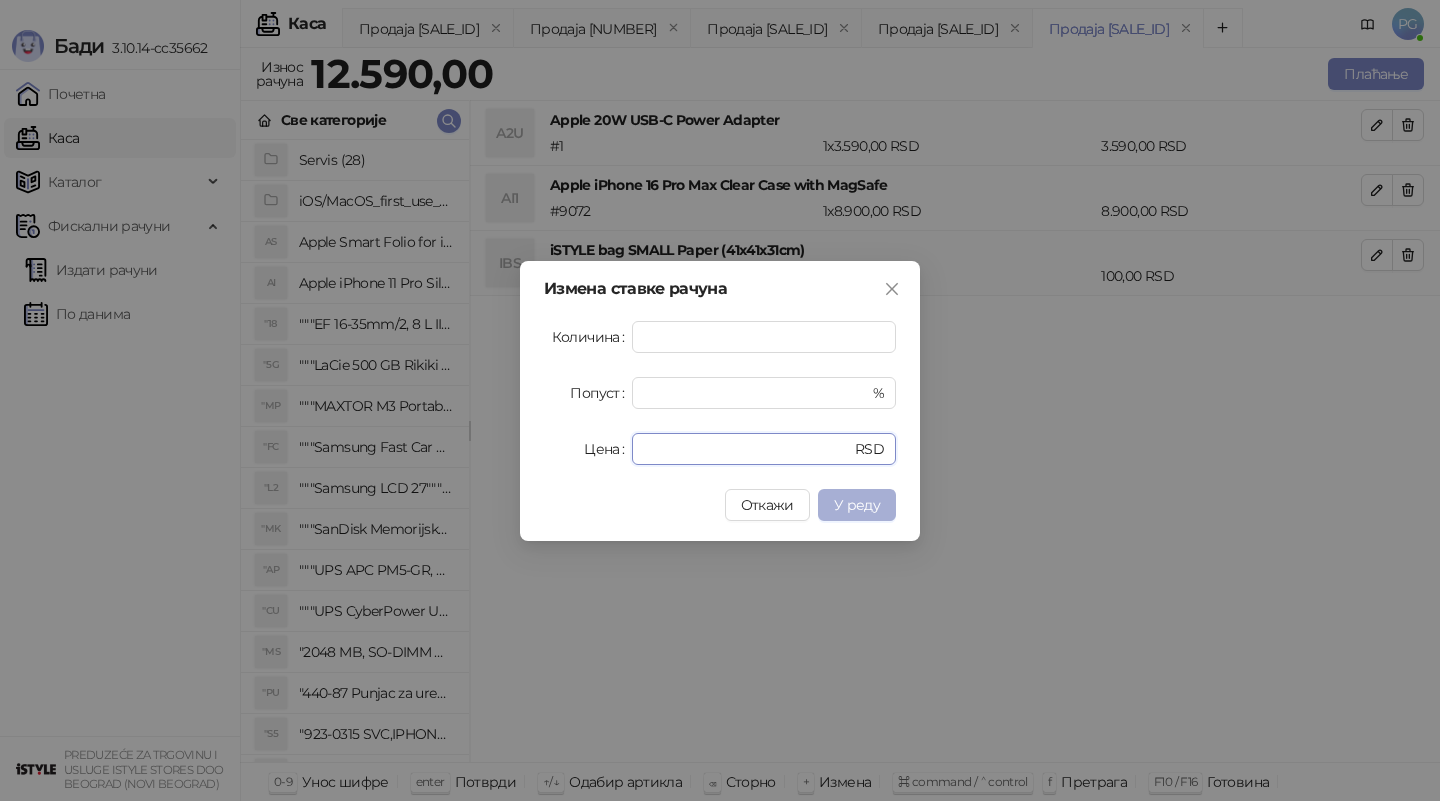 type on "**" 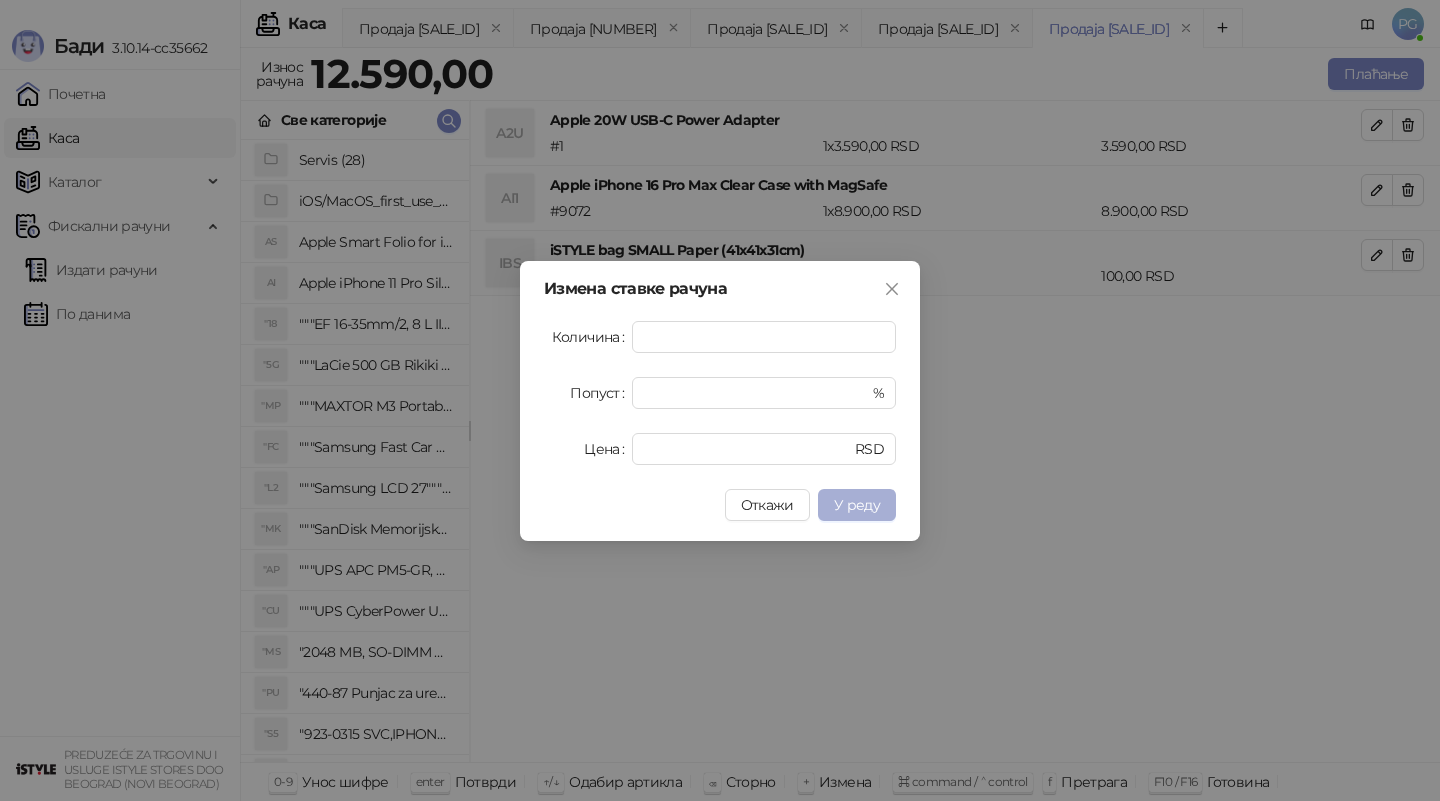 click on "У реду" at bounding box center (857, 505) 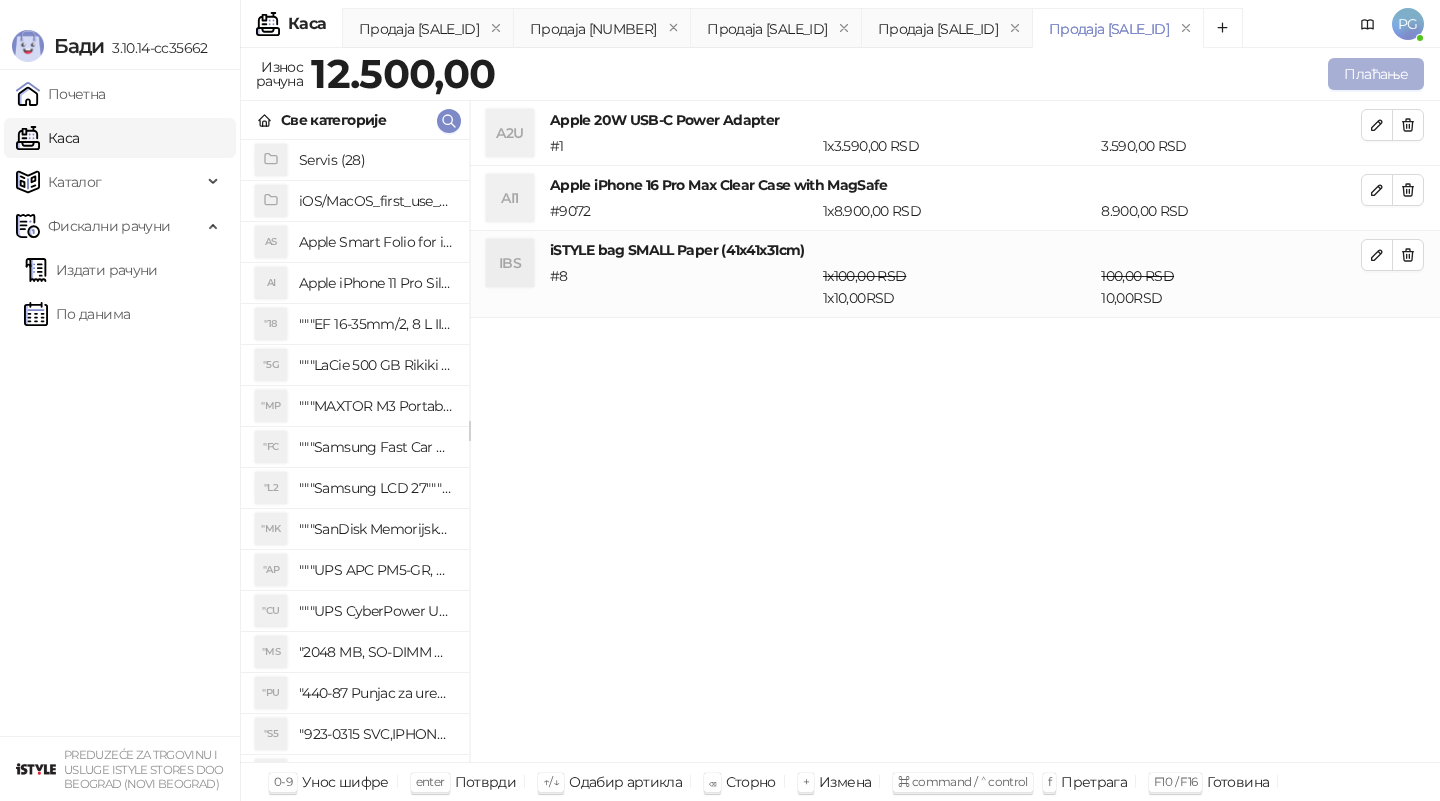 click on "Плаћање" at bounding box center (1376, 74) 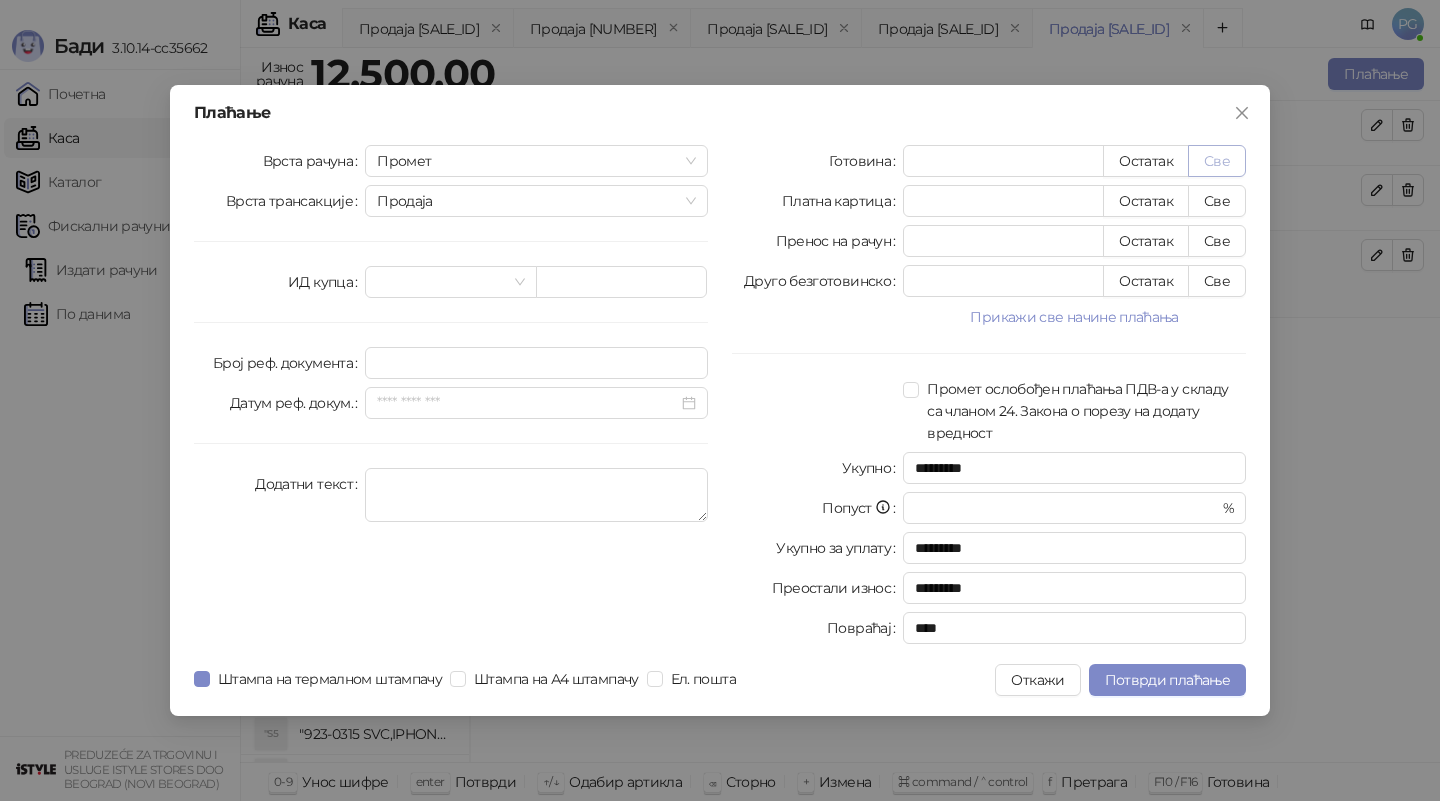 click on "Све" at bounding box center [1217, 161] 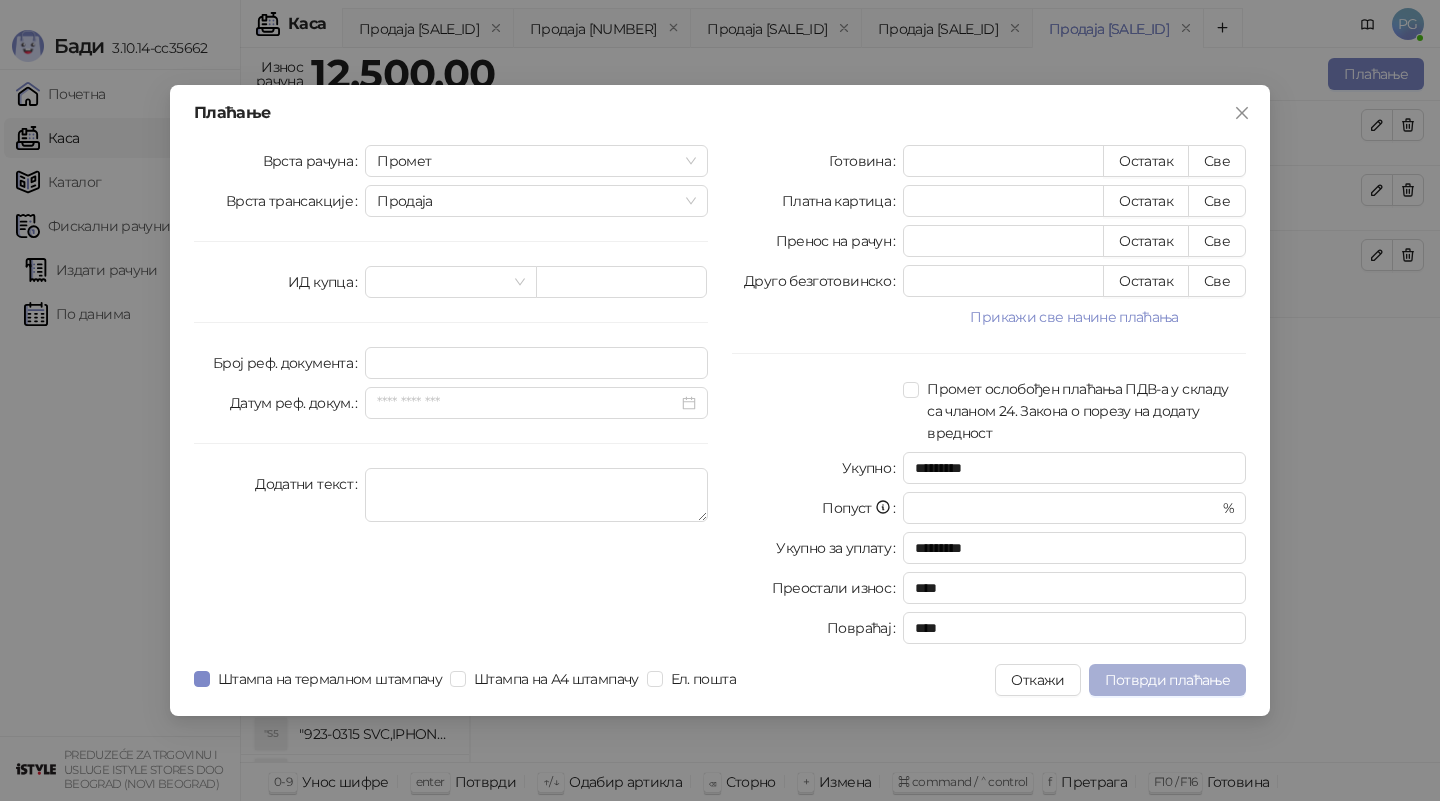 click on "Потврди плаћање" at bounding box center [1167, 680] 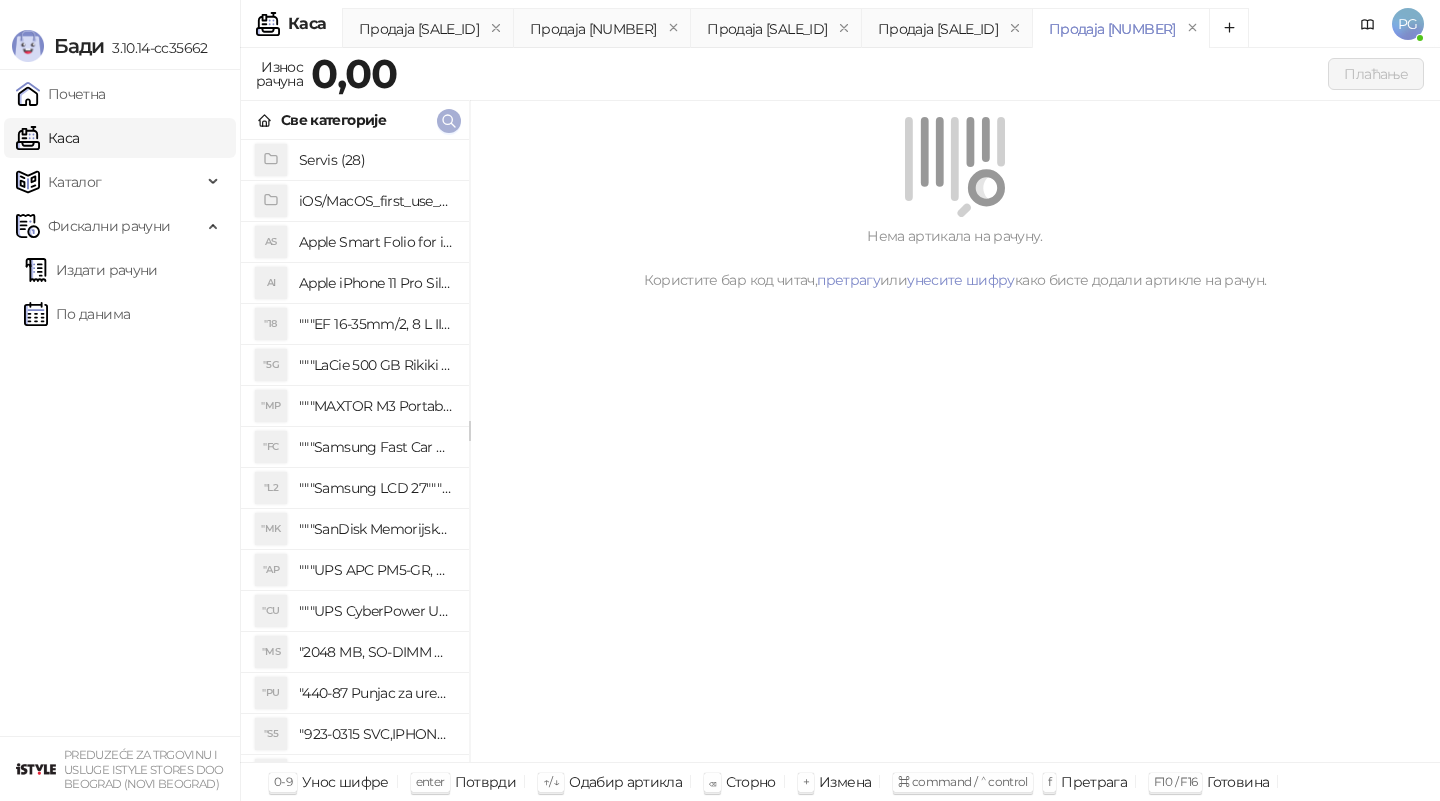 click 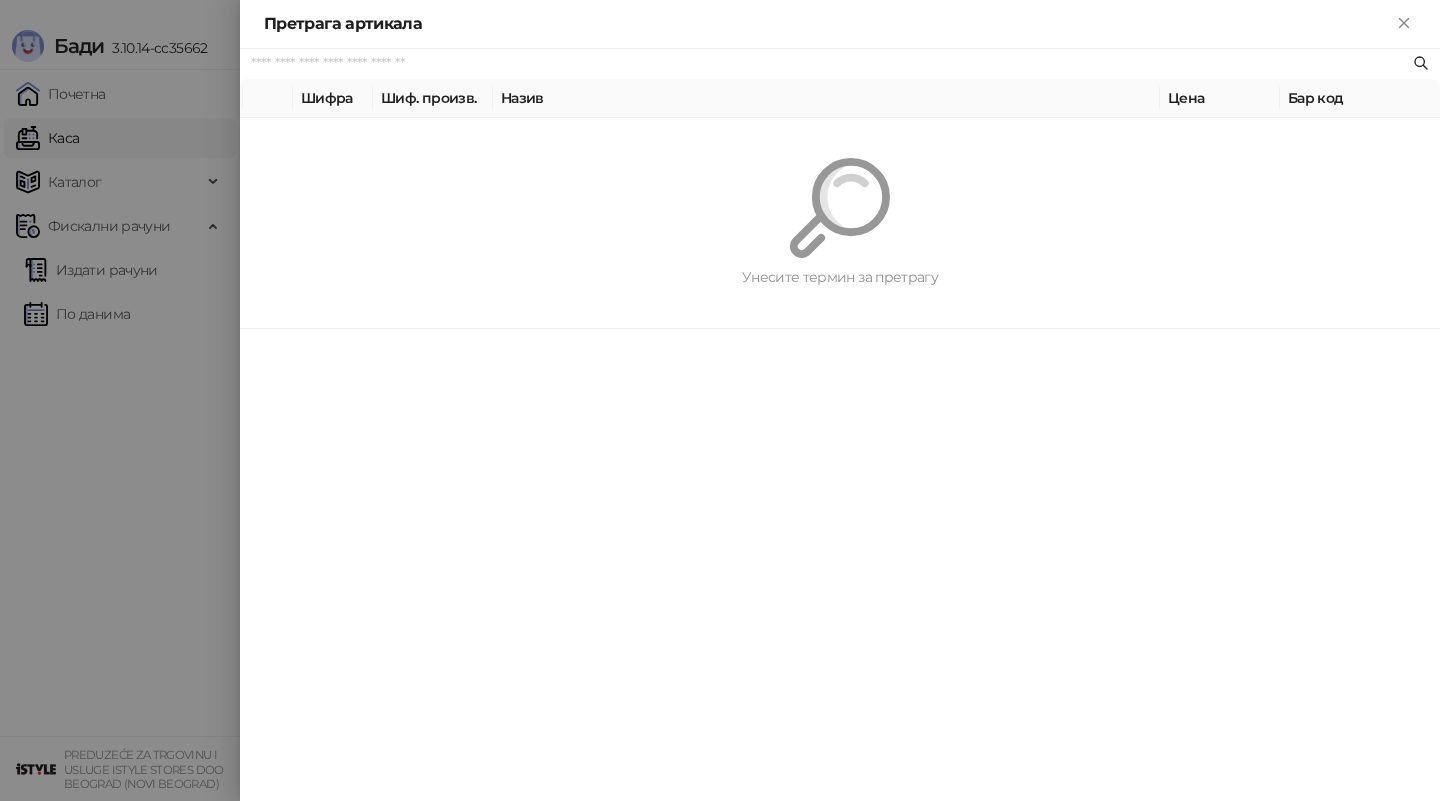 paste on "*********" 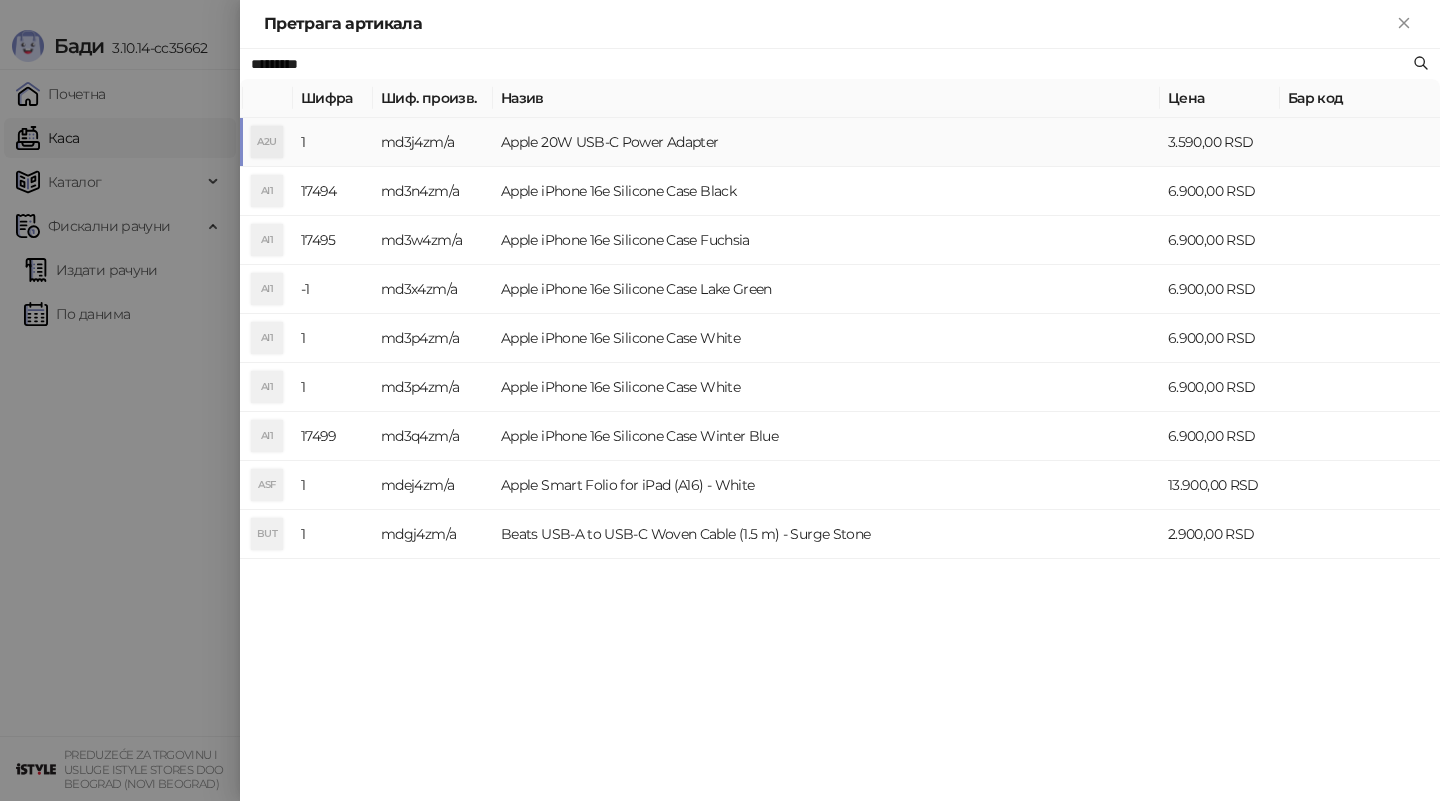 click on "md3j4zm/a" at bounding box center (433, 142) 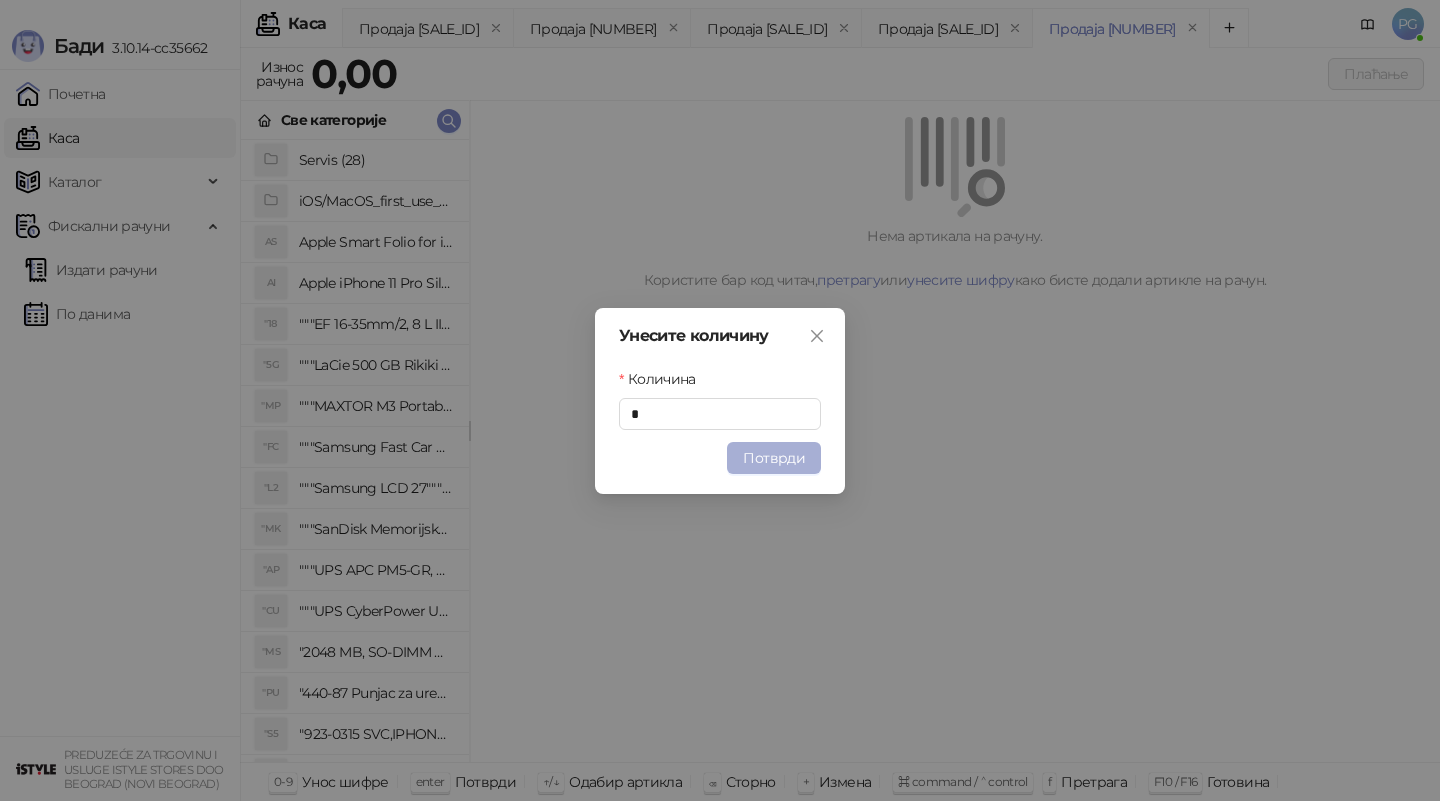 click on "Потврди" at bounding box center [774, 458] 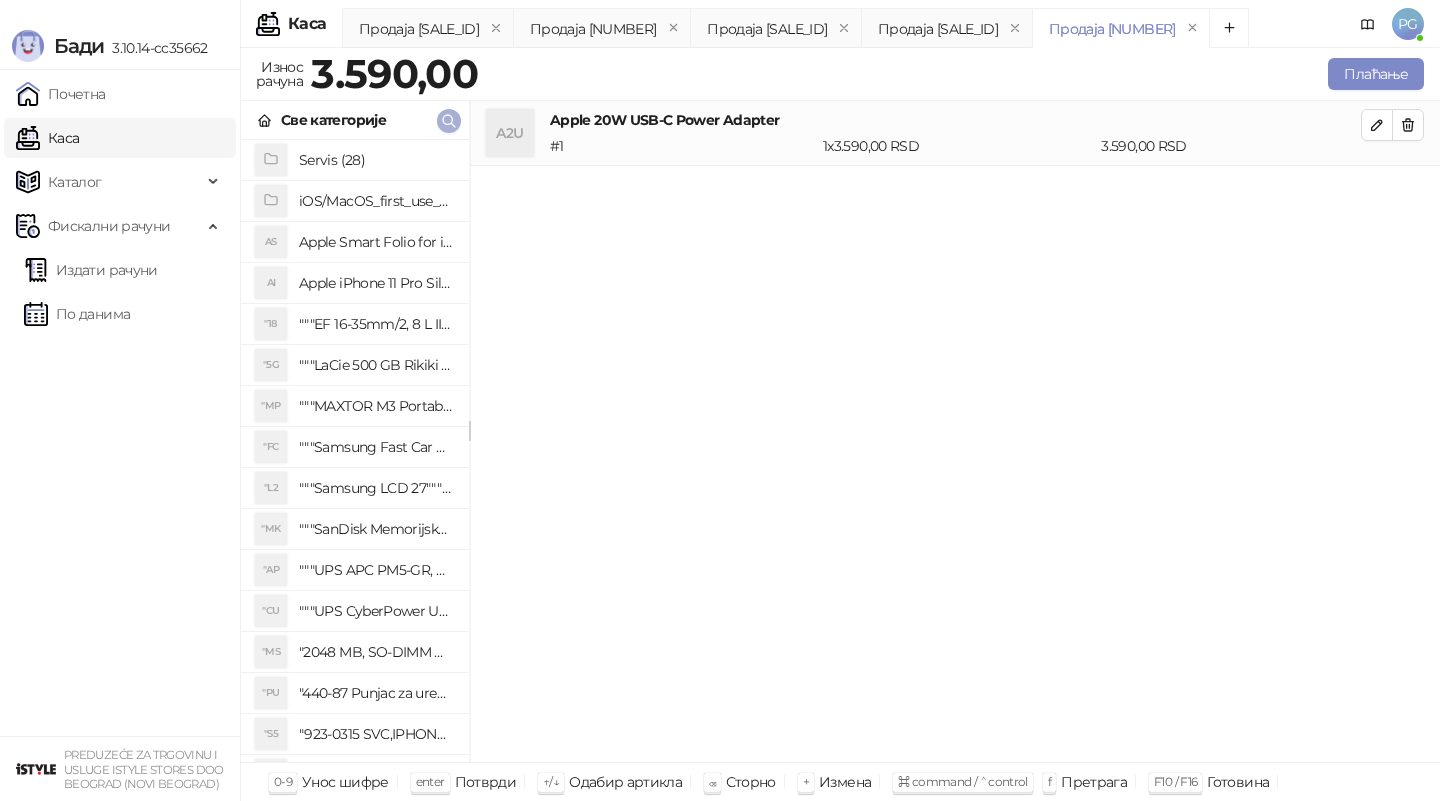 click at bounding box center (449, 121) 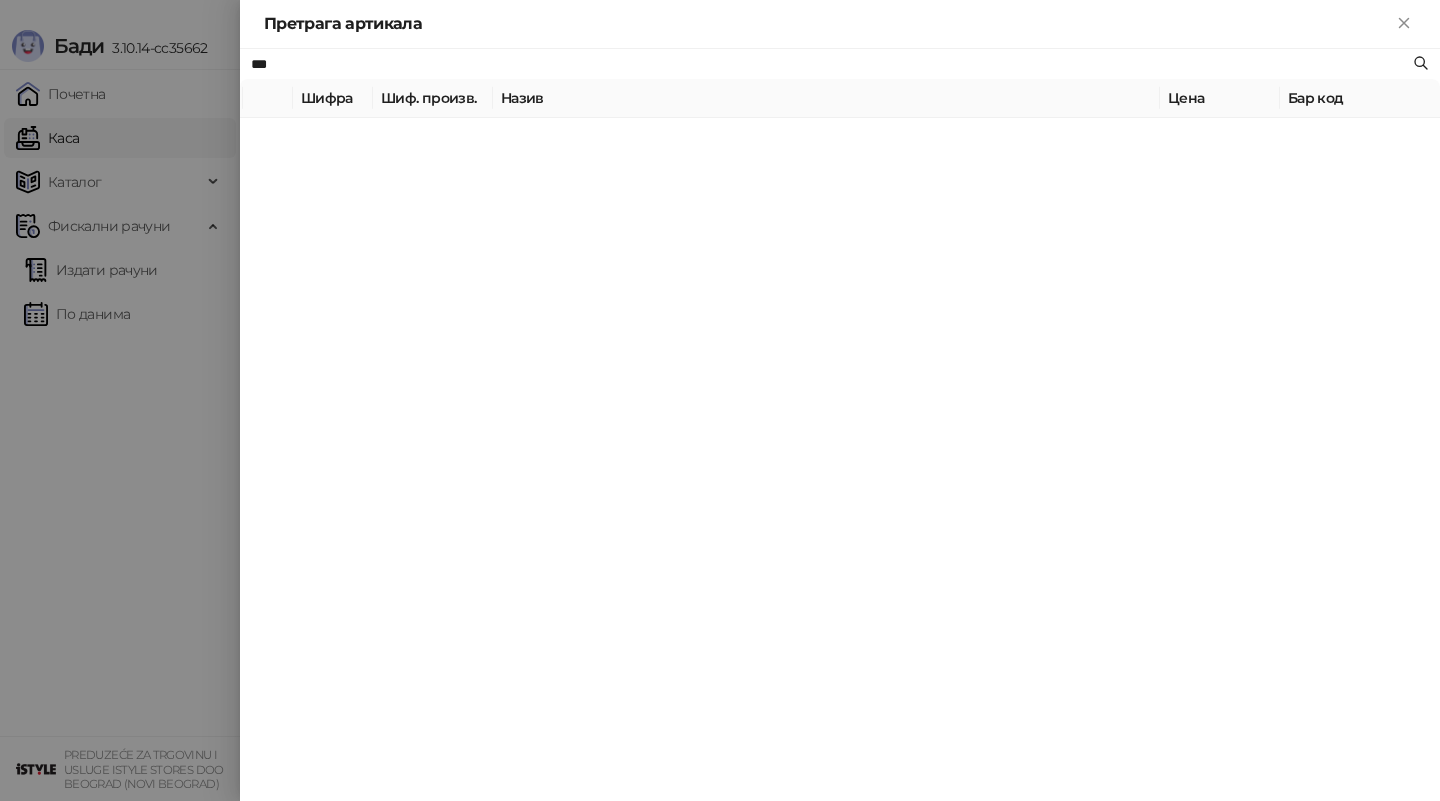 type on "***" 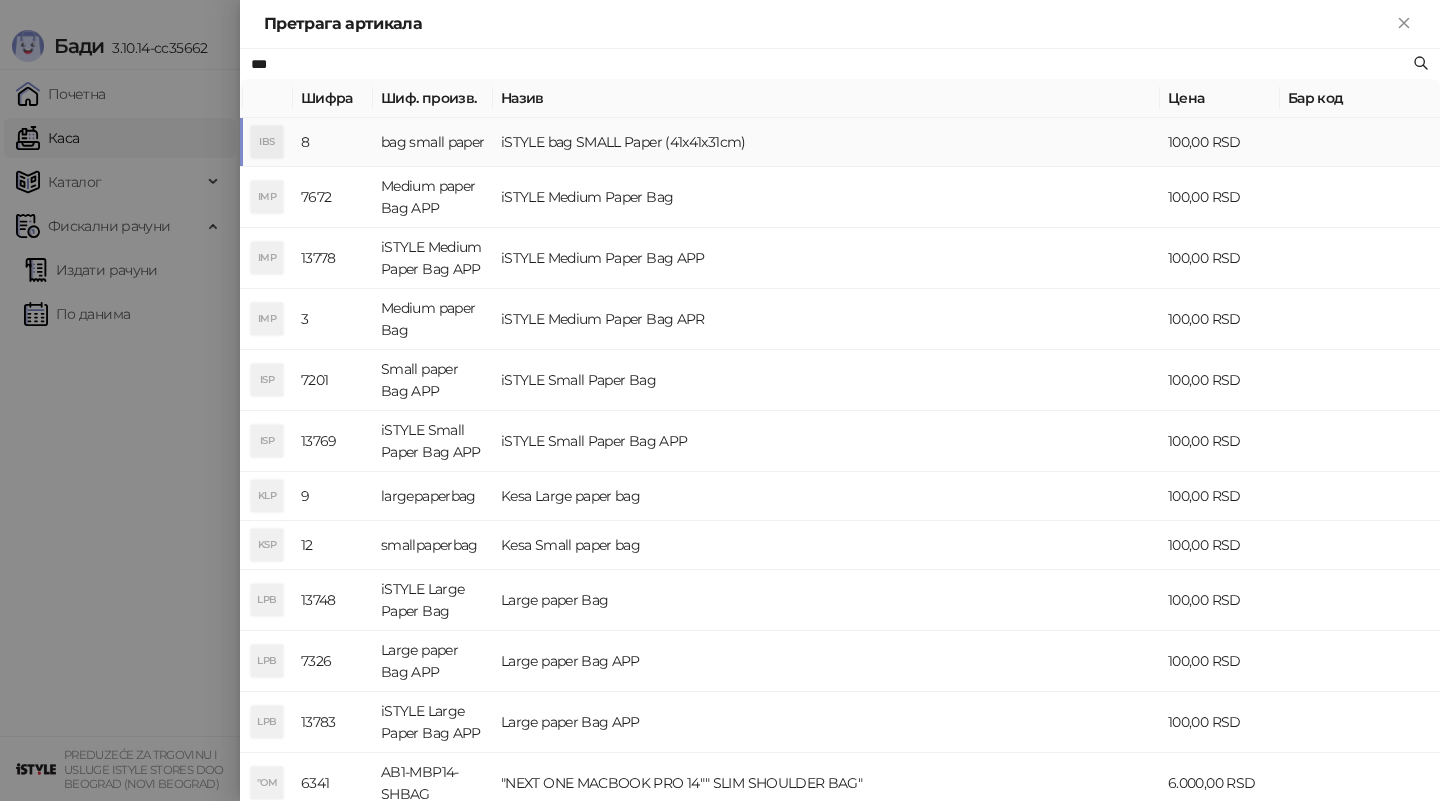 click on "bag small paper" at bounding box center [433, 142] 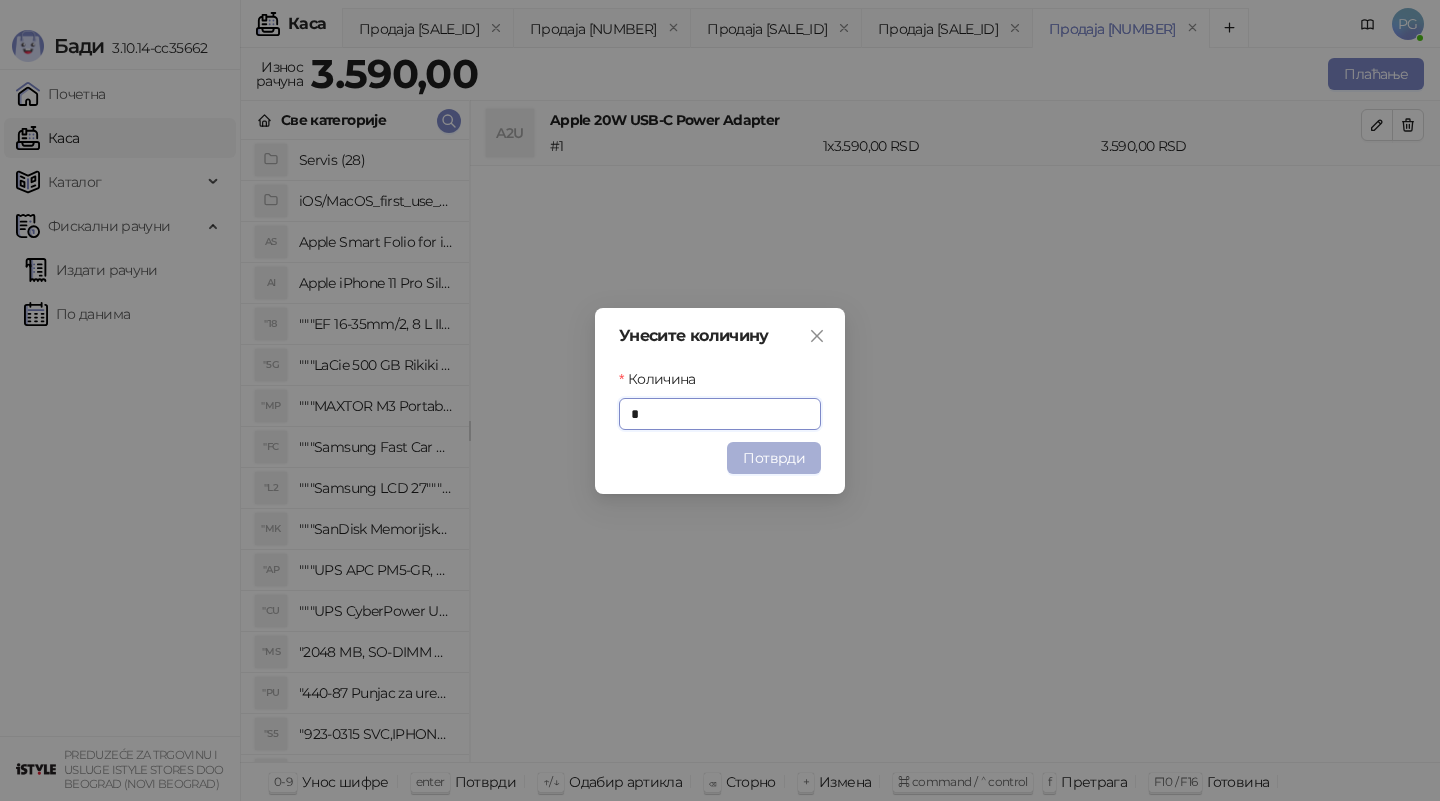 click on "Потврди" at bounding box center [774, 458] 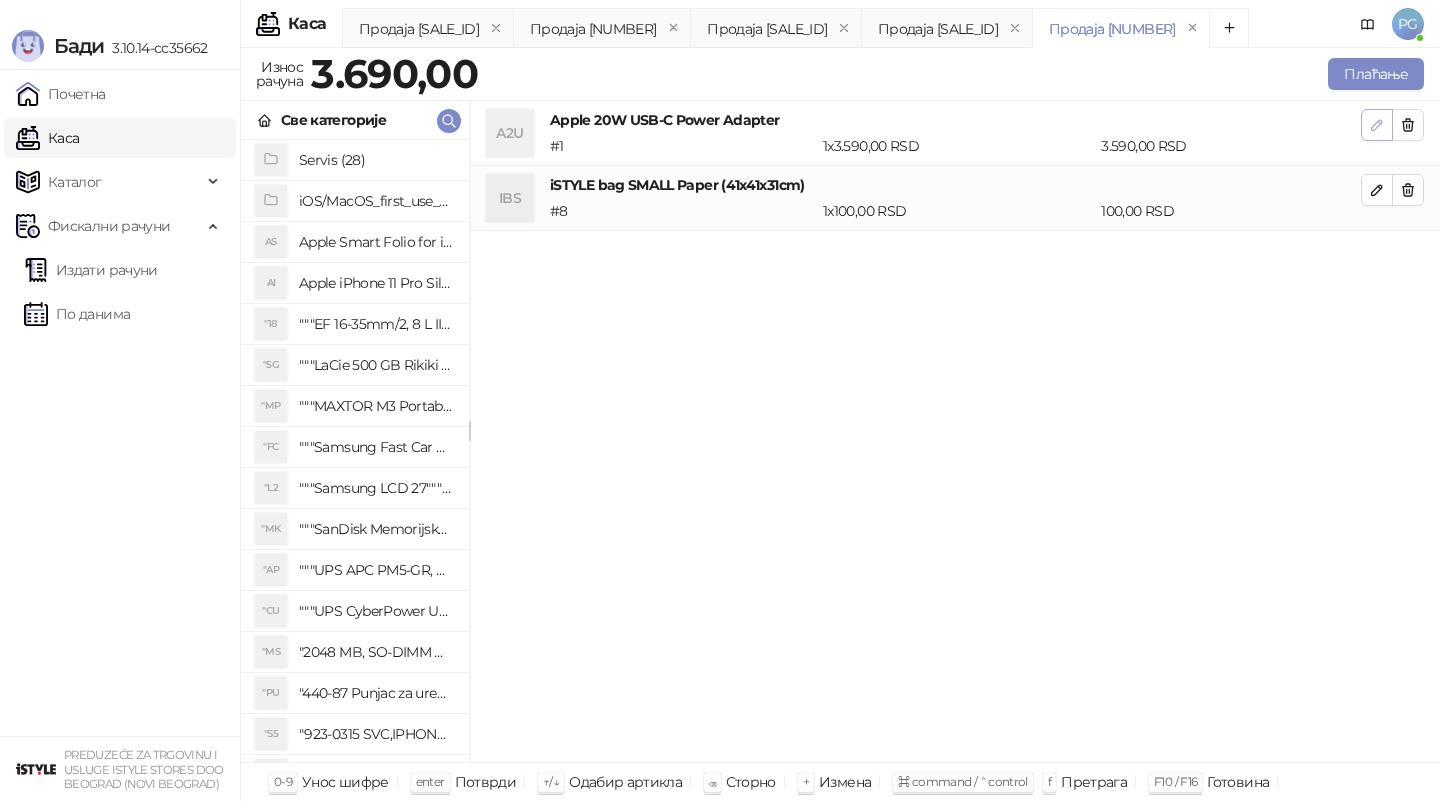 click 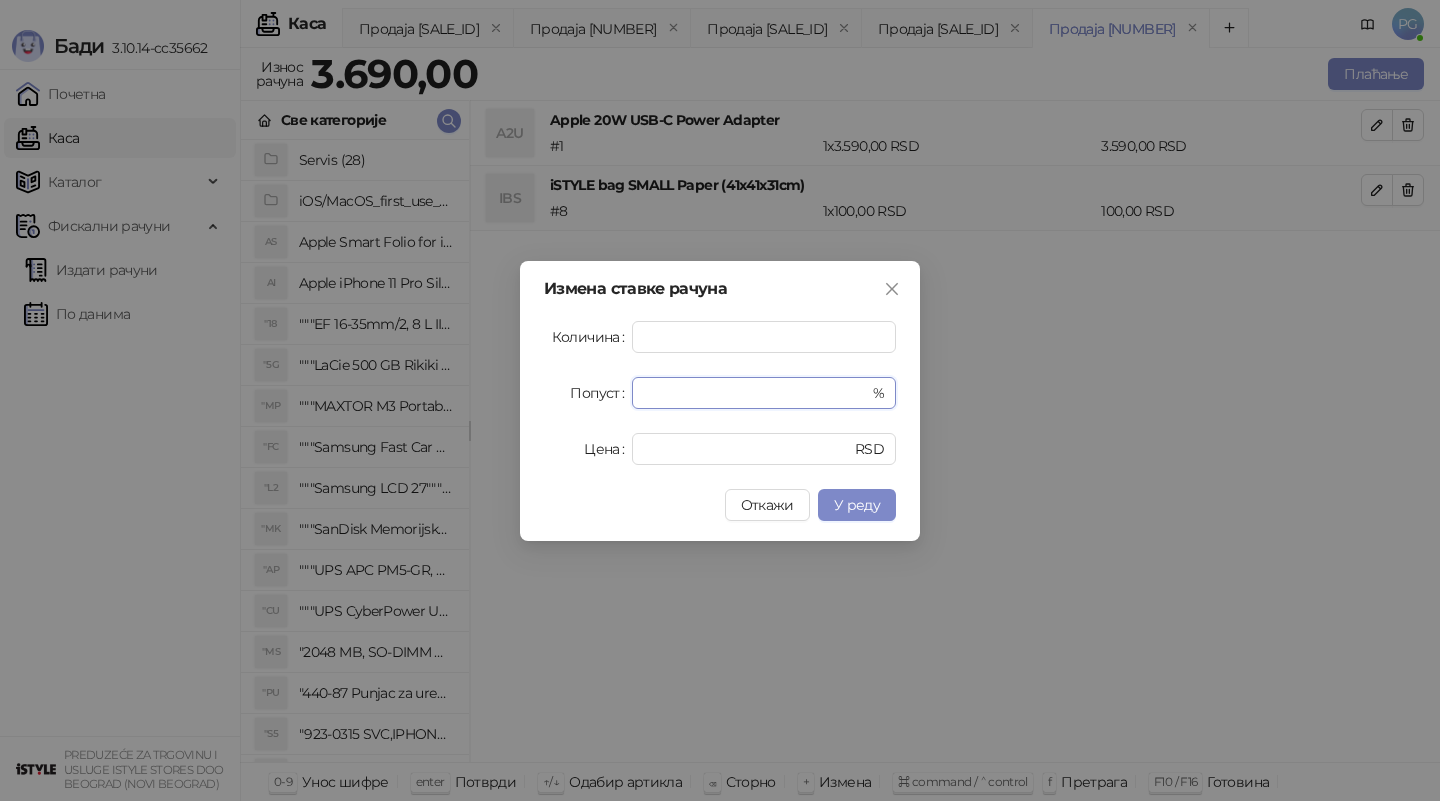 drag, startPoint x: 684, startPoint y: 395, endPoint x: 545, endPoint y: 395, distance: 139 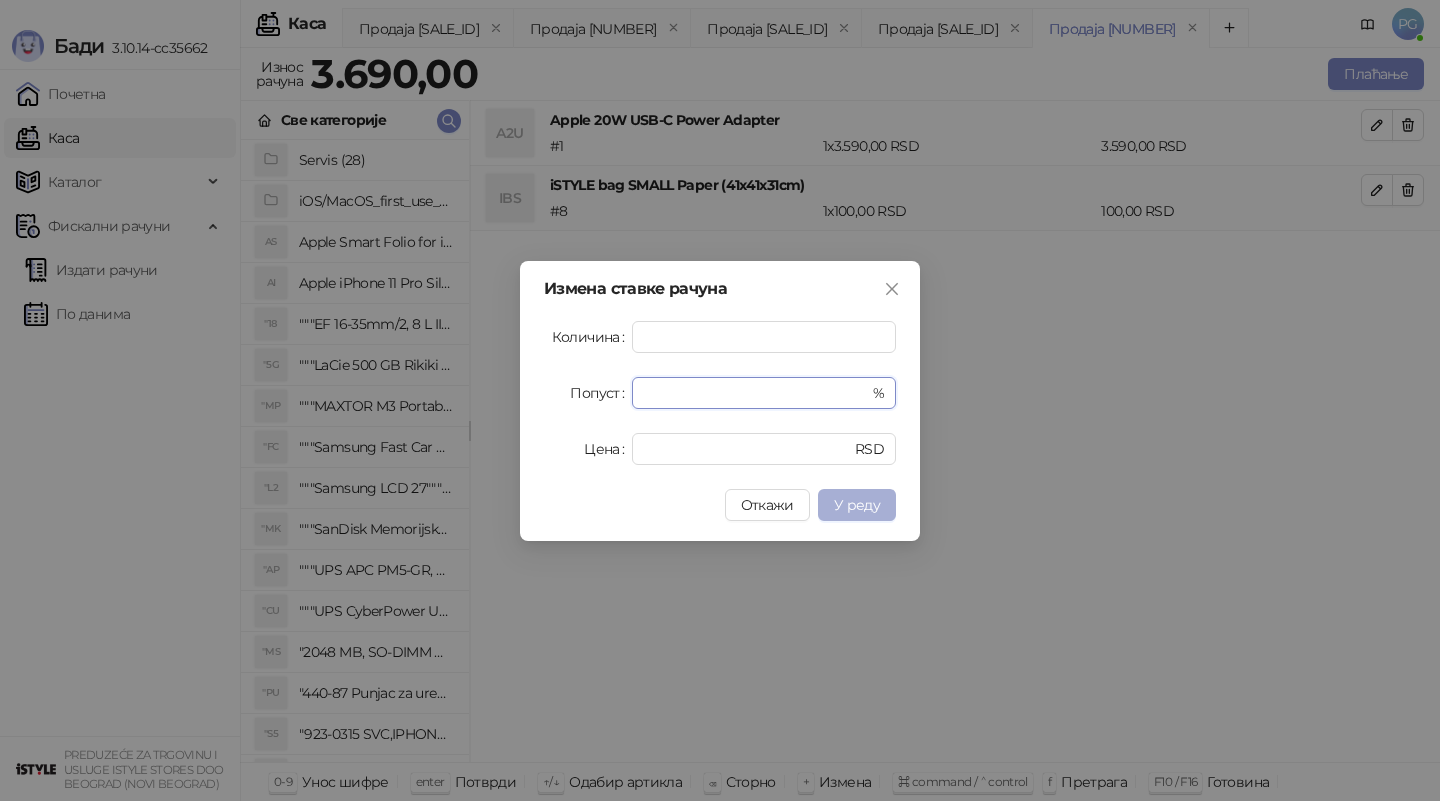type on "******" 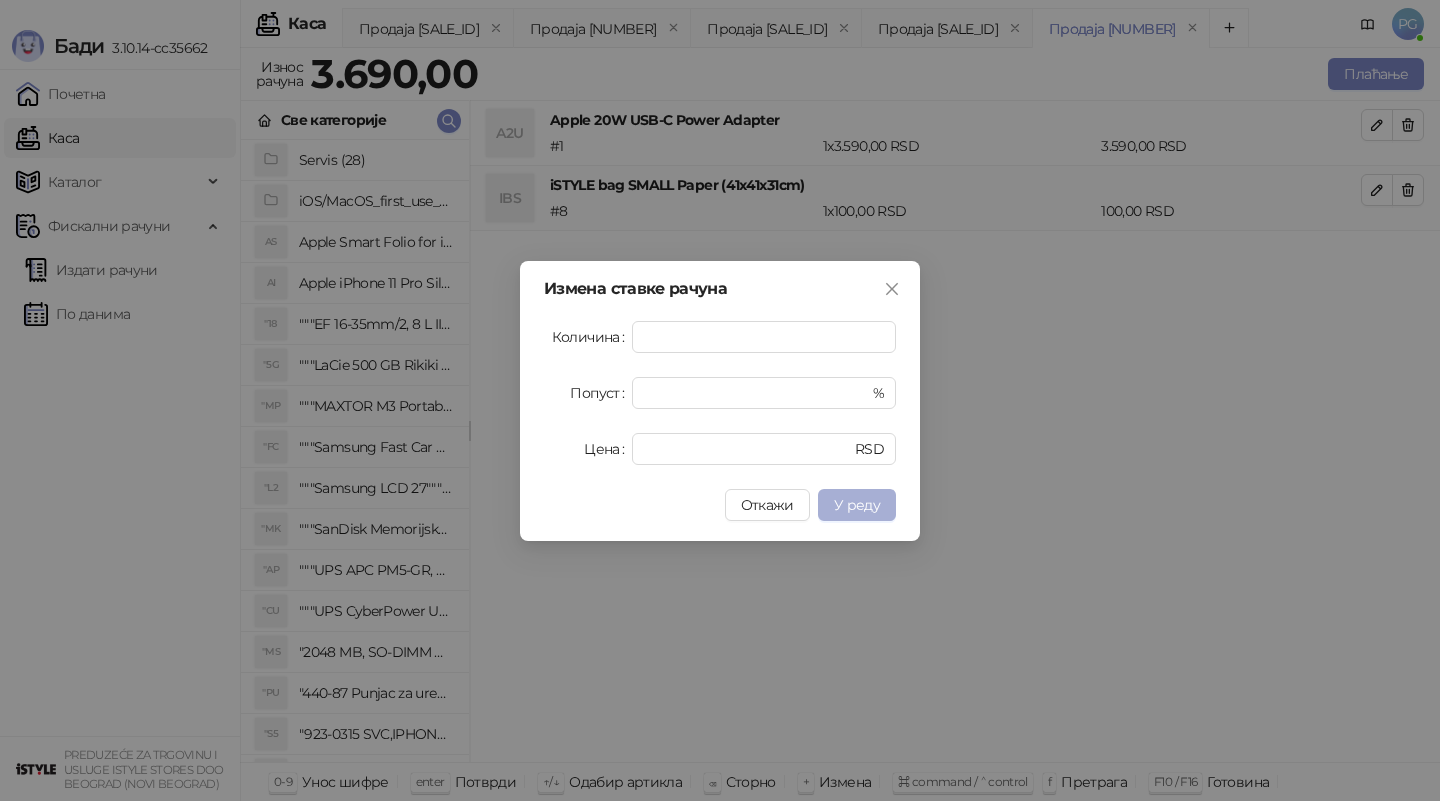 click on "У реду" at bounding box center (857, 505) 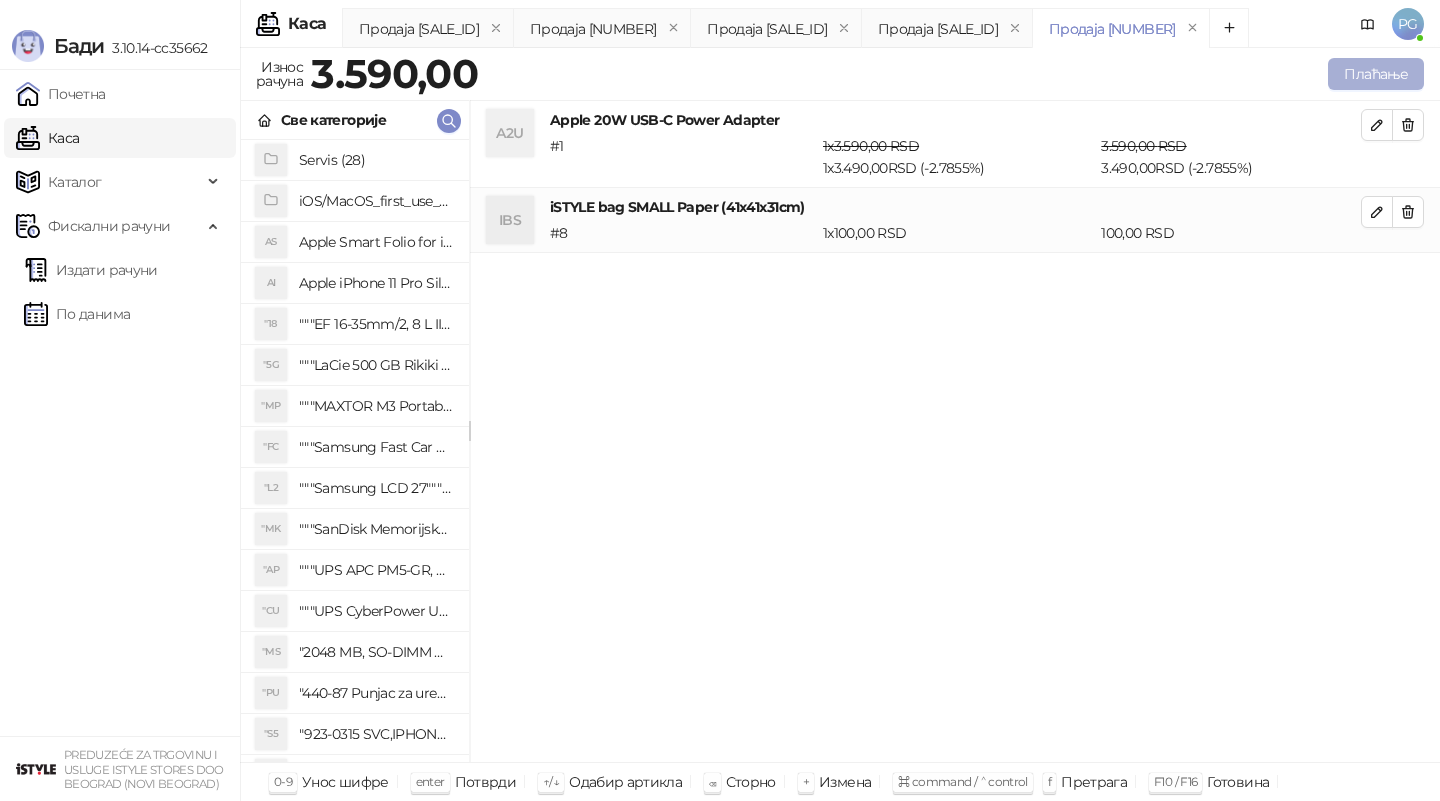 click on "Плаћање" at bounding box center [1376, 74] 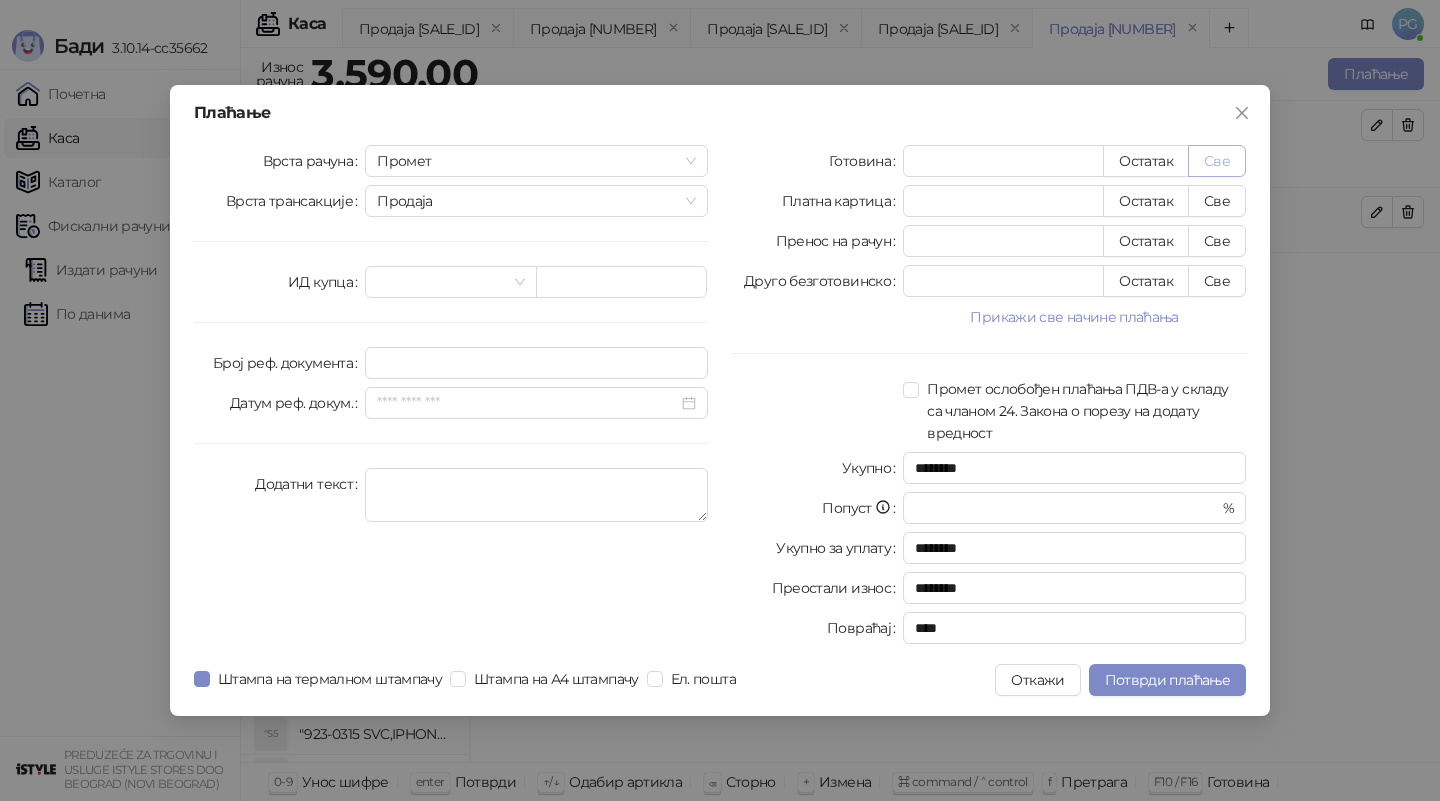 click on "Све" at bounding box center (1217, 161) 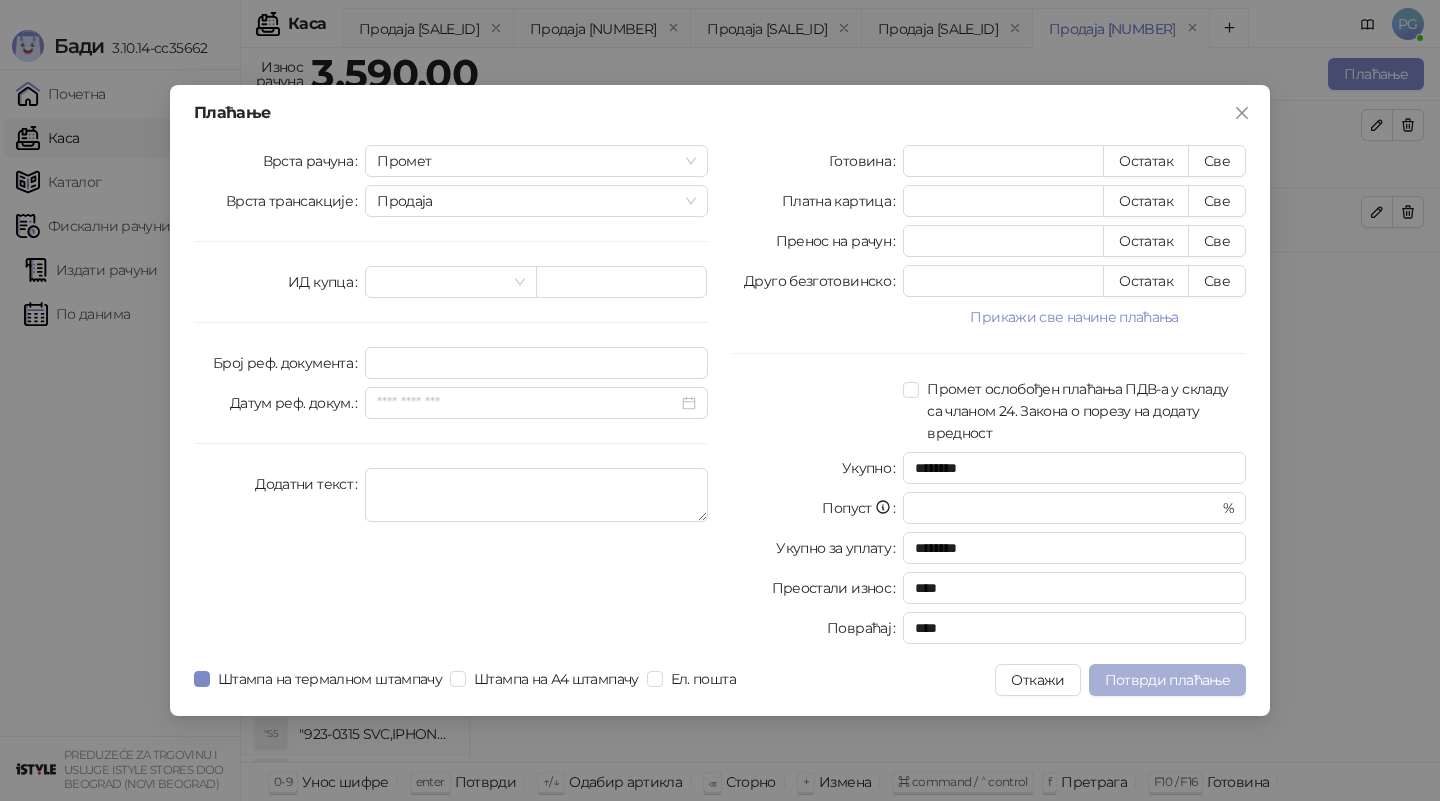 click on "Потврди плаћање" at bounding box center (1167, 680) 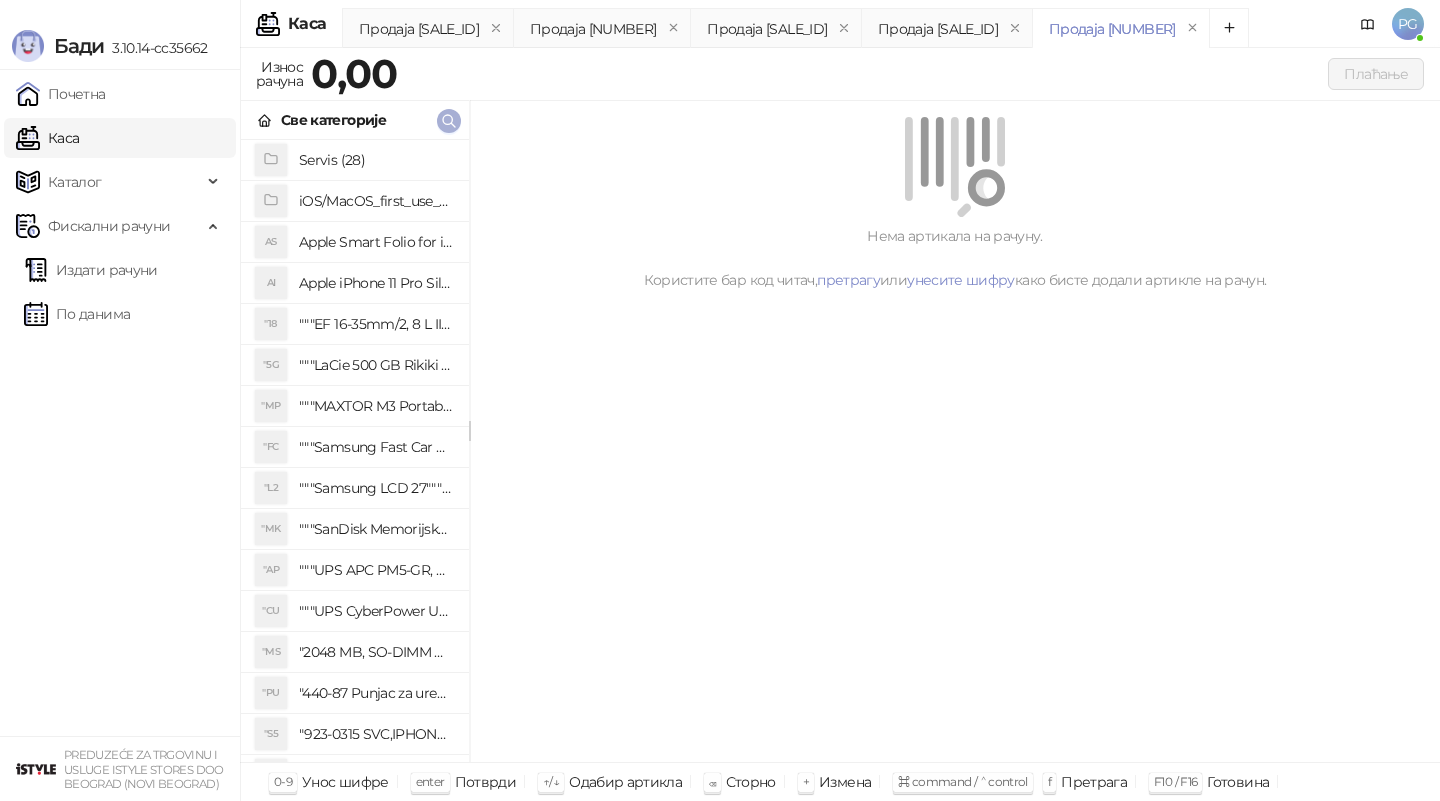 click 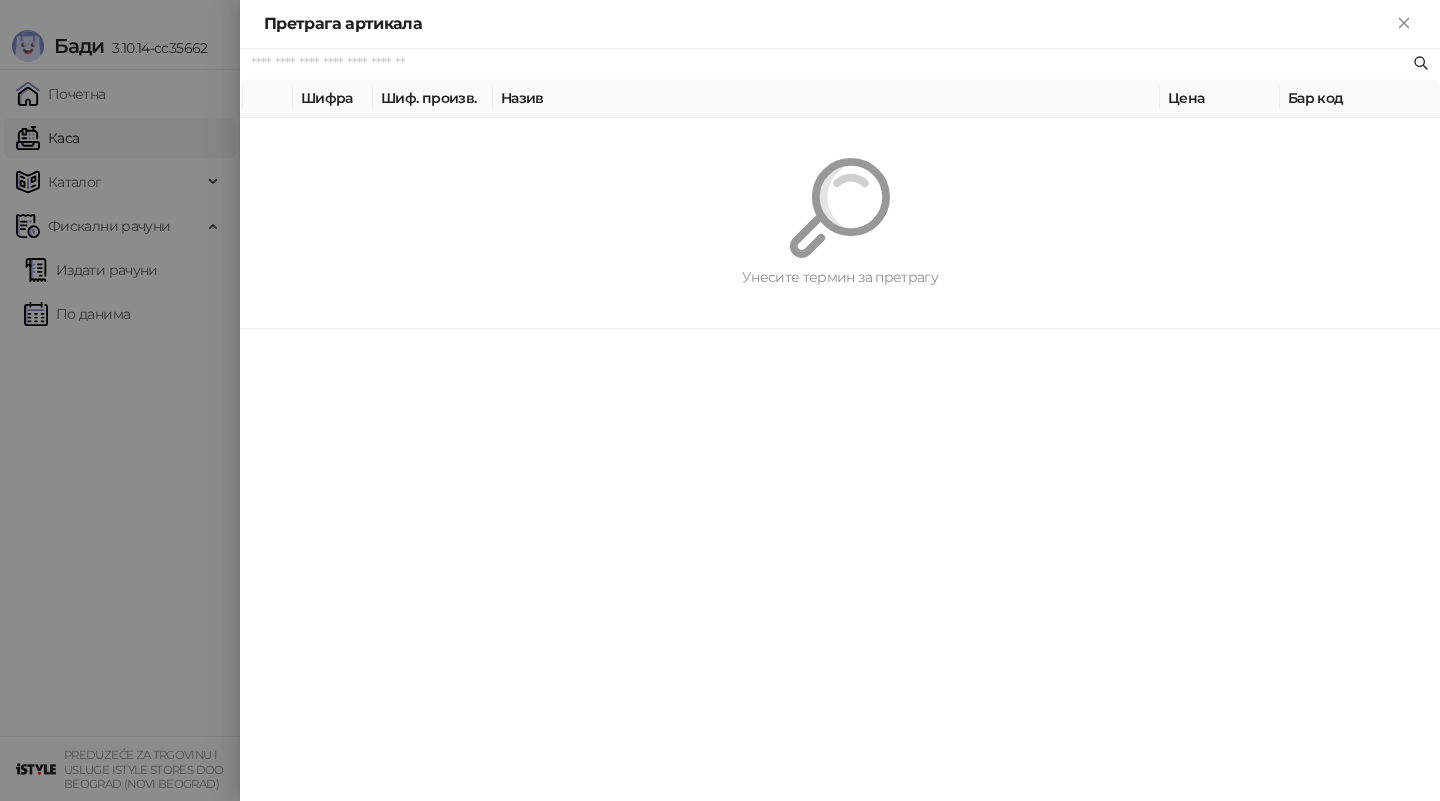paste on "*********" 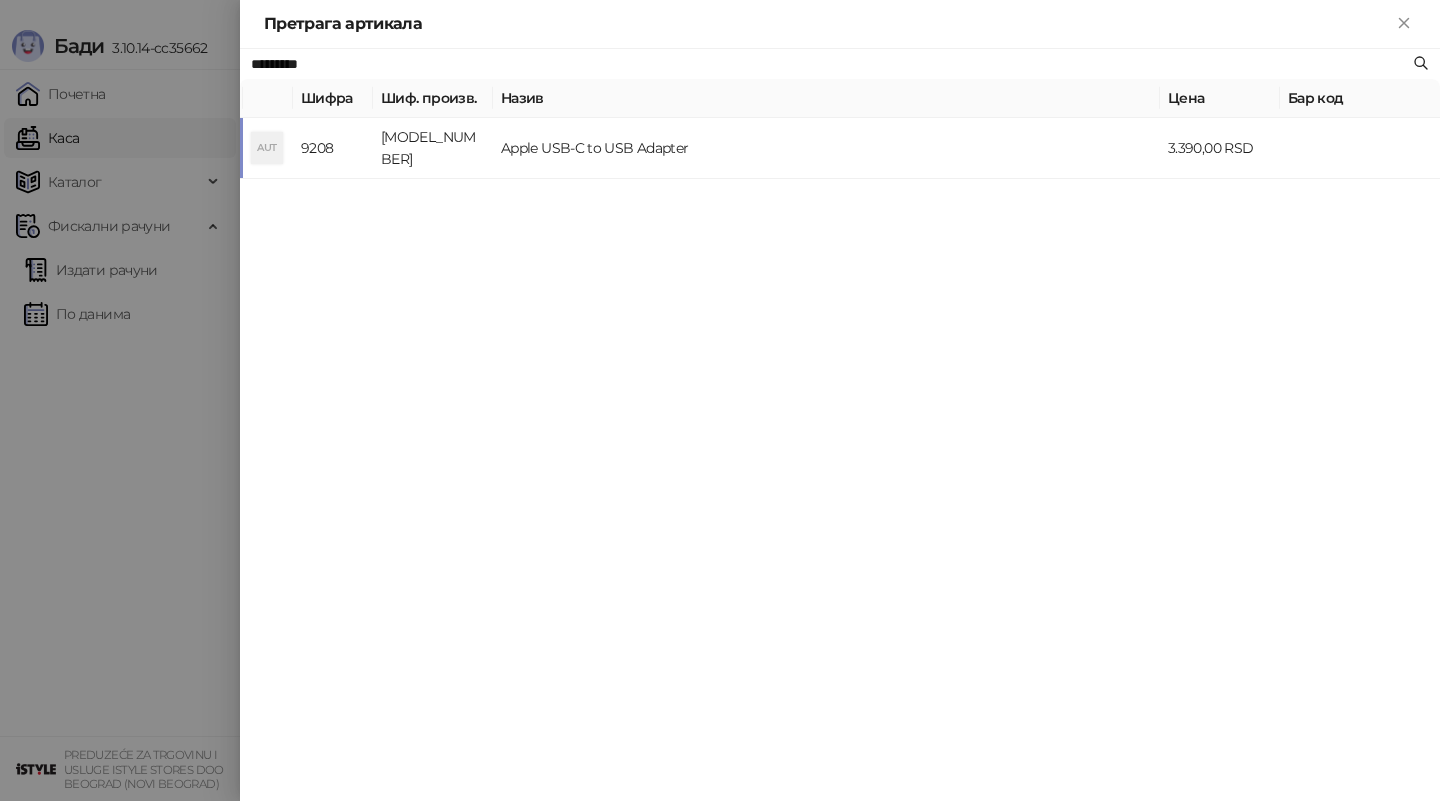 type on "*********" 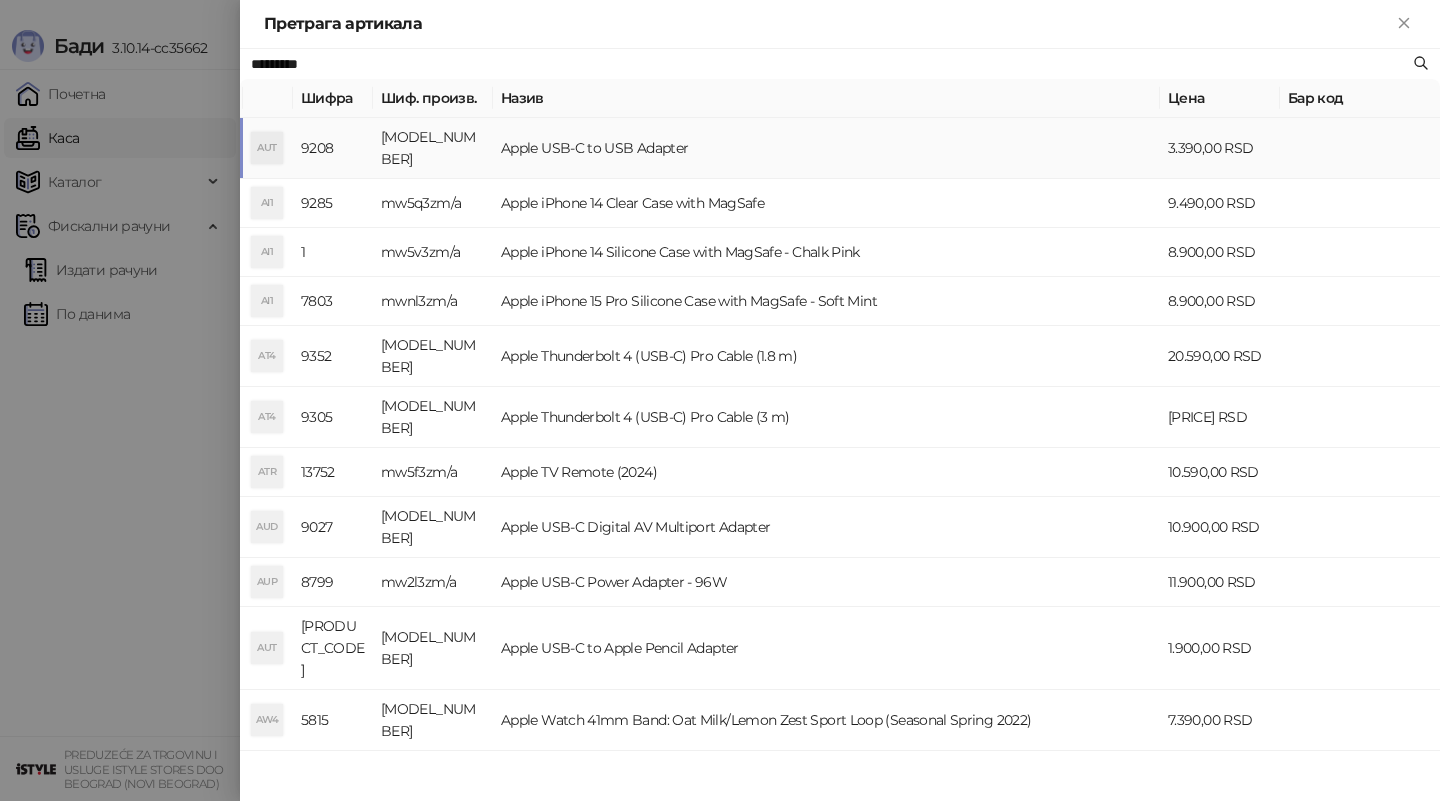 click on "[MODEL_NUMBER]" at bounding box center [433, 148] 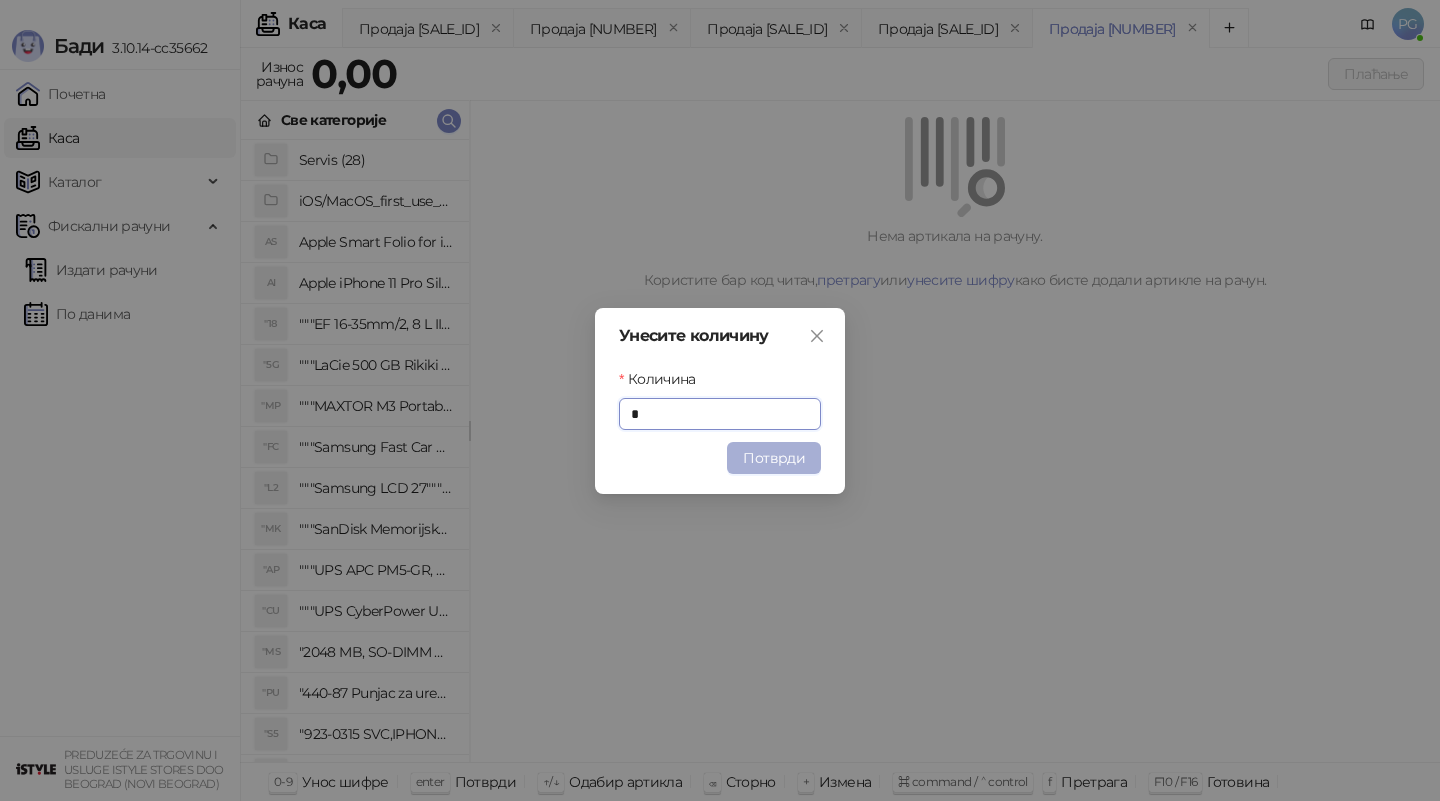 click on "Потврди" at bounding box center [774, 458] 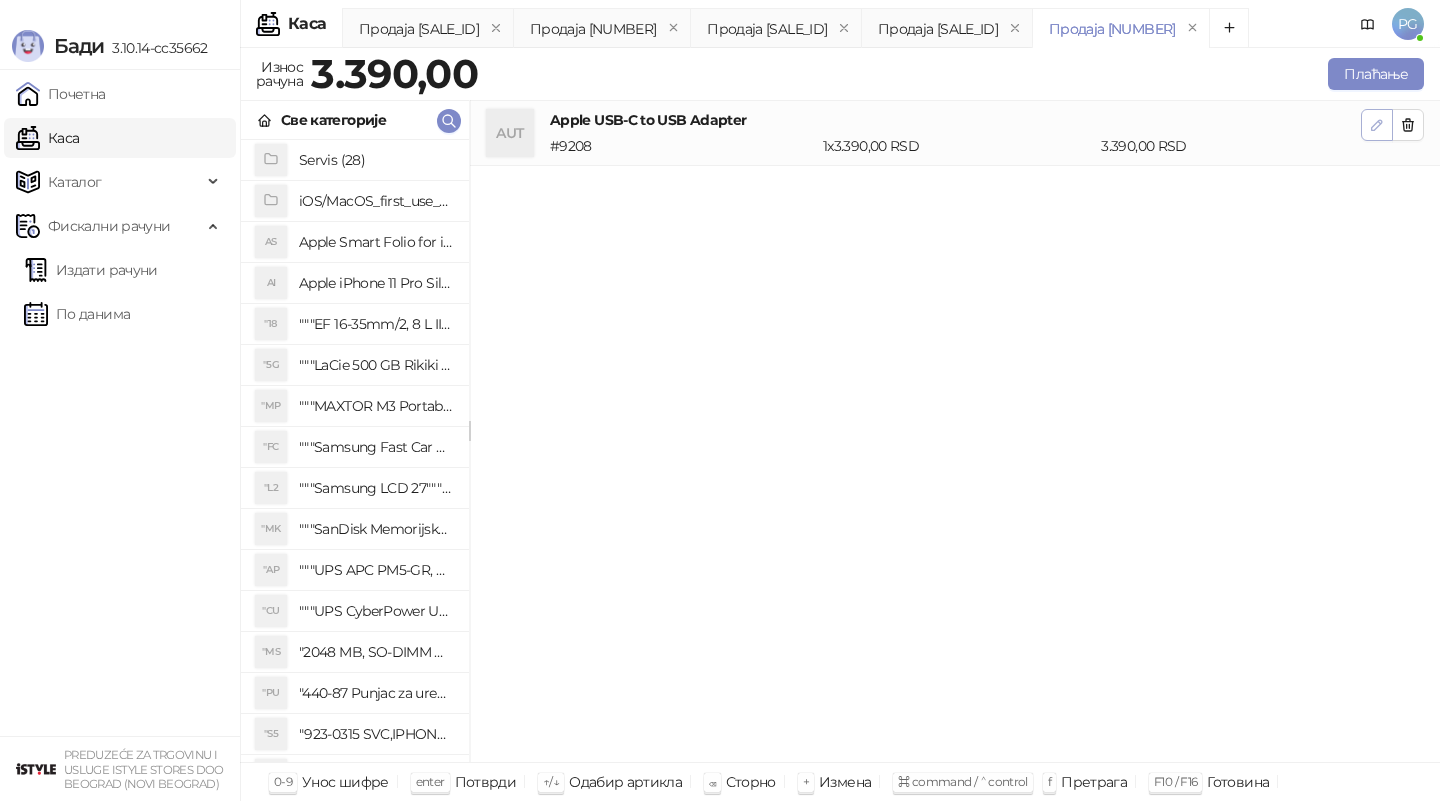 click 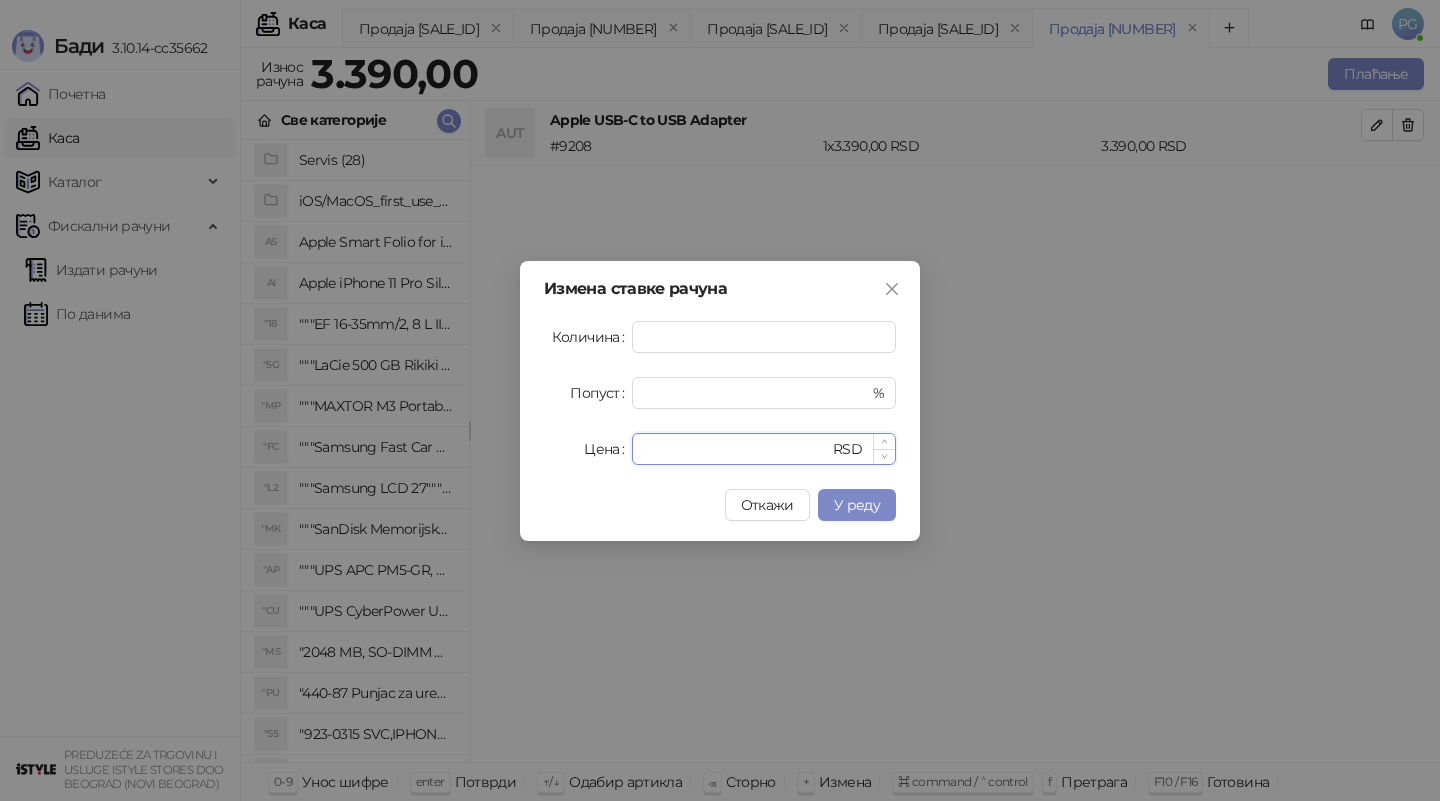 drag, startPoint x: 682, startPoint y: 452, endPoint x: 650, endPoint y: 449, distance: 32.140316 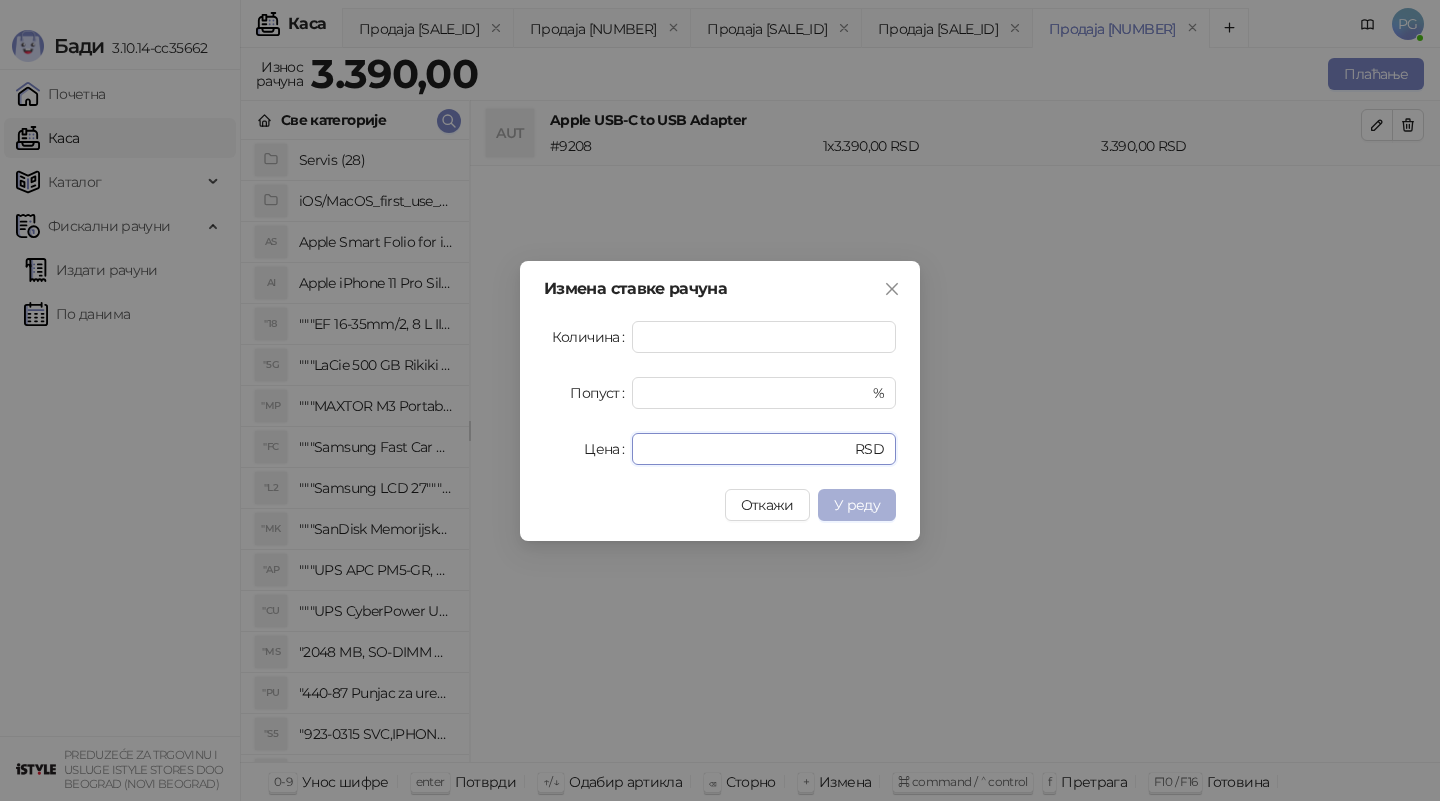 type on "****" 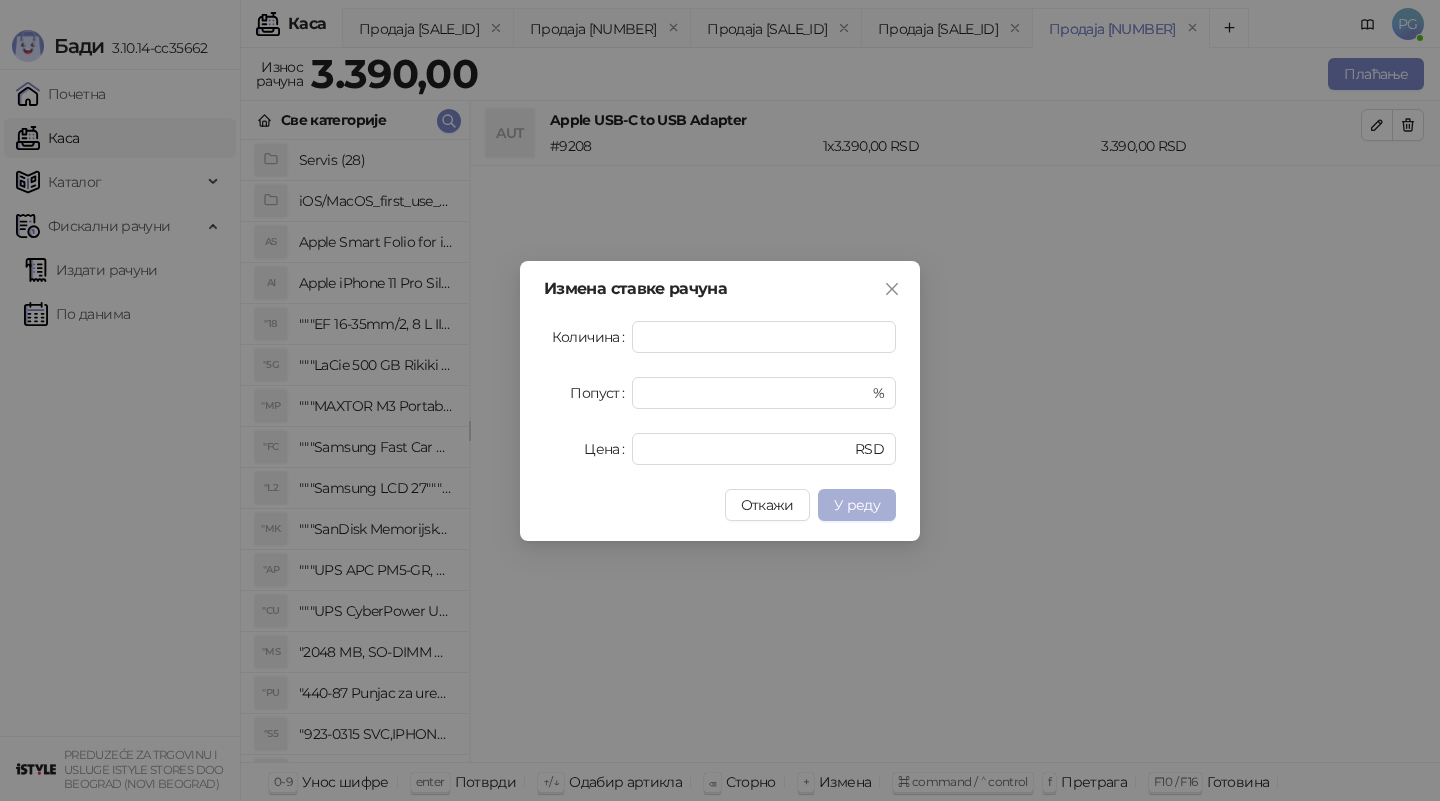 click on "У реду" at bounding box center [857, 505] 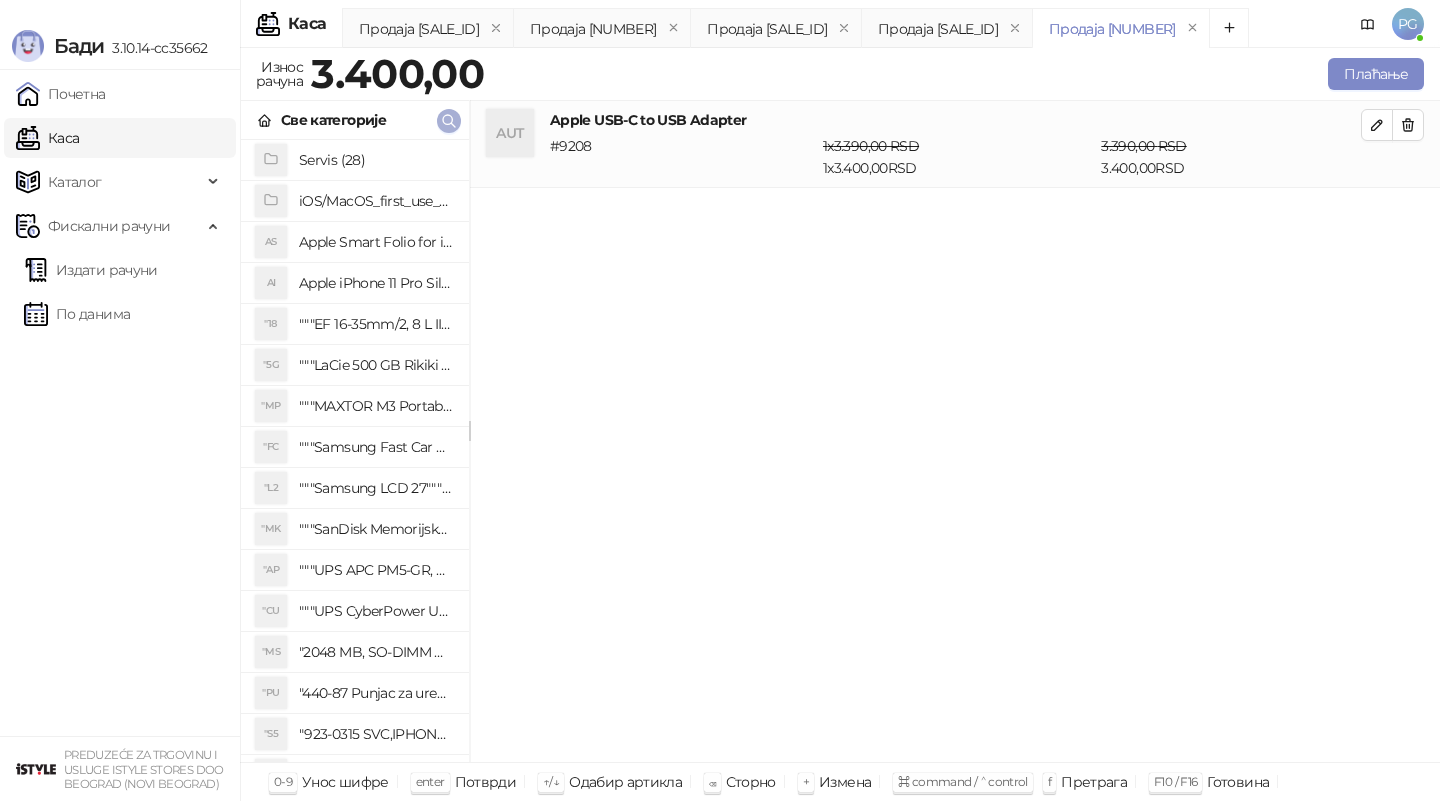 click 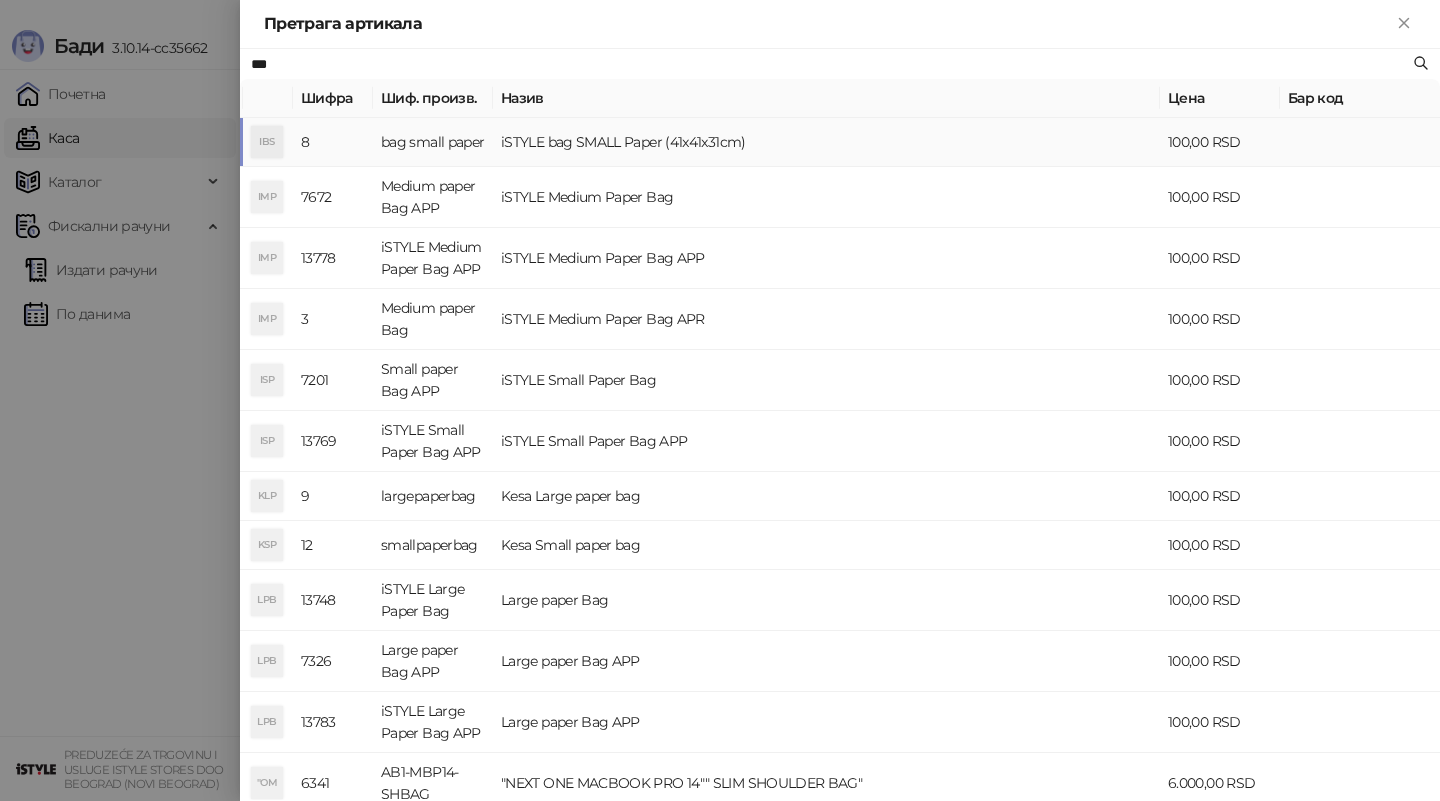 type on "***" 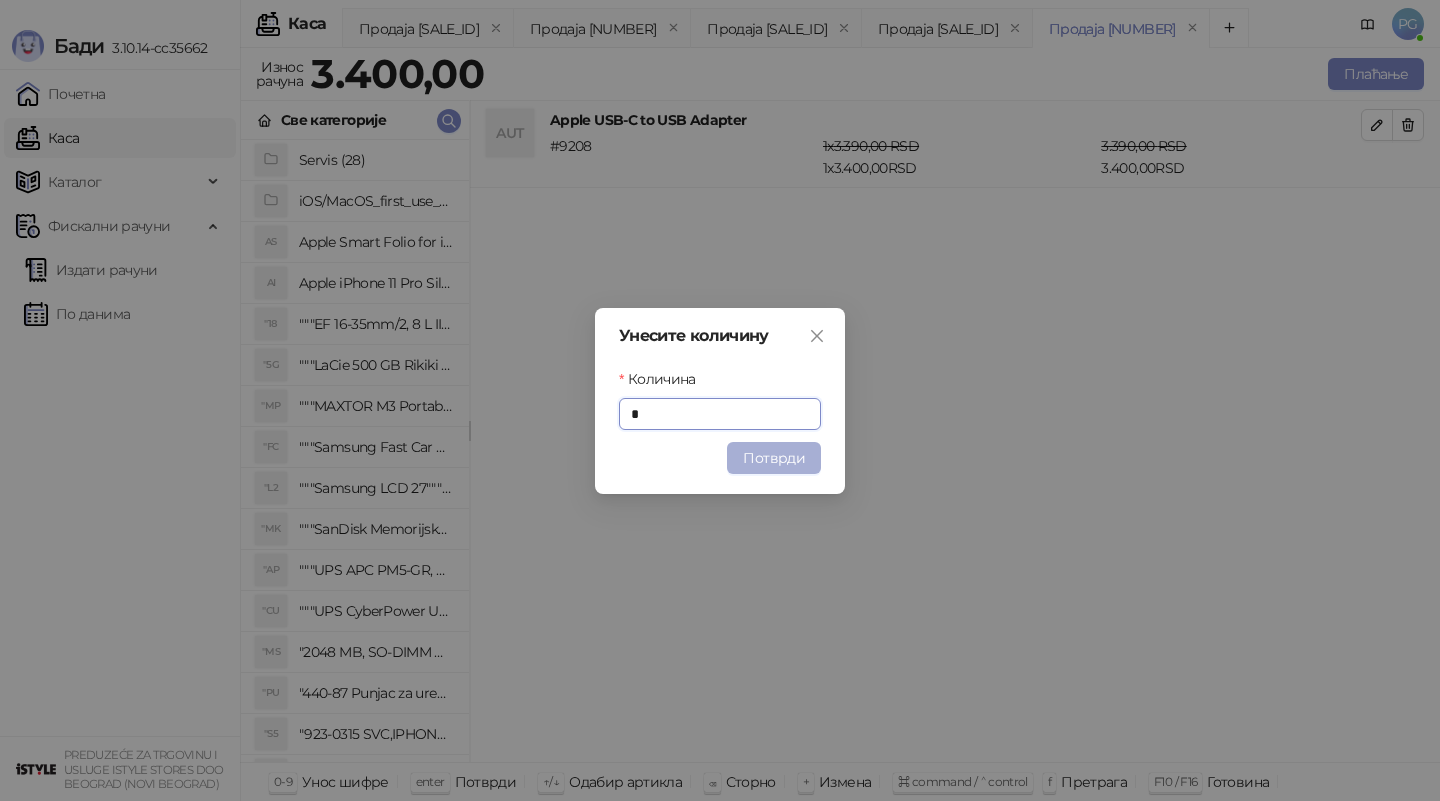 click on "Потврди" at bounding box center (774, 458) 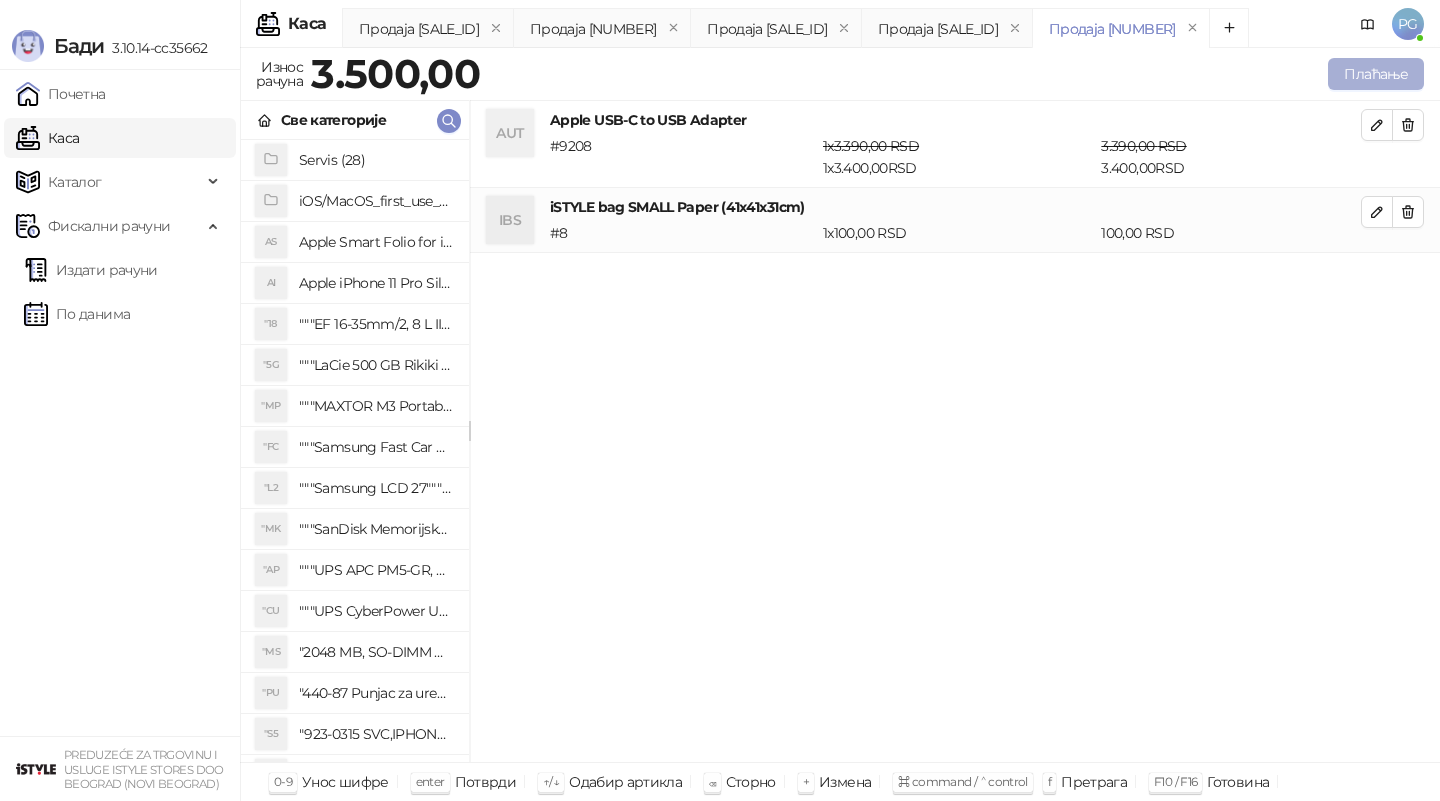 click on "Плаћање" at bounding box center (1376, 74) 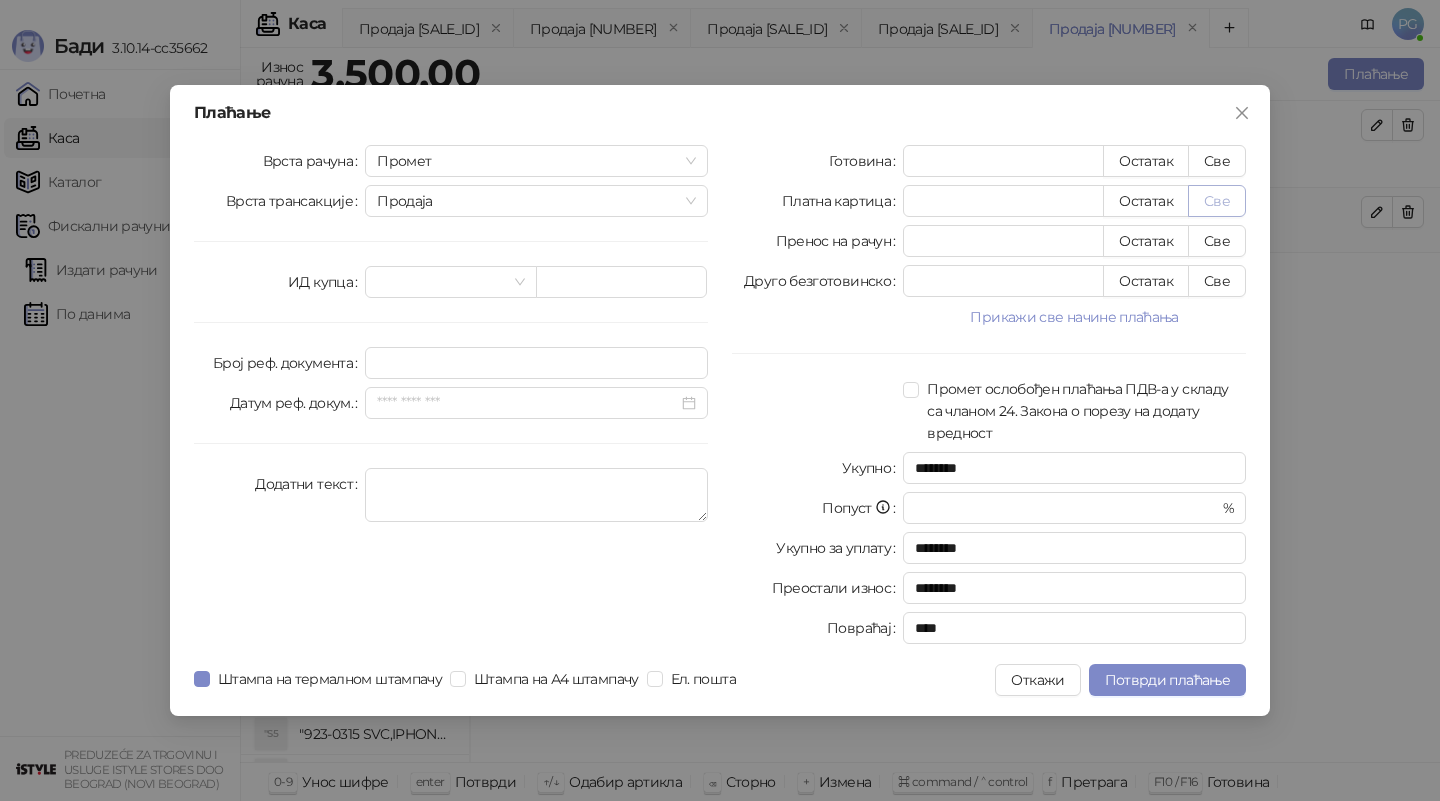 click on "Све" at bounding box center [1217, 201] 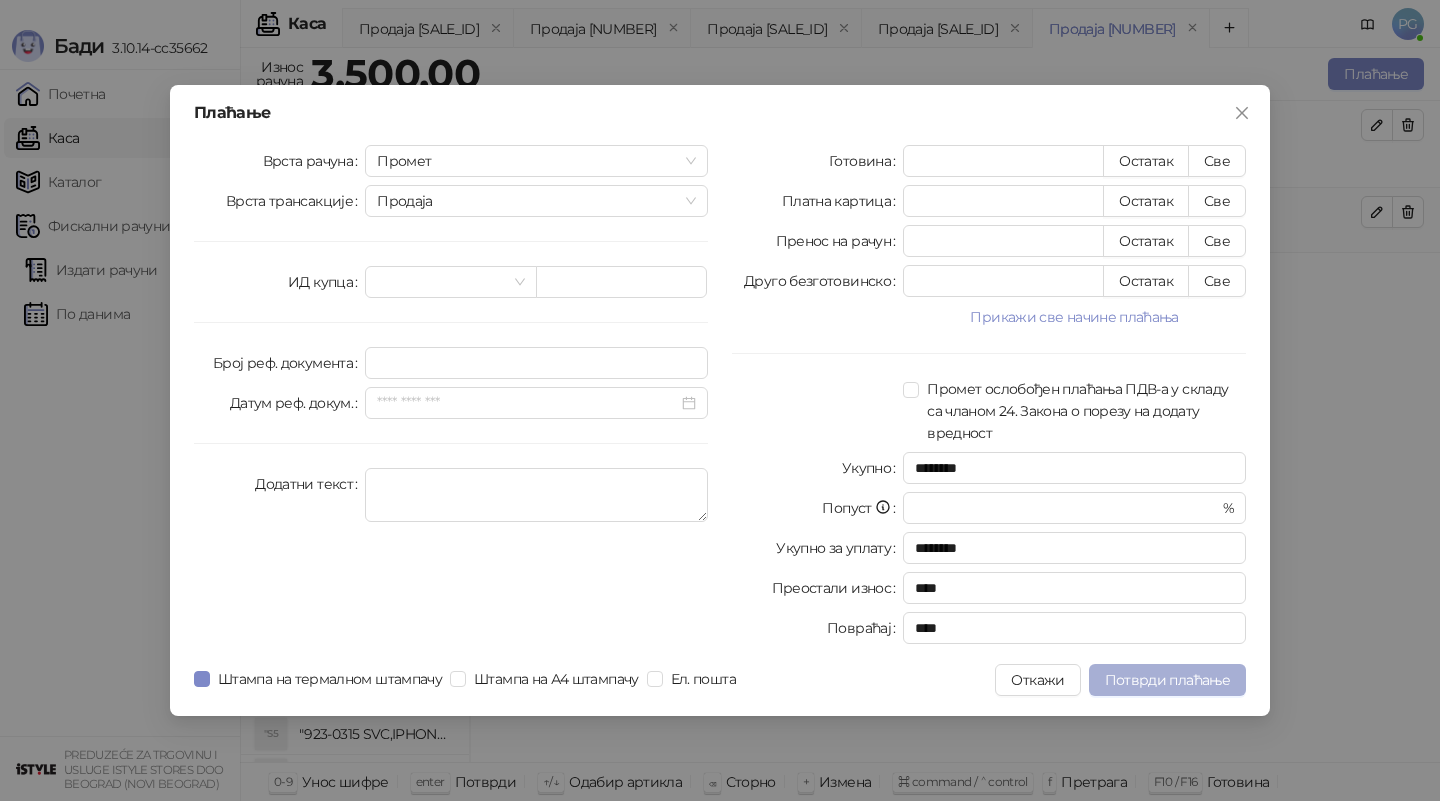 click on "Потврди плаћање" at bounding box center [1167, 680] 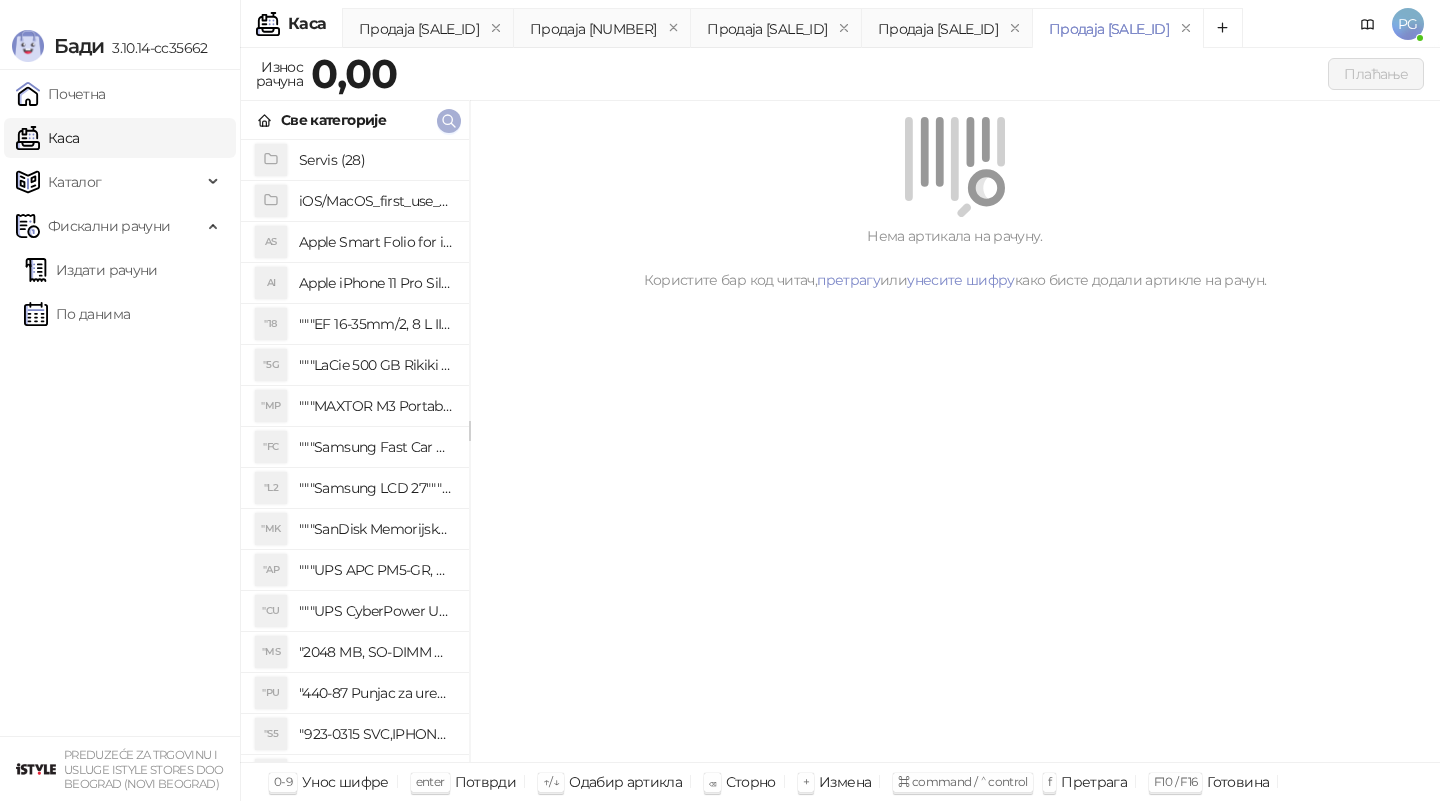 click 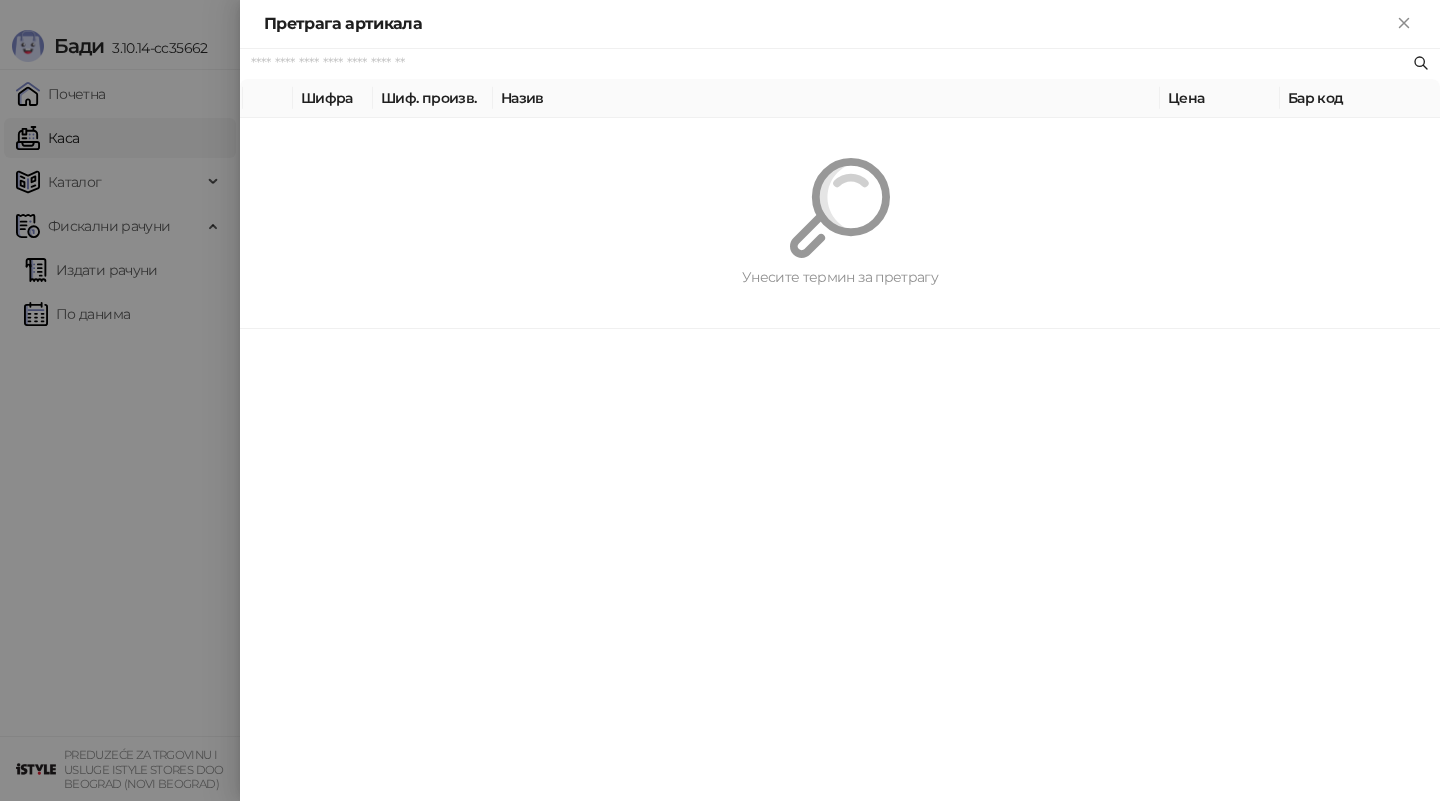 paste on "**********" 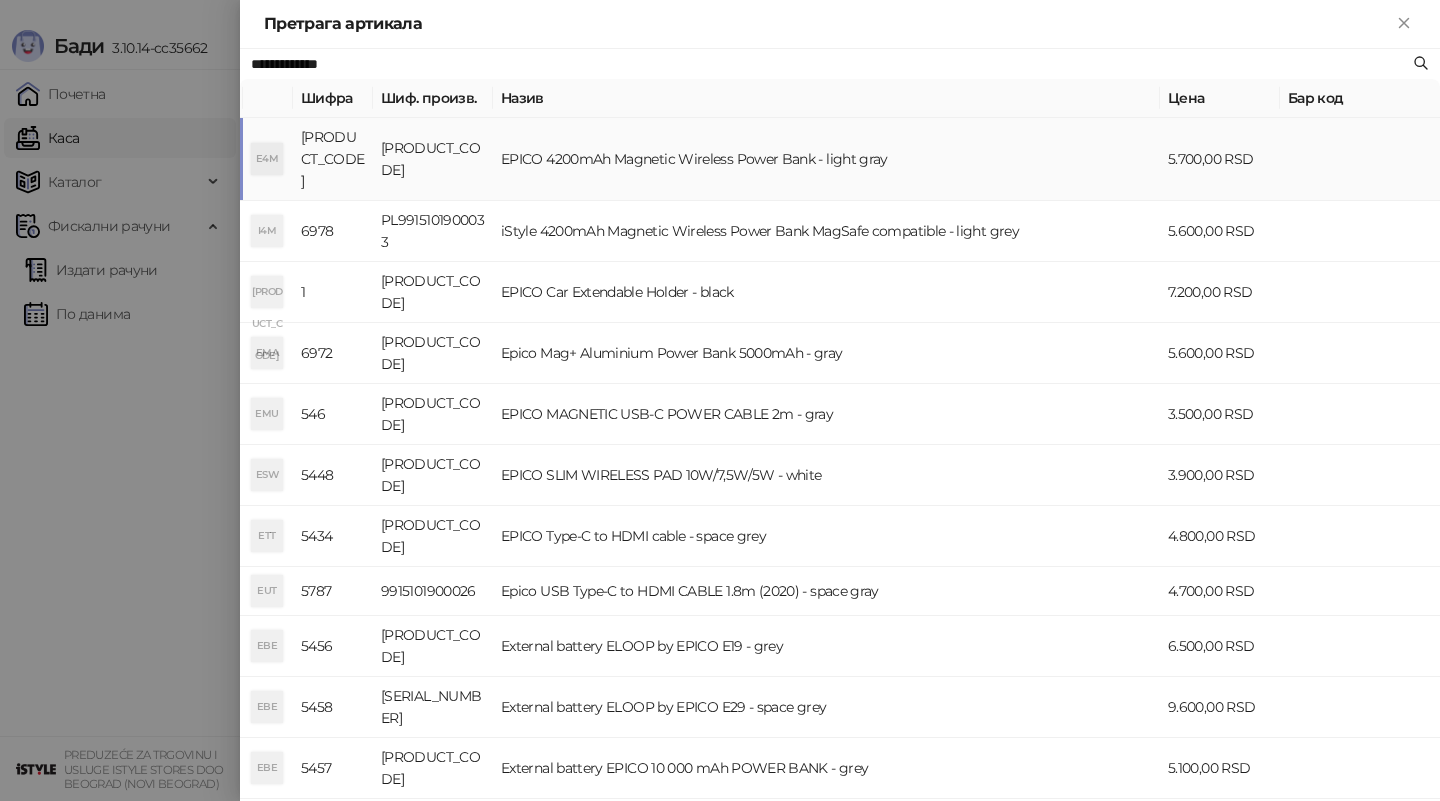 click on "[PRODUCT_CODE]" at bounding box center (433, 159) 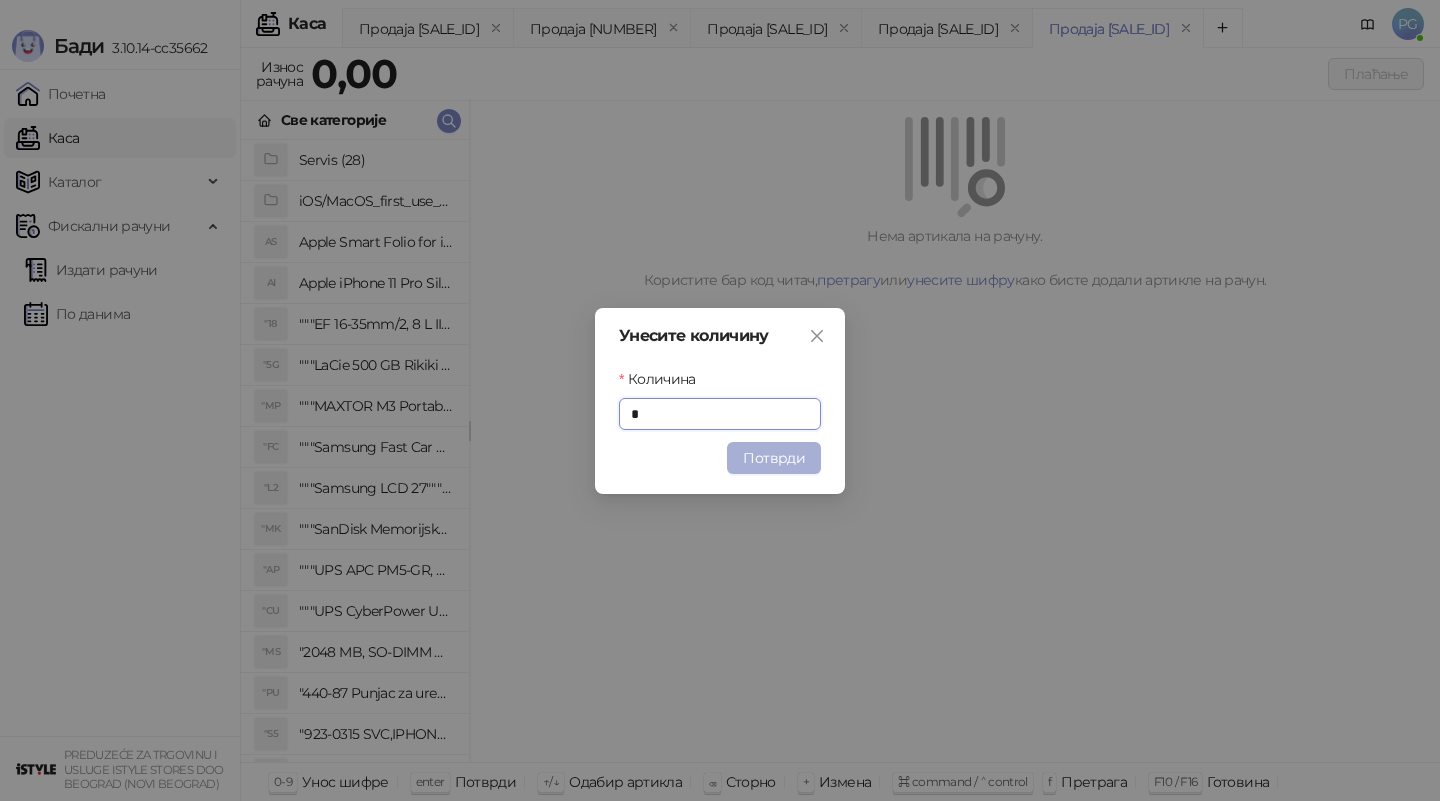 click on "Потврди" at bounding box center (774, 458) 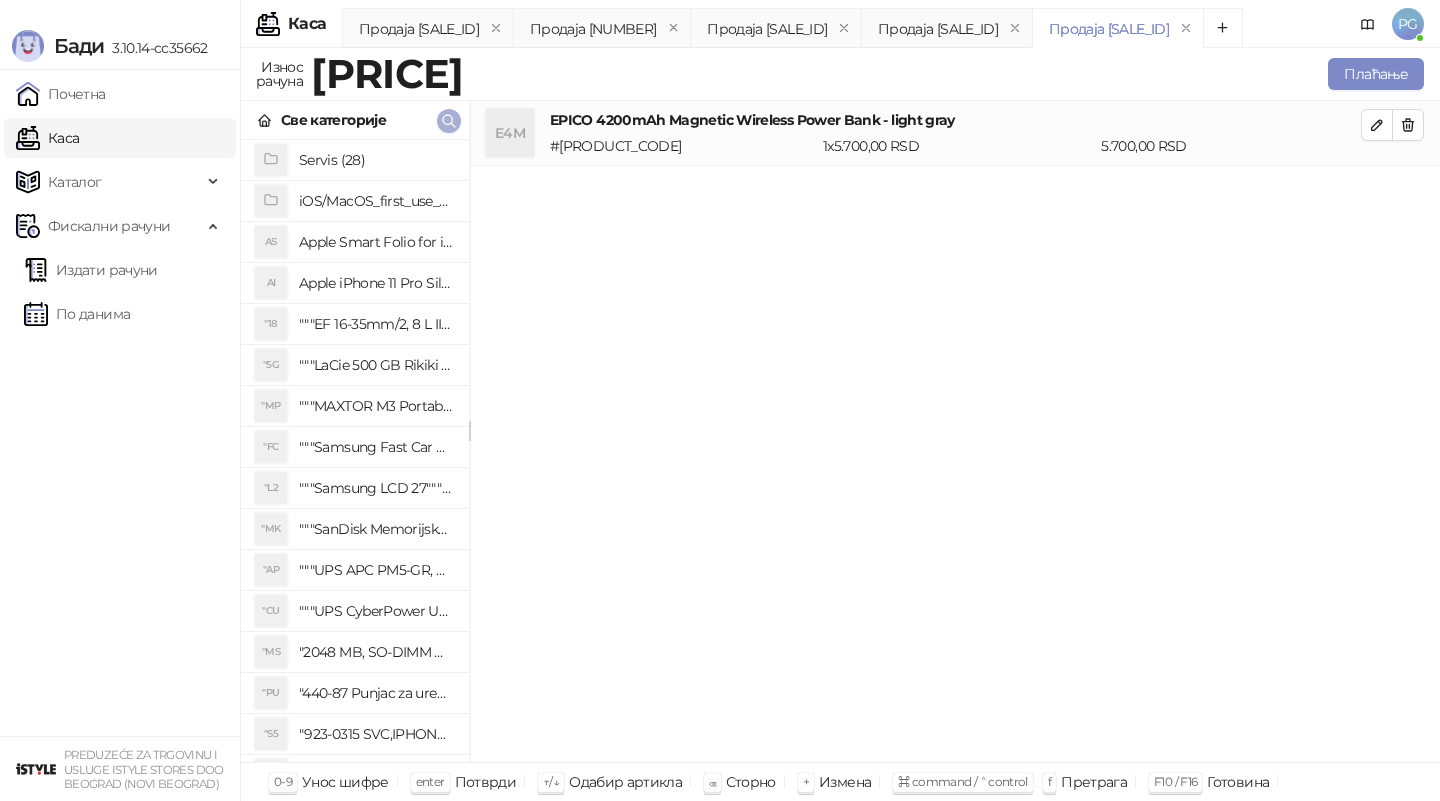click 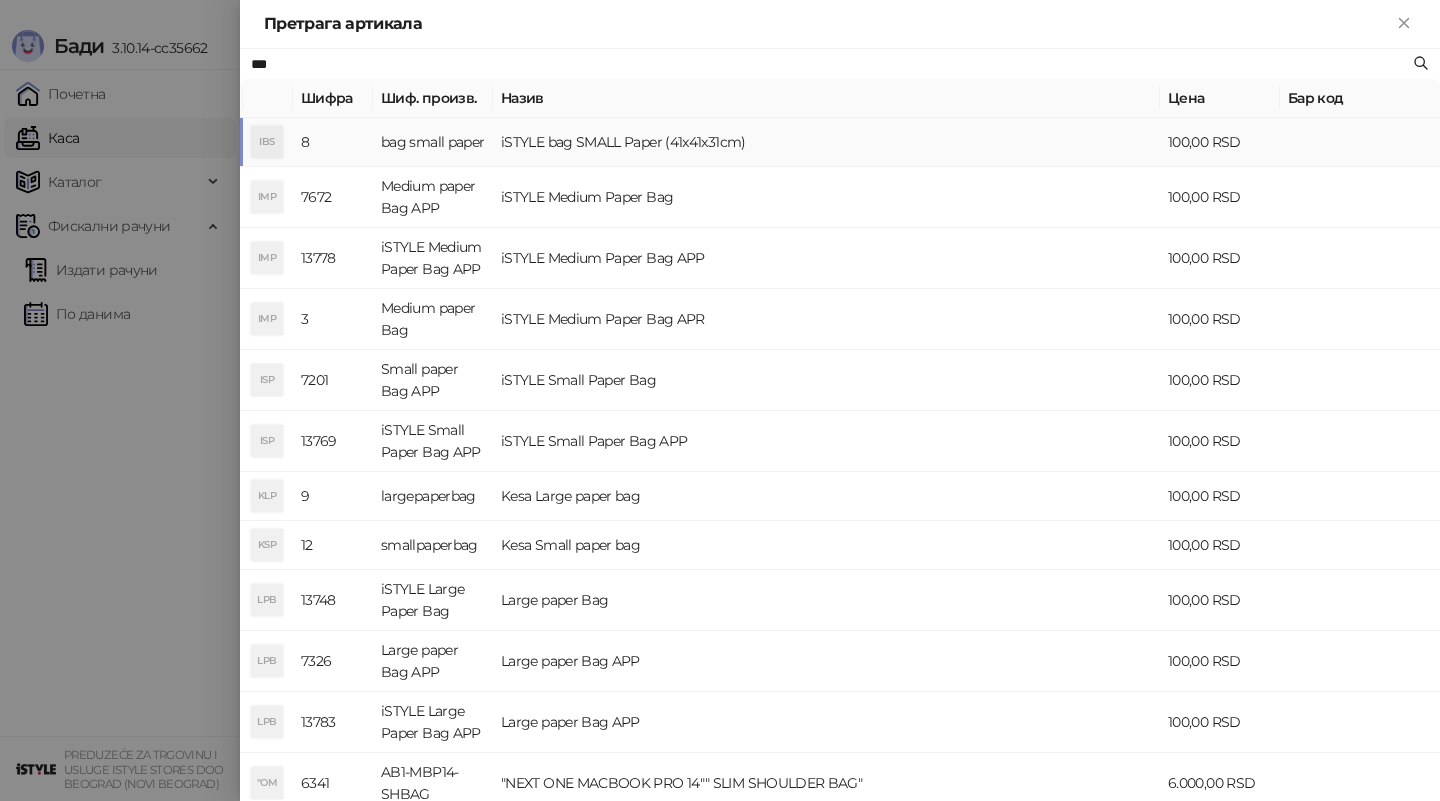type on "***" 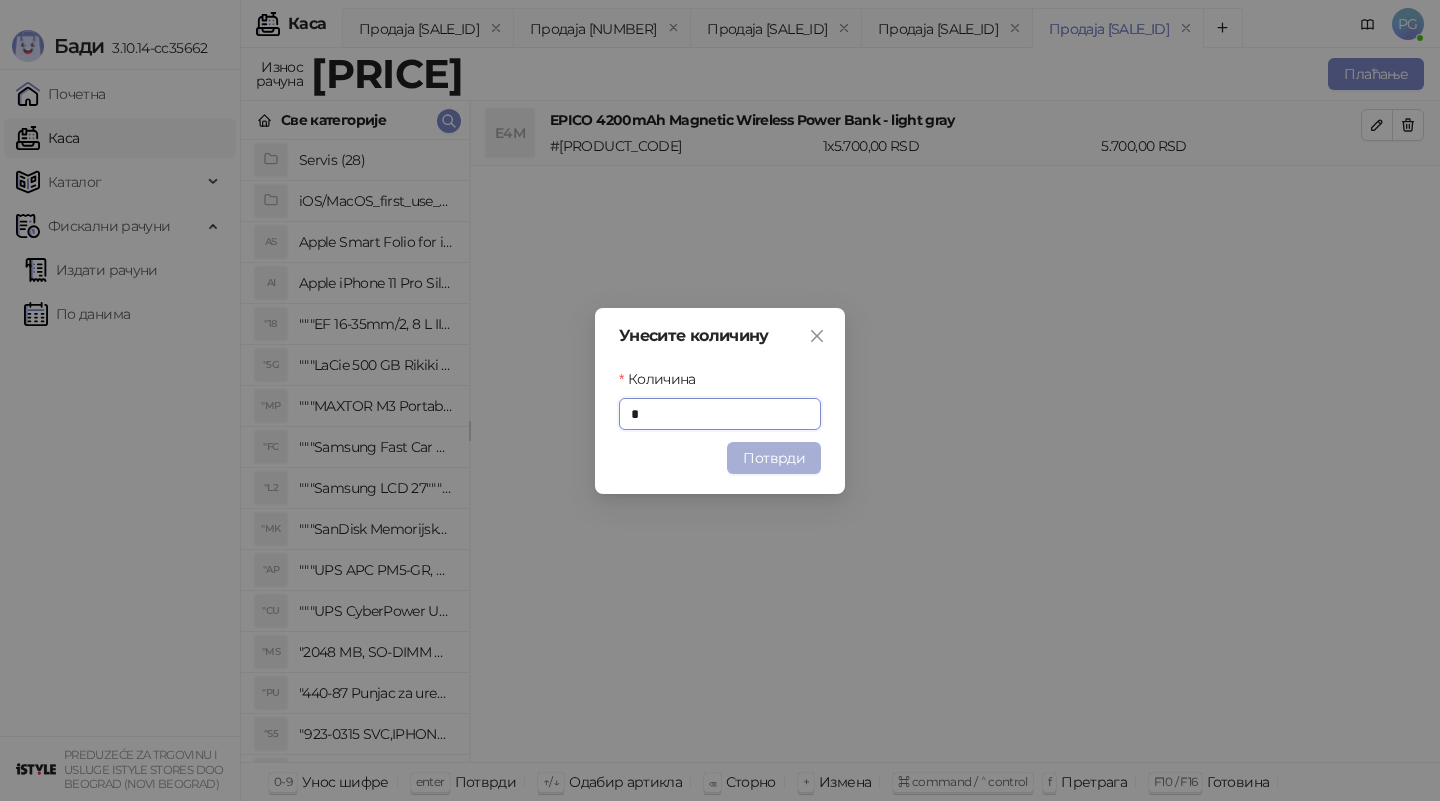 click on "Потврди" at bounding box center (774, 458) 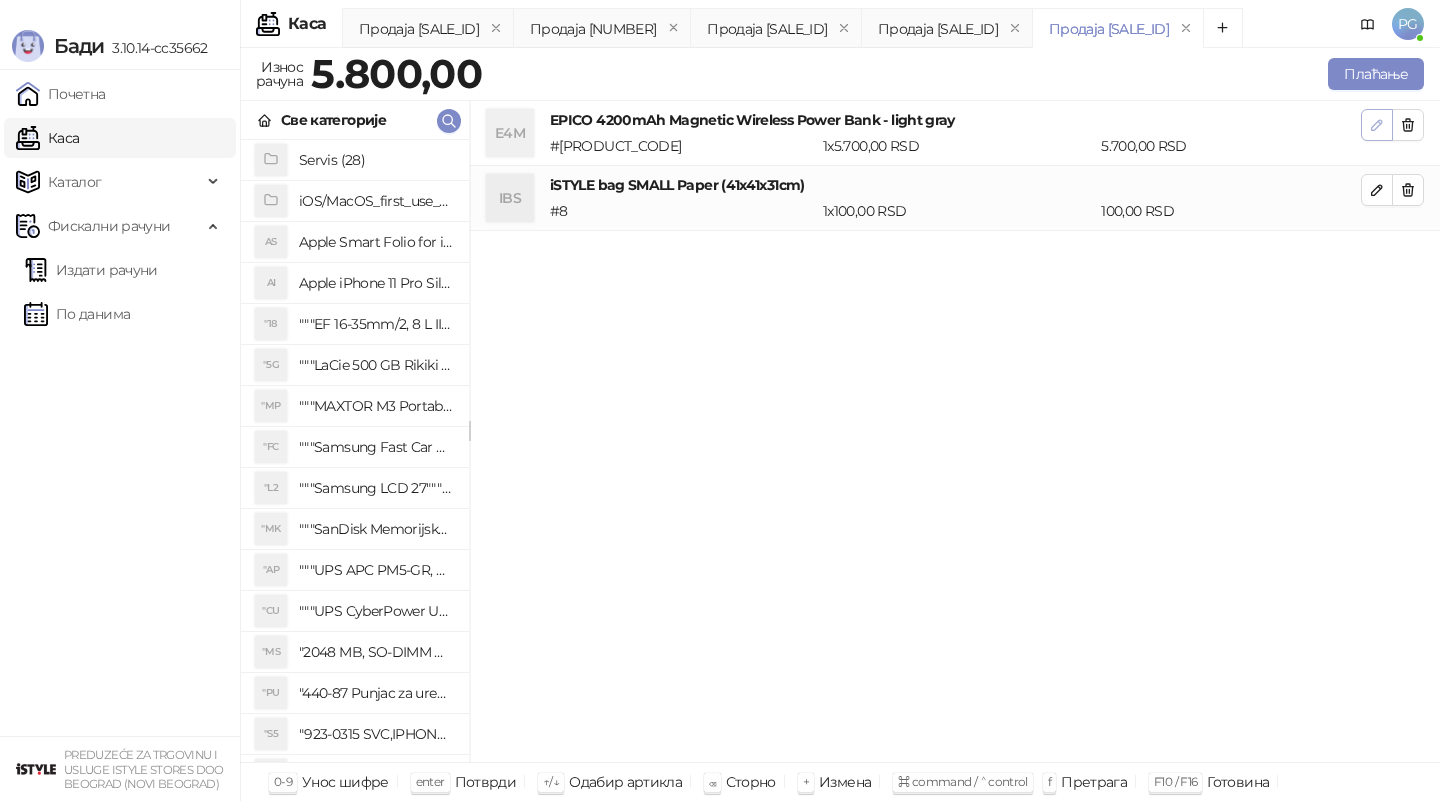 click at bounding box center (1377, 125) 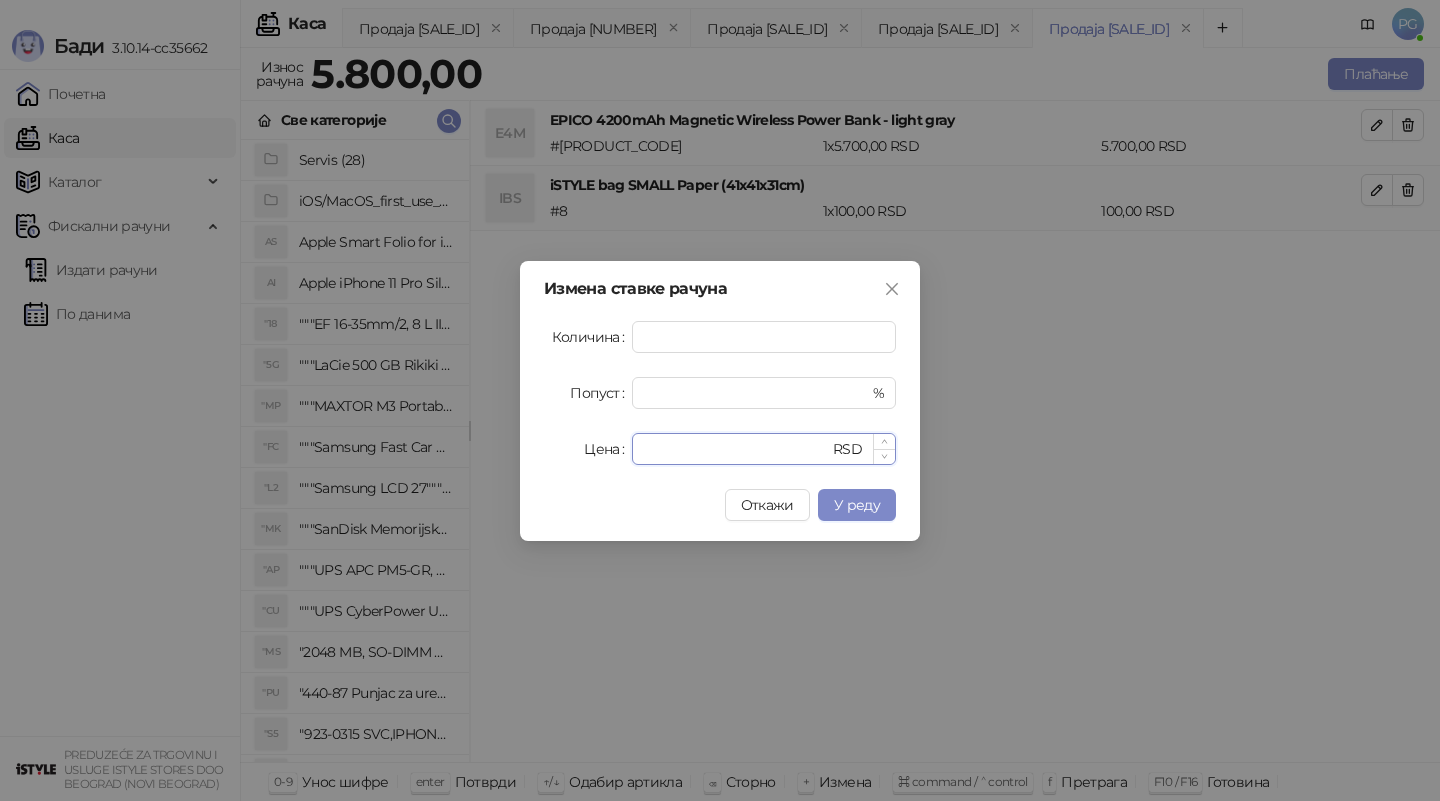 click on "****" at bounding box center (736, 449) 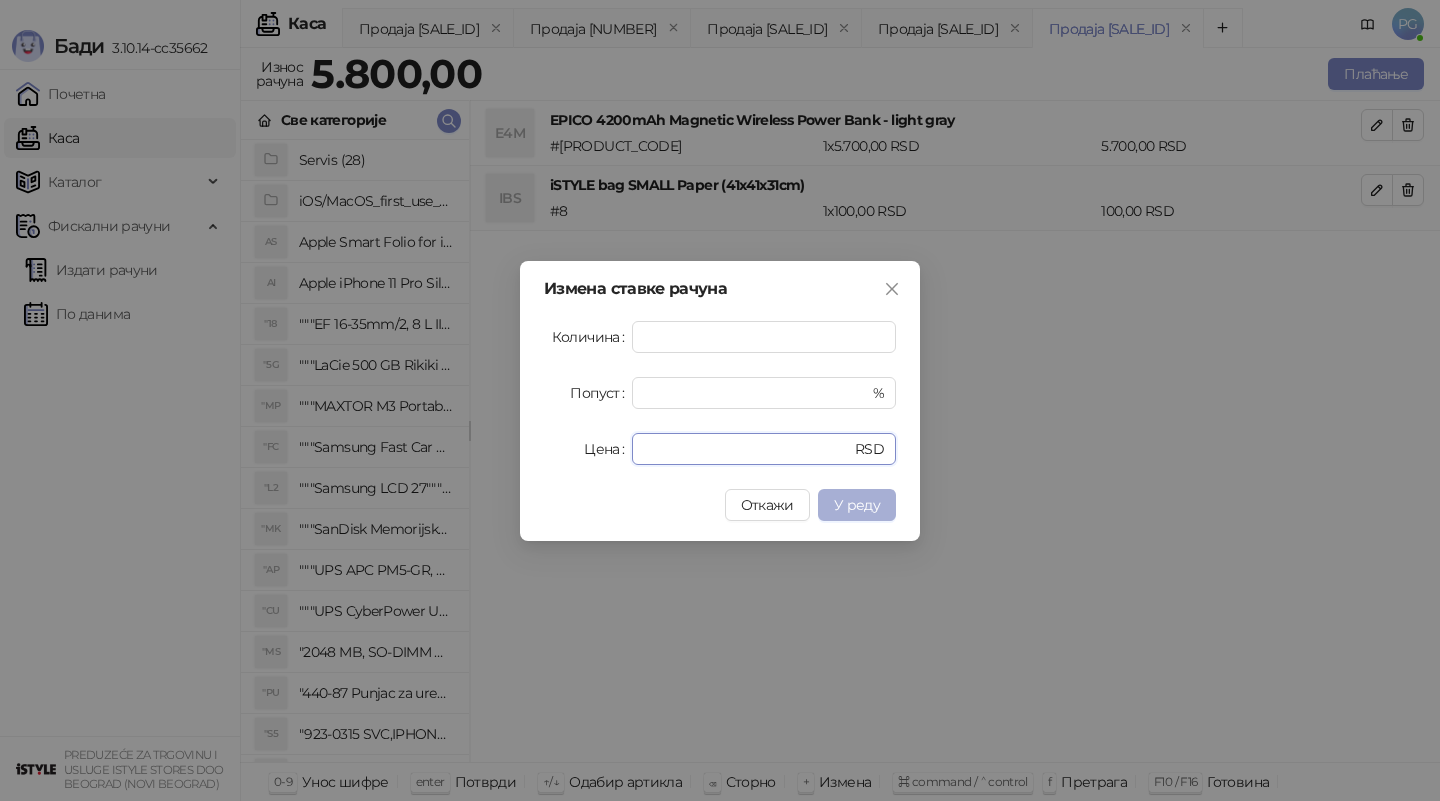 type on "****" 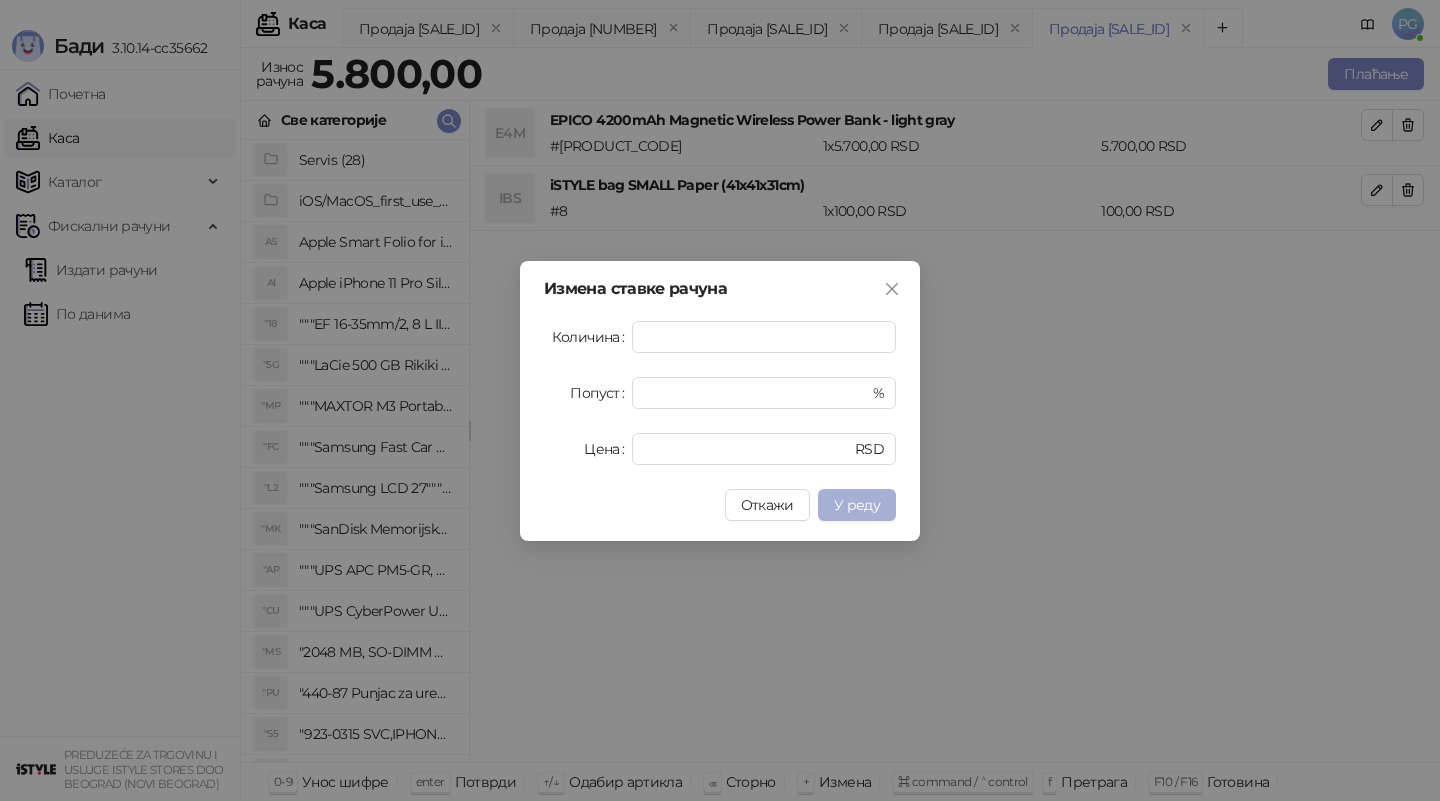 click on "У реду" at bounding box center [857, 505] 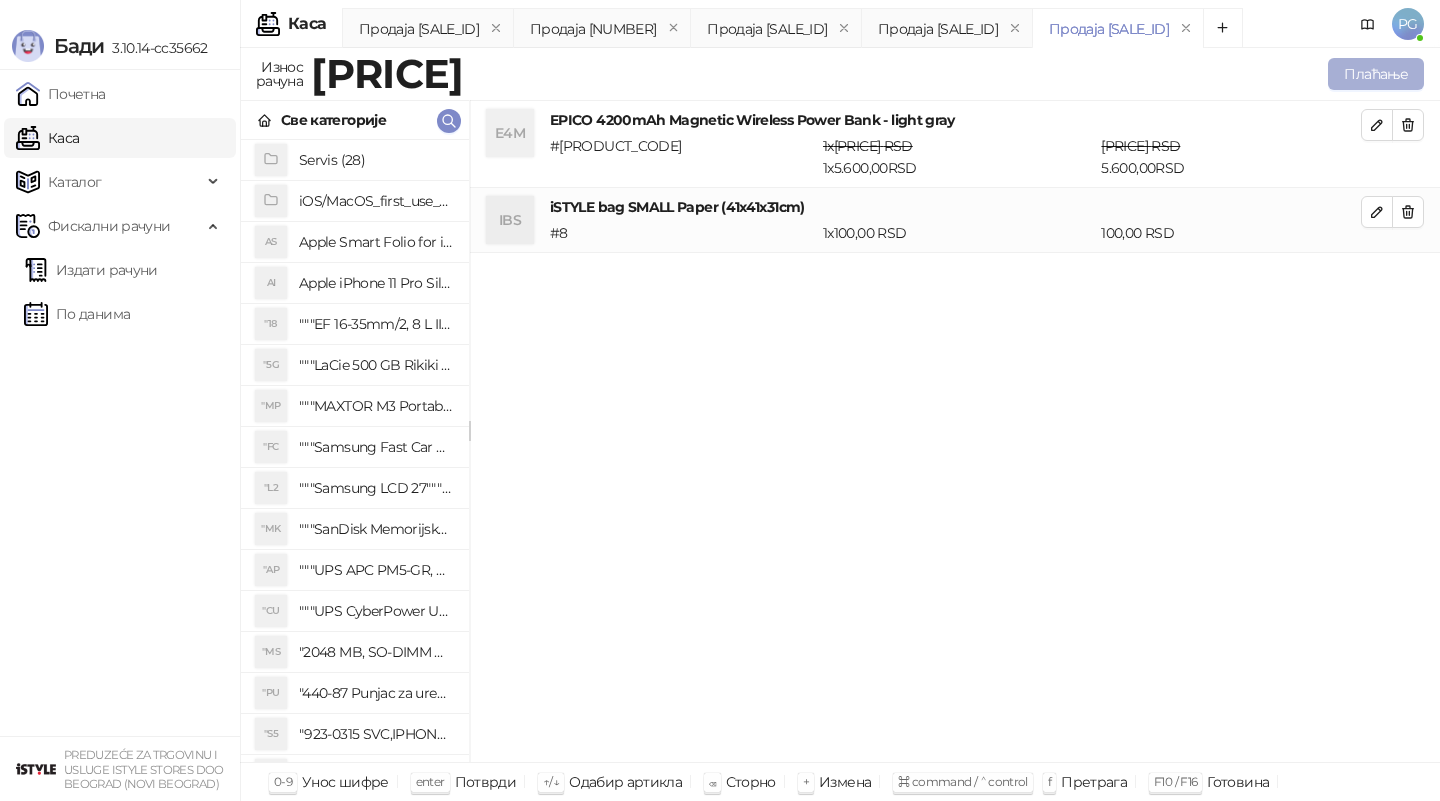click on "Плаћање" at bounding box center [1376, 74] 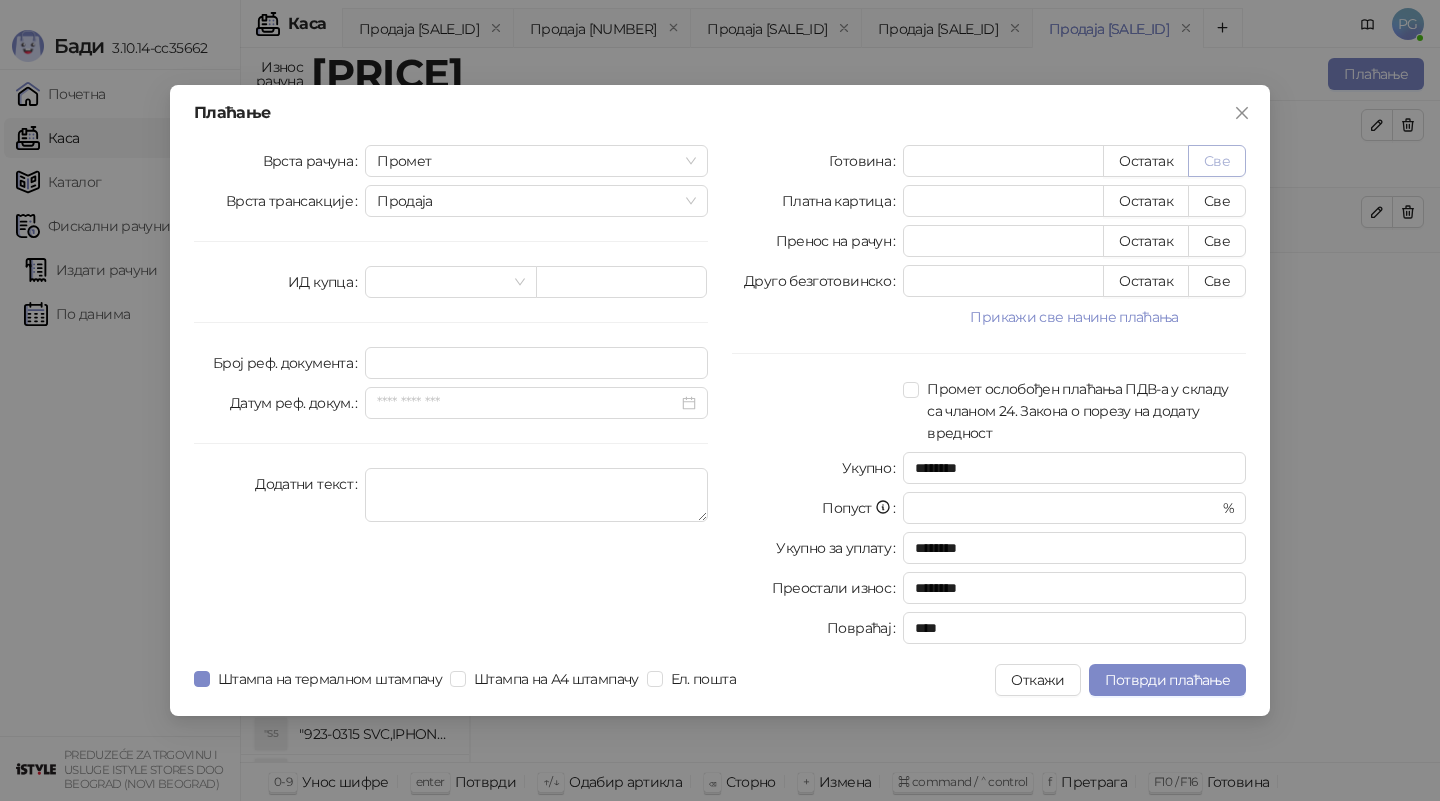 click on "Све" at bounding box center (1217, 161) 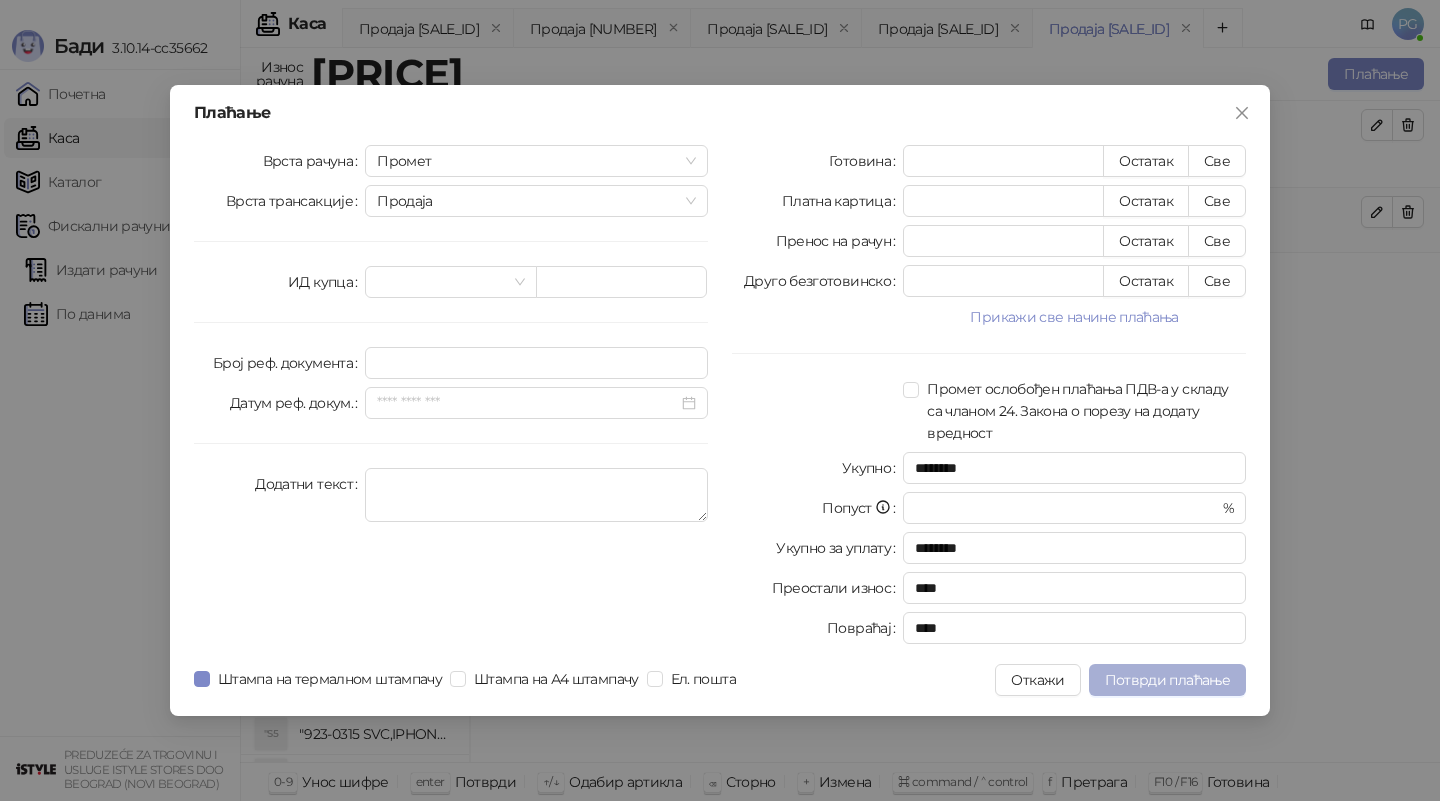 click on "Потврди плаћање" at bounding box center (1167, 680) 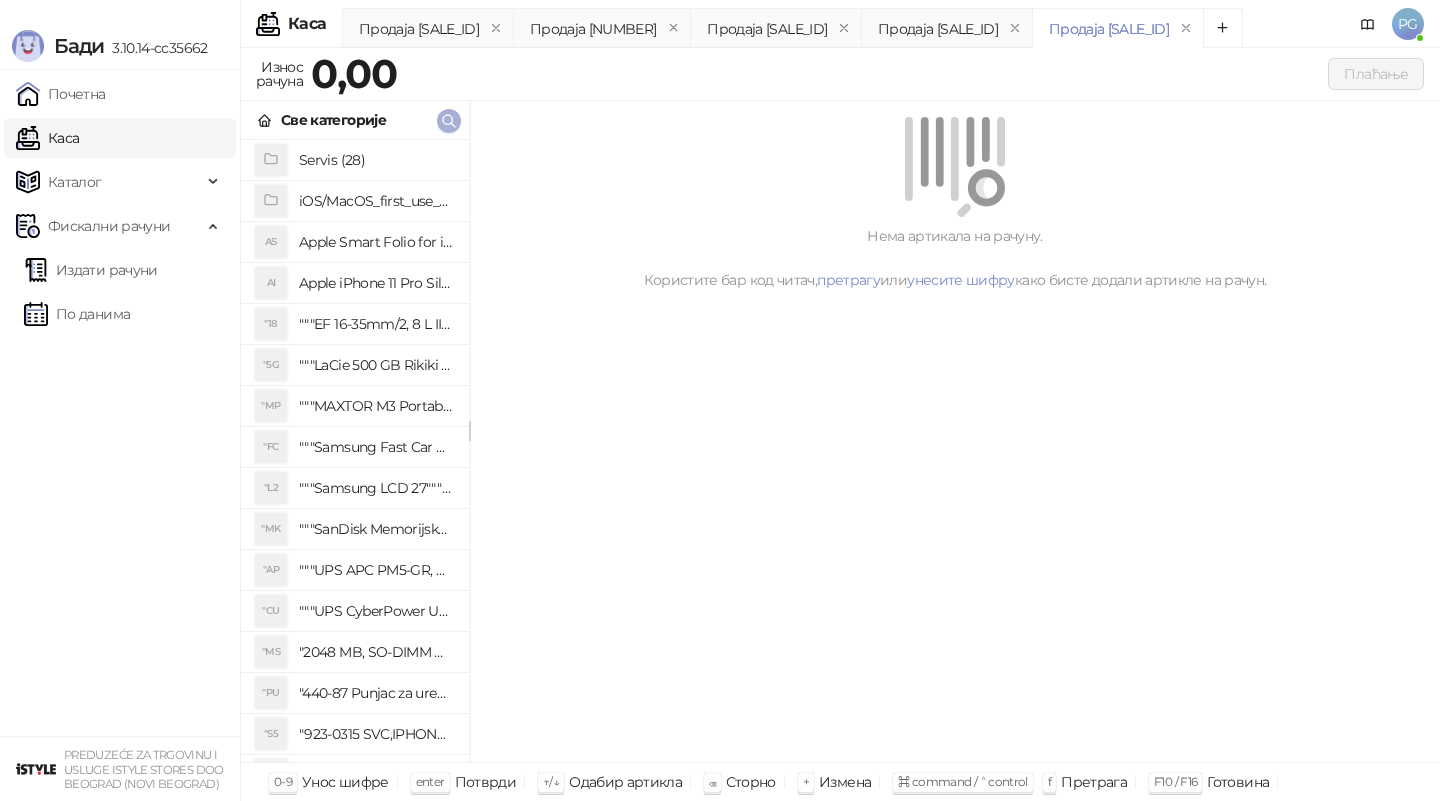 click 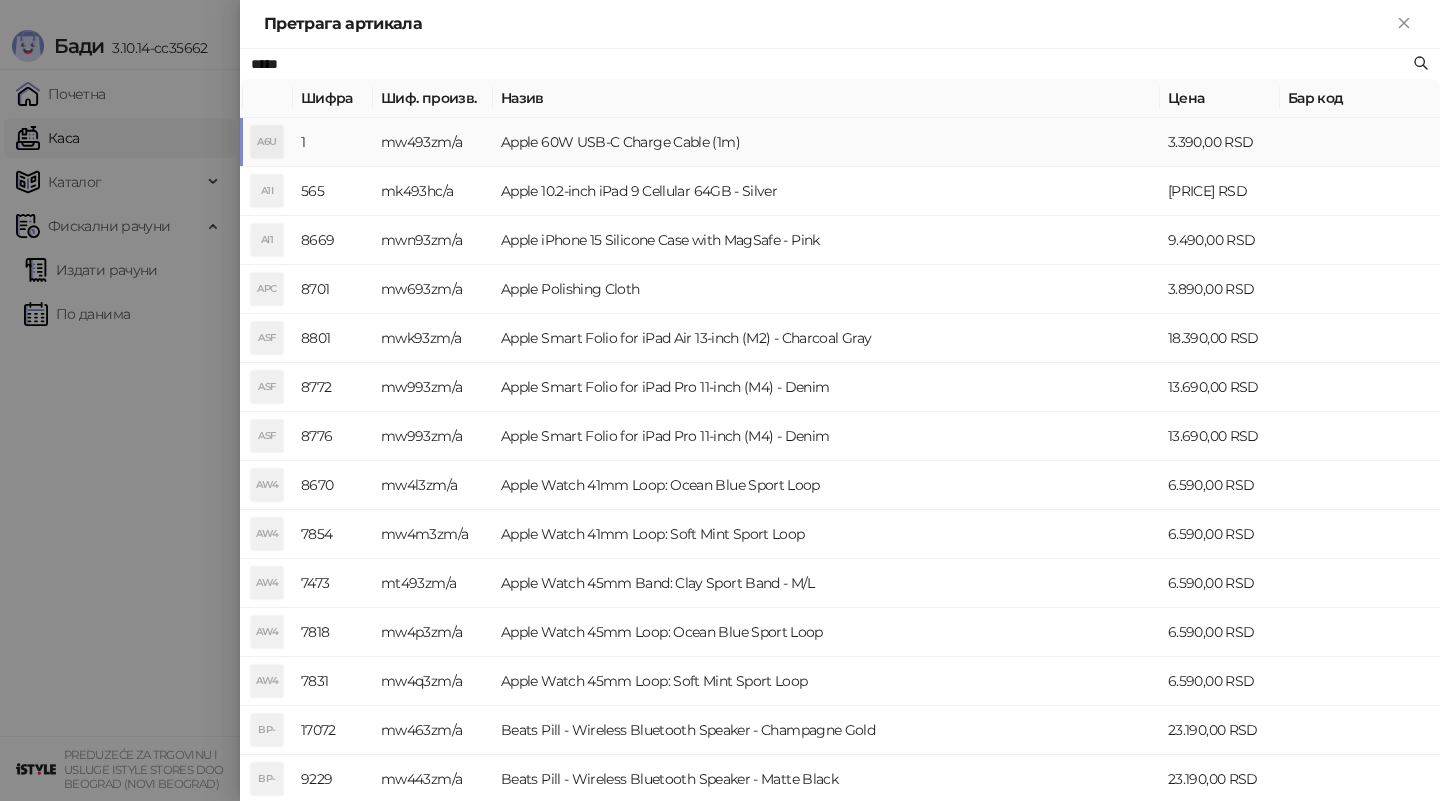 click on "mw493zm/a" at bounding box center [433, 142] 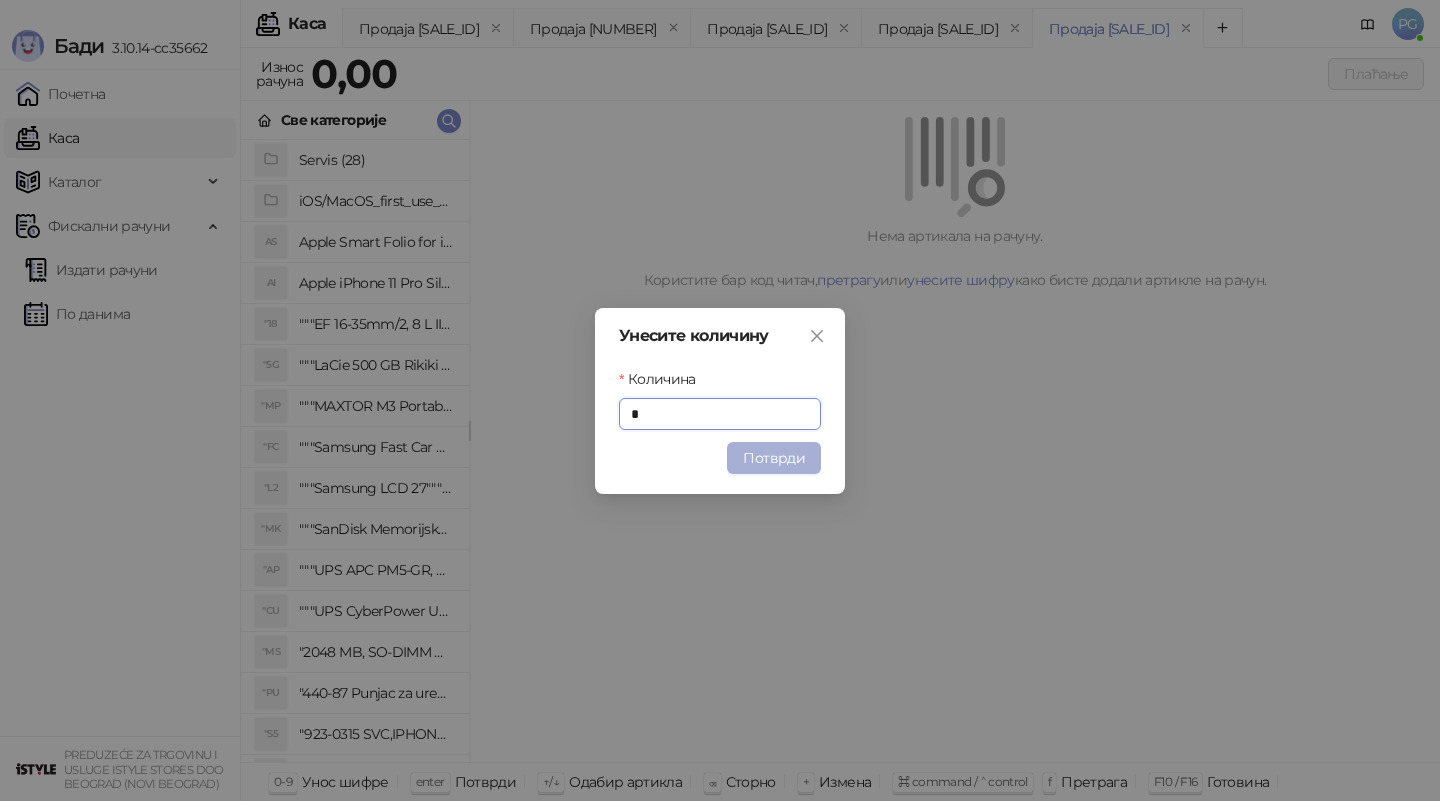 click on "Потврди" at bounding box center [774, 458] 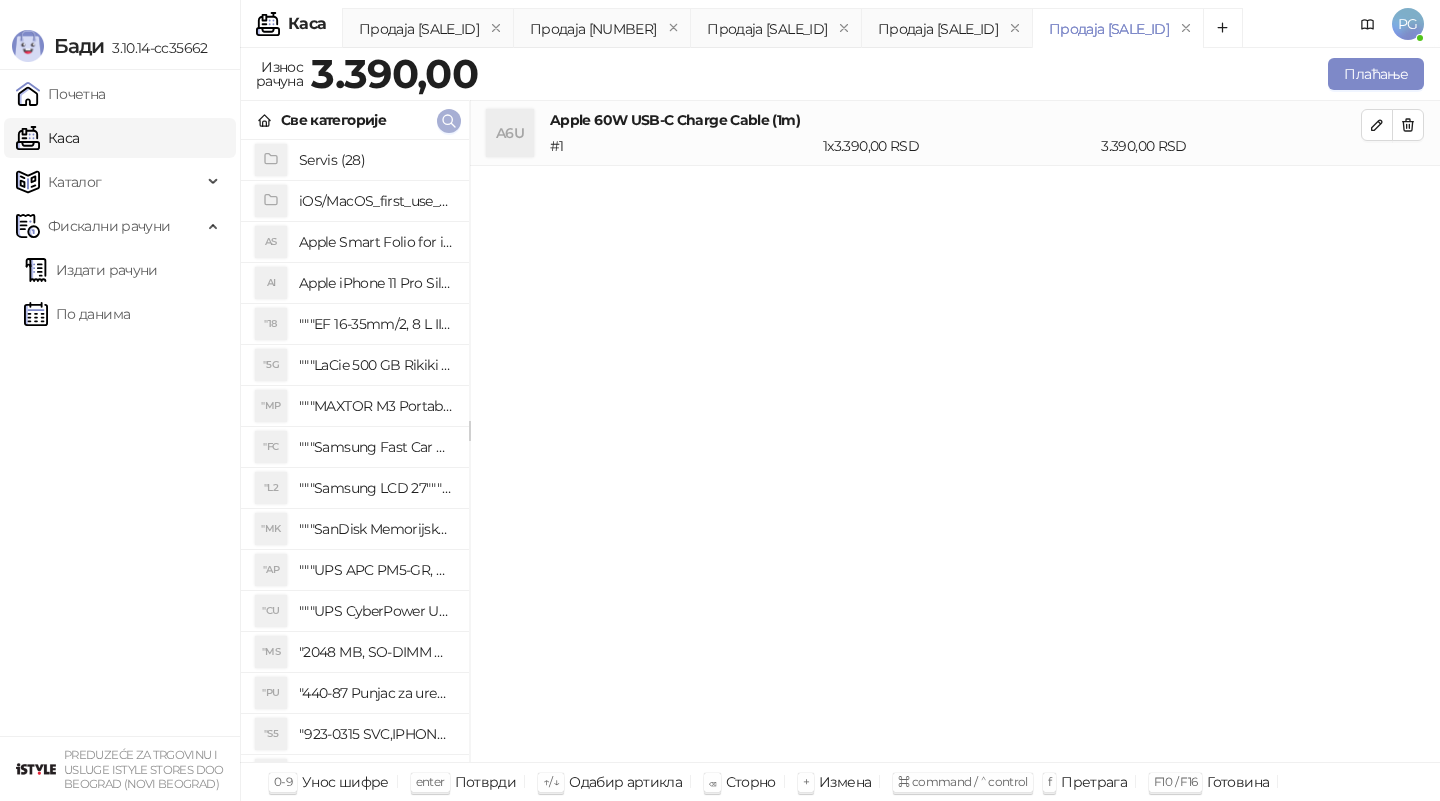 click 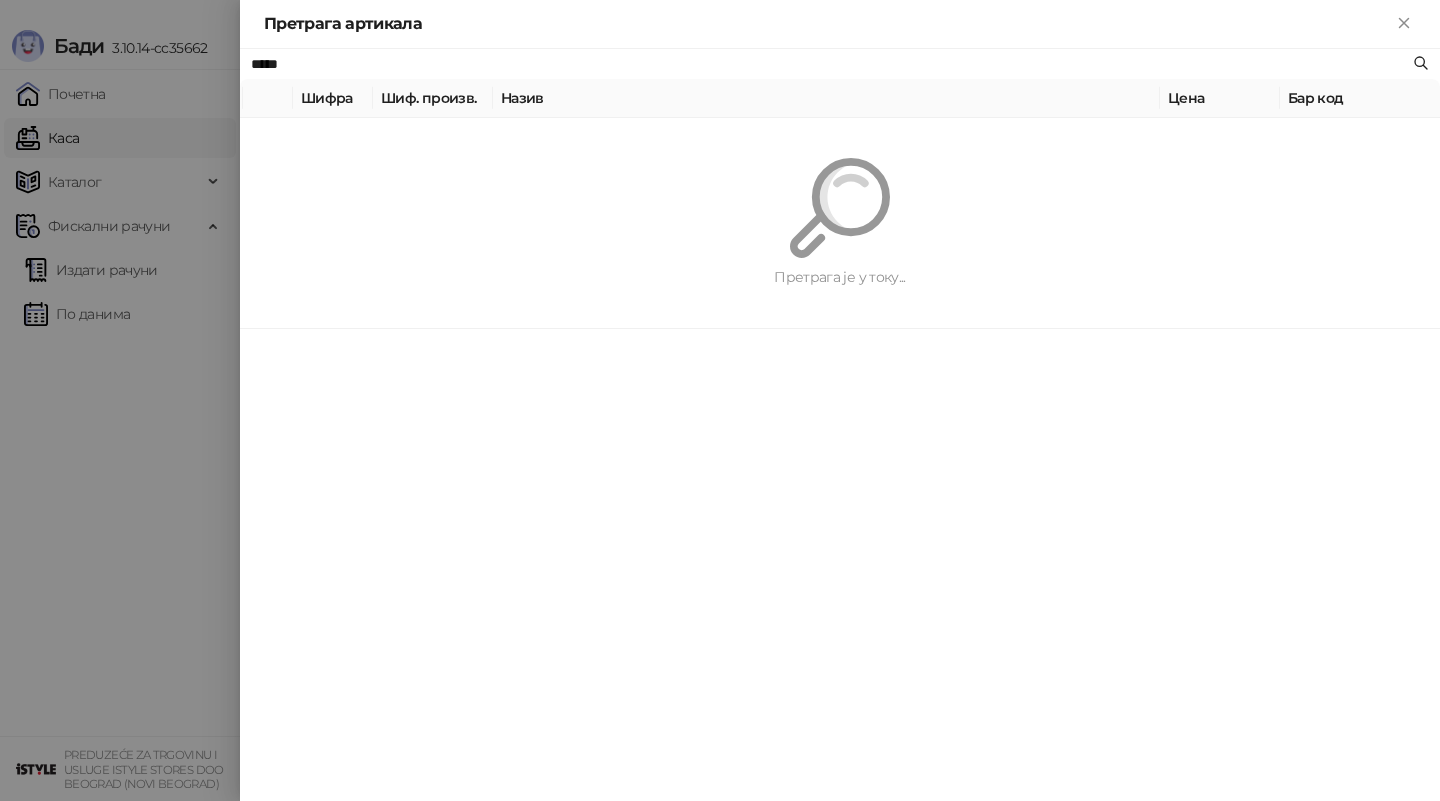 type on "*" 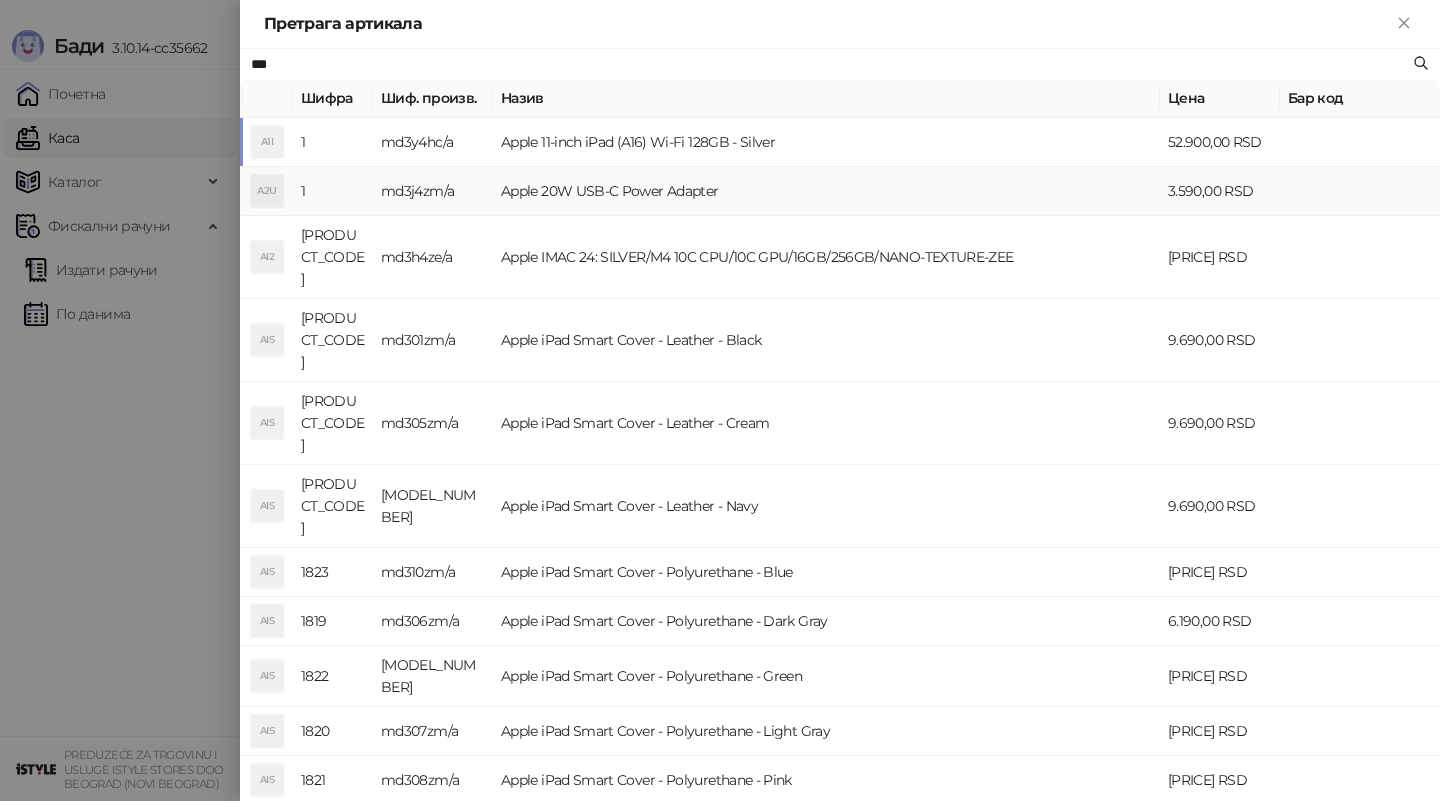 type on "***" 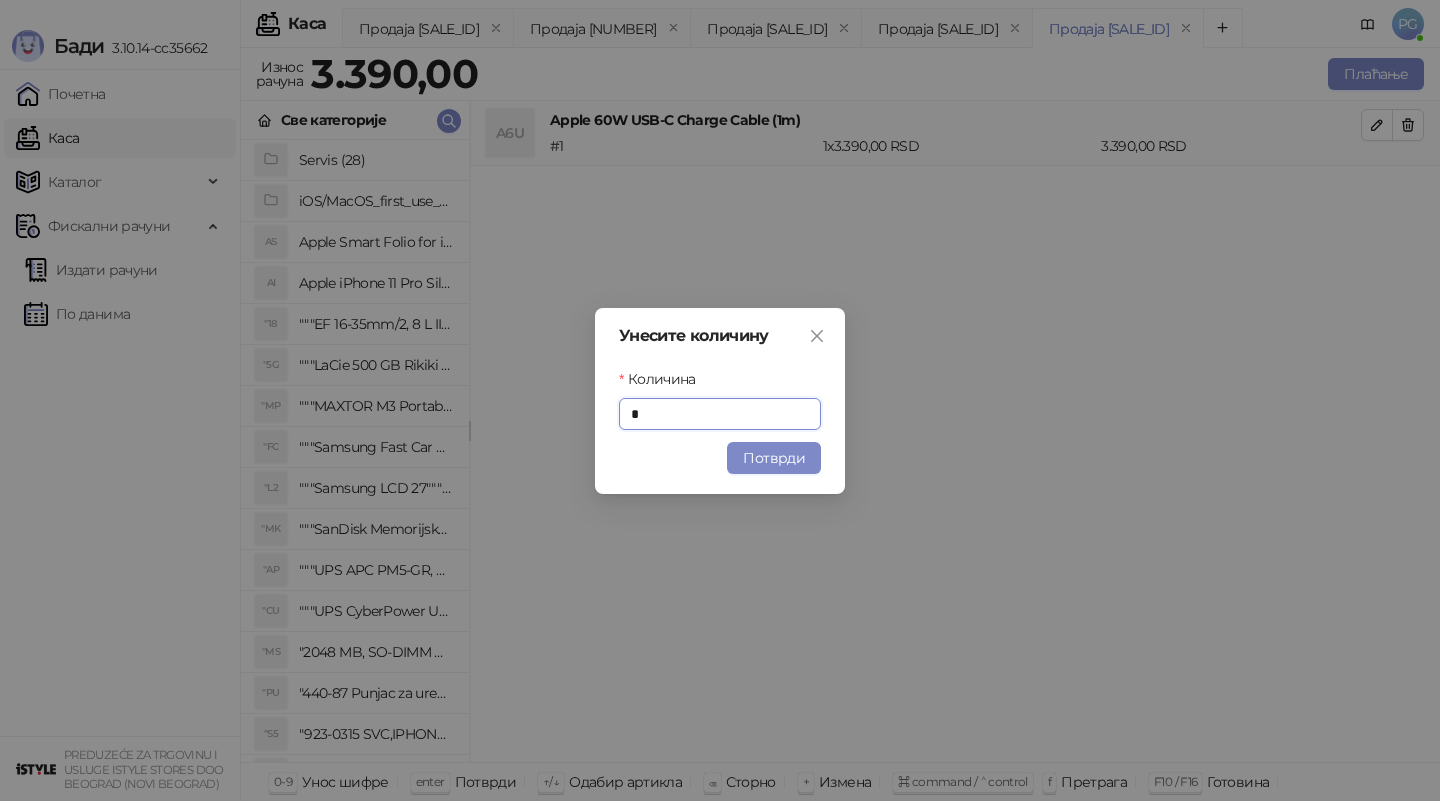 click on "Потврди" at bounding box center (774, 458) 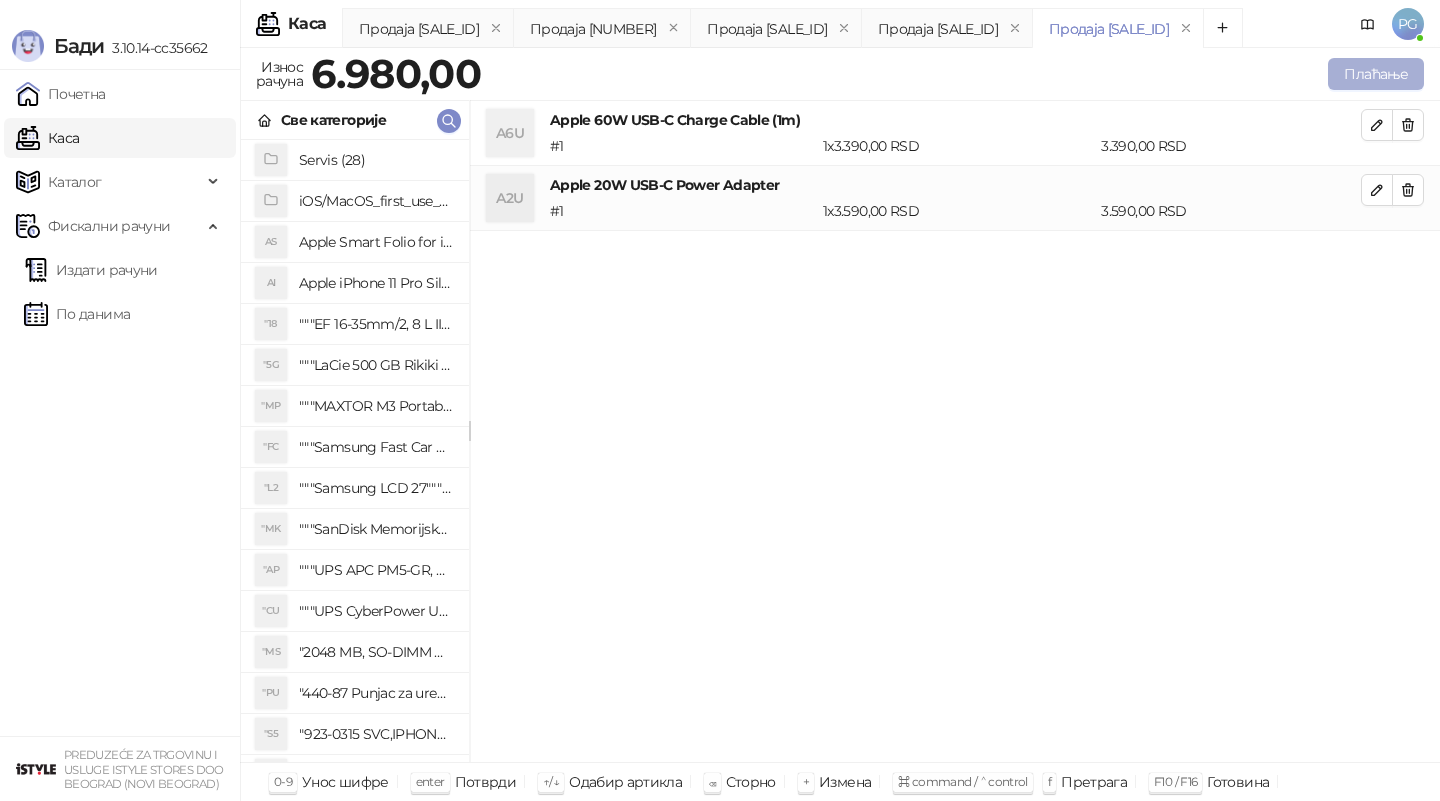 click on "Плаћање" at bounding box center (1376, 74) 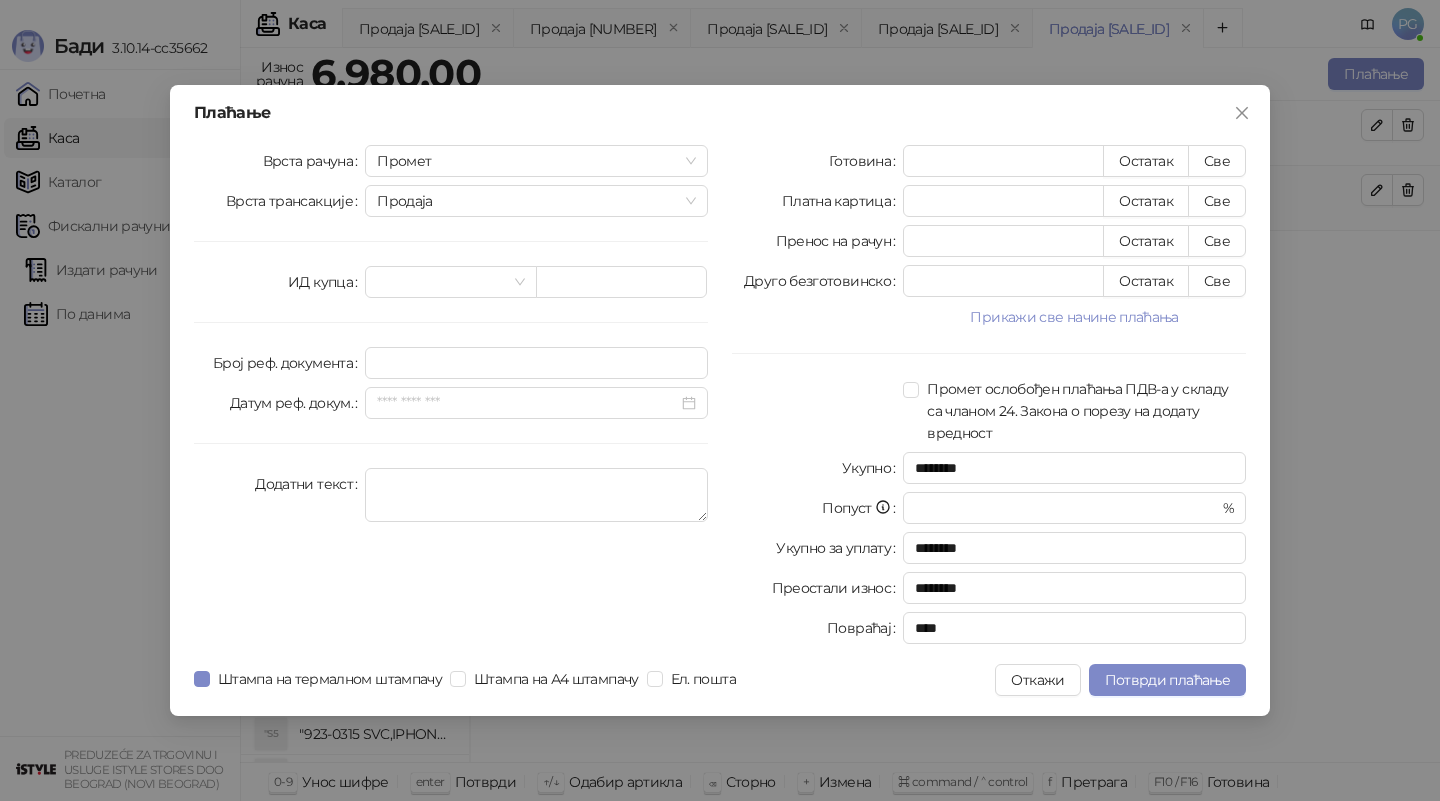click on "Готовина * Остатак Све Платна картица * Остатак Све Пренос на рачун * Остатак Све Друго безготовинско * Остатак Све Прикажи све начине плаћања Чек * Остатак Све Ваучер * Остатак Све Инстант плаћање * Остатак Све   Промет ослобођен плаћања ПДВ-а у складу са чланом 24. Закона о порезу на додату вредност Укупно ******** Попуст   * % Укупно за уплату ******** Преостали износ ******** Повраћај ****" at bounding box center (989, 398) 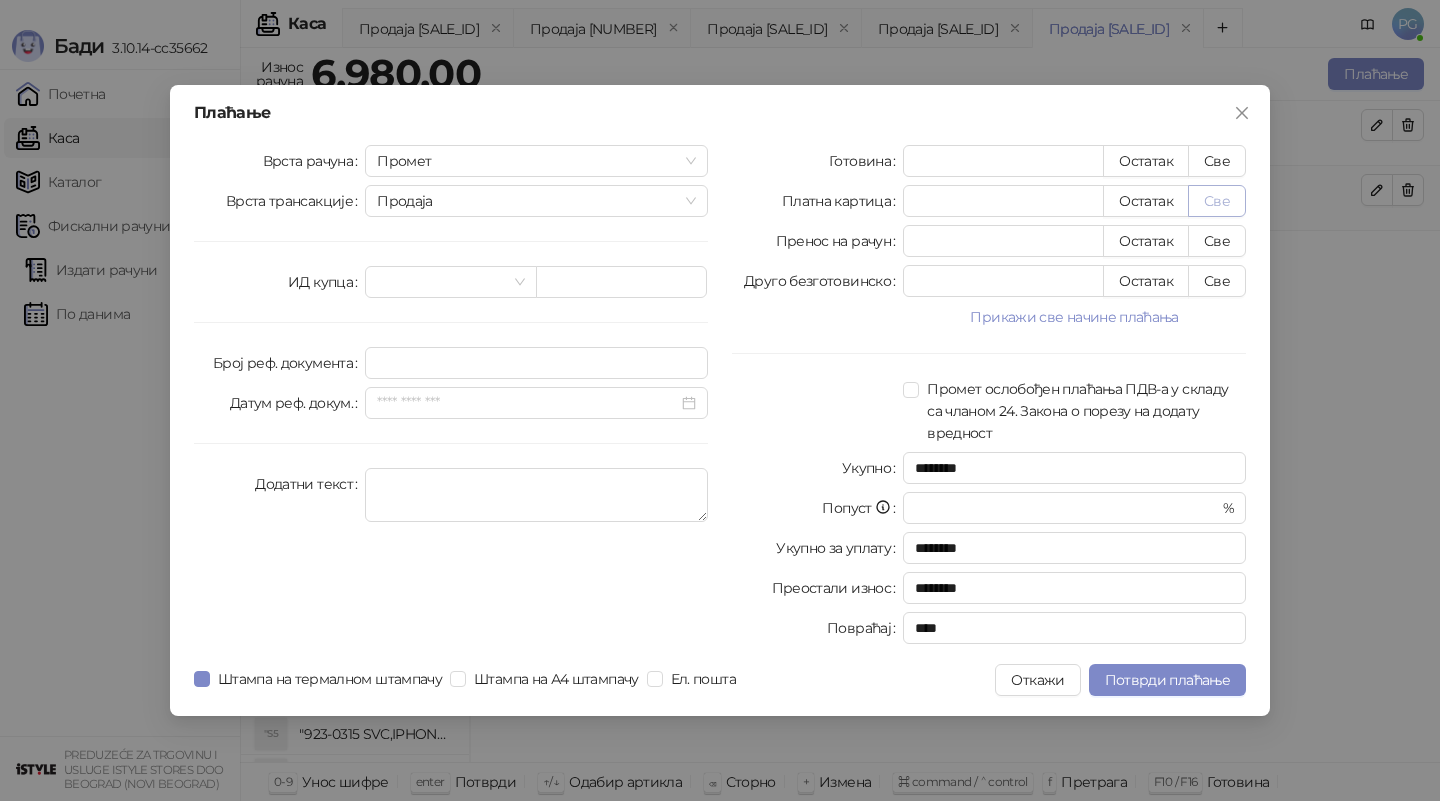 click on "Све" at bounding box center (1217, 201) 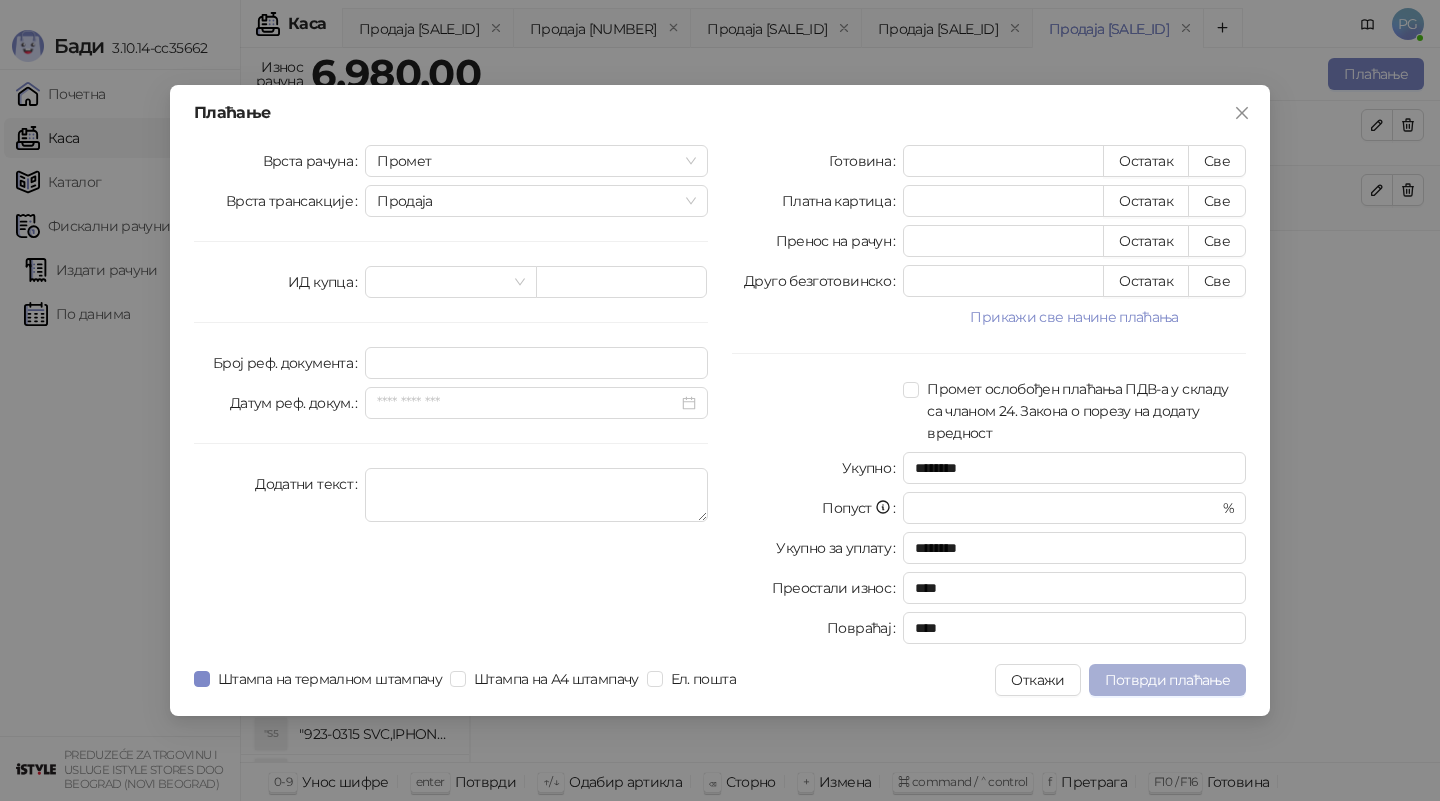 click on "Потврди плаћање" at bounding box center [1167, 680] 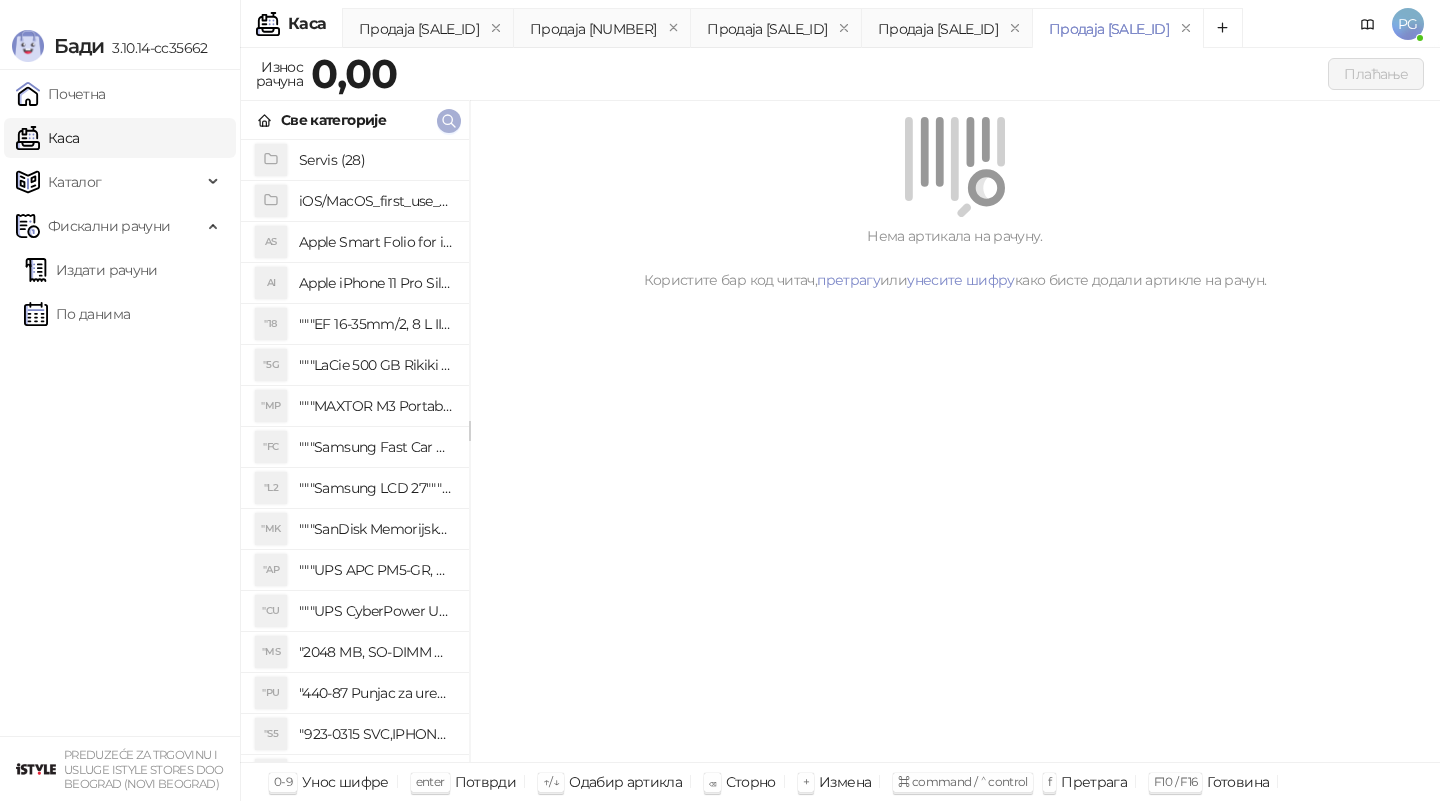 click 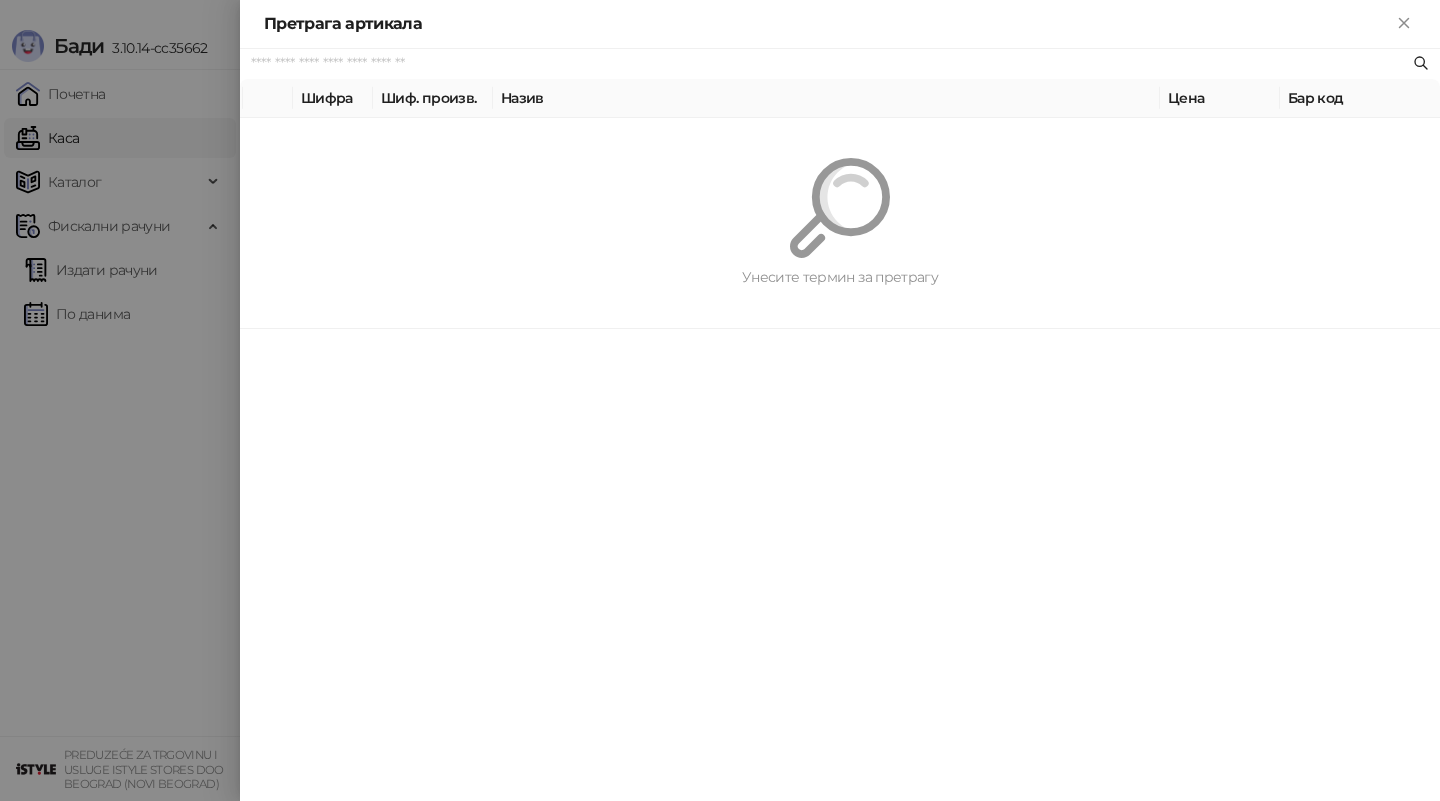 paste on "*********" 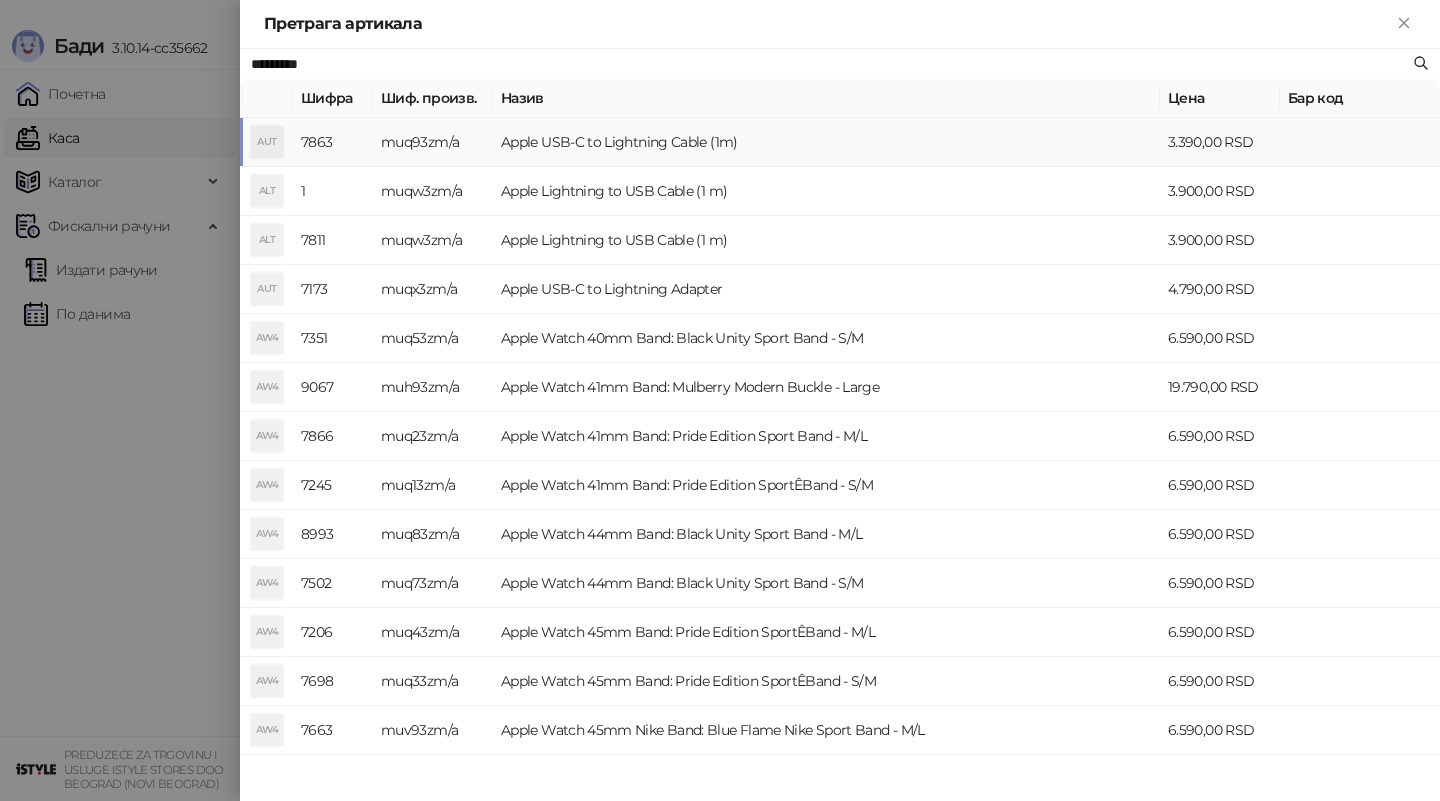 click on "muq93zm/a" at bounding box center (433, 142) 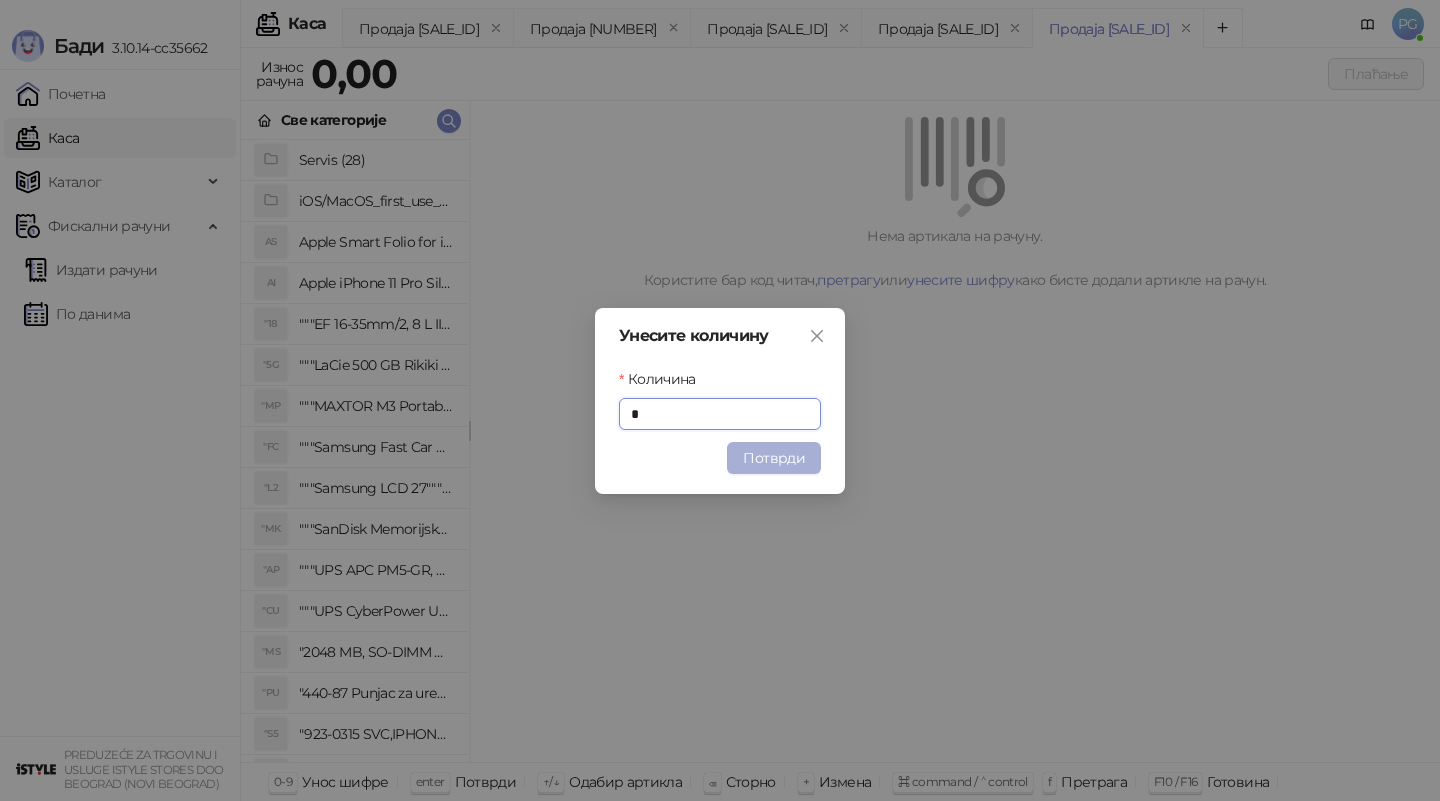 click on "Потврди" at bounding box center (774, 458) 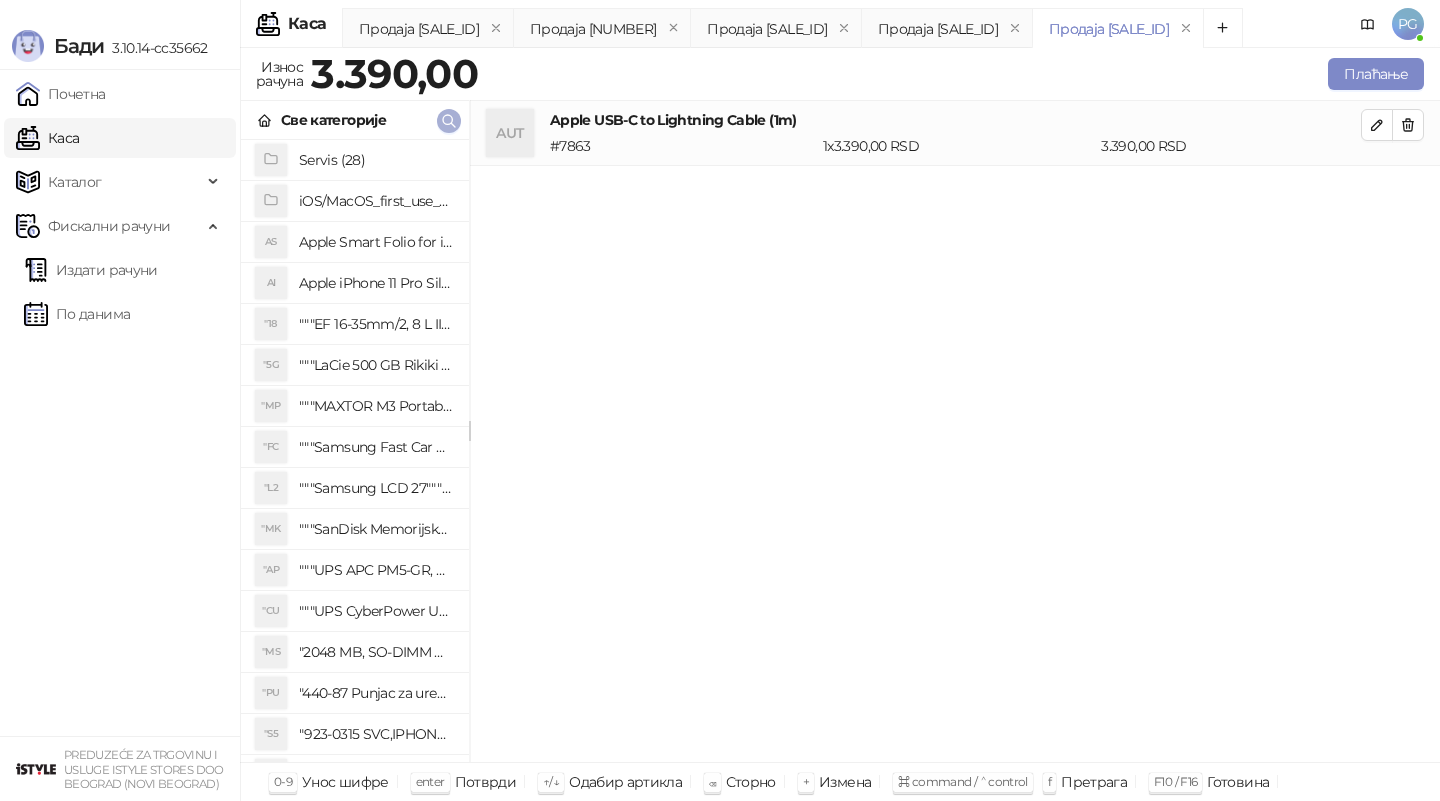 click 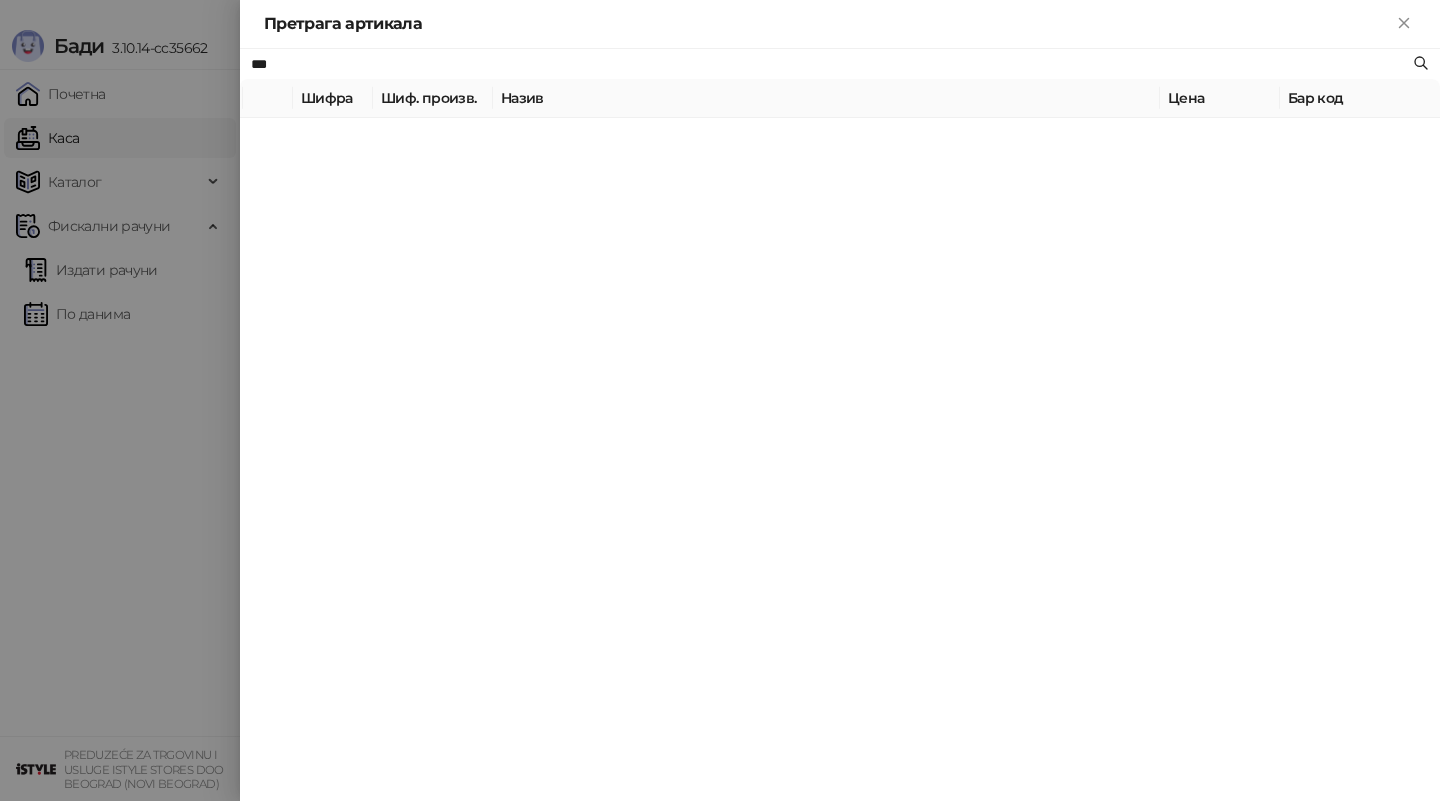 type on "***" 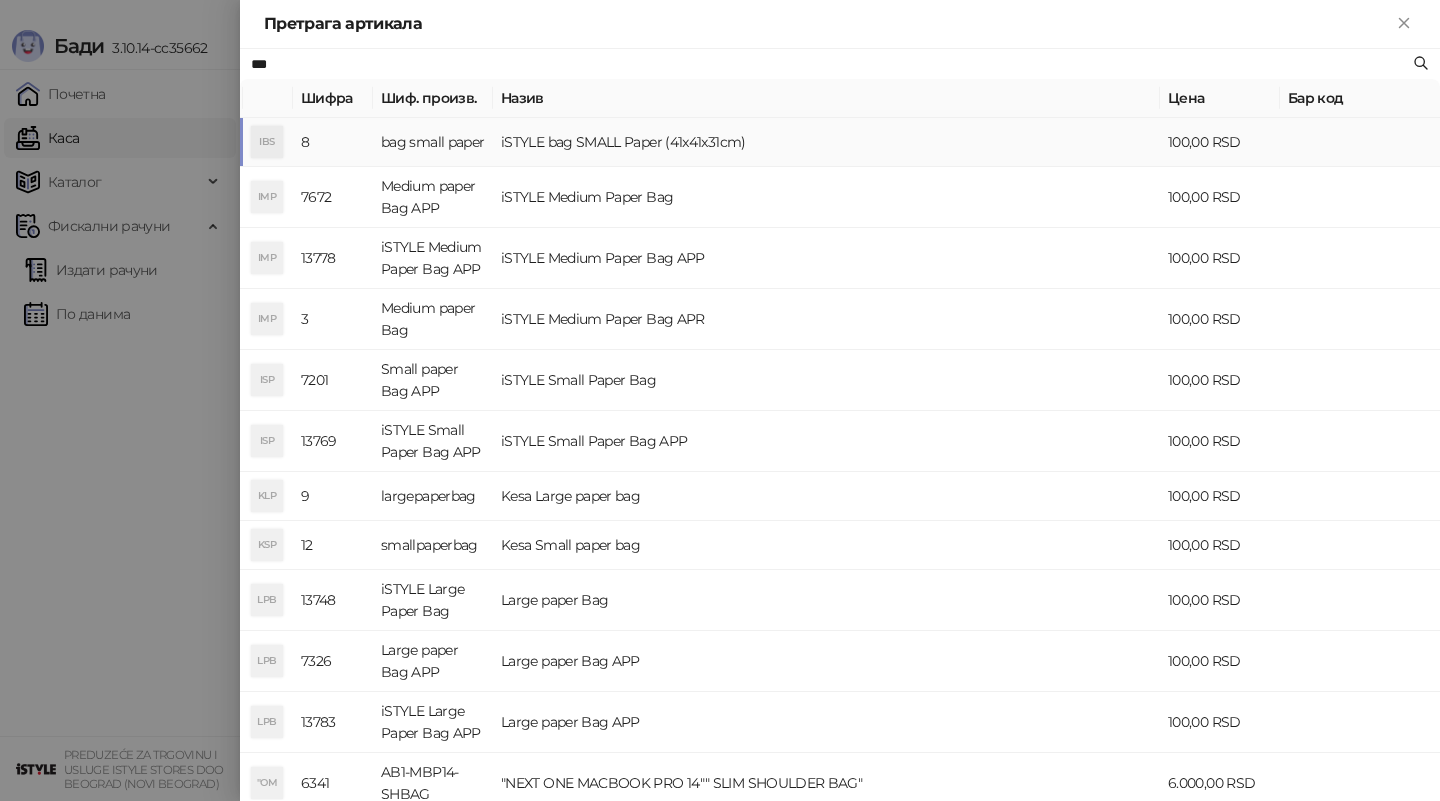 click on "bag small paper" at bounding box center (433, 142) 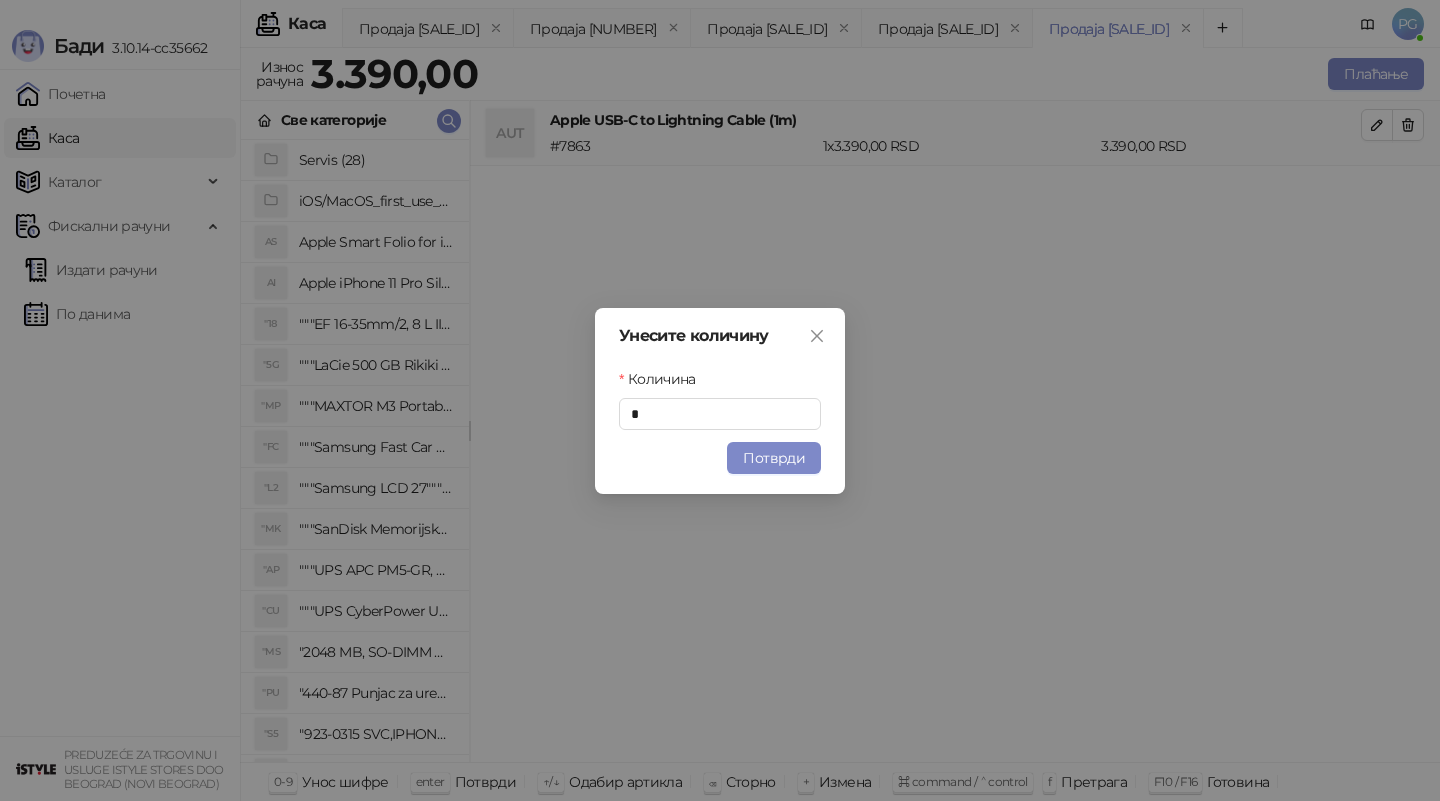 click on "Потврди" at bounding box center (774, 458) 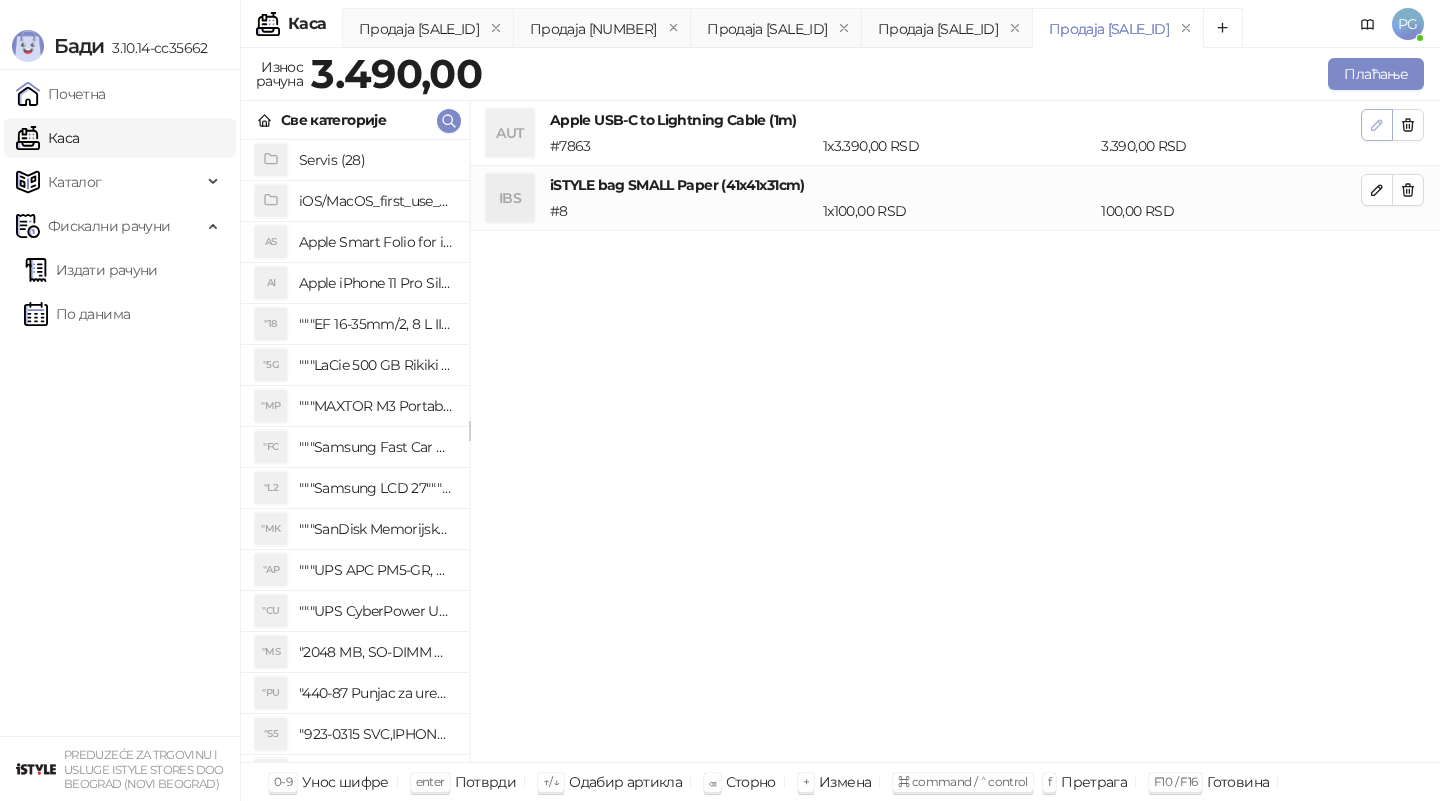 click at bounding box center (1377, 125) 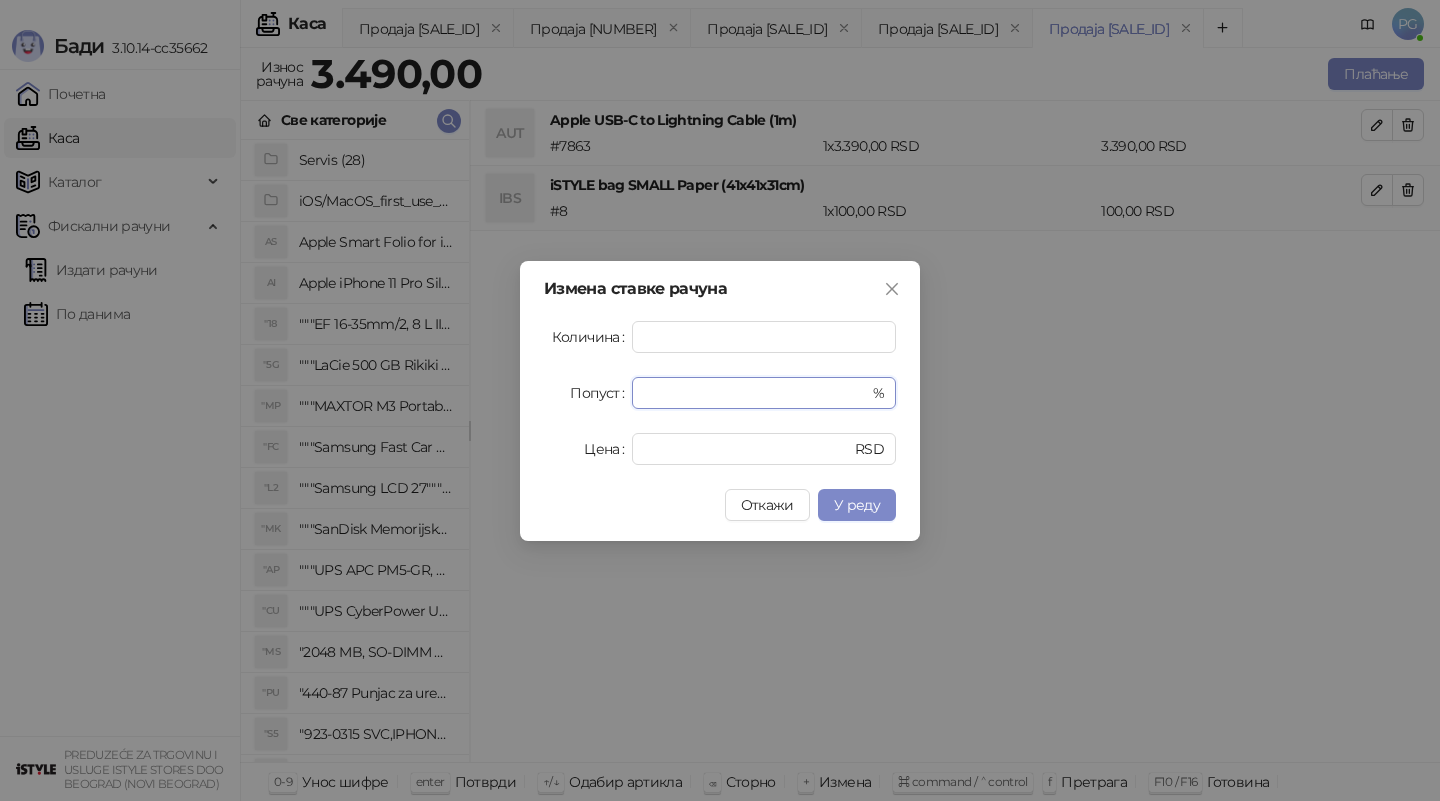 drag, startPoint x: 680, startPoint y: 392, endPoint x: 580, endPoint y: 386, distance: 100.17984 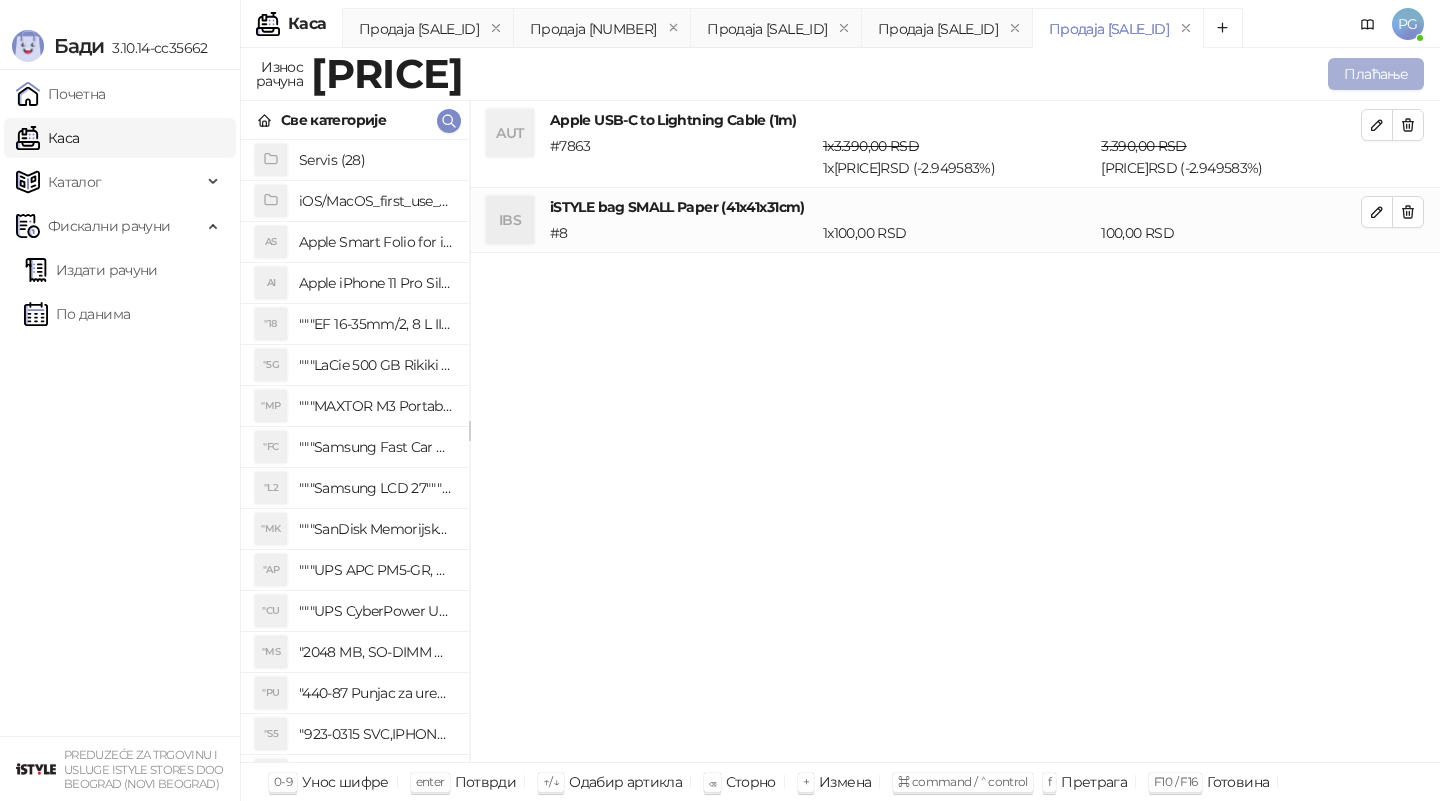 click on "Плаћање" at bounding box center (1376, 74) 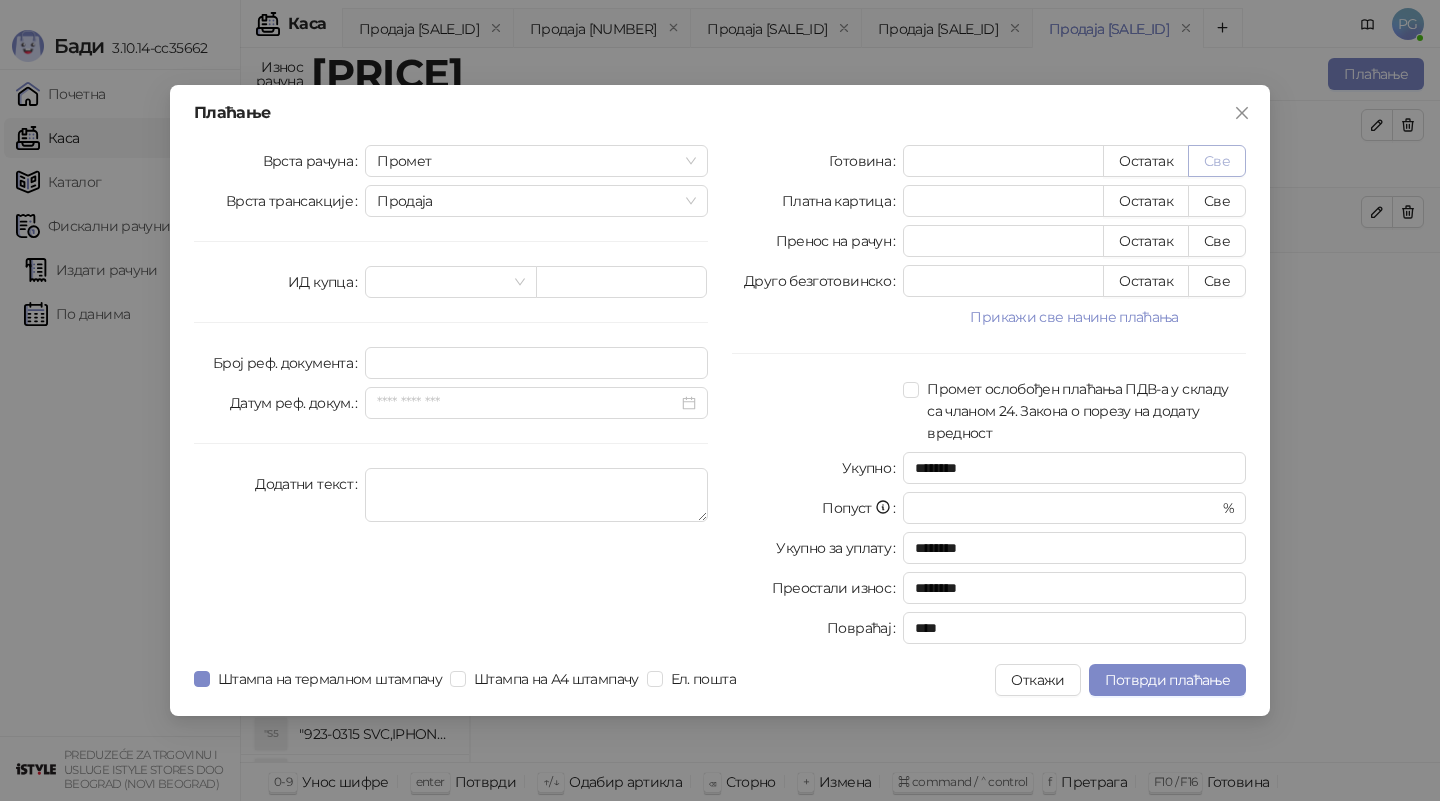 click on "Све" at bounding box center [1217, 161] 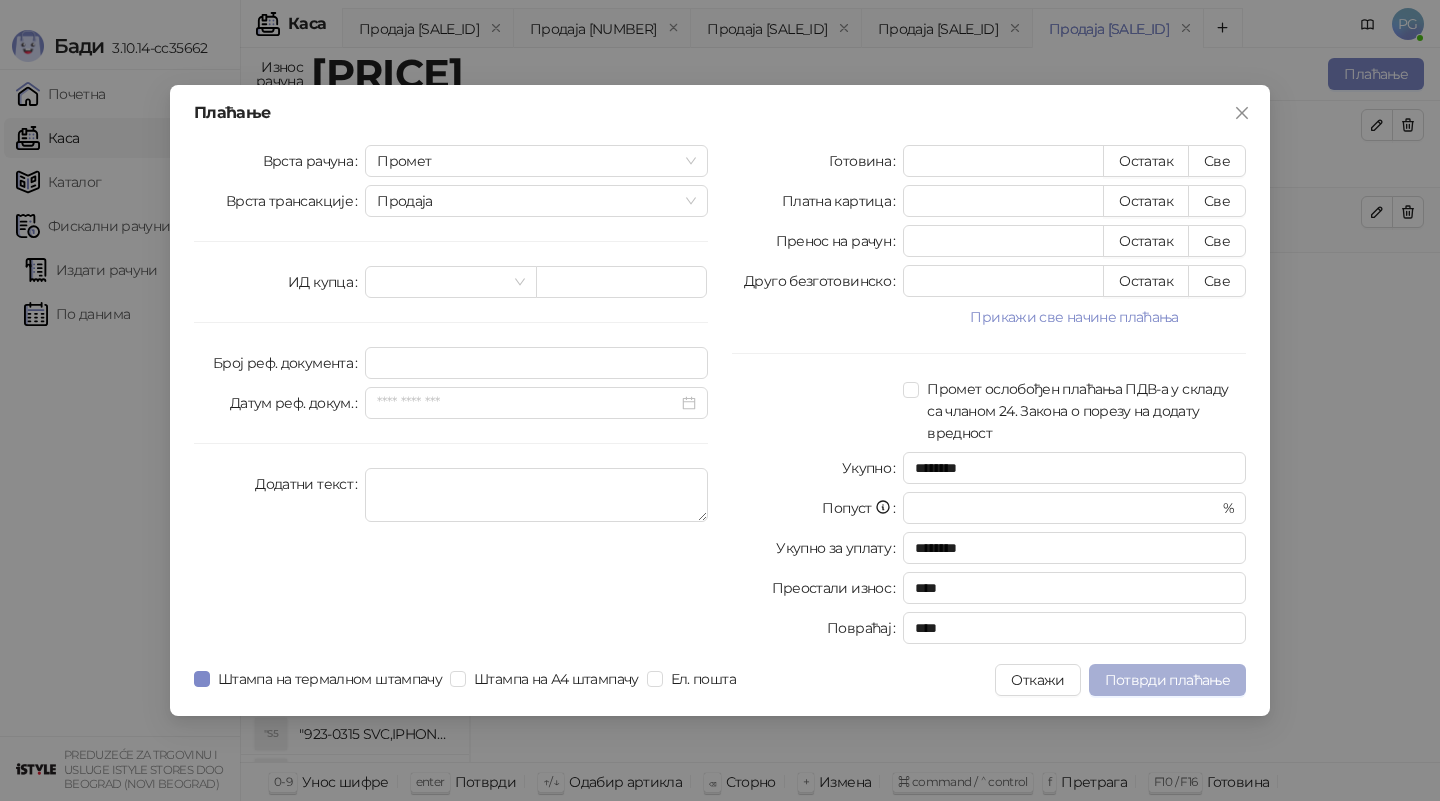 click on "Потврди плаћање" at bounding box center (1167, 680) 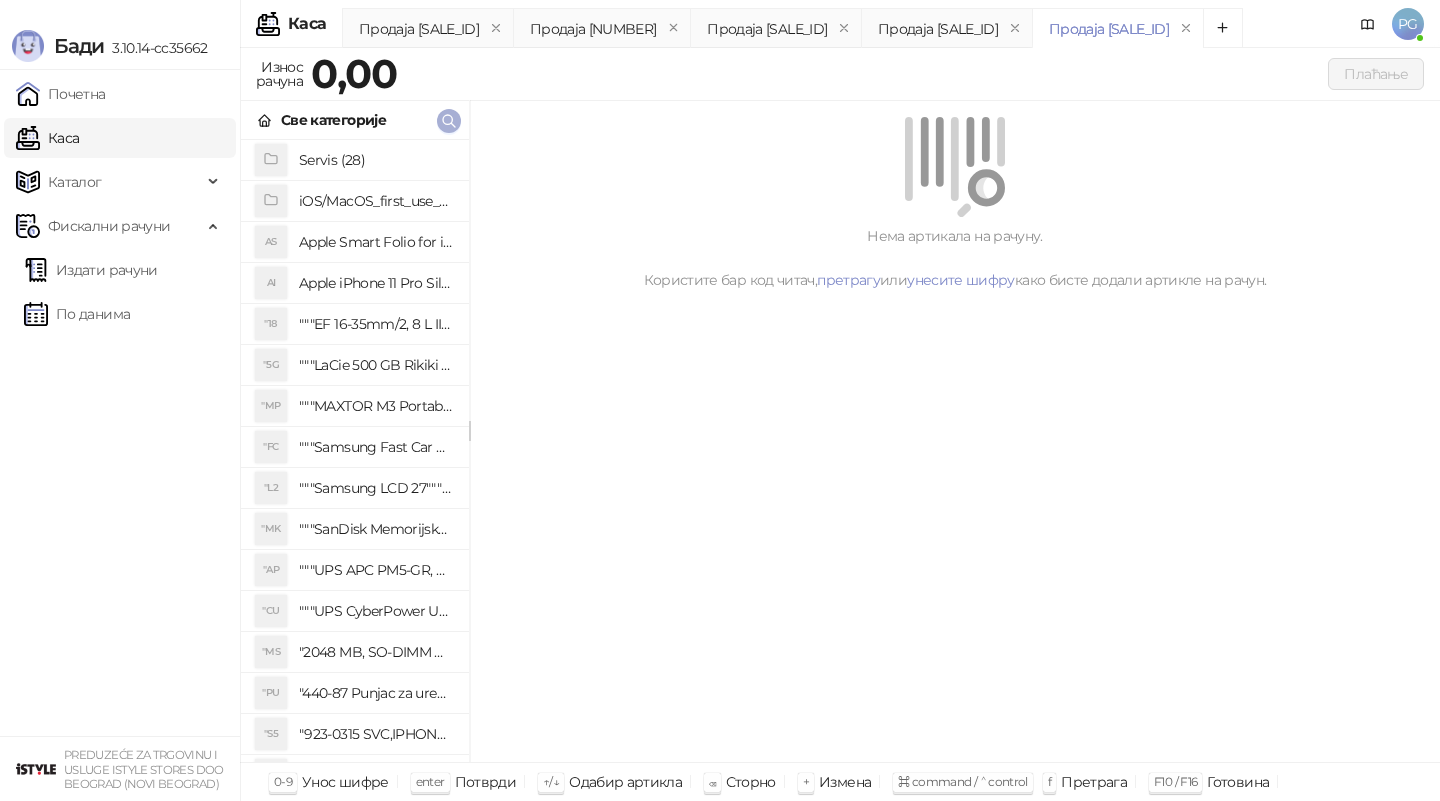 click 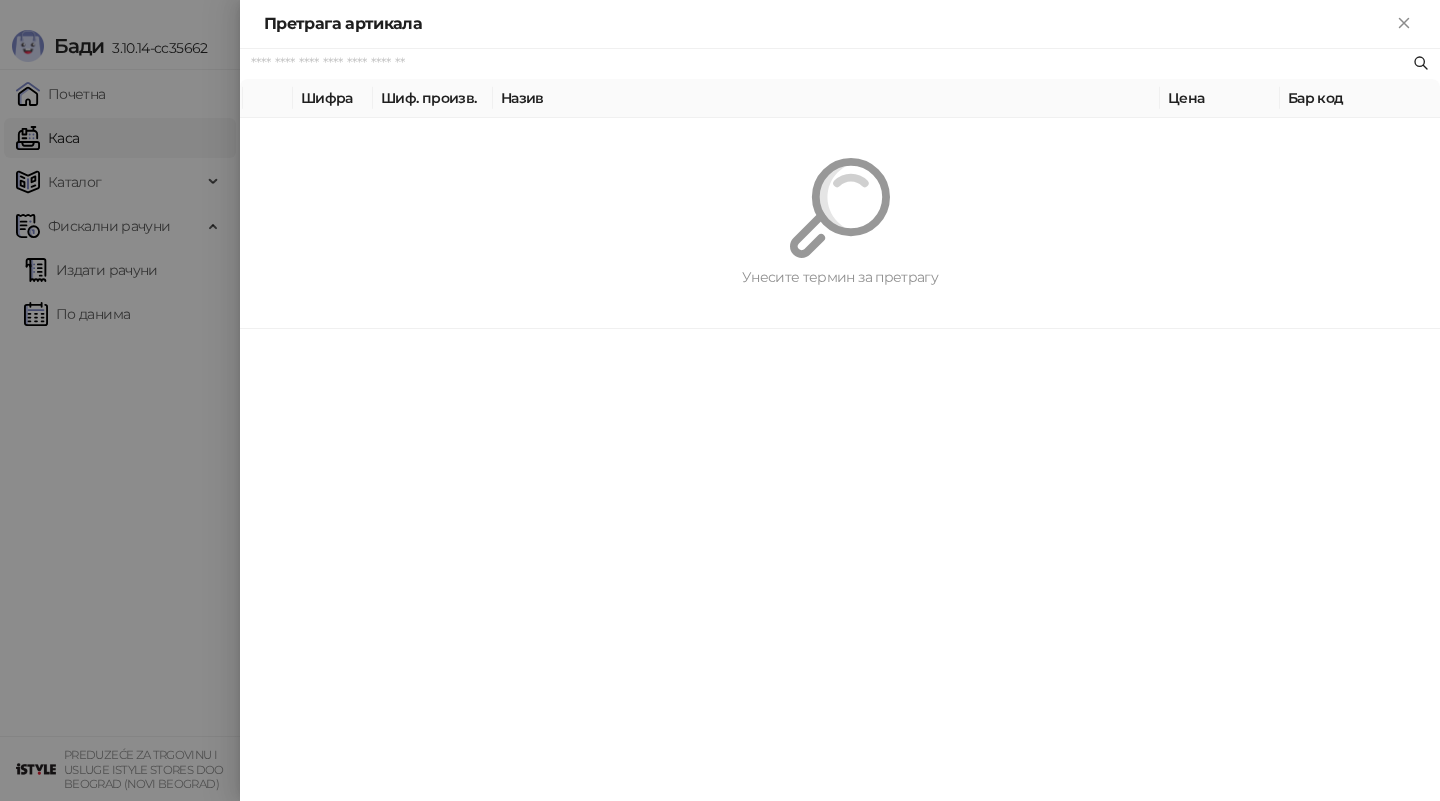 paste on "*********" 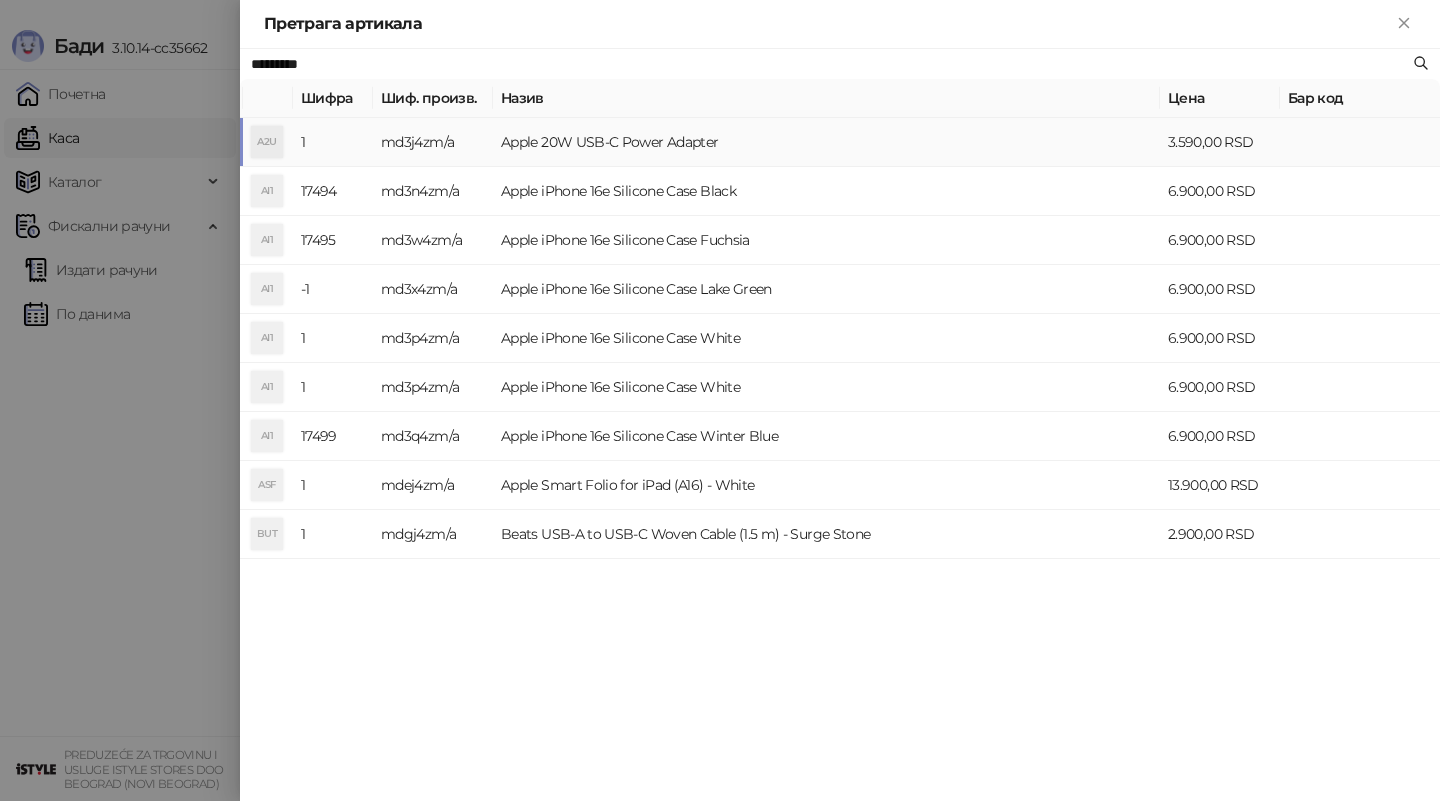 click on "md3j4zm/a" at bounding box center (433, 142) 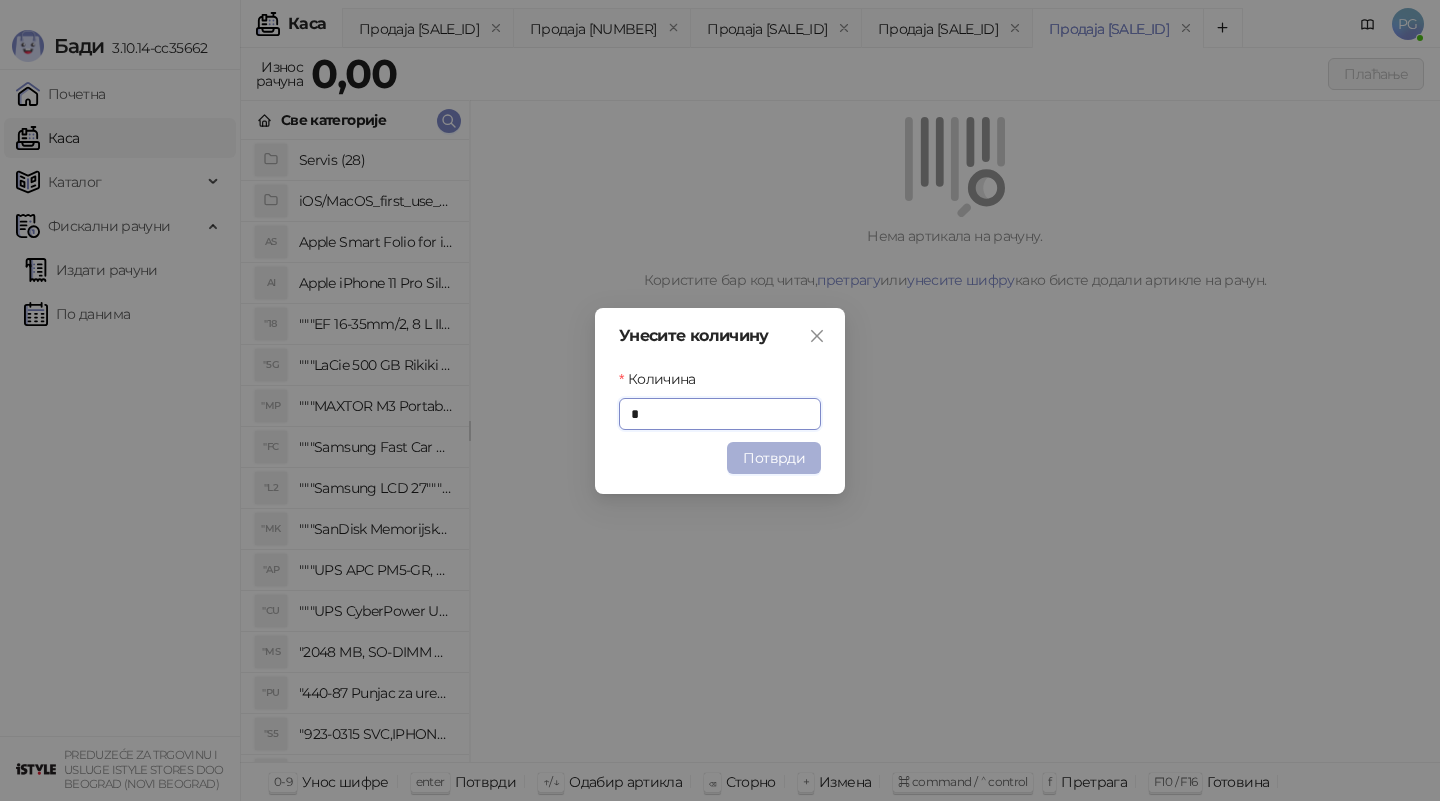 click on "Потврди" at bounding box center [774, 458] 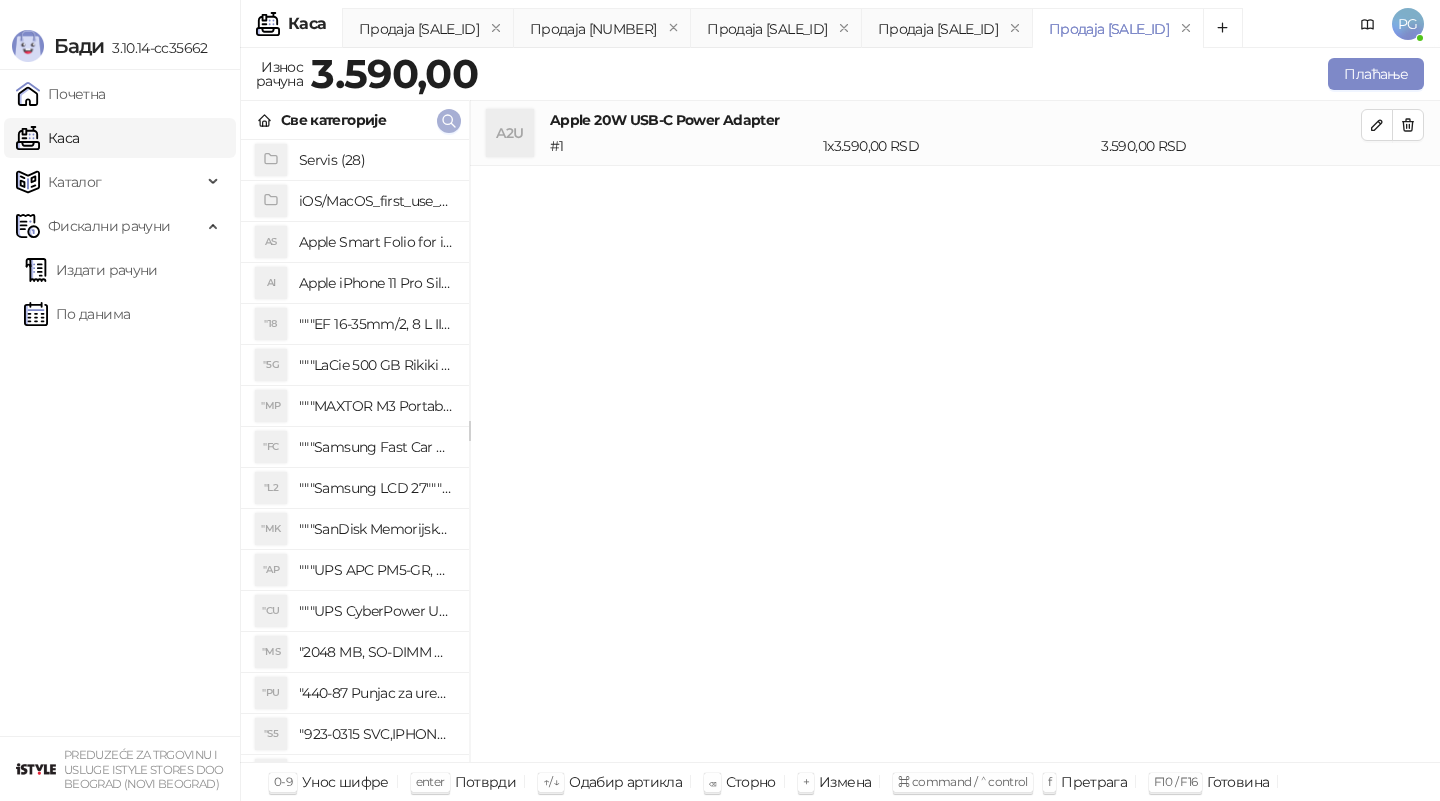 click 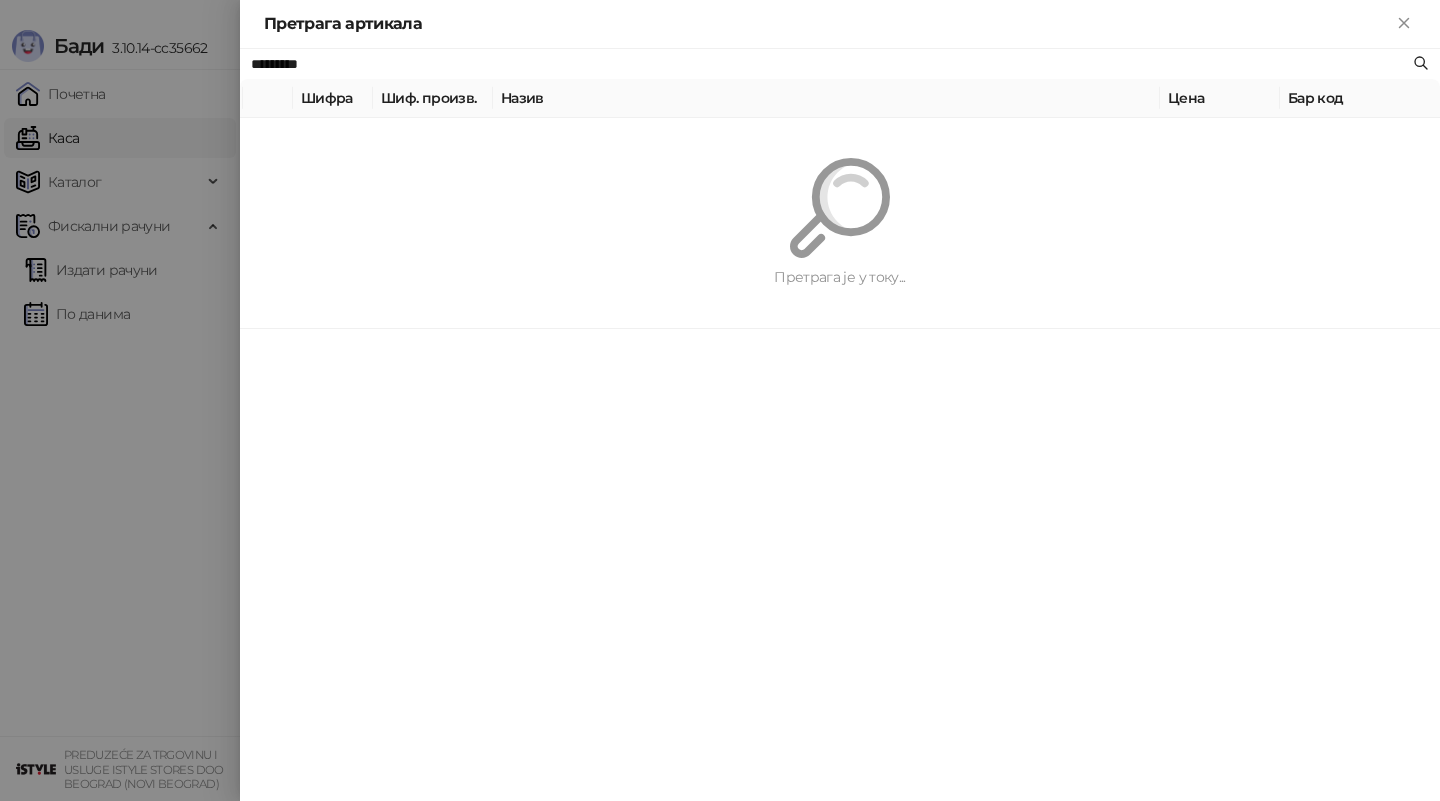 paste on "***" 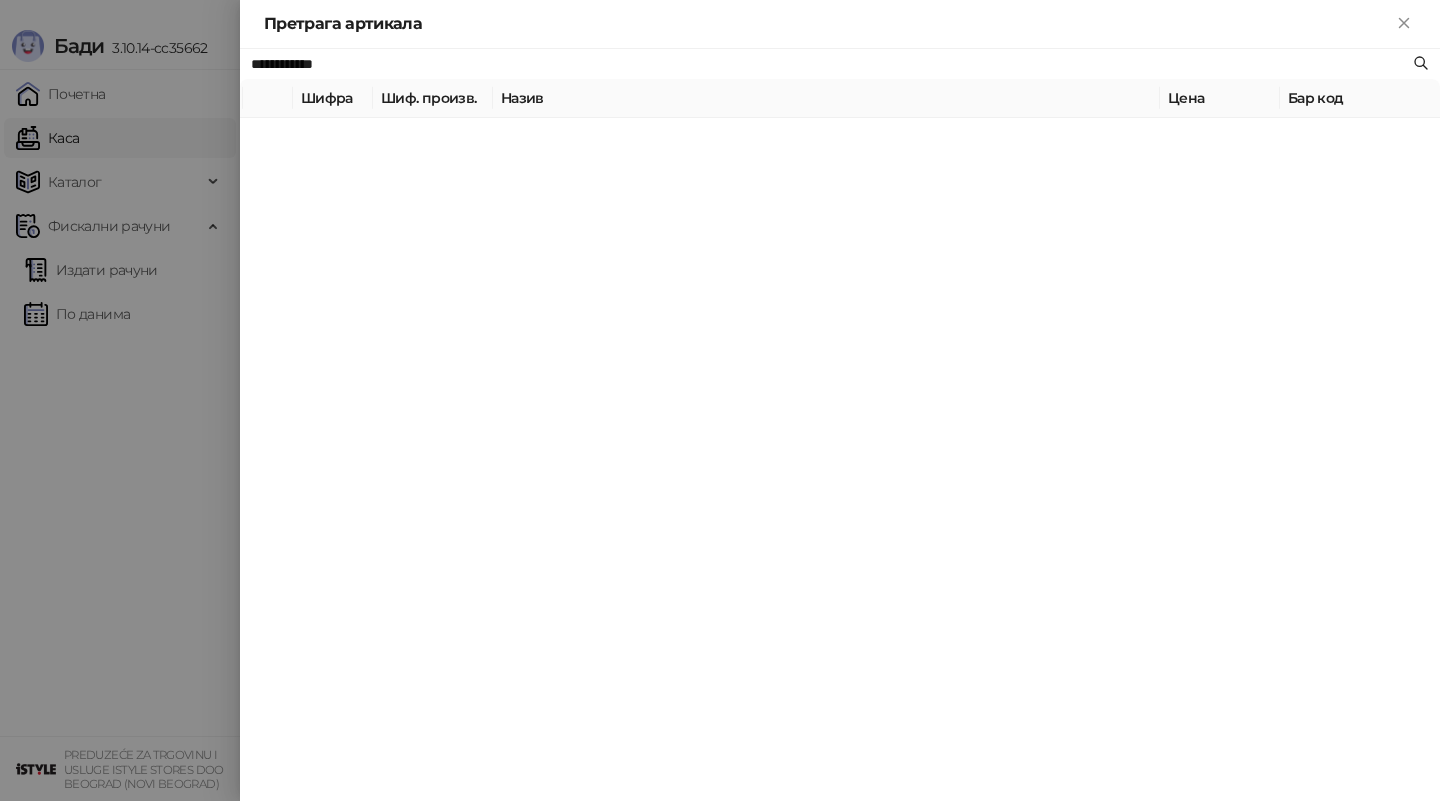 type on "**********" 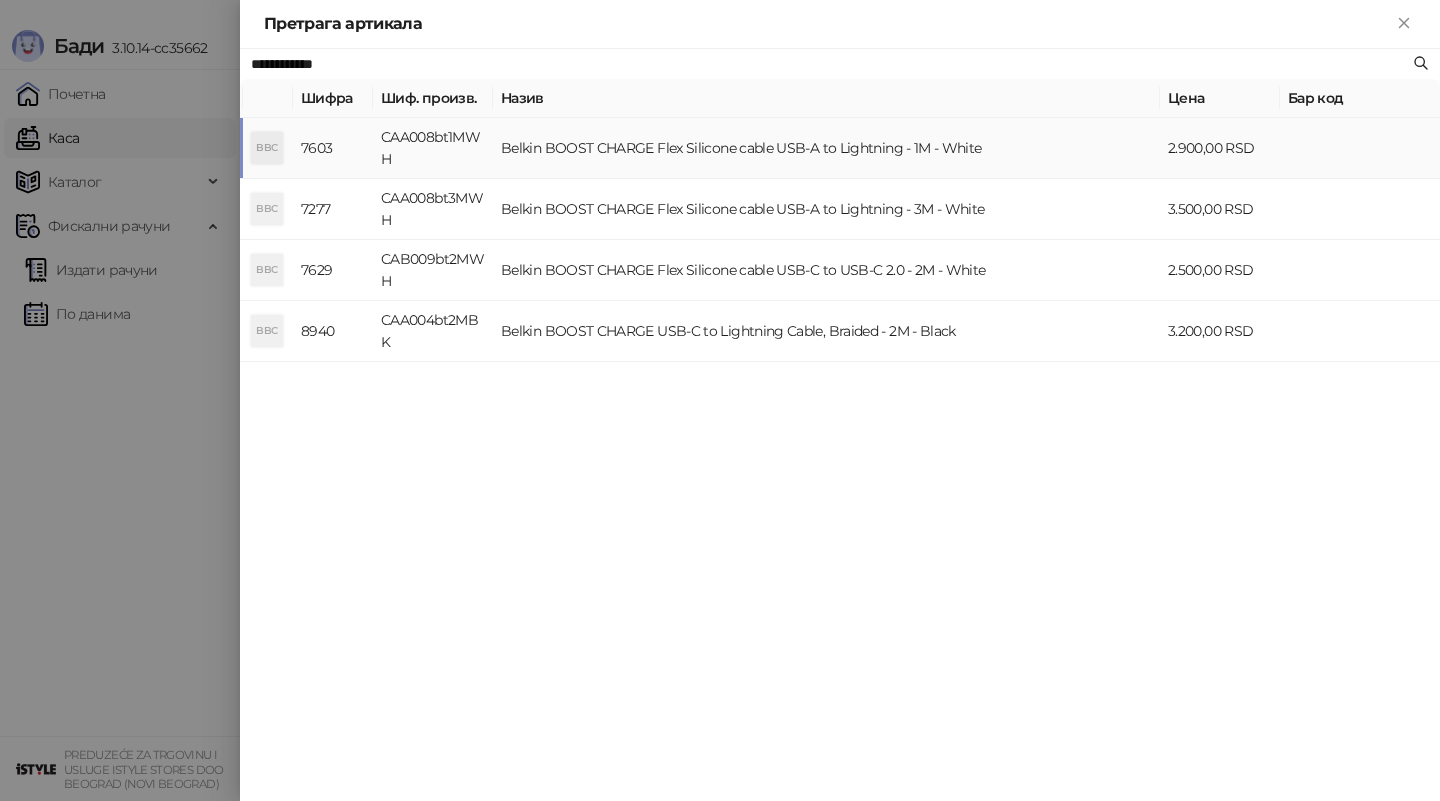 click on "CAA008bt1MWH" at bounding box center [433, 148] 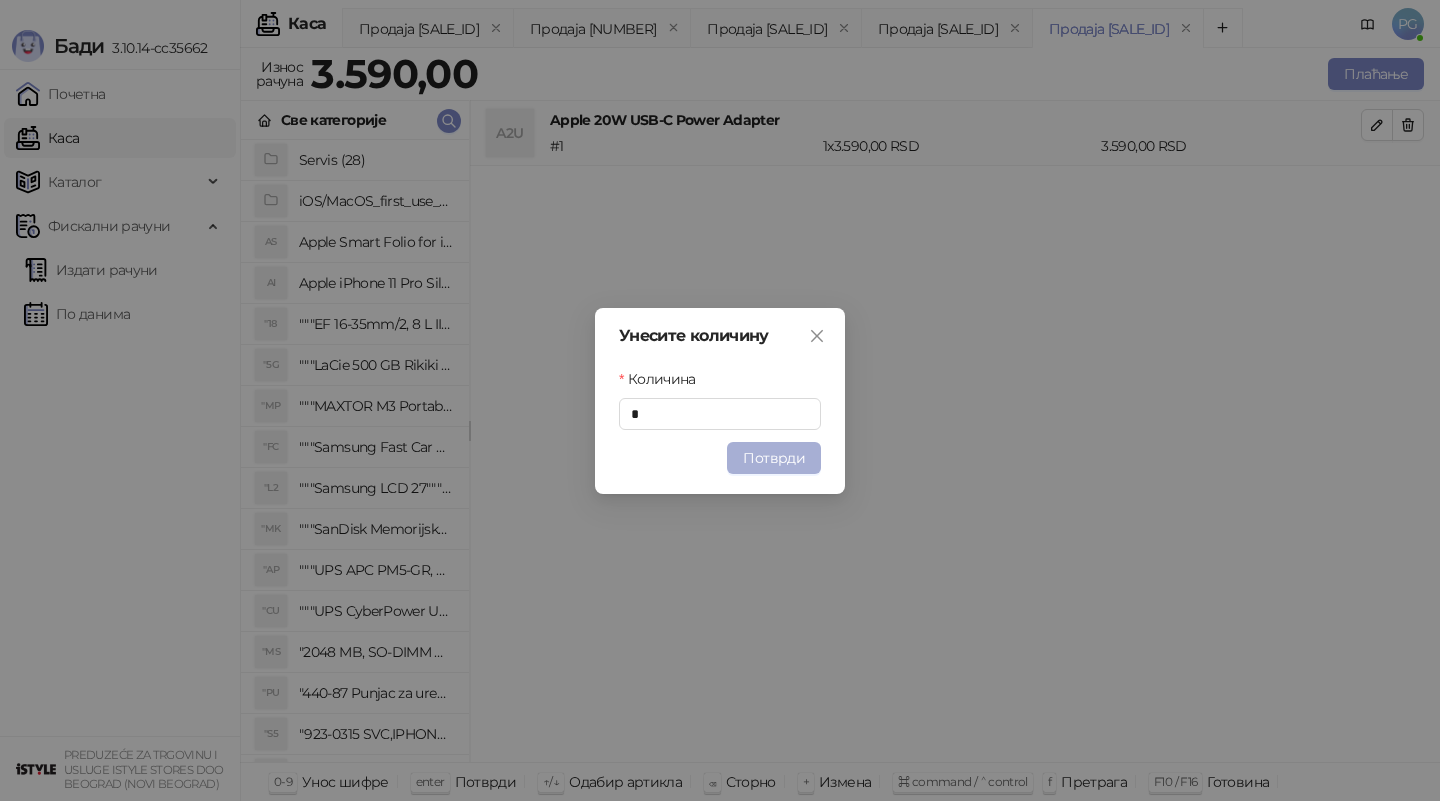 click on "Потврди" at bounding box center (774, 458) 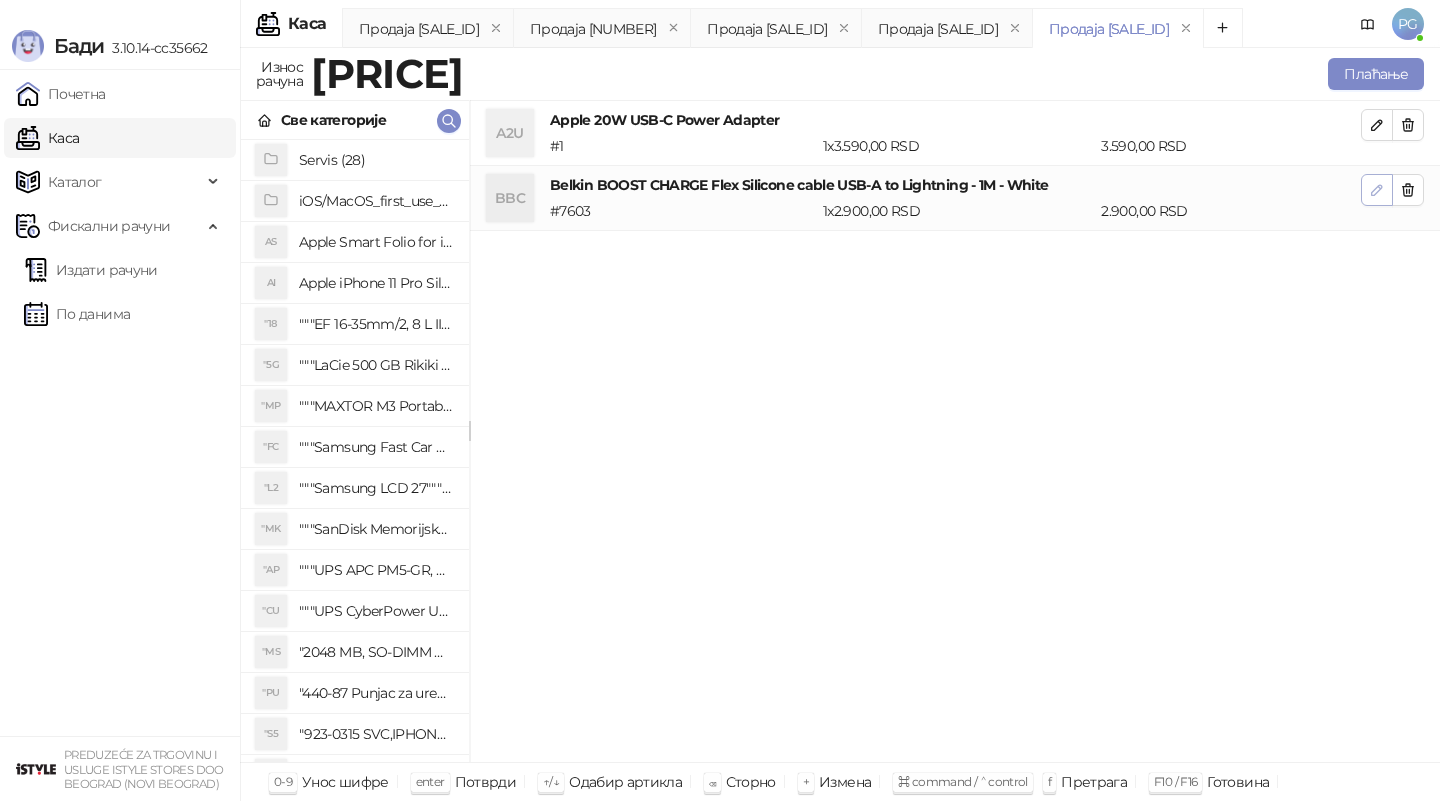 click 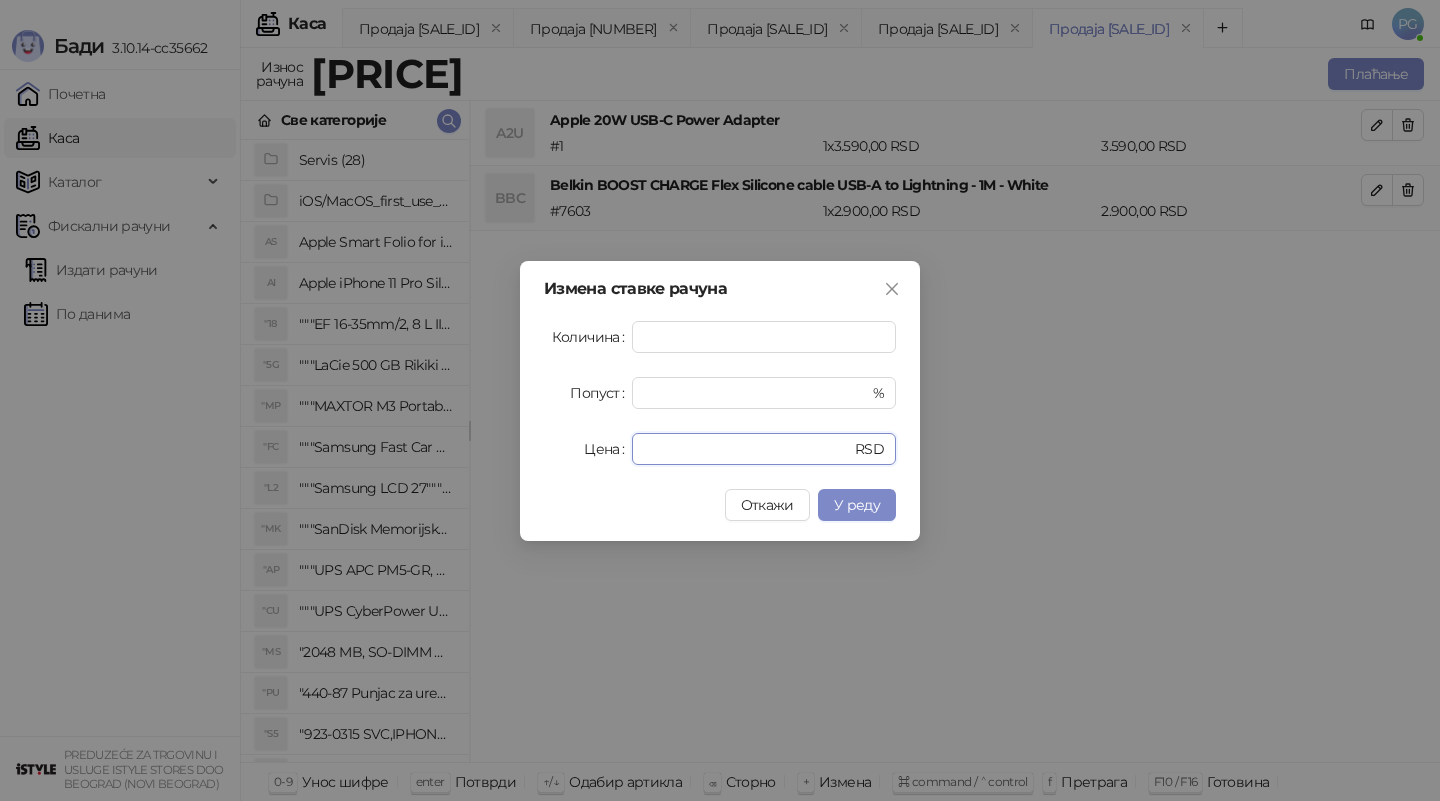 drag, startPoint x: 705, startPoint y: 438, endPoint x: 597, endPoint y: 448, distance: 108.461975 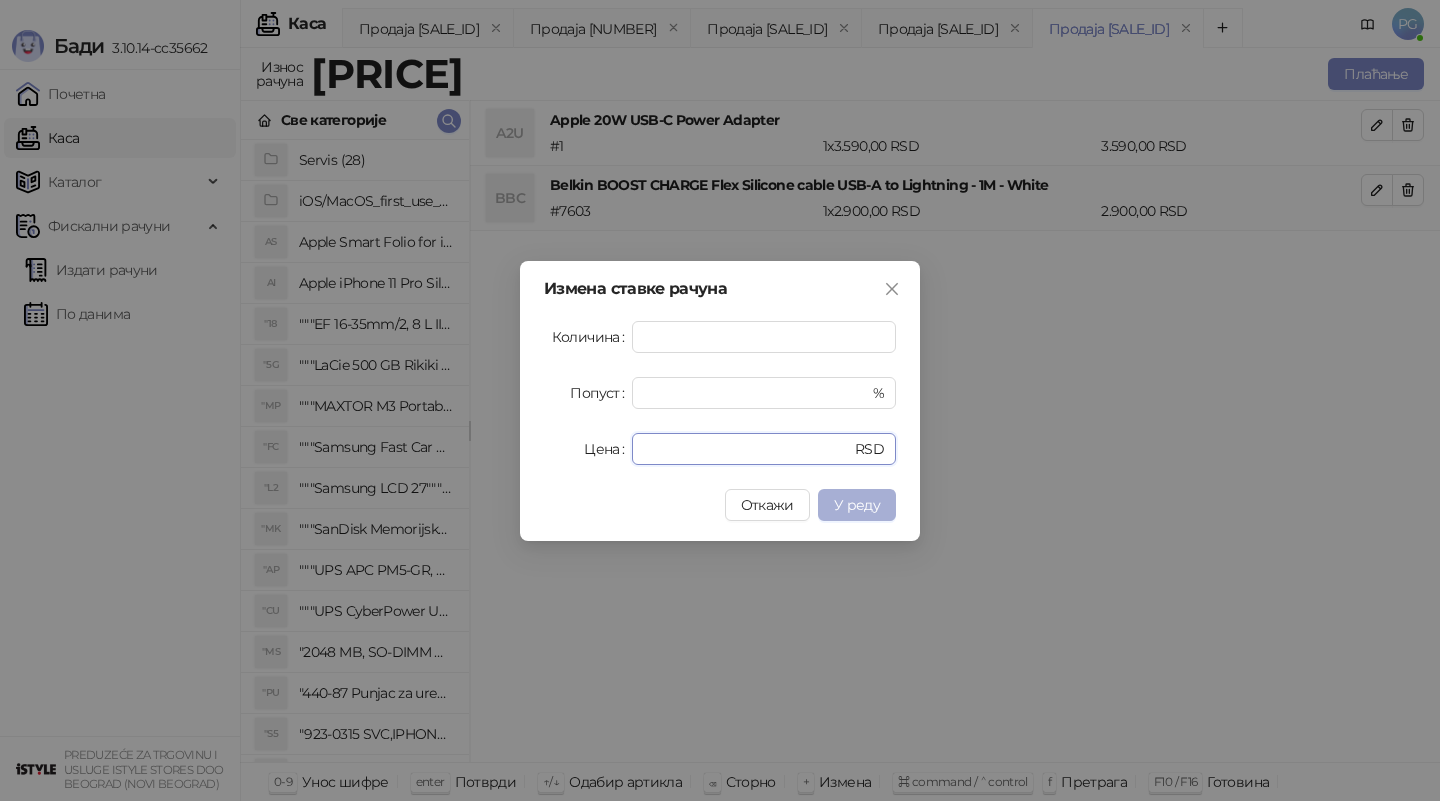type on "****" 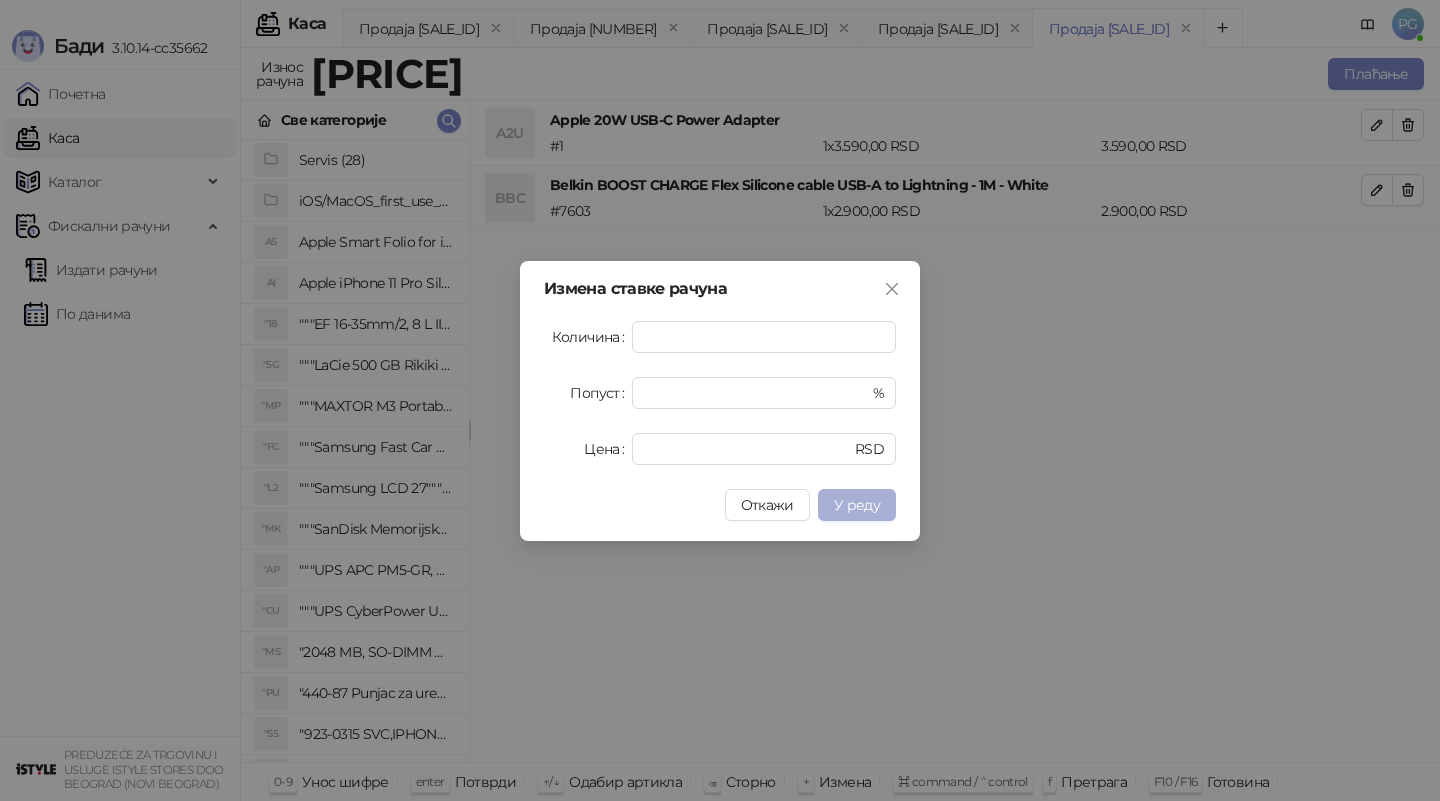click on "У реду" at bounding box center [857, 505] 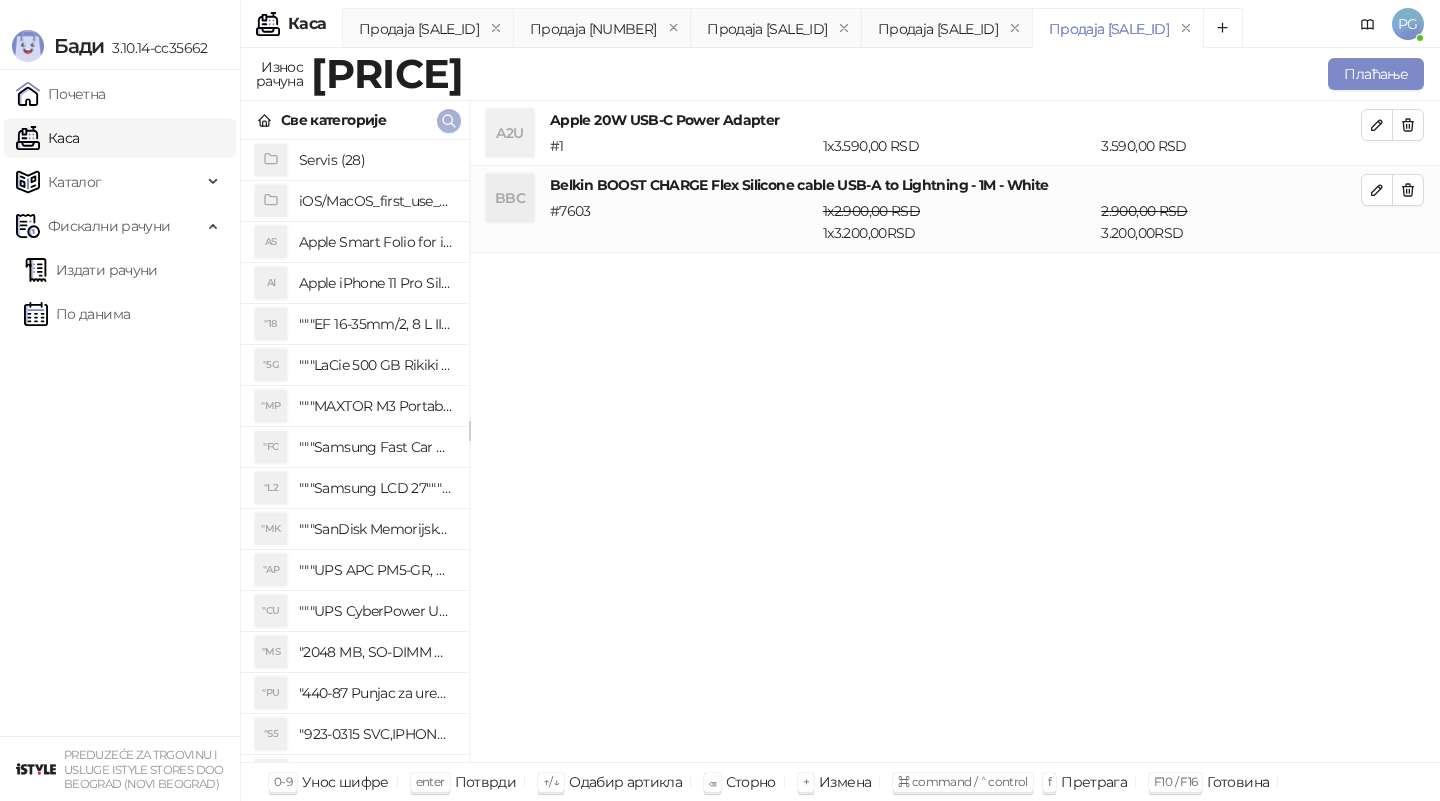 click 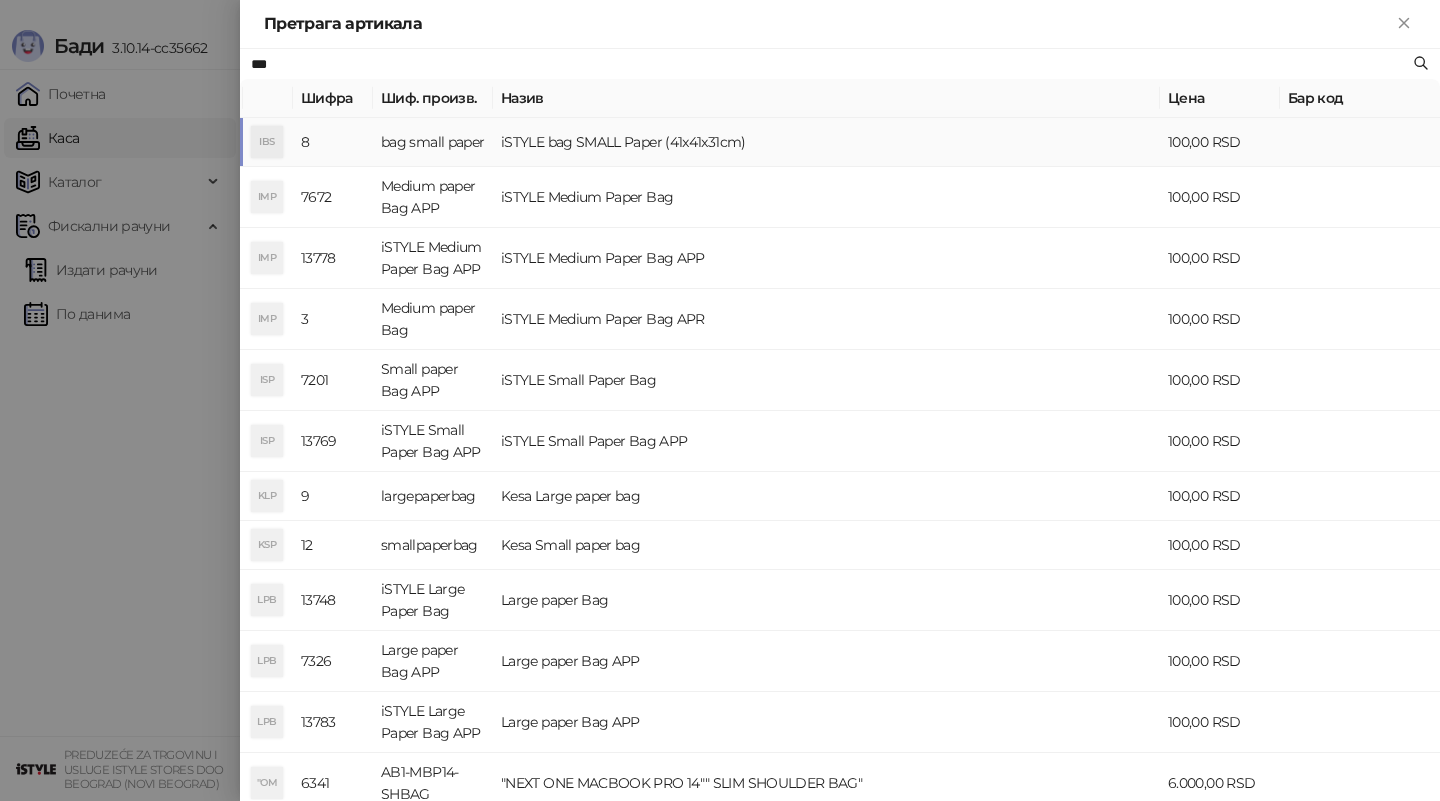 type on "***" 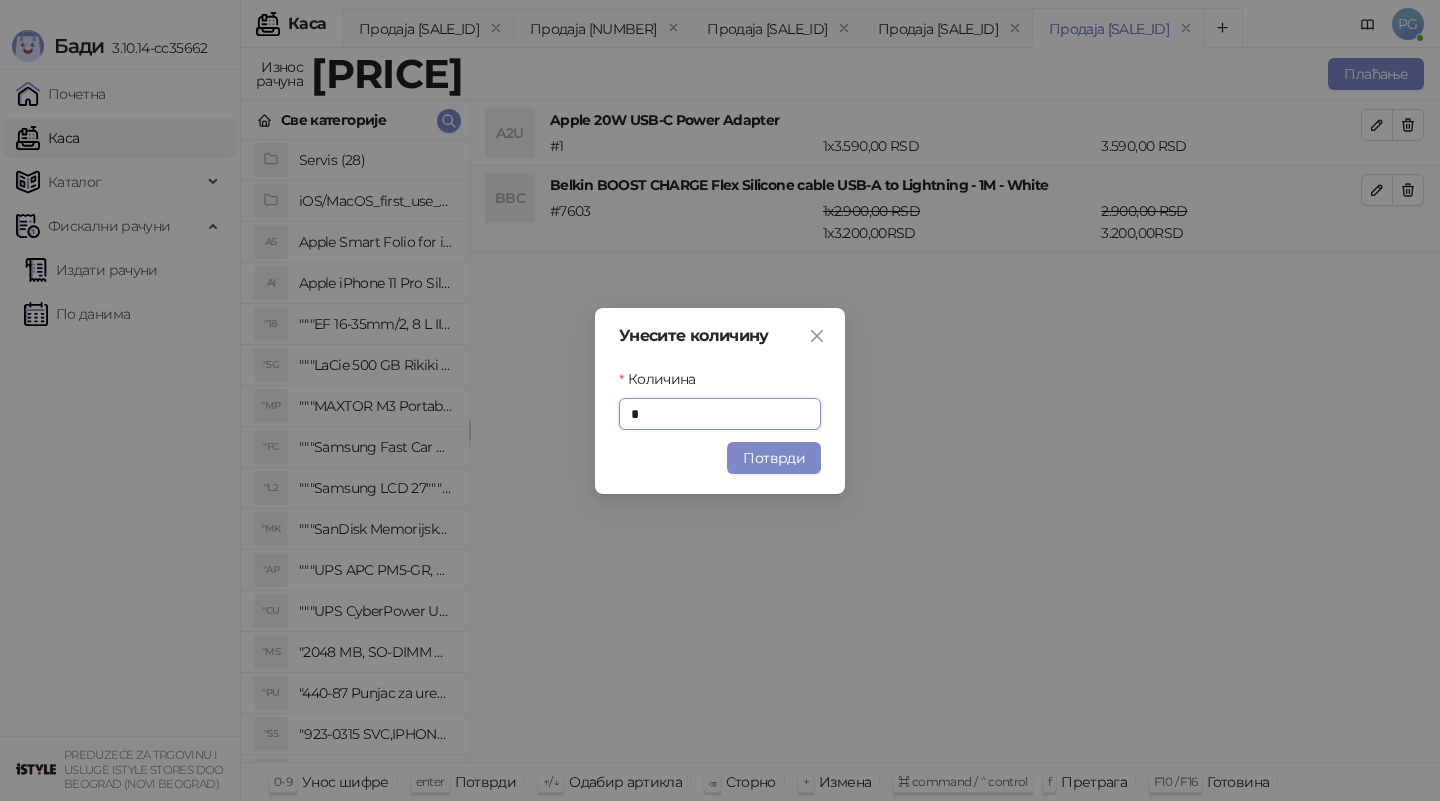 click on "Потврди" at bounding box center [774, 458] 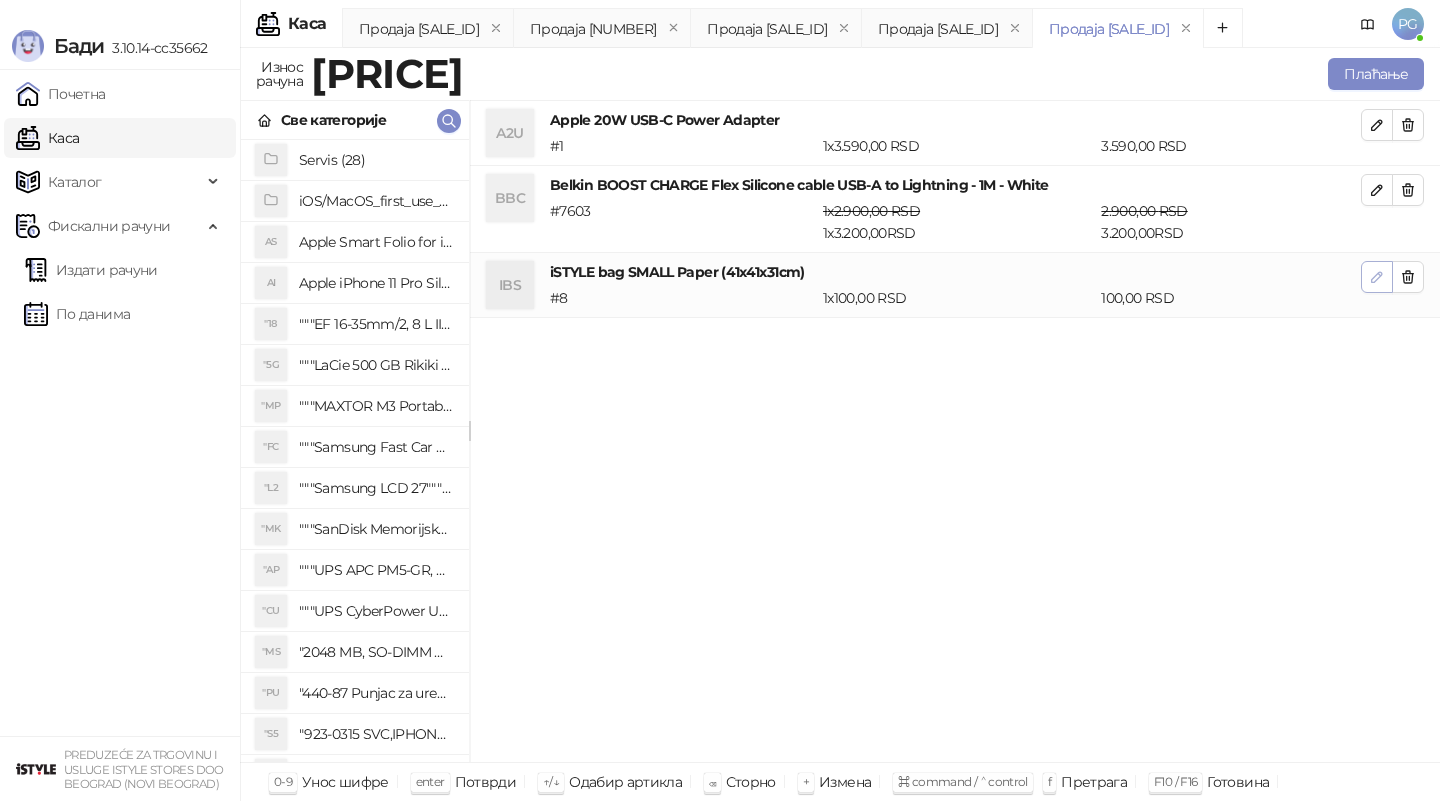 click at bounding box center (1377, 277) 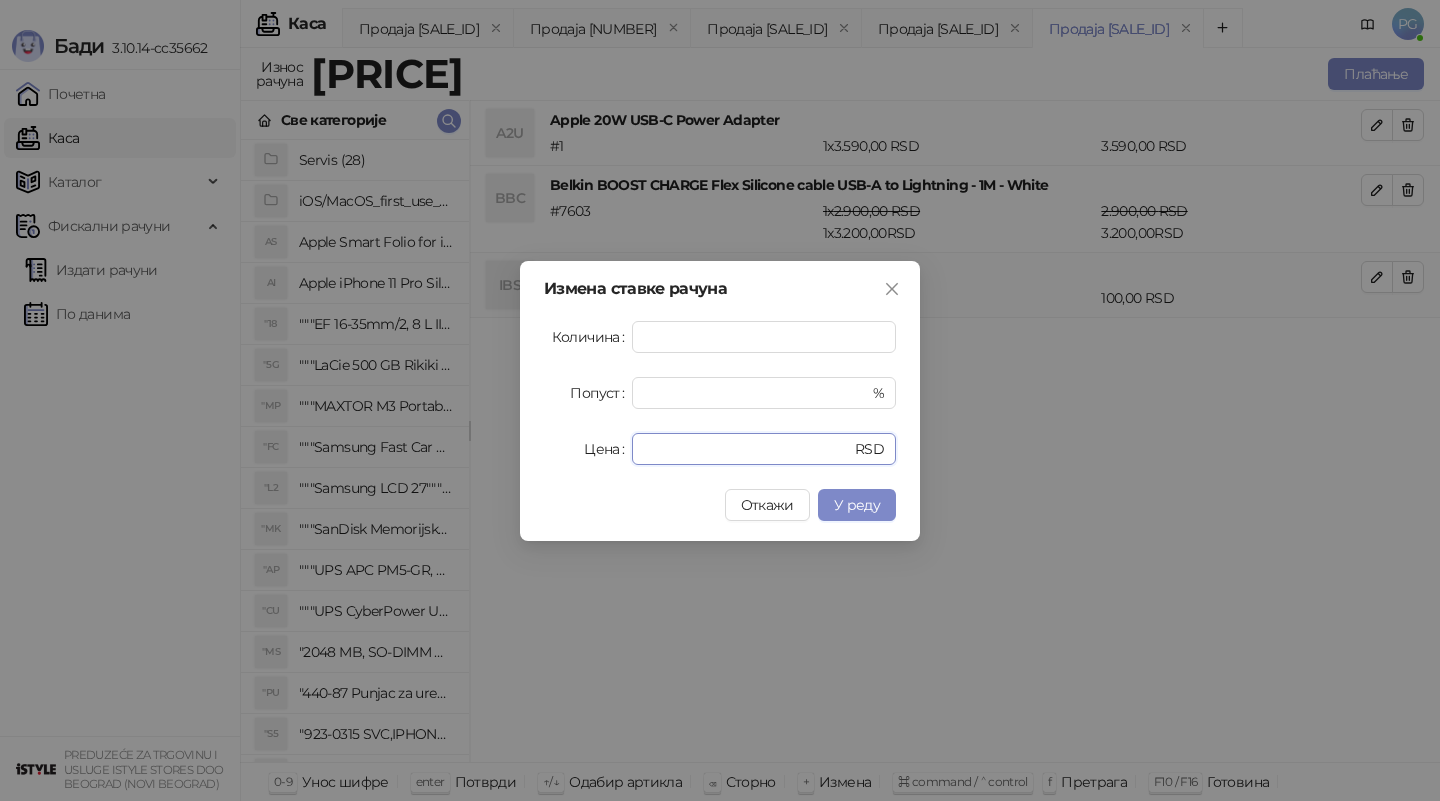 drag, startPoint x: 705, startPoint y: 451, endPoint x: 484, endPoint y: 443, distance: 221.14474 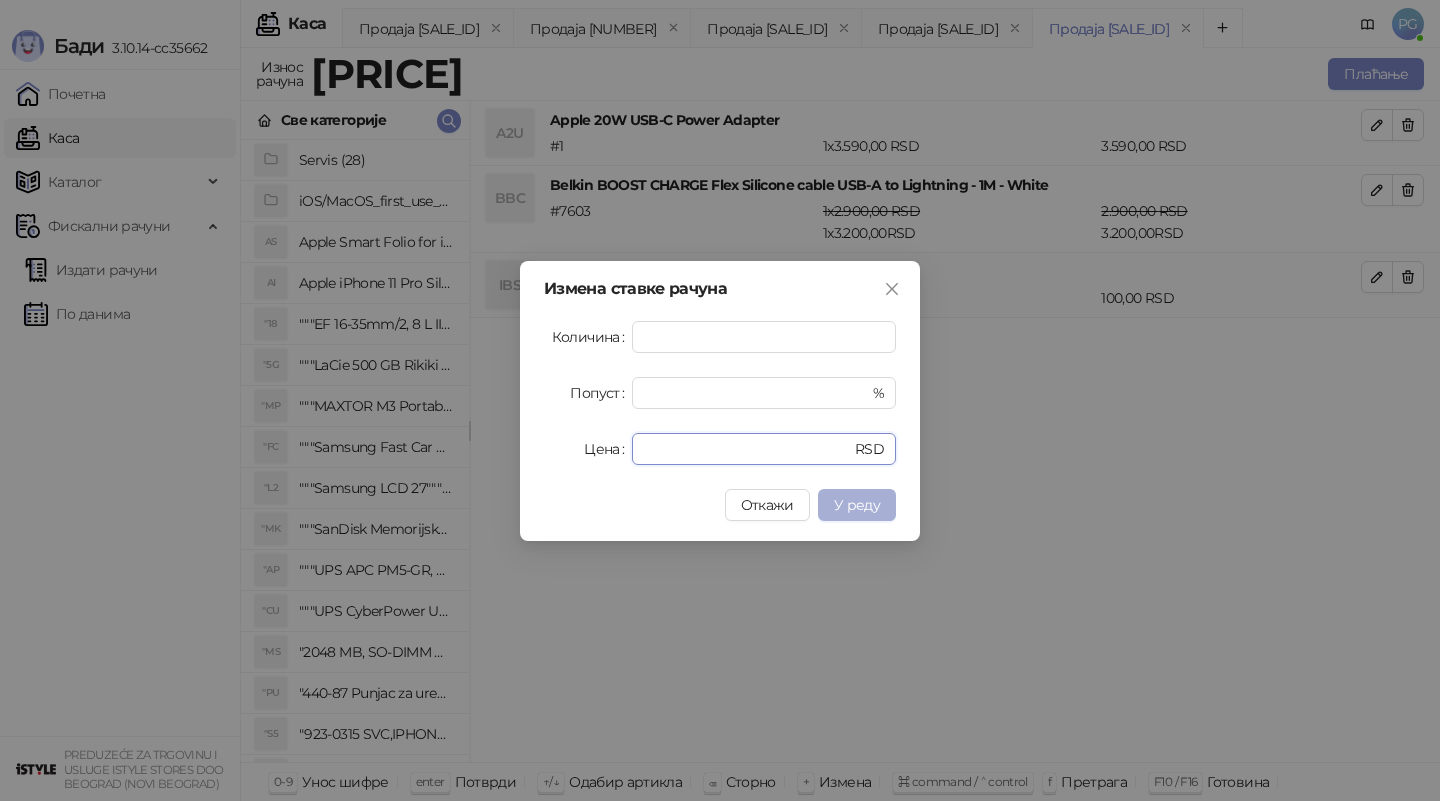 type on "**" 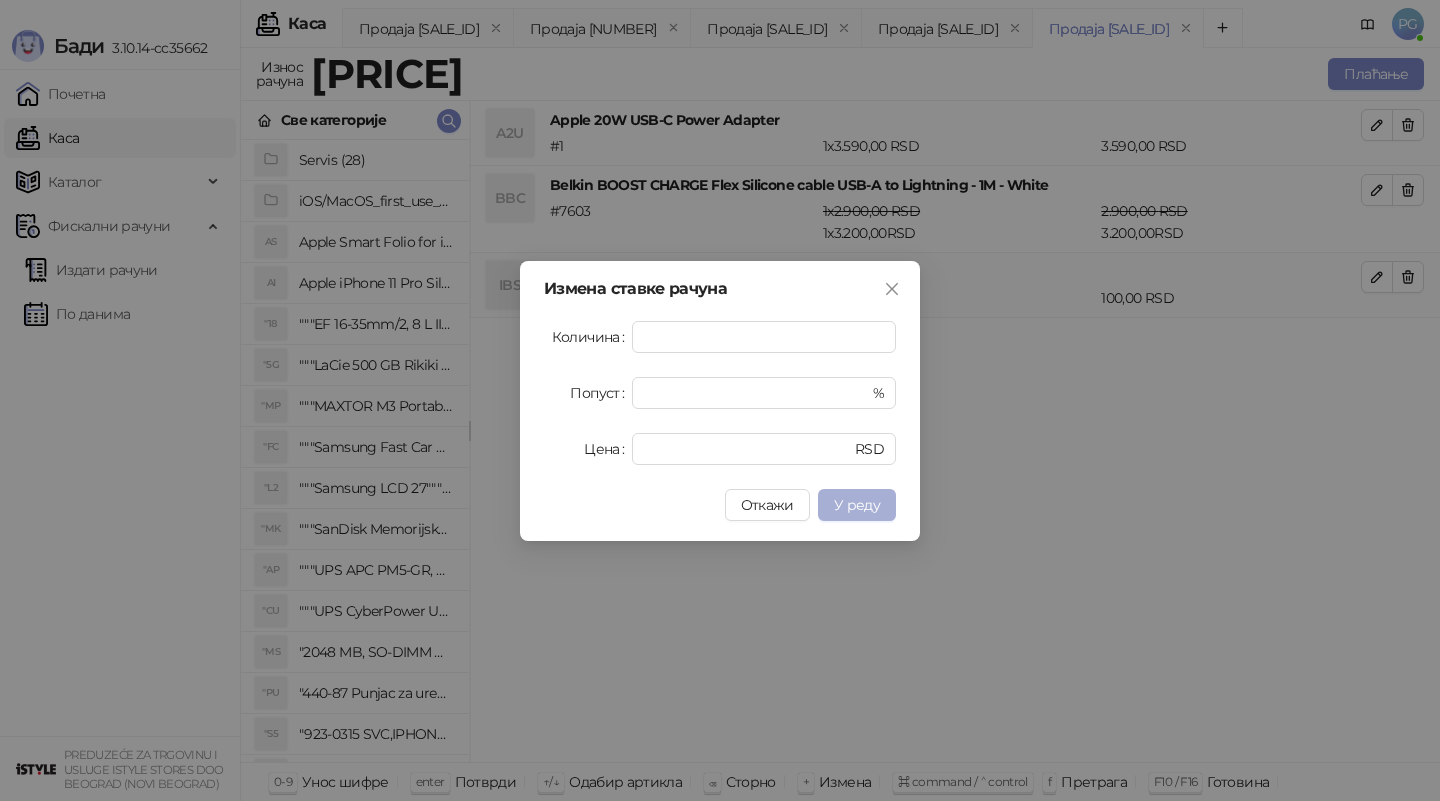 click on "У реду" at bounding box center (857, 505) 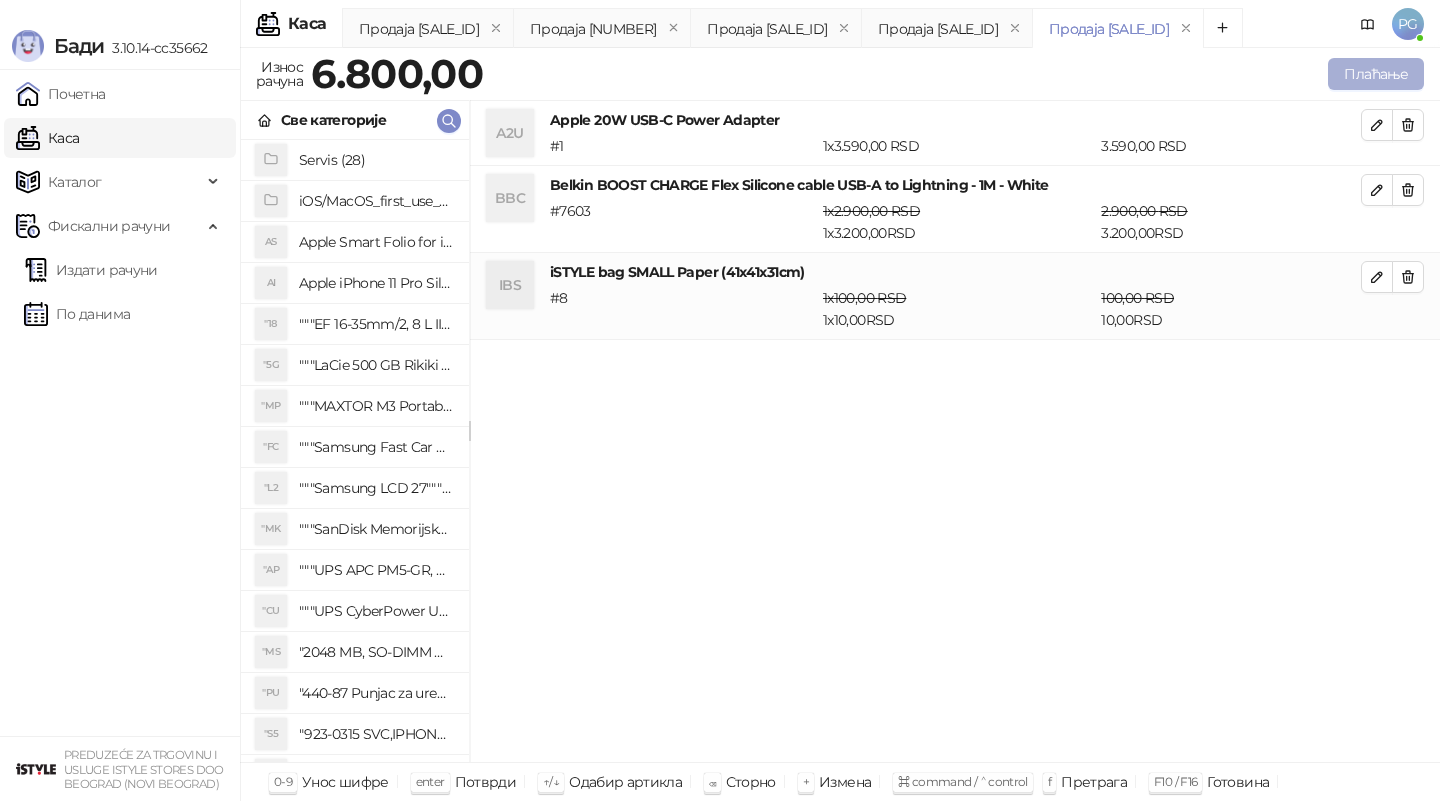click on "Плаћање" at bounding box center [1376, 74] 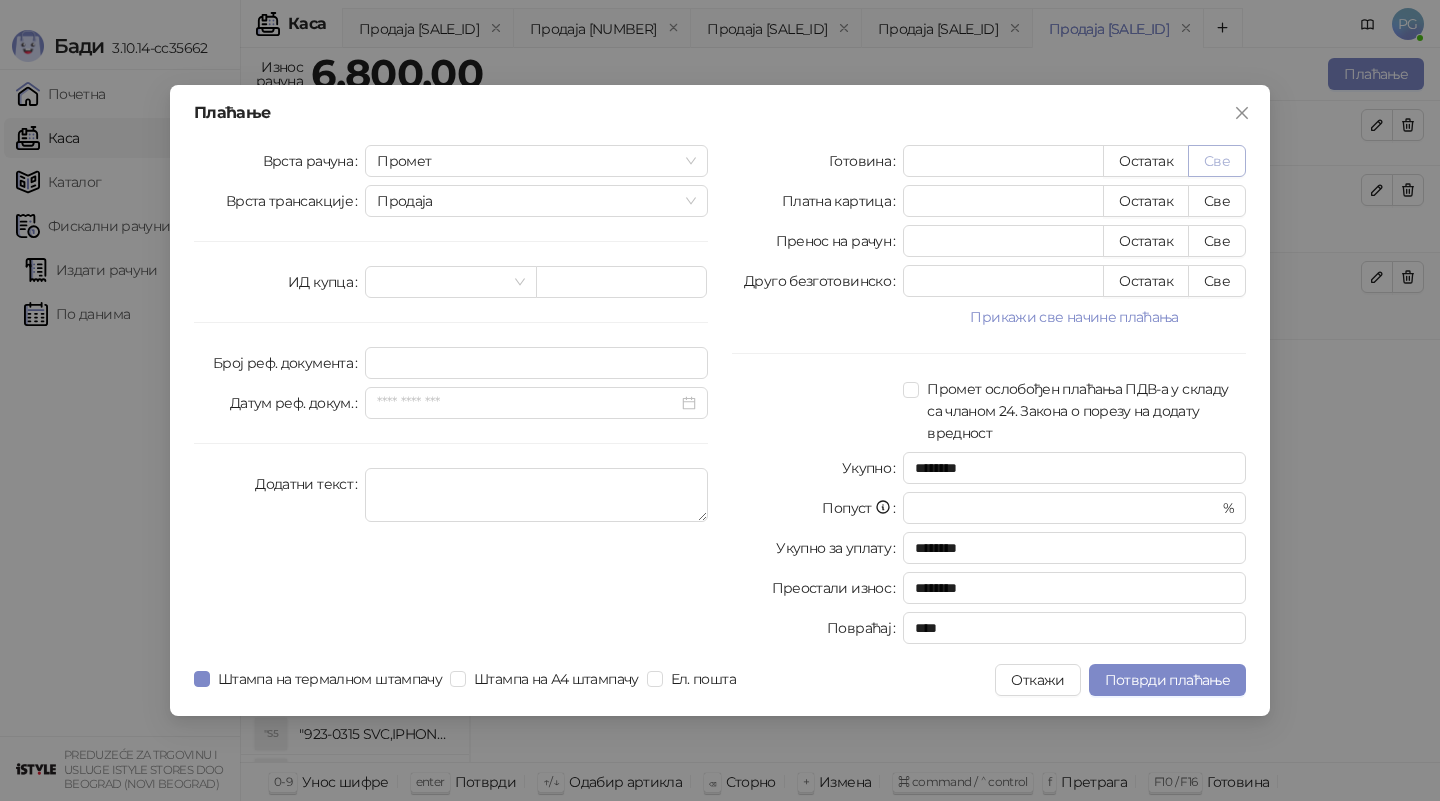 click on "Све" at bounding box center [1217, 161] 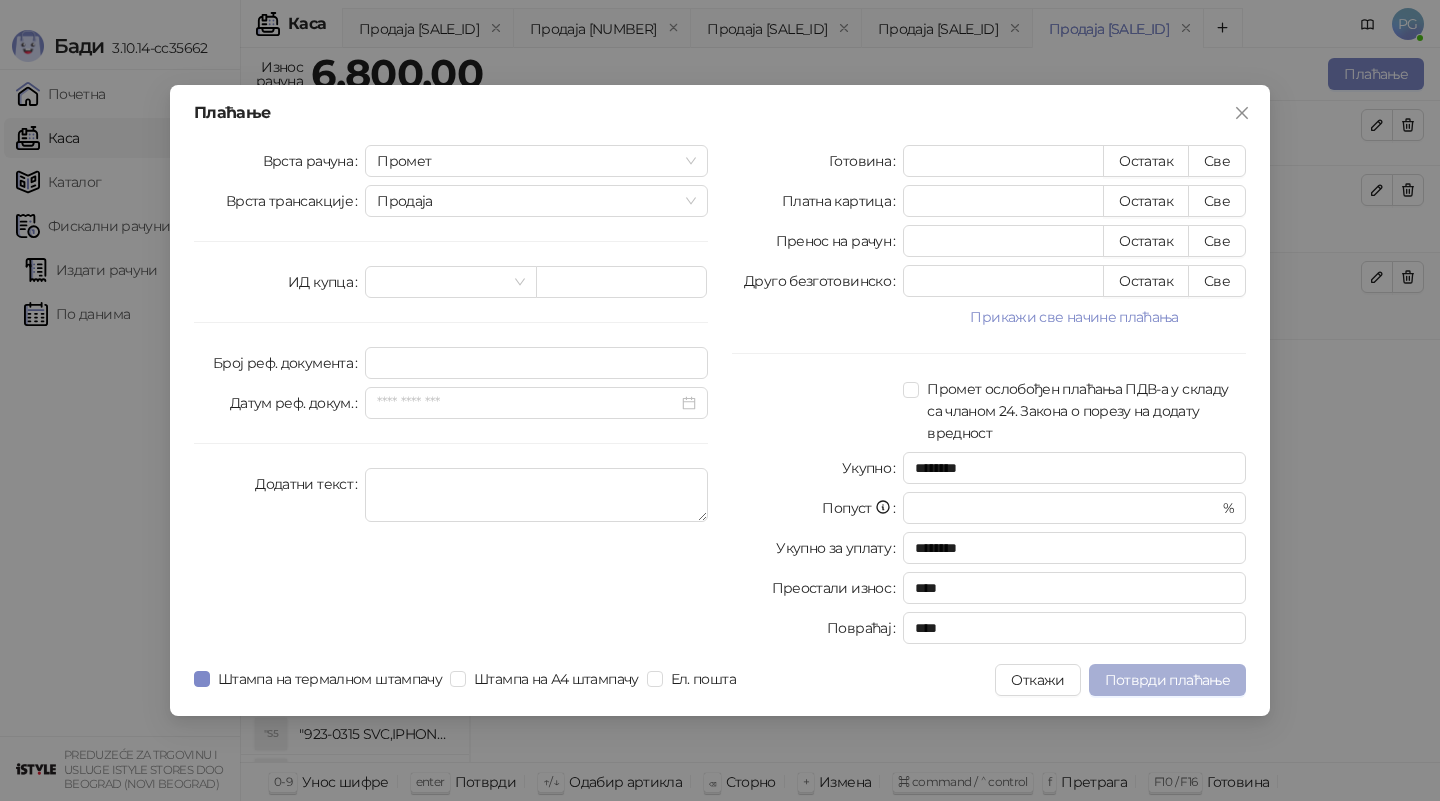 click on "Потврди плаћање" at bounding box center (1167, 680) 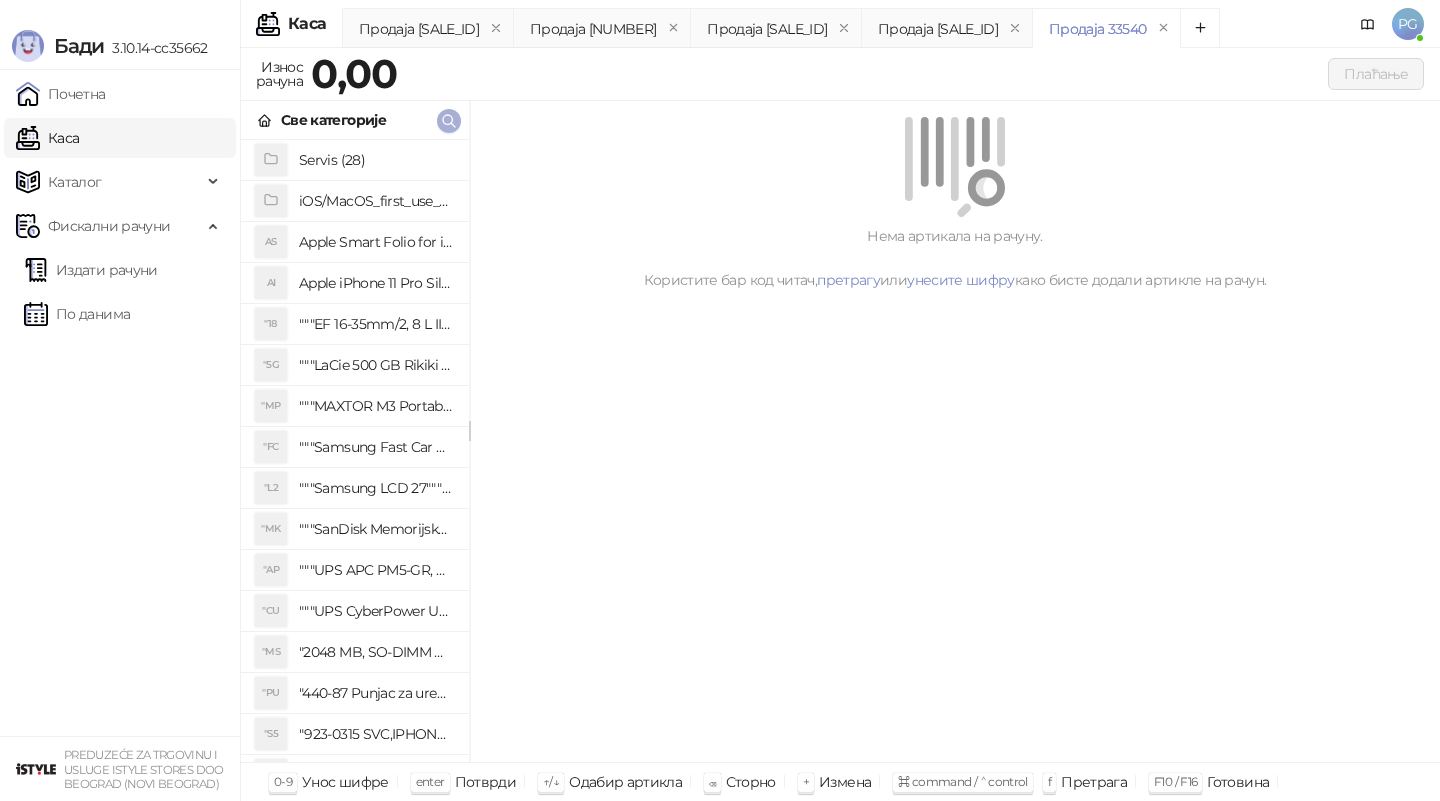click 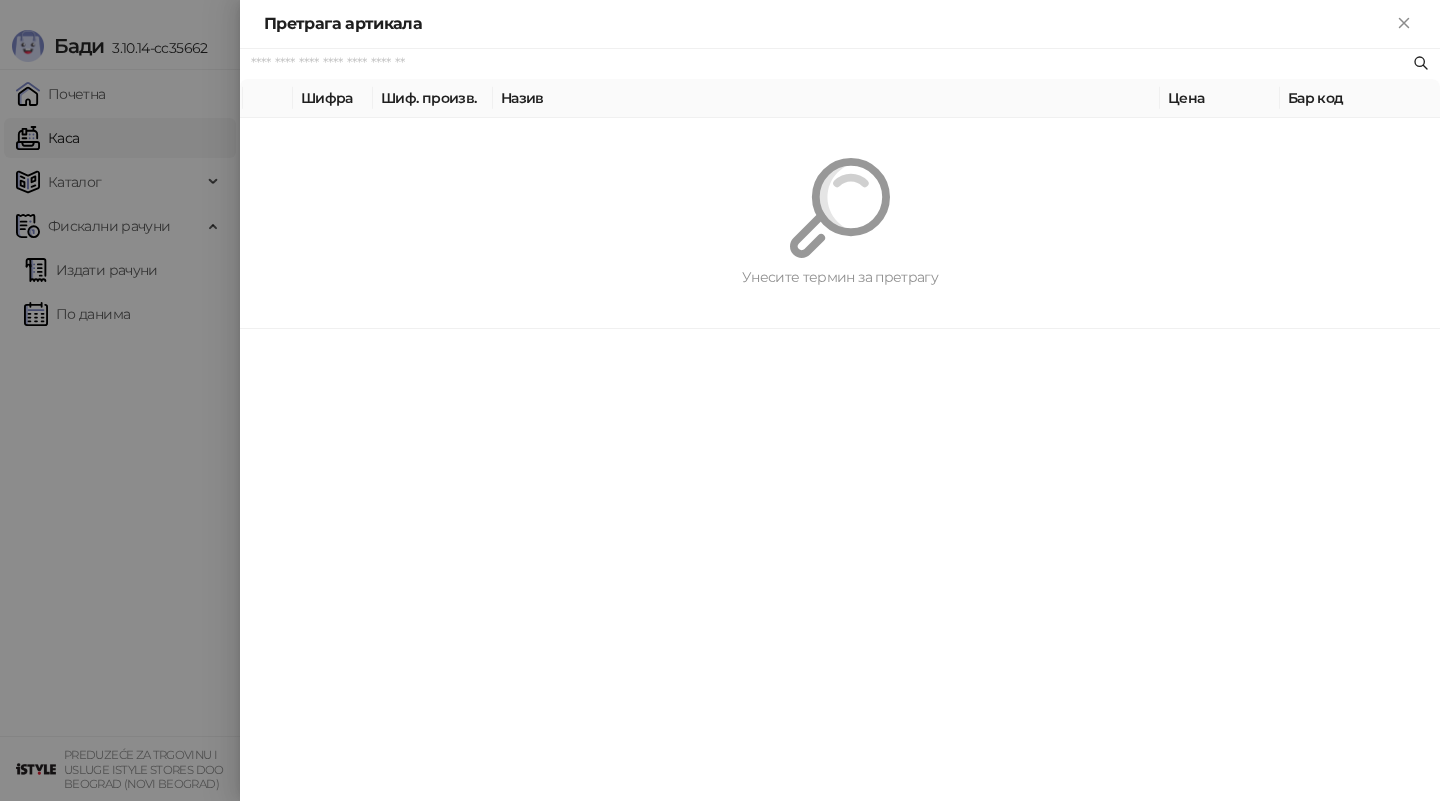 paste on "**********" 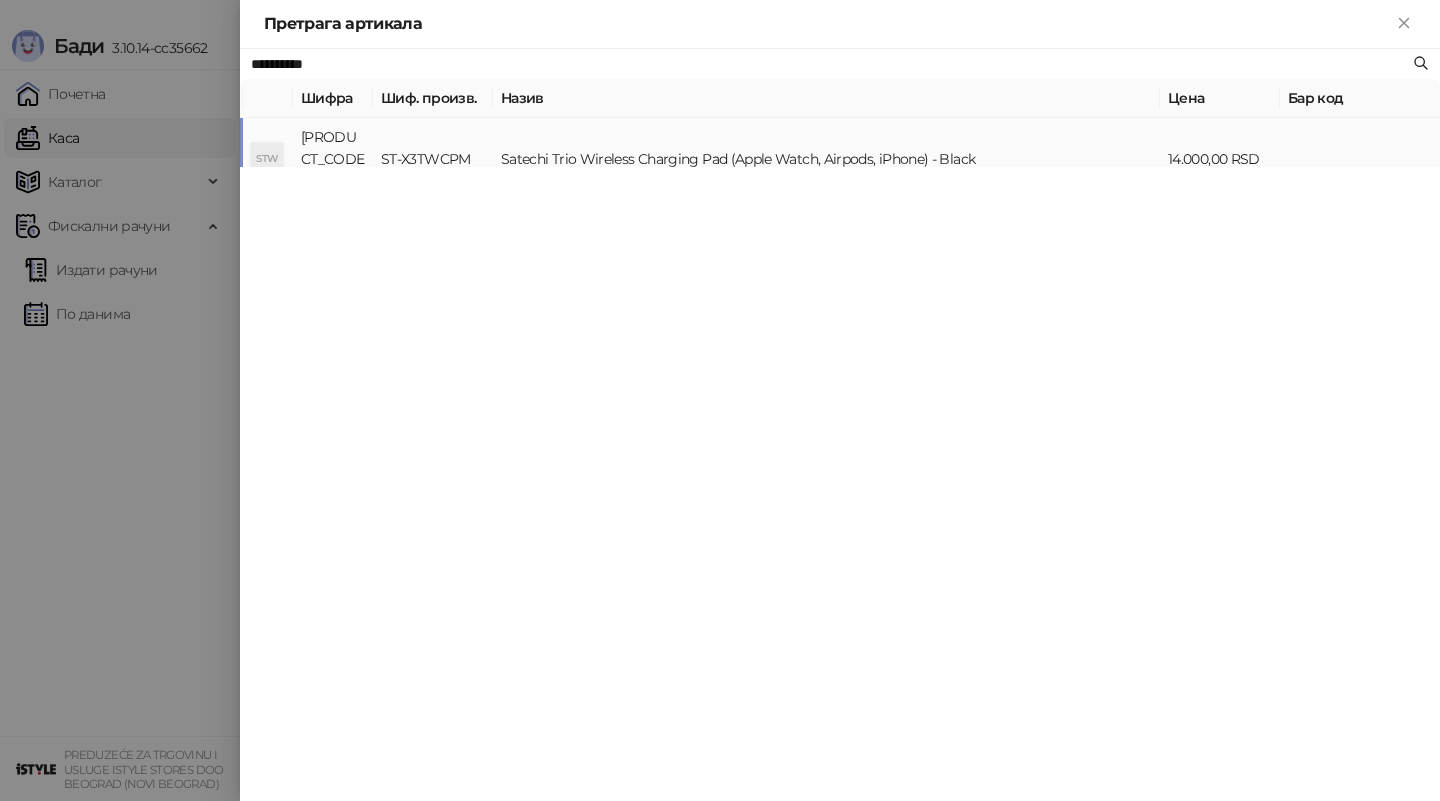 click on "ST-X3TWCPM" at bounding box center [433, 159] 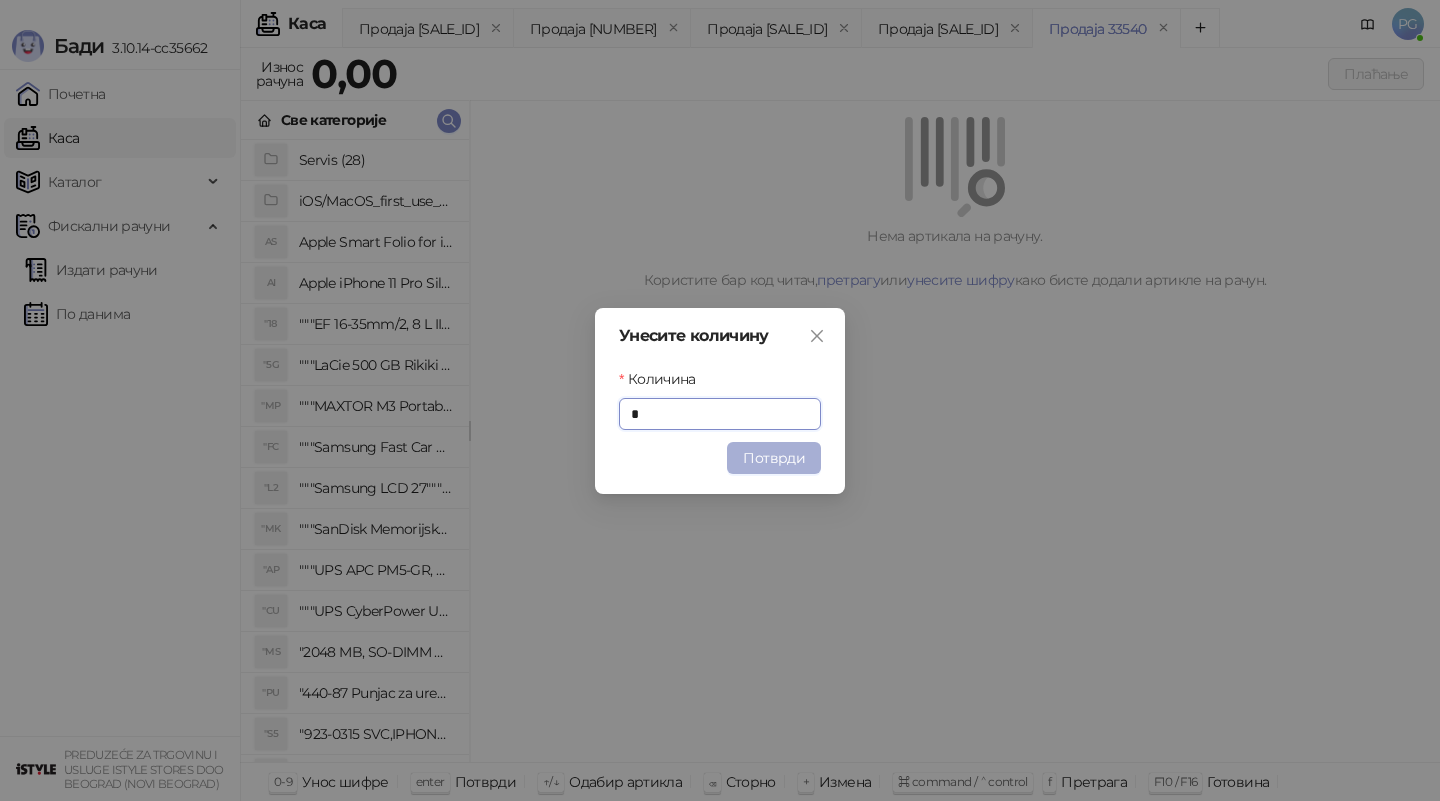 click on "Потврди" at bounding box center [774, 458] 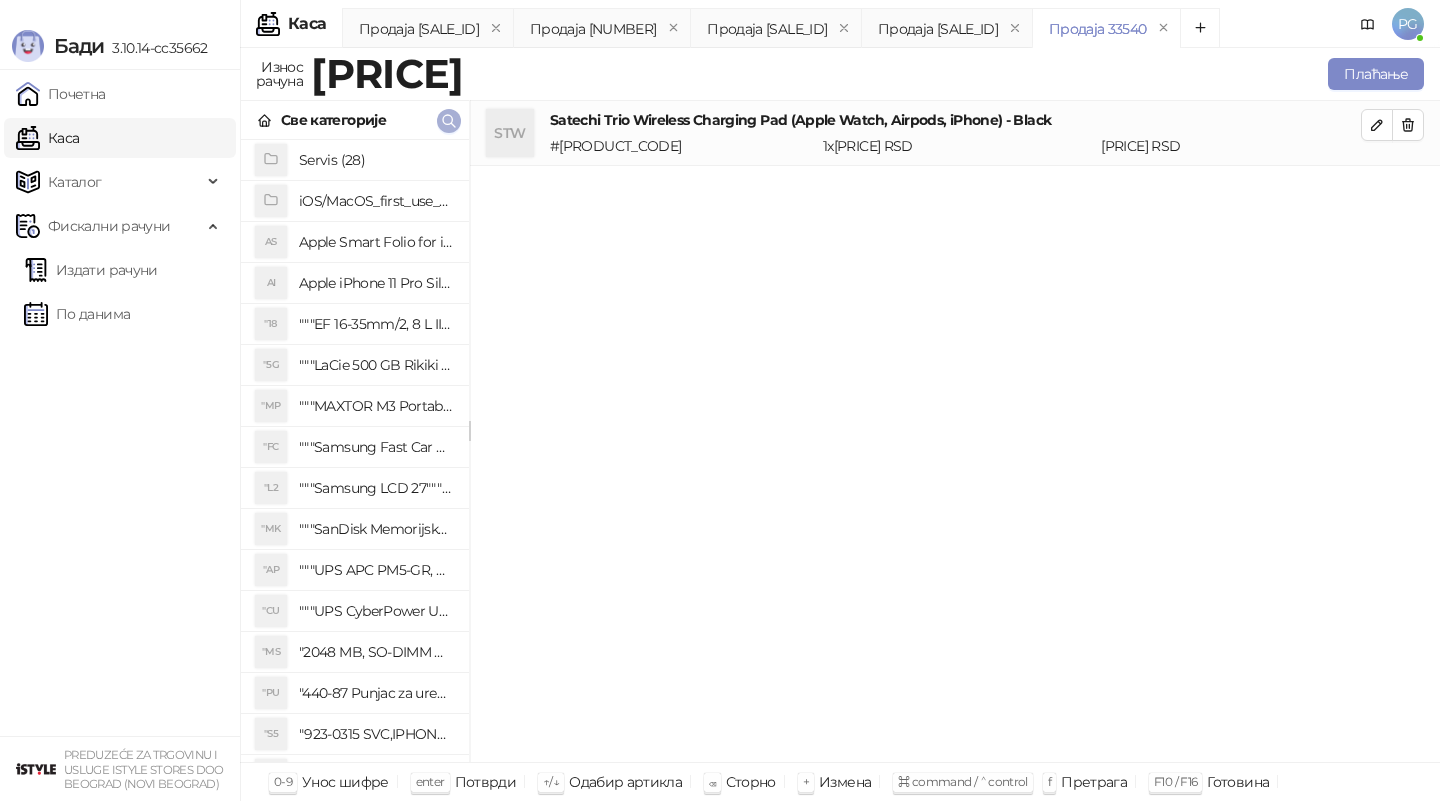 click 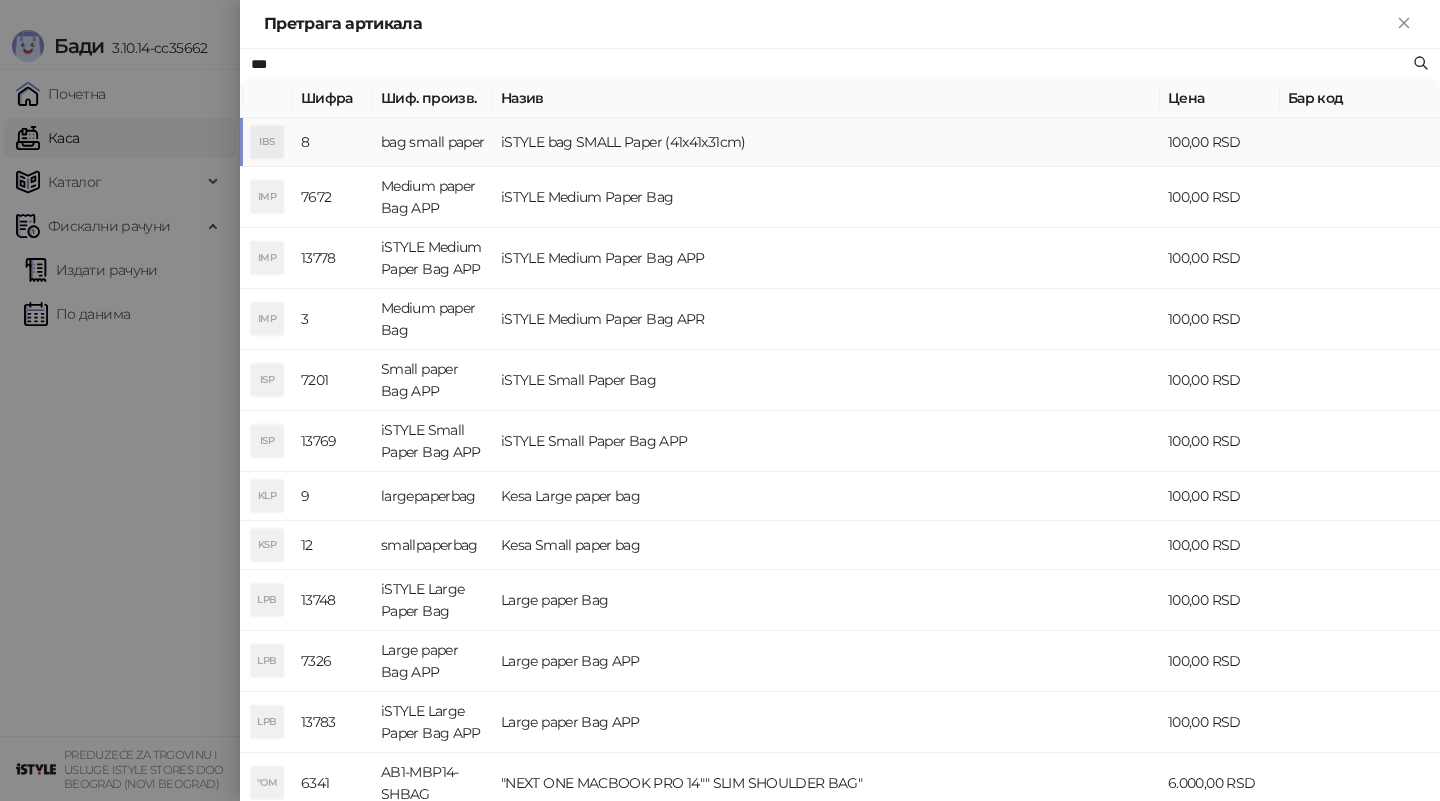type on "***" 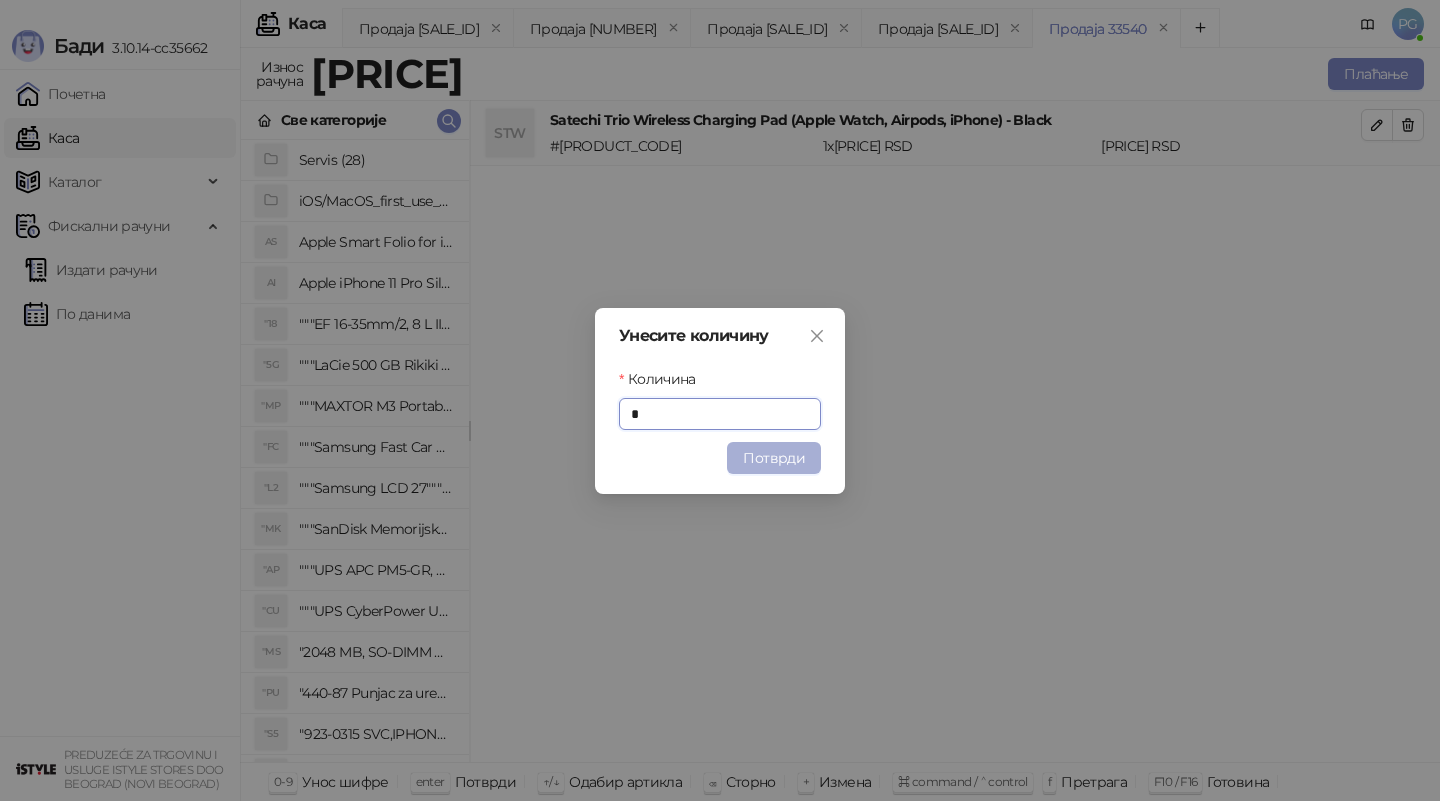click on "Потврди" at bounding box center [774, 458] 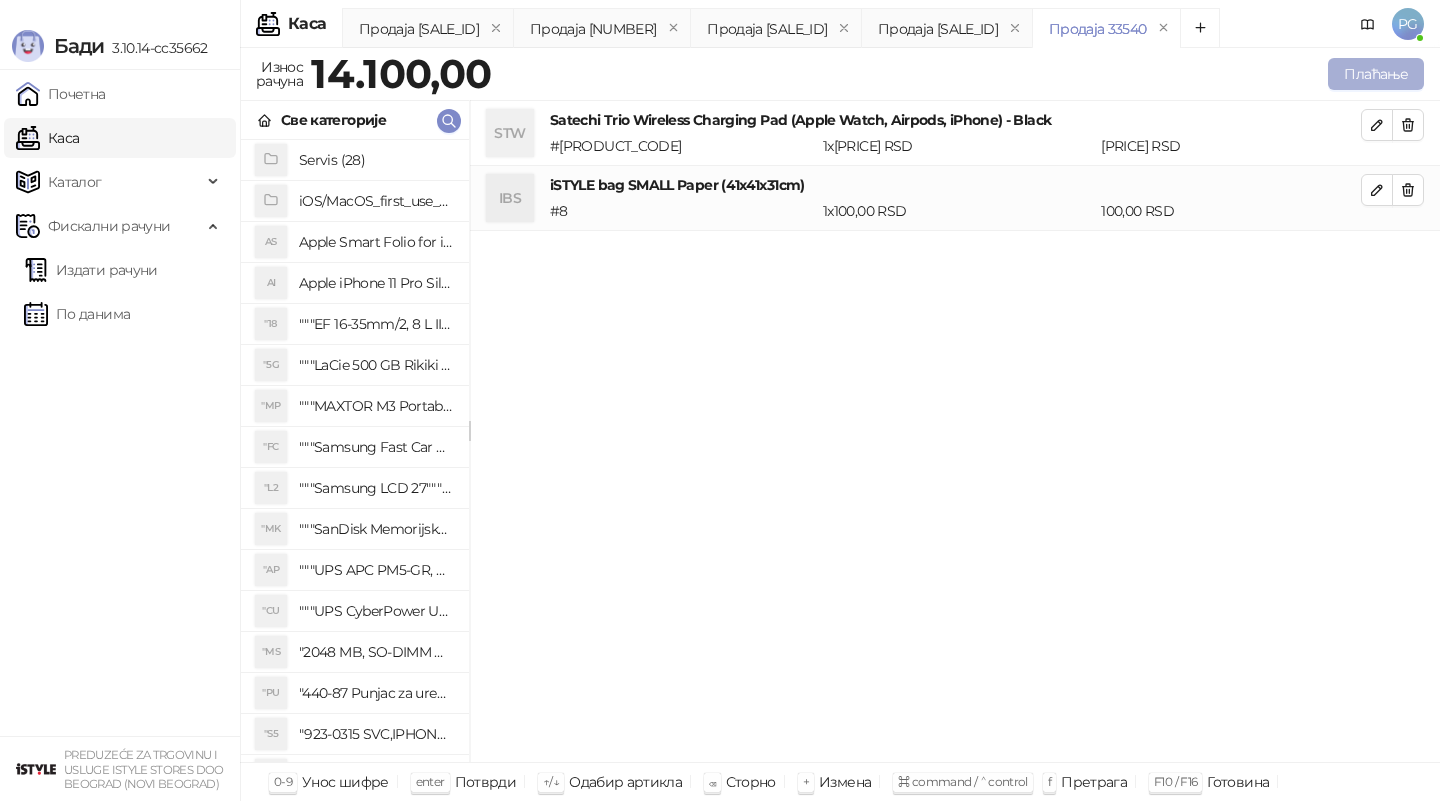 click on "Плаћање" at bounding box center (1376, 74) 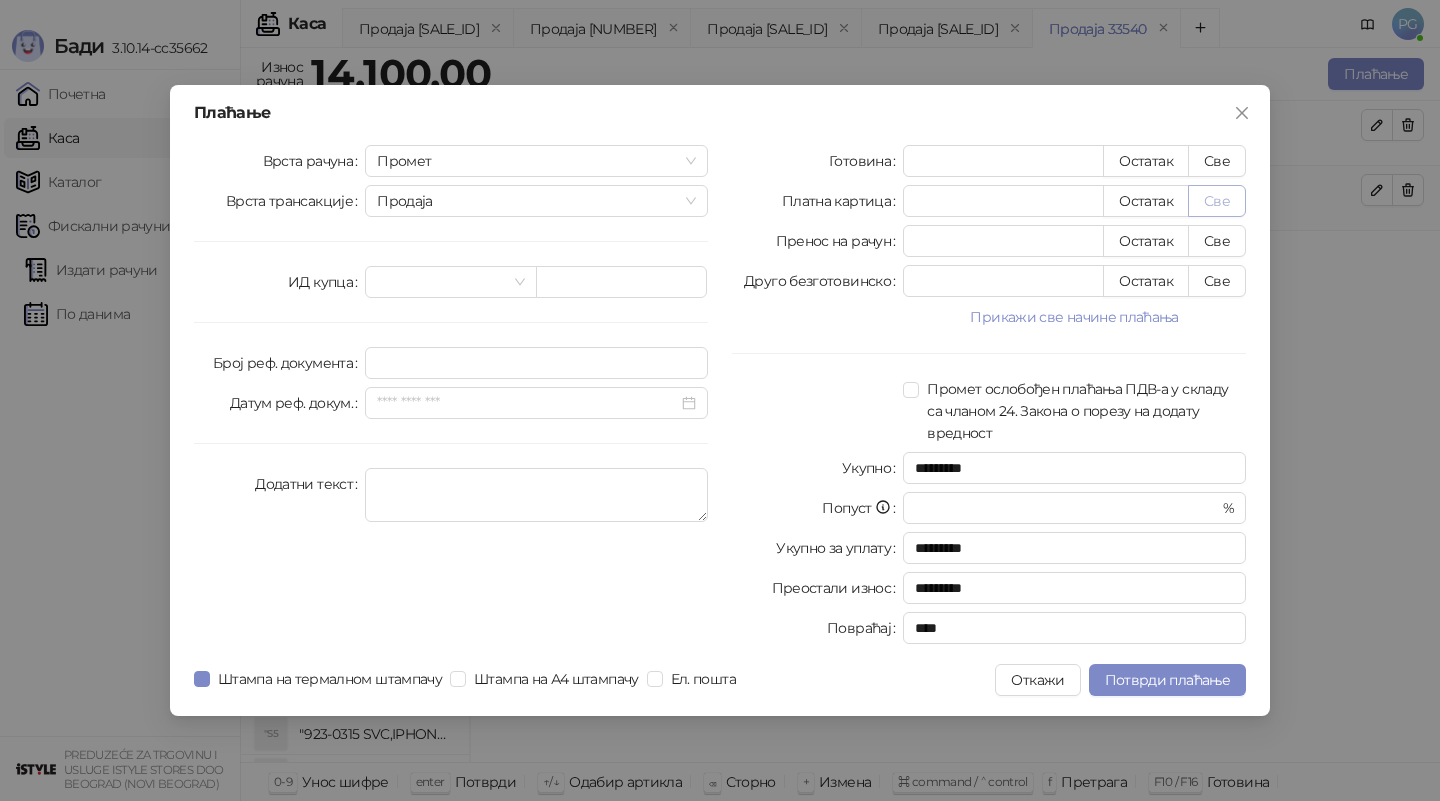 click on "Све" at bounding box center [1217, 201] 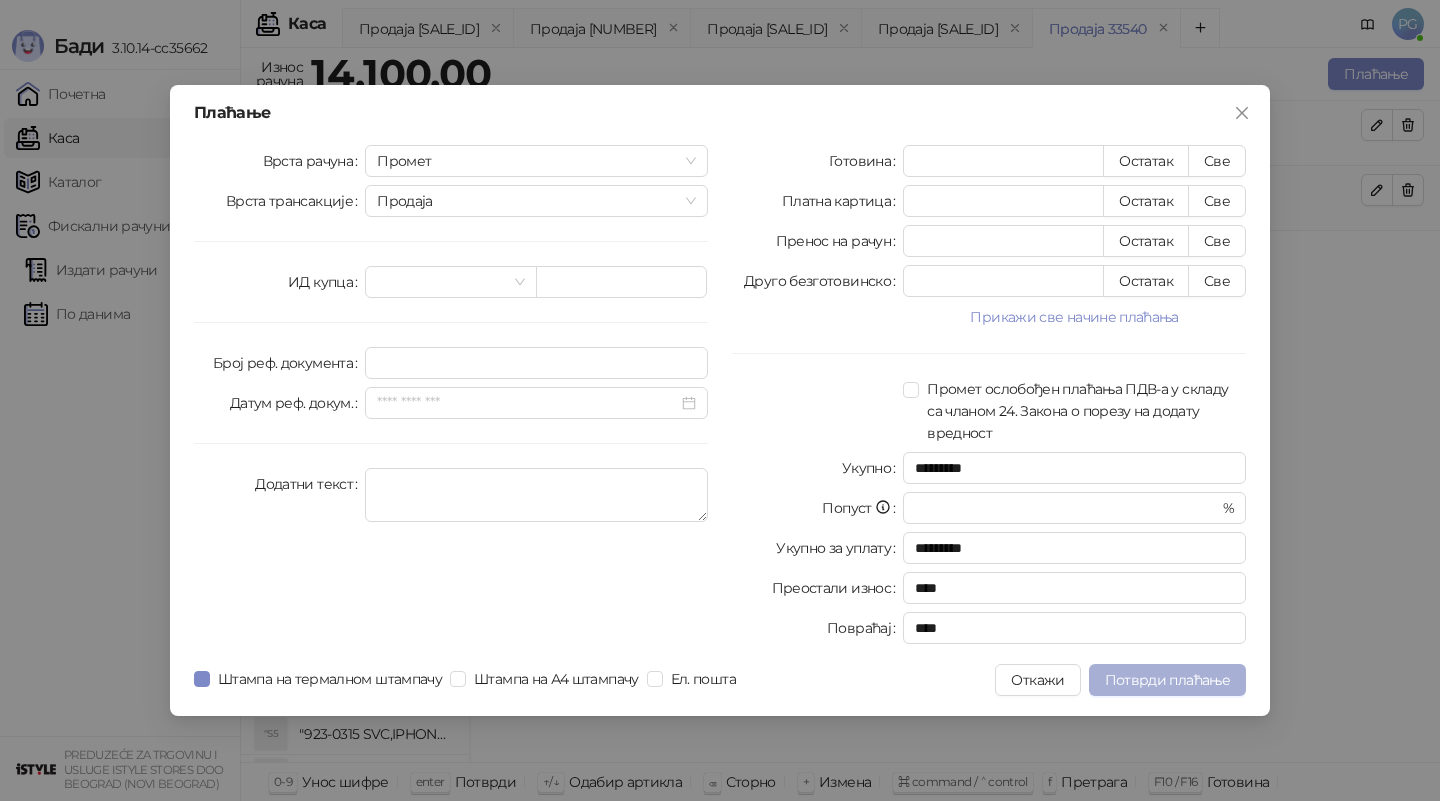 click on "Потврди плаћање" at bounding box center (1167, 680) 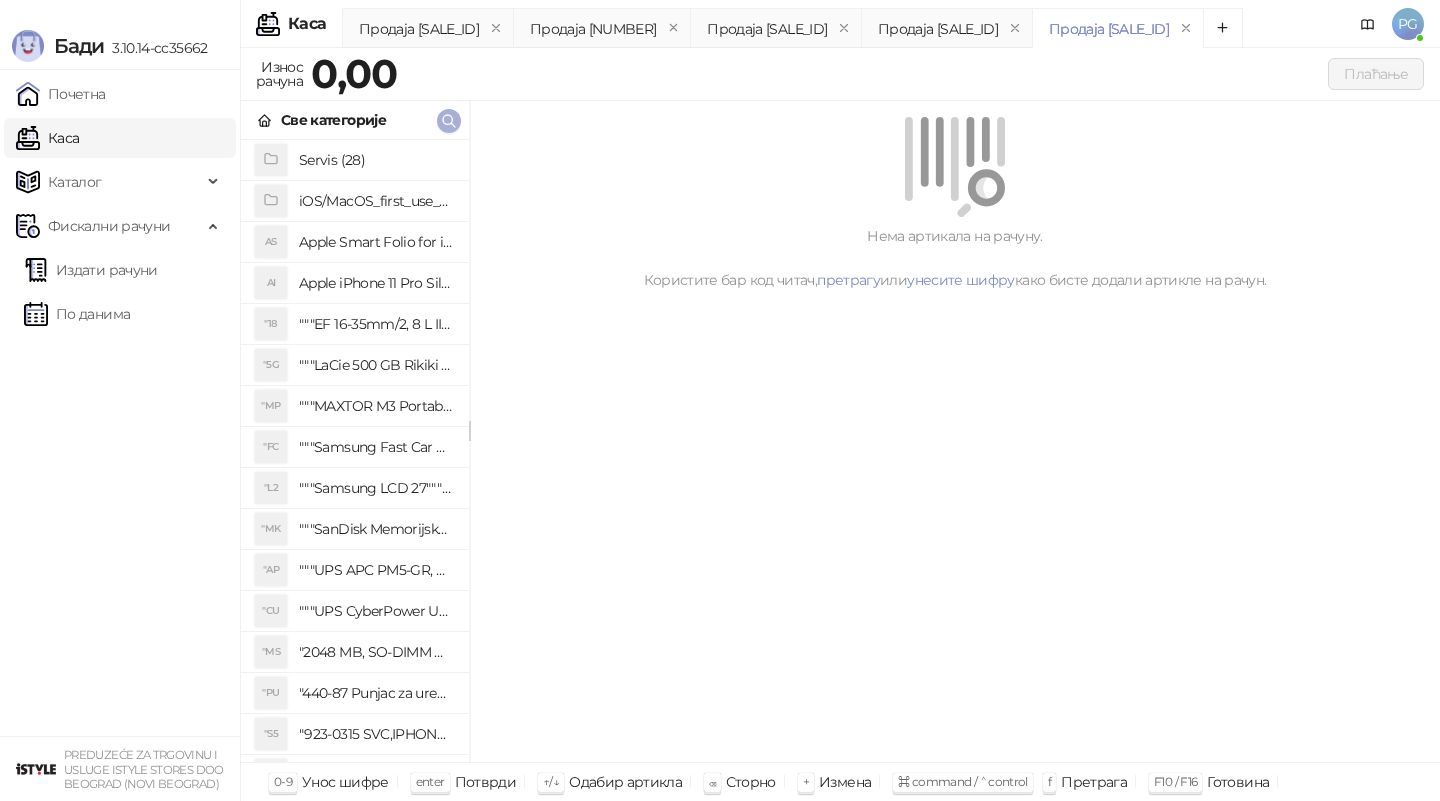 click 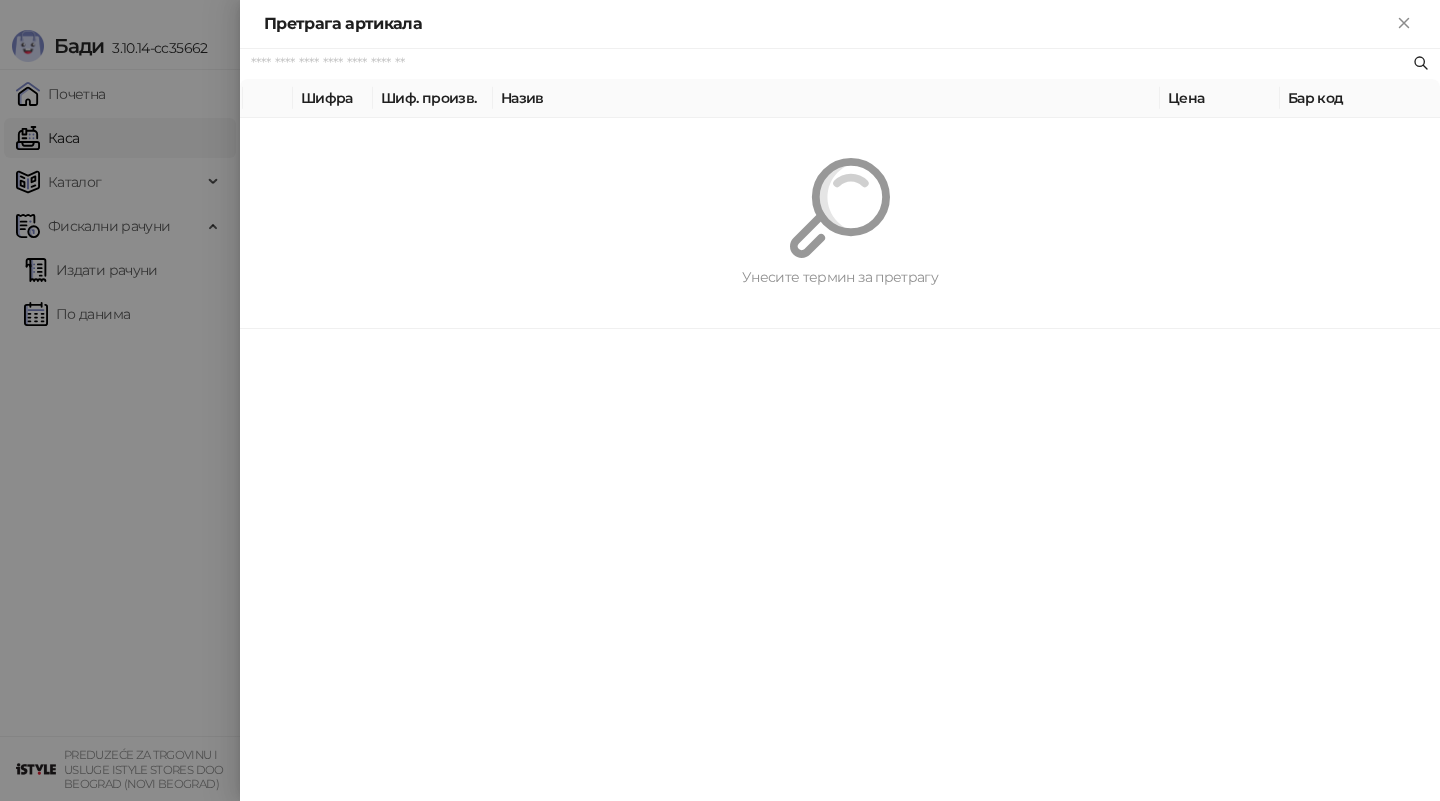 paste on "*********" 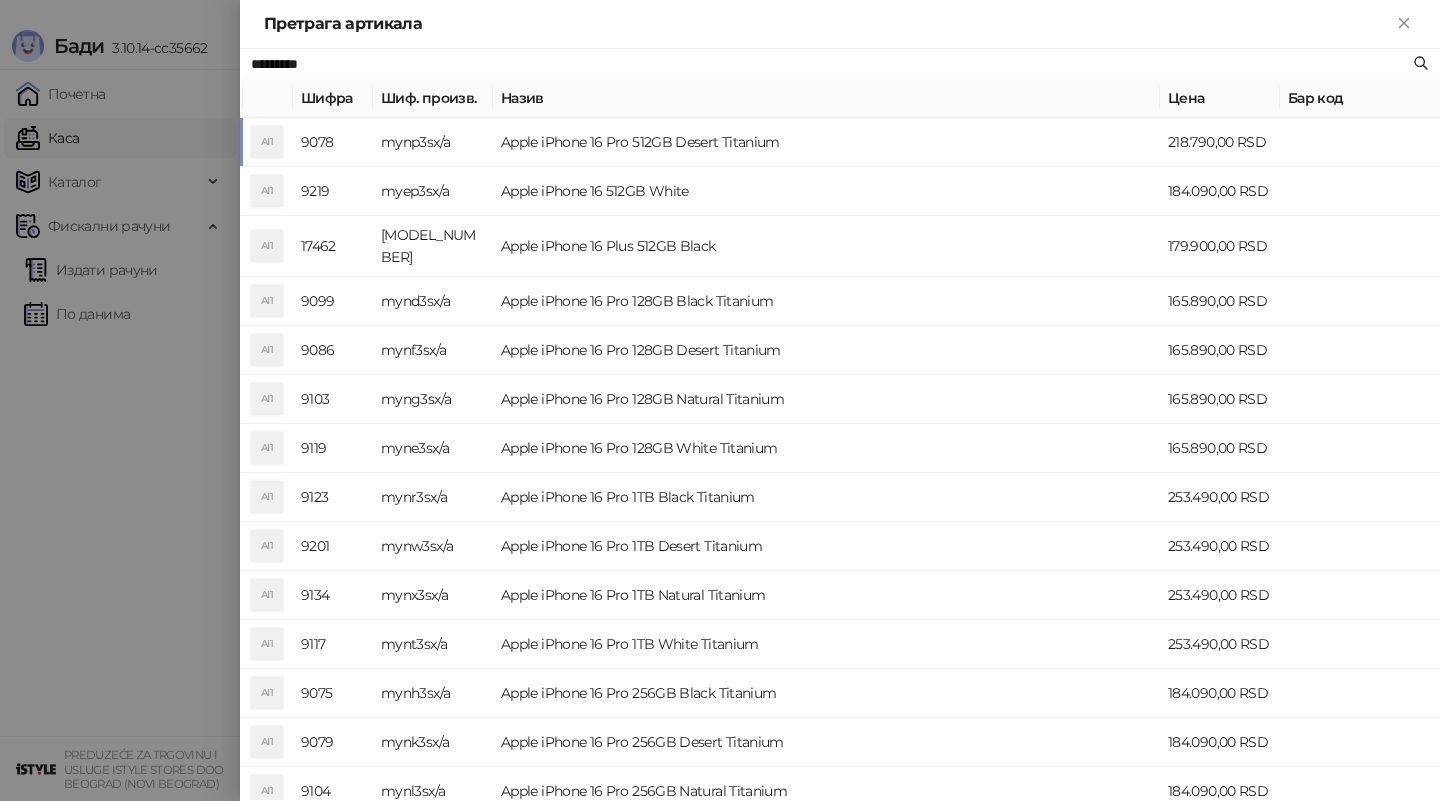 type on "*********" 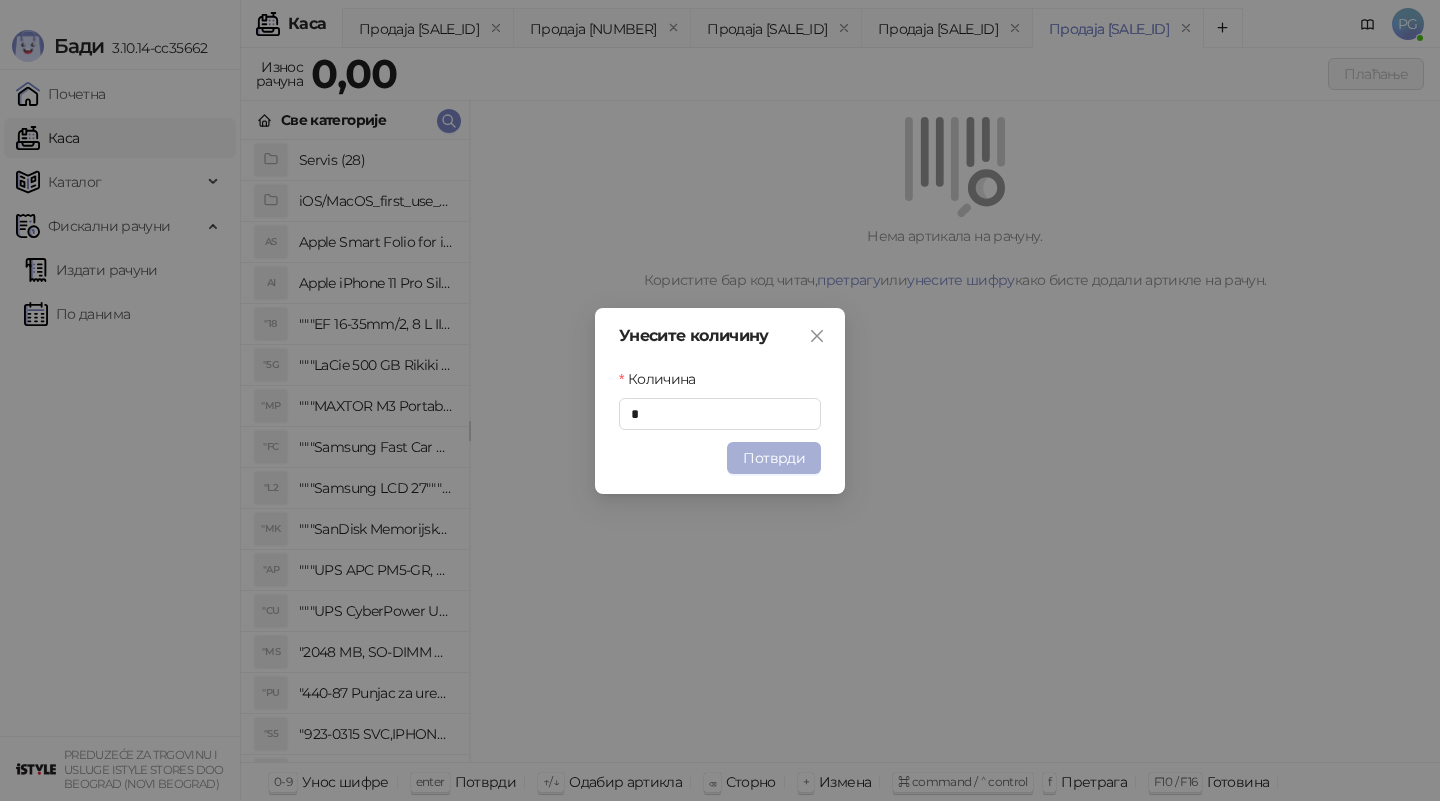 click on "Потврди" at bounding box center (774, 458) 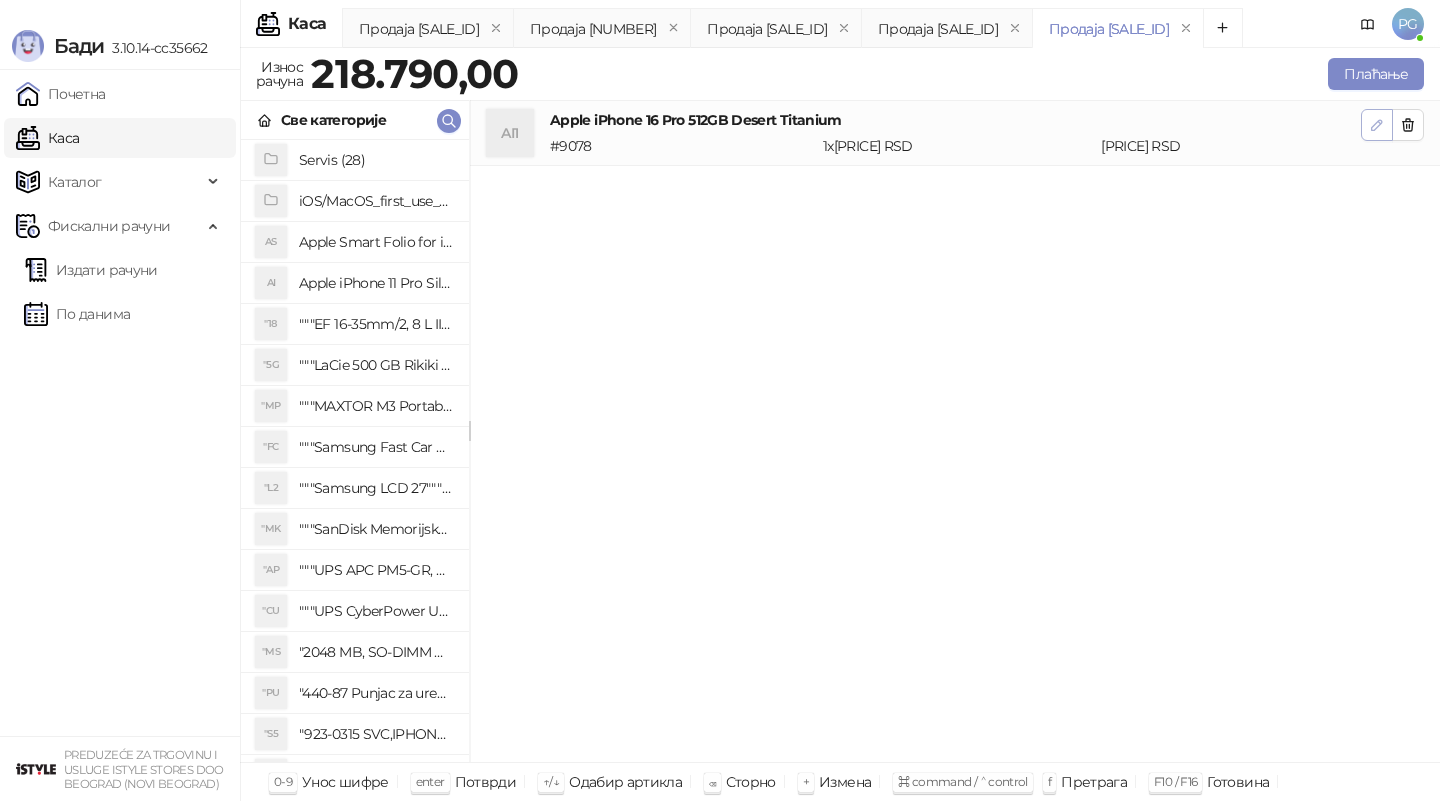 click at bounding box center [1377, 125] 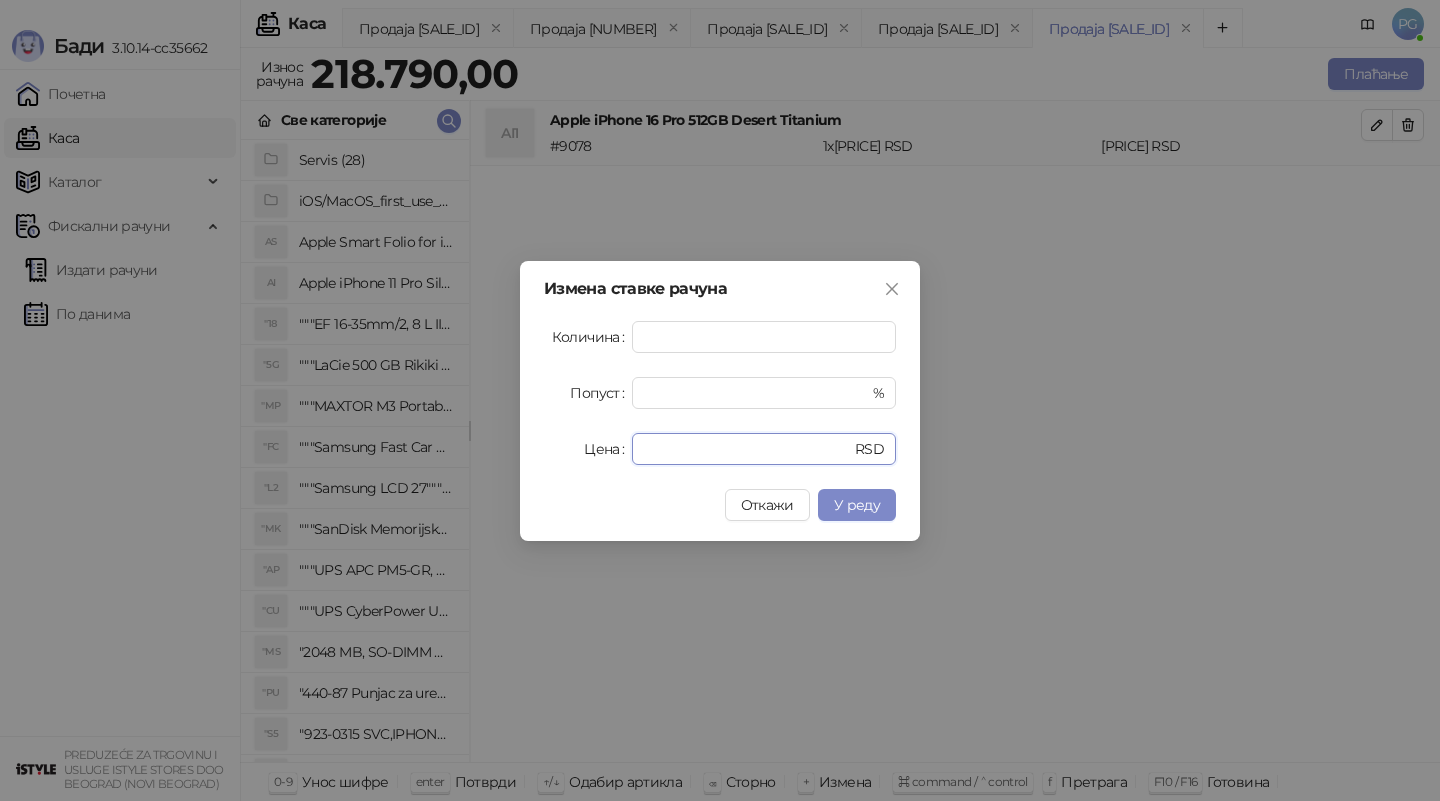 drag, startPoint x: 710, startPoint y: 449, endPoint x: 472, endPoint y: 420, distance: 239.7603 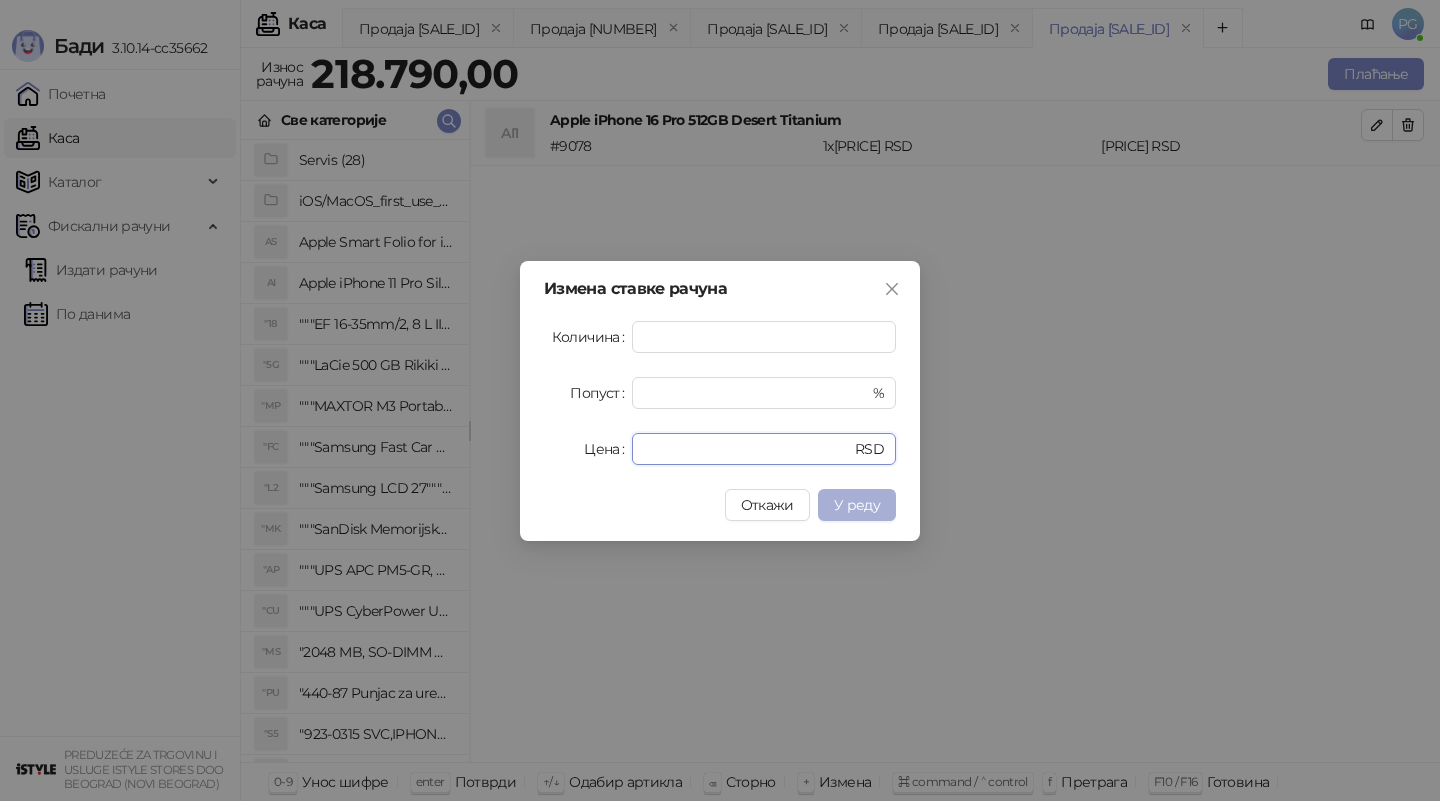 type on "******" 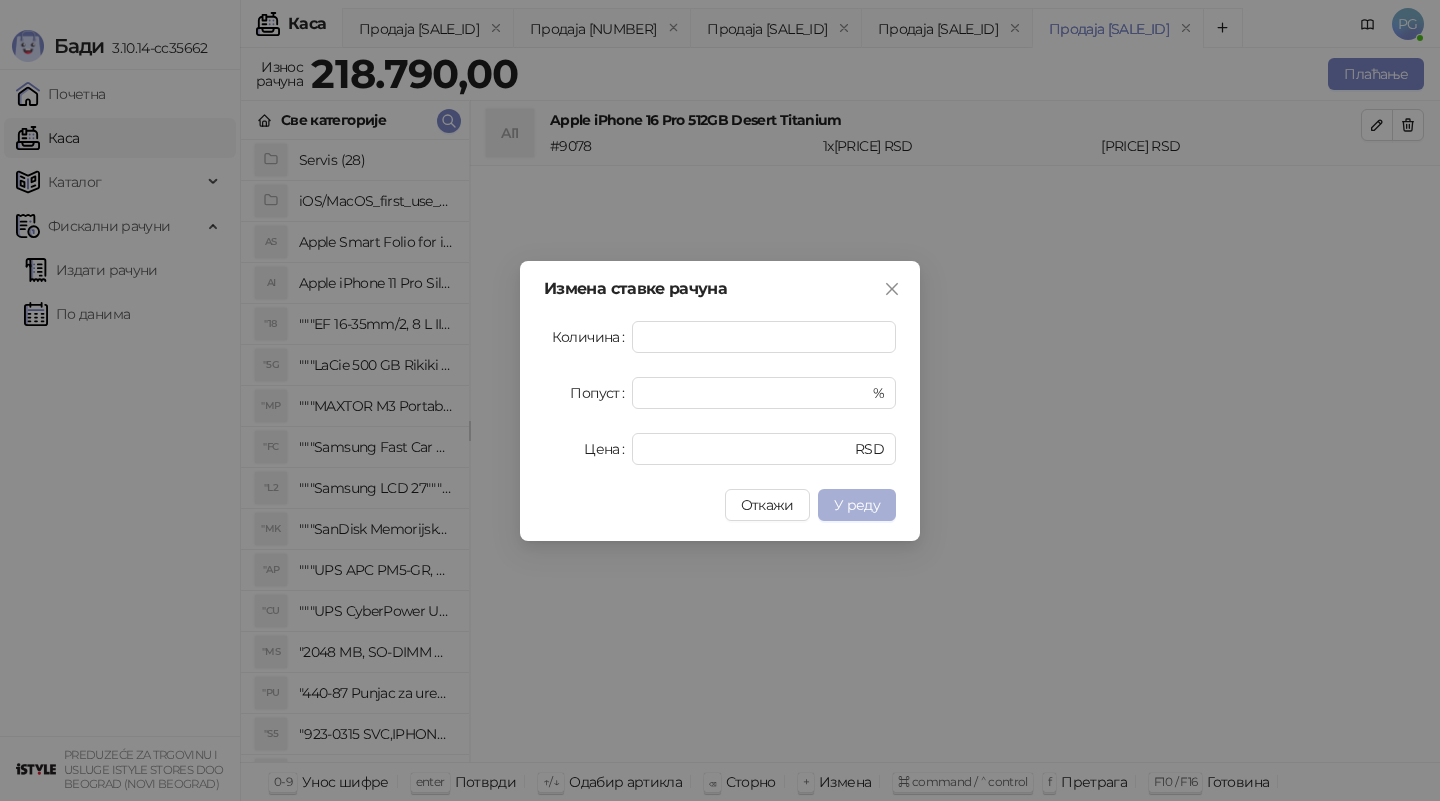 click on "У реду" at bounding box center (857, 505) 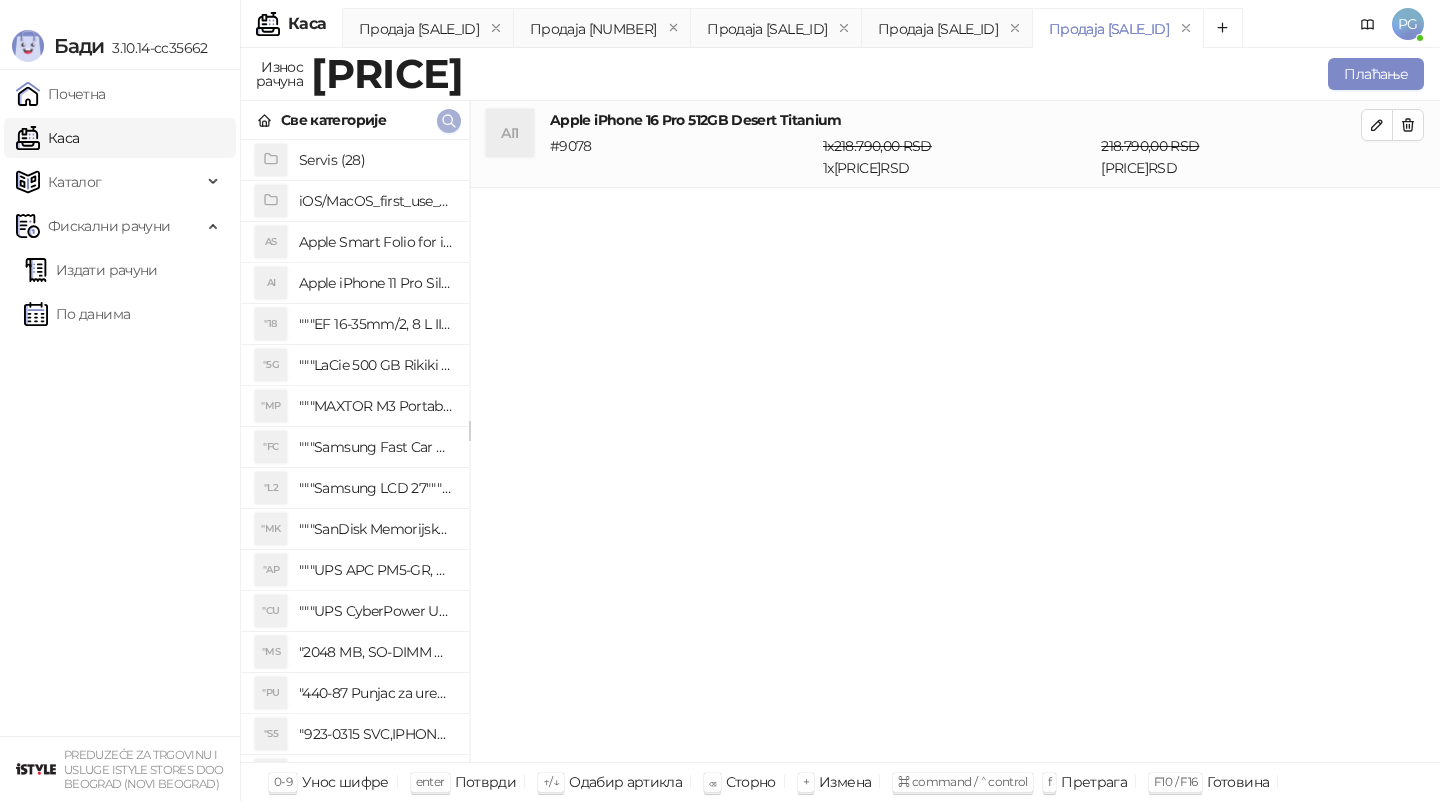 click 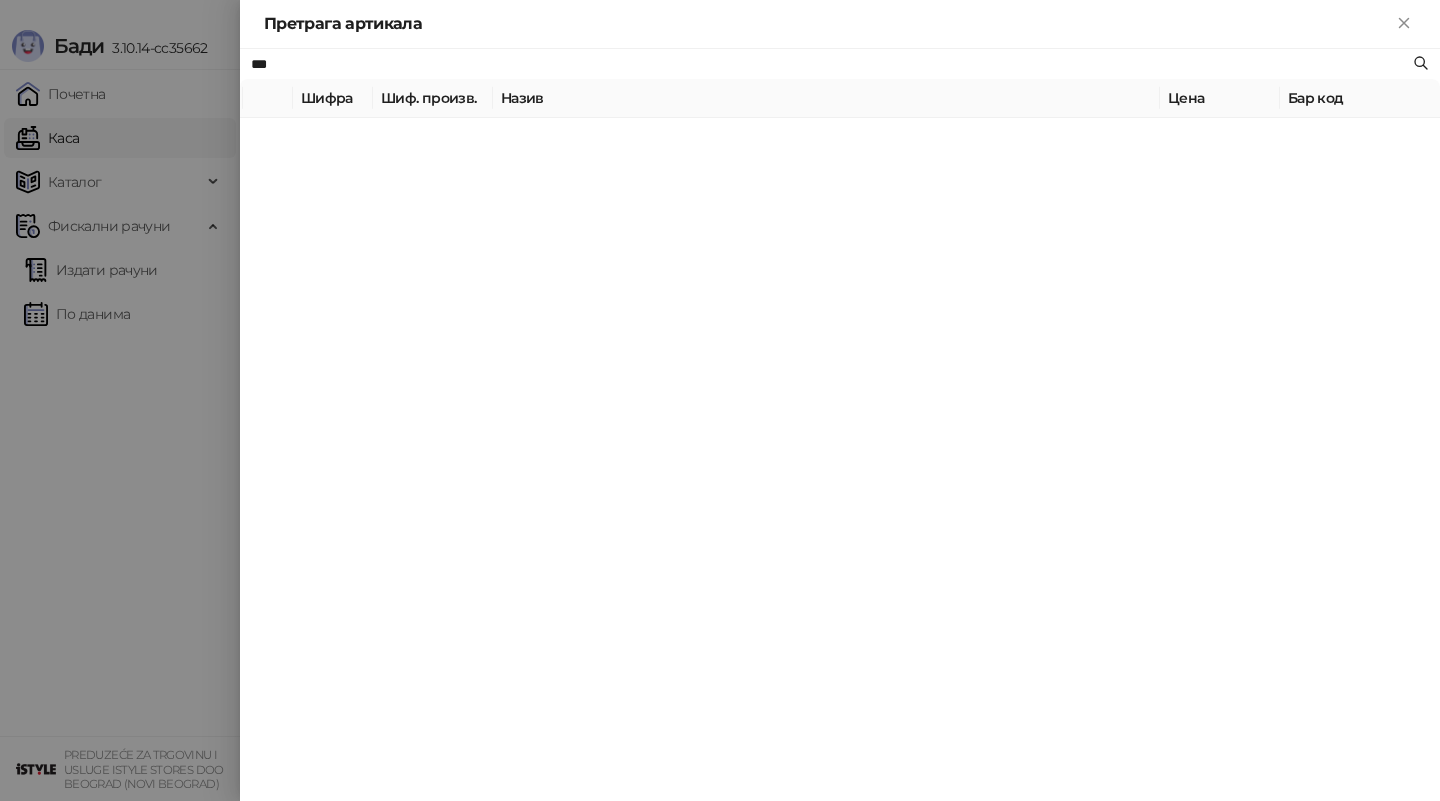 type on "***" 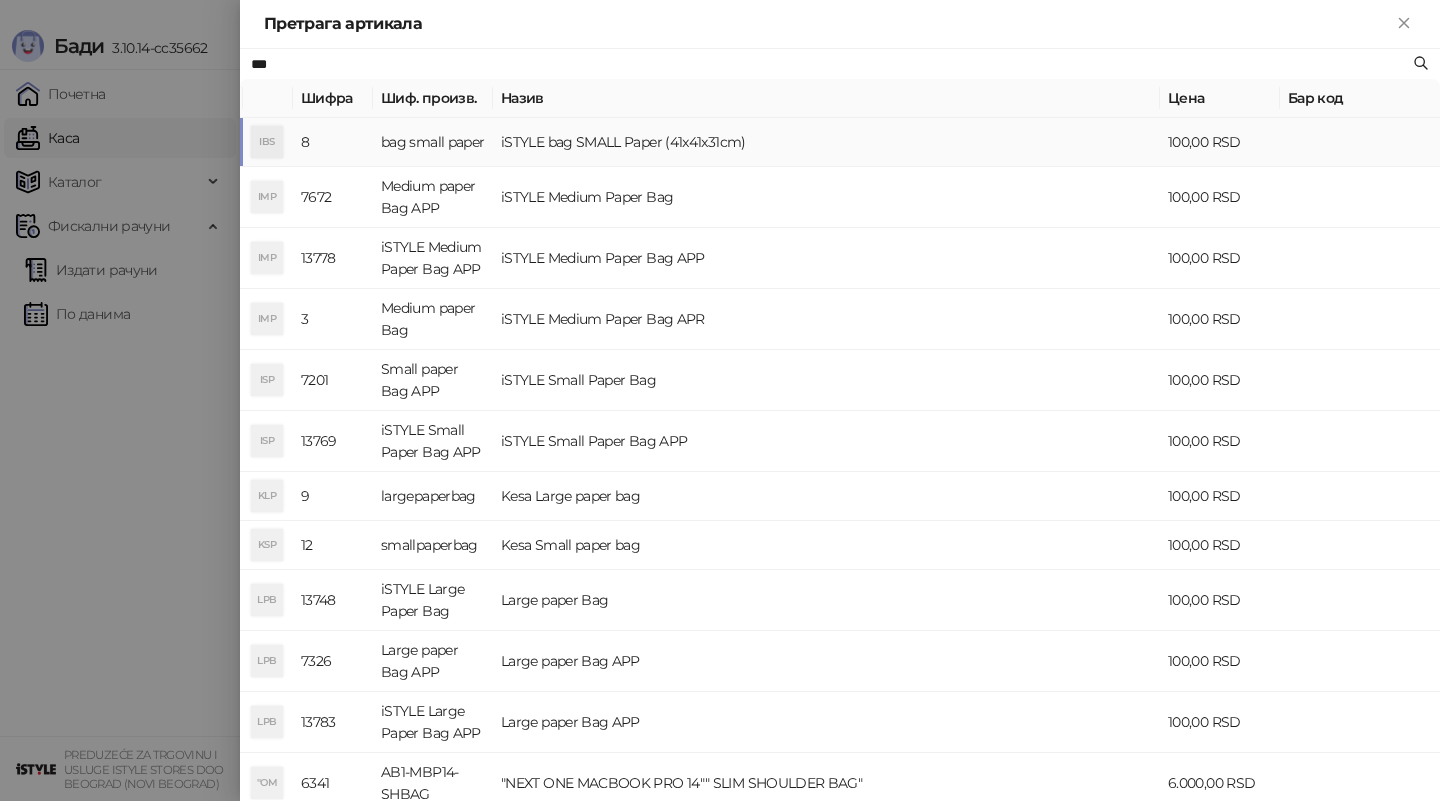 click on "bag small paper" at bounding box center [433, 142] 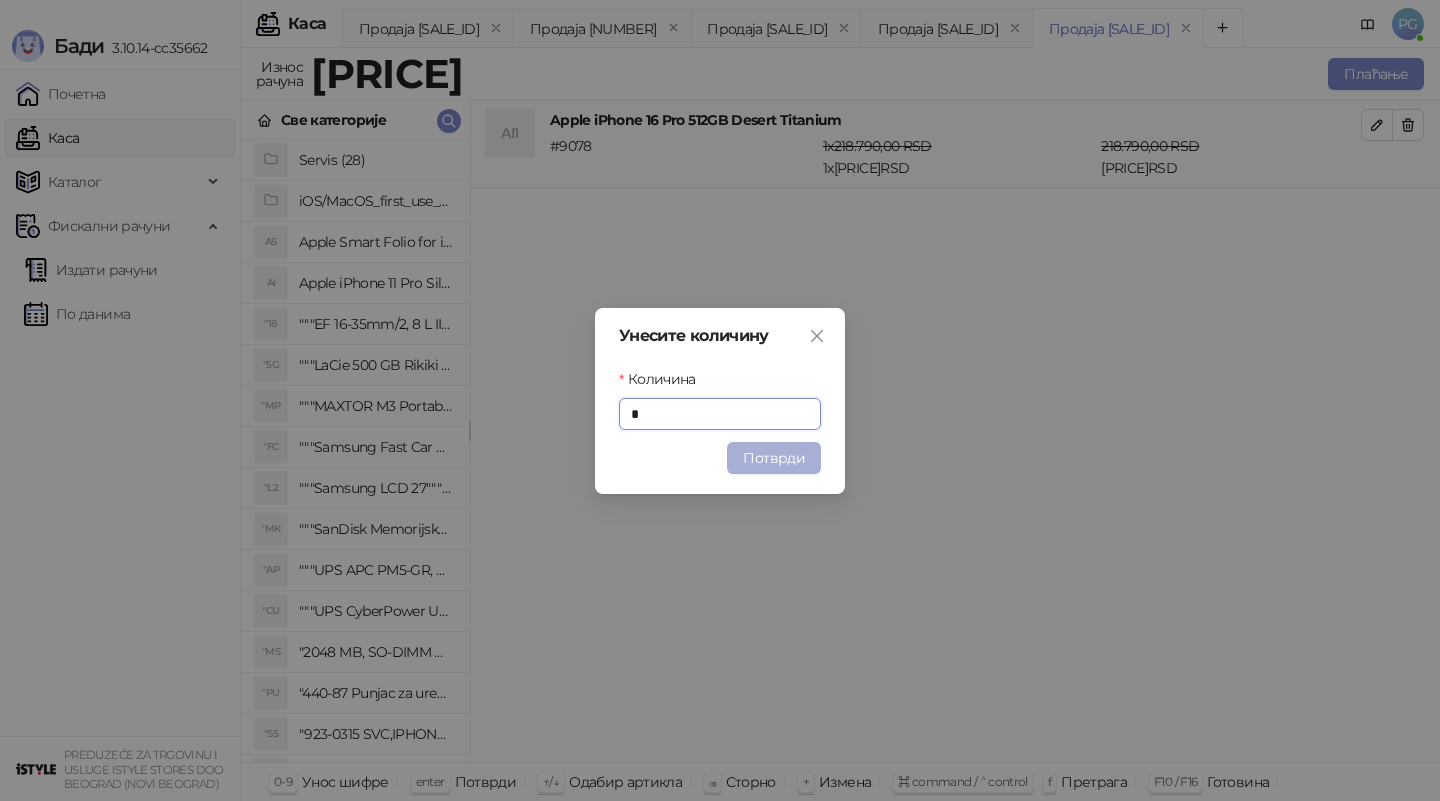click on "Потврди" at bounding box center [774, 458] 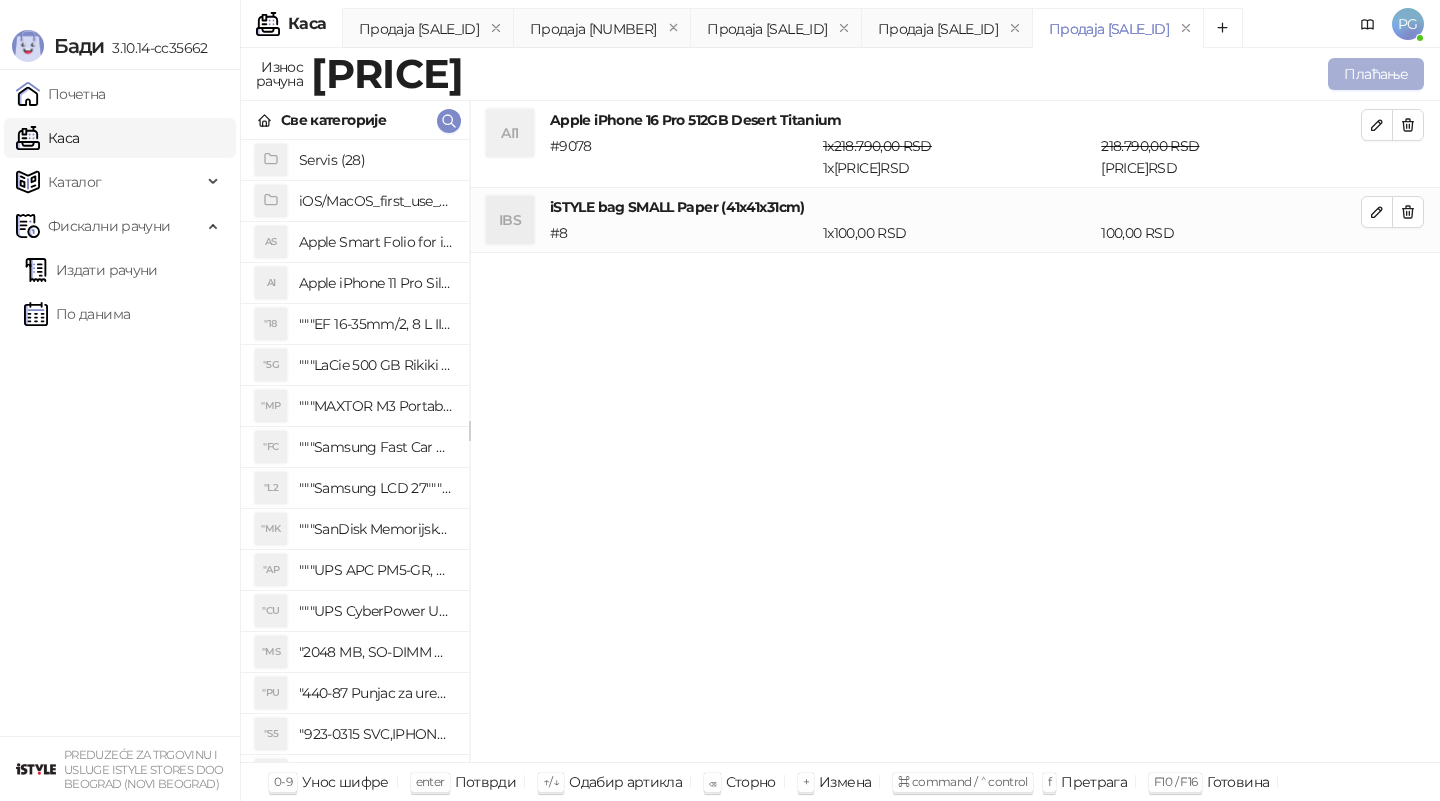 click on "Плаћање" at bounding box center (1376, 74) 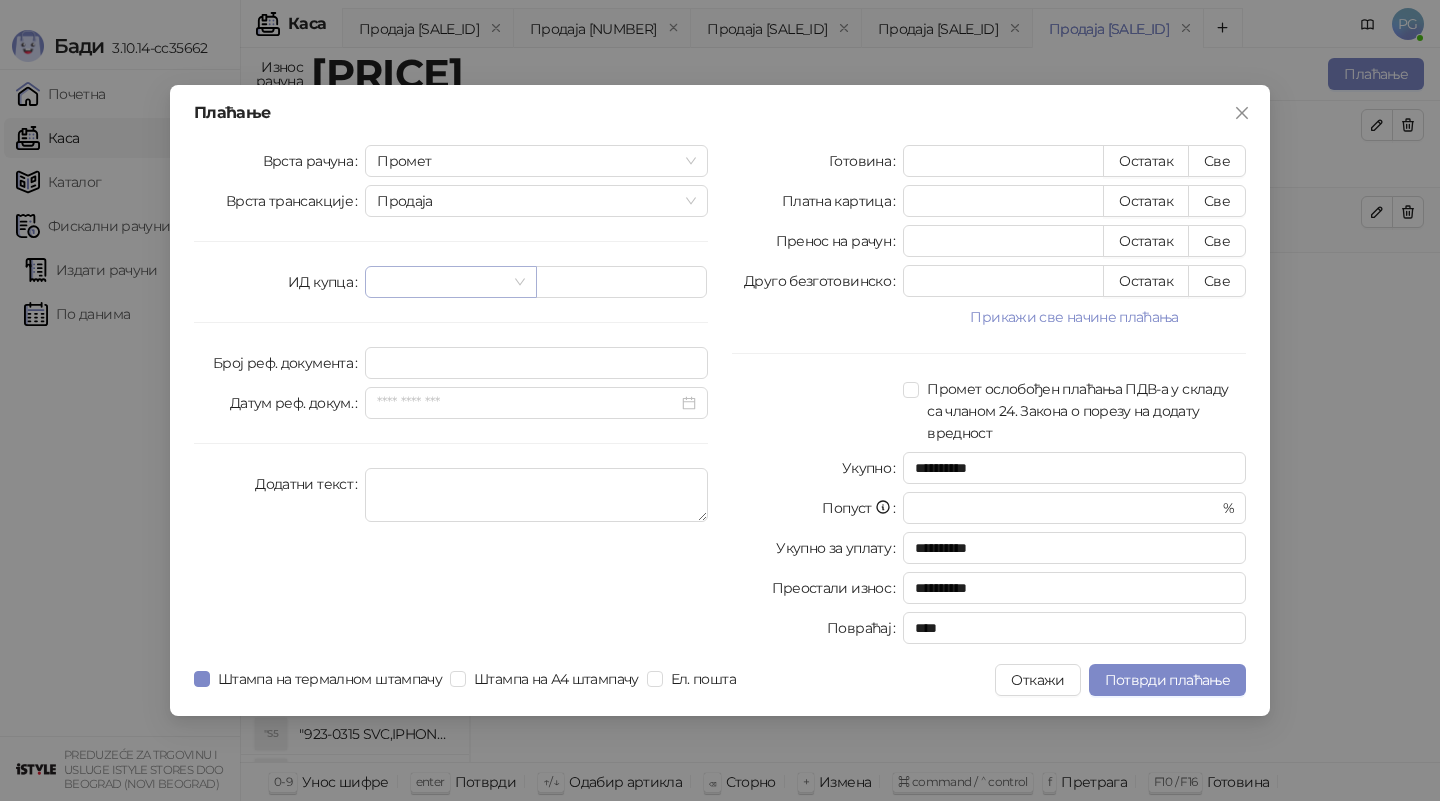 click at bounding box center (441, 282) 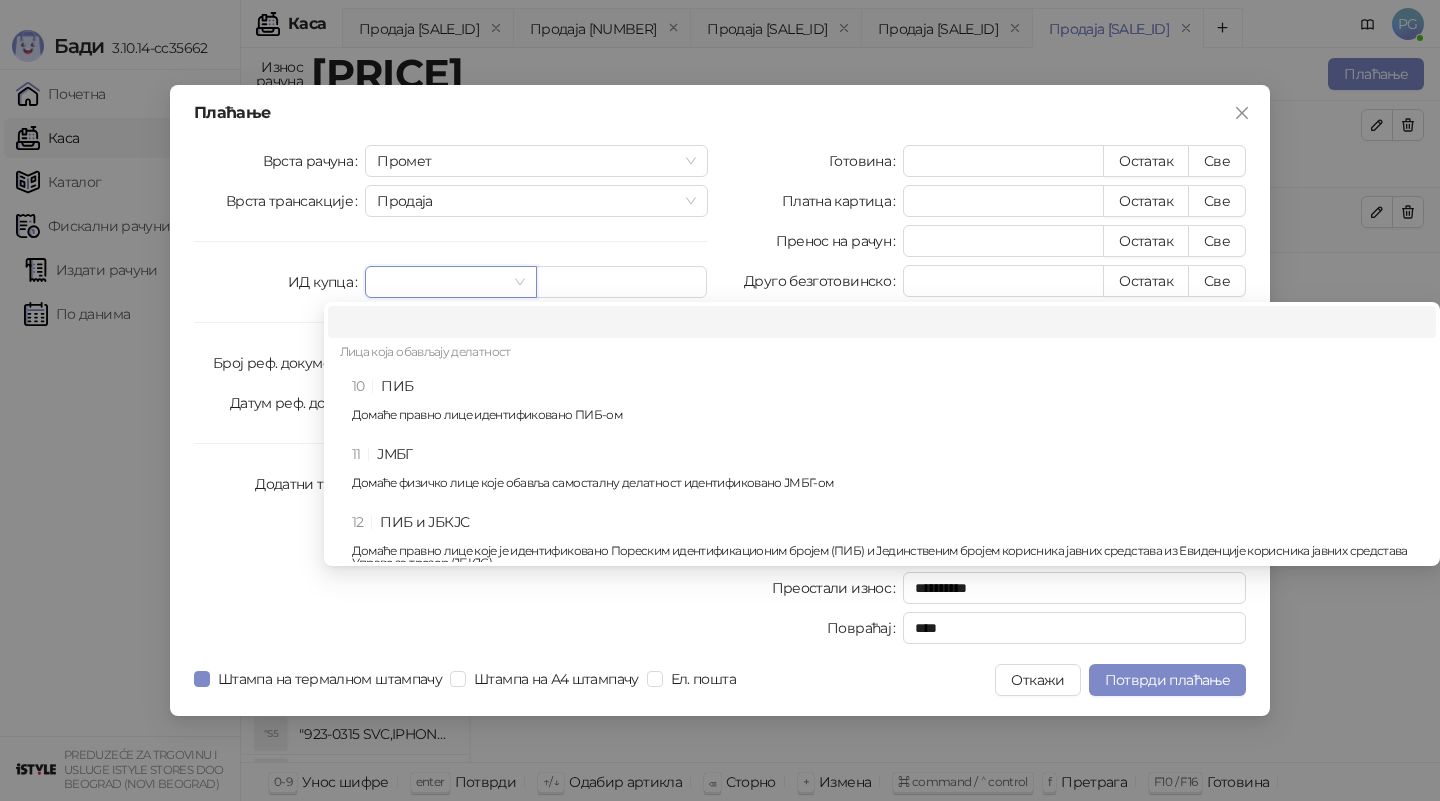 click on "Лица која обављају делатност" at bounding box center [882, 354] 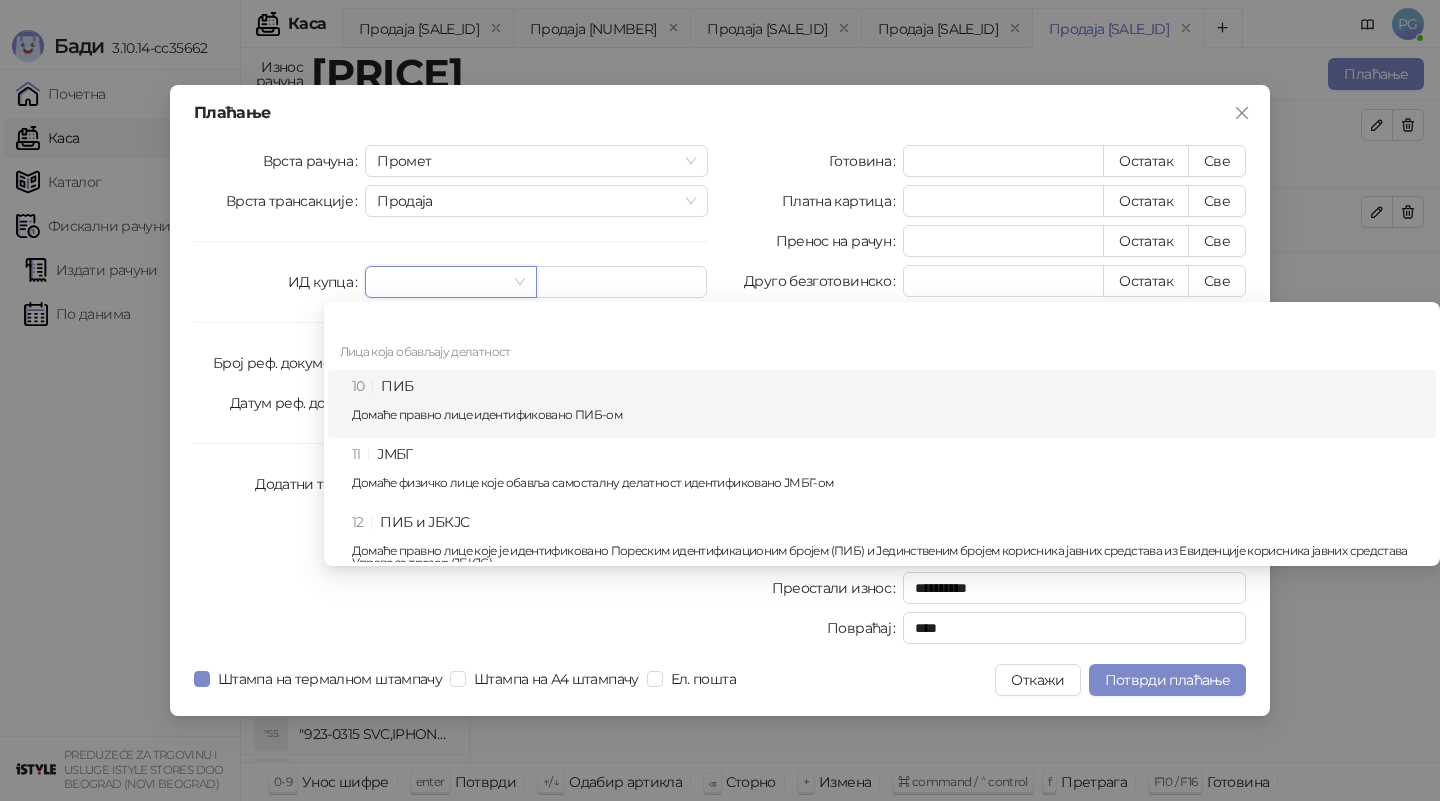 click on "10 ПИБ Домаће правно лице идентификовано ПИБ-ом" at bounding box center [888, 404] 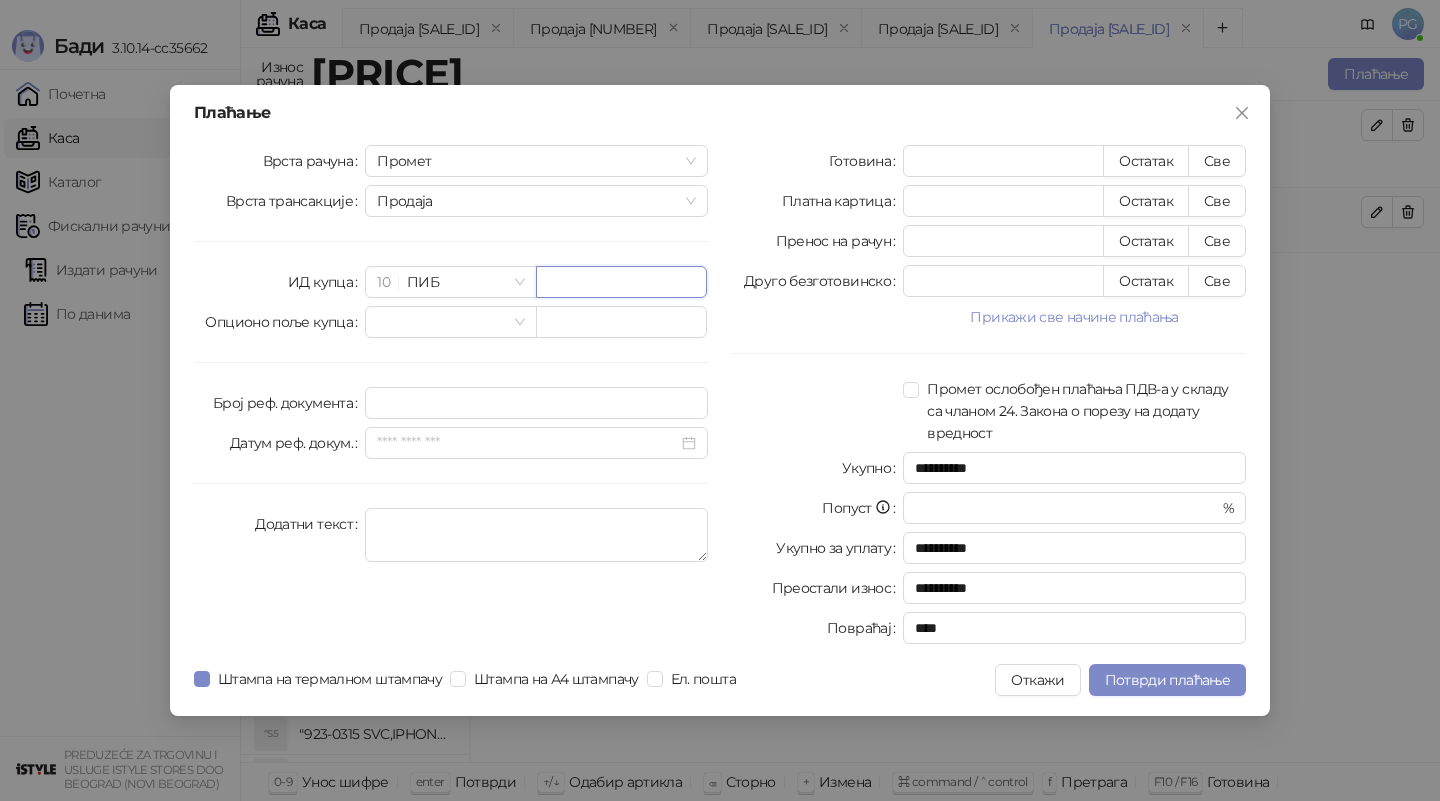 paste on "*********" 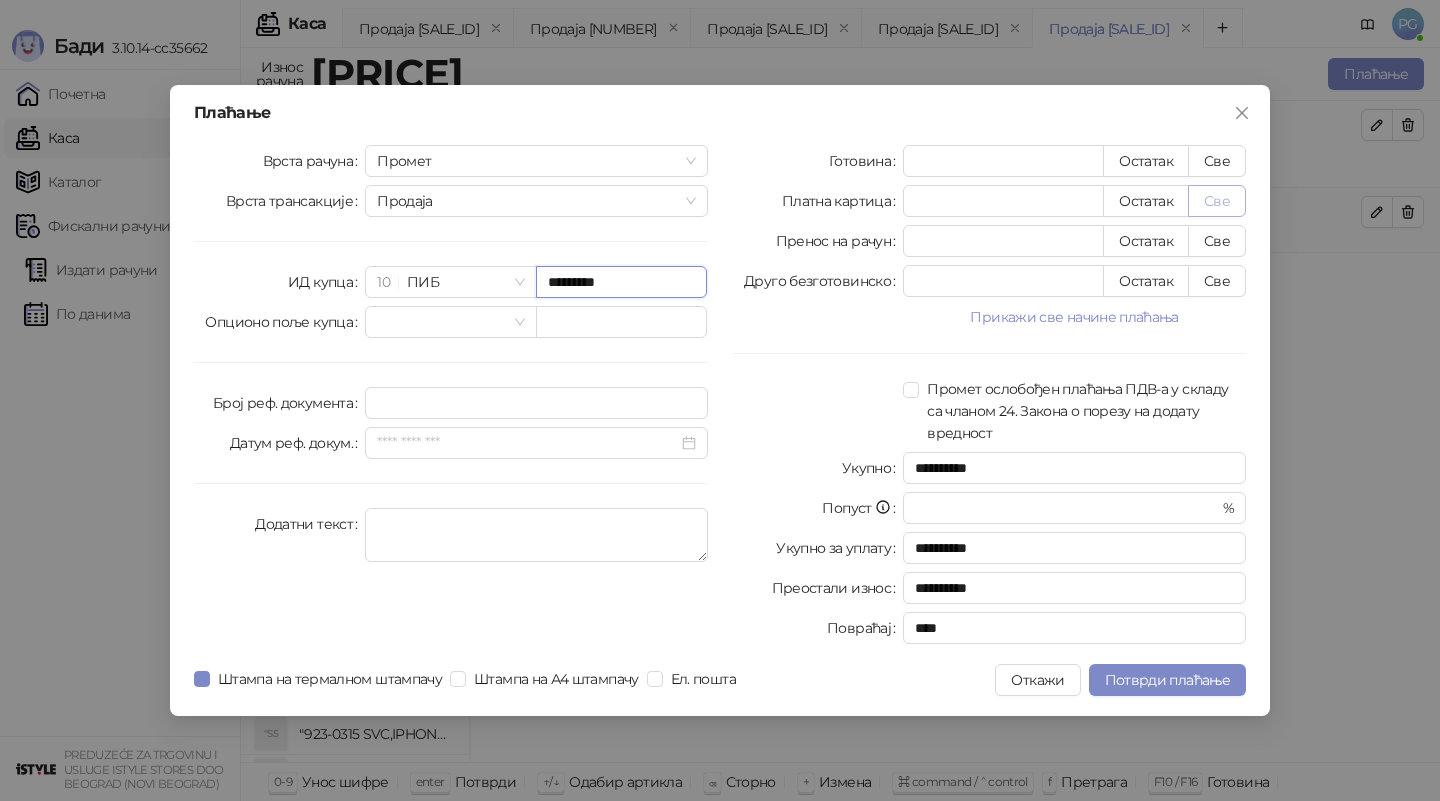 type on "*********" 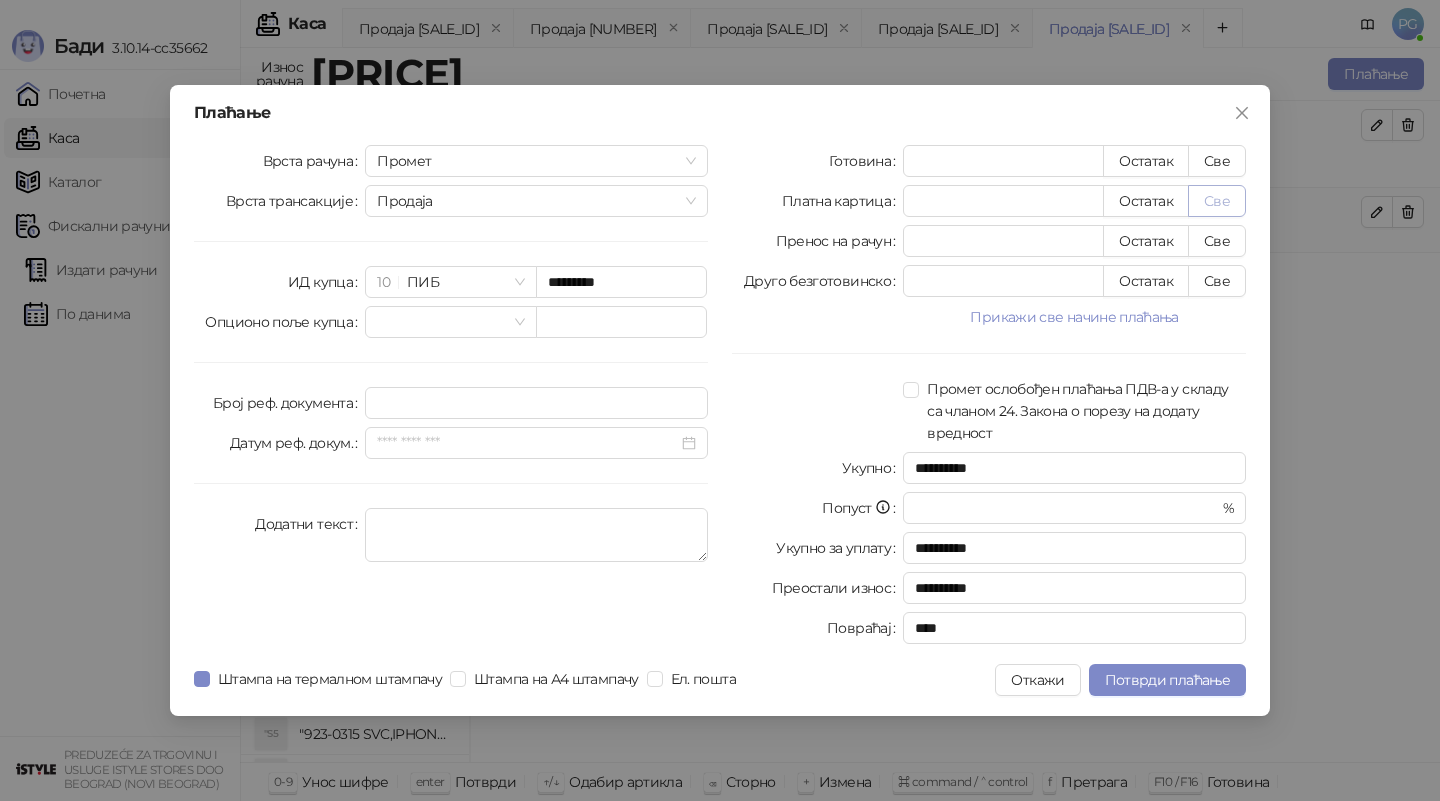 click on "Све" at bounding box center [1217, 201] 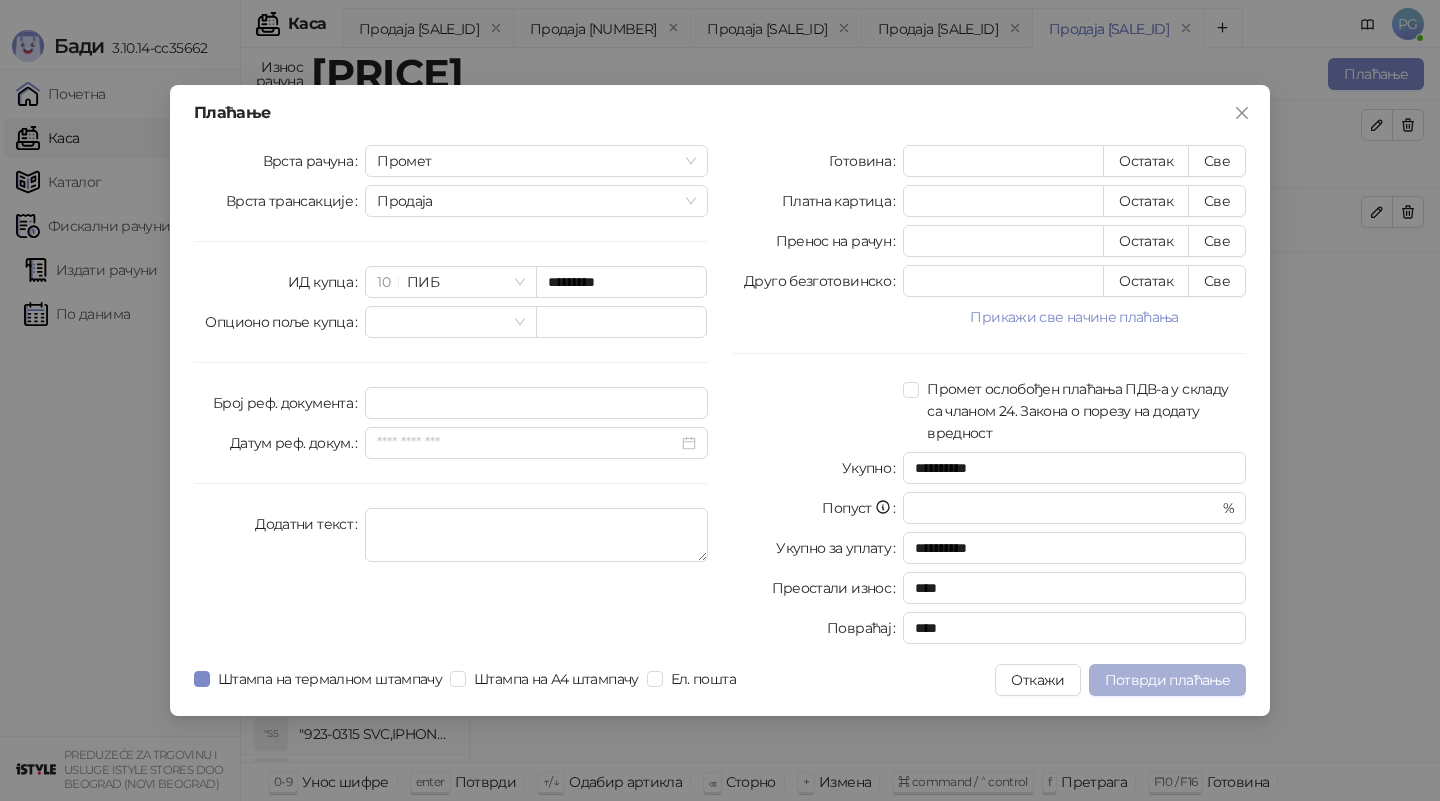 click on "Потврди плаћање" at bounding box center [1167, 680] 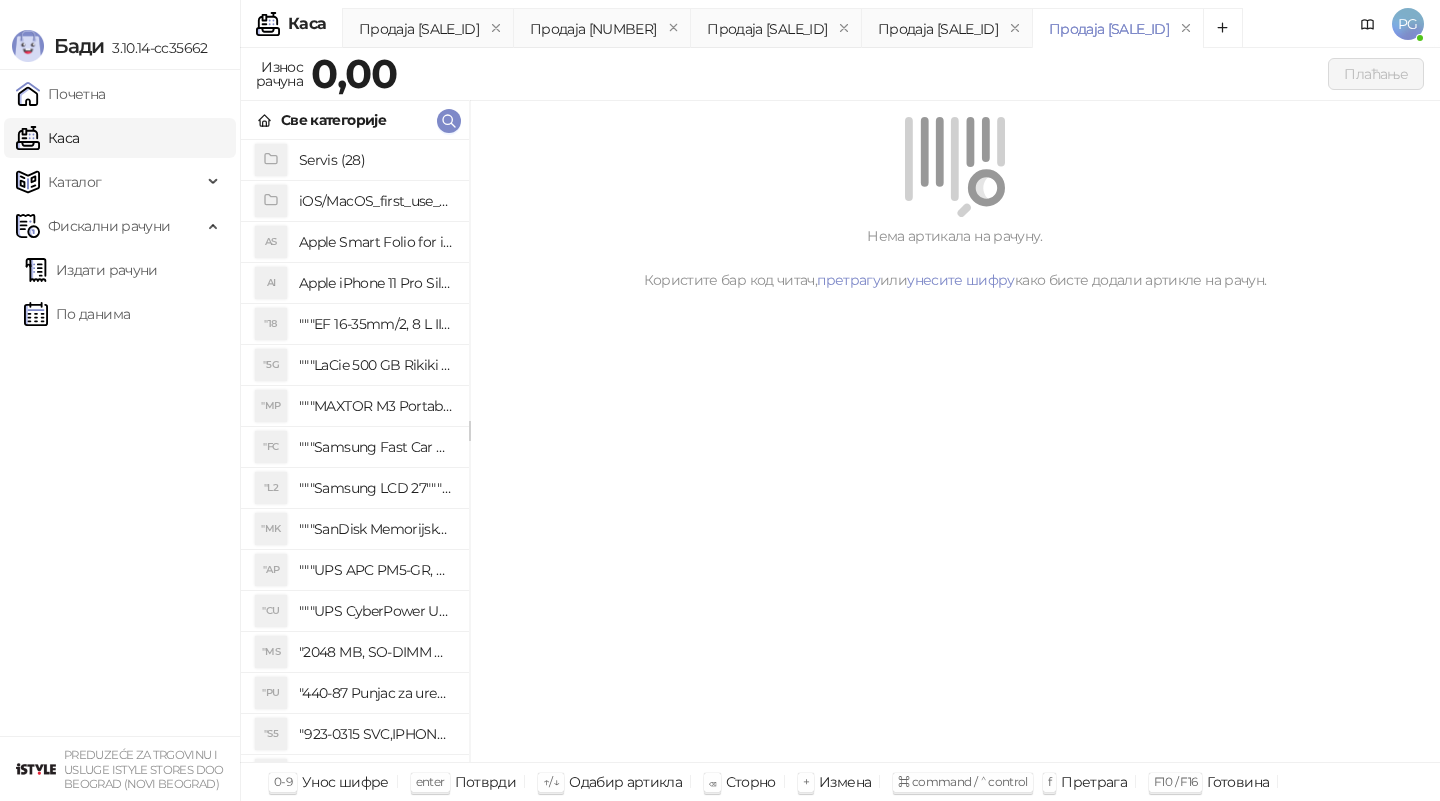 click on "Све категорије" at bounding box center [355, 120] 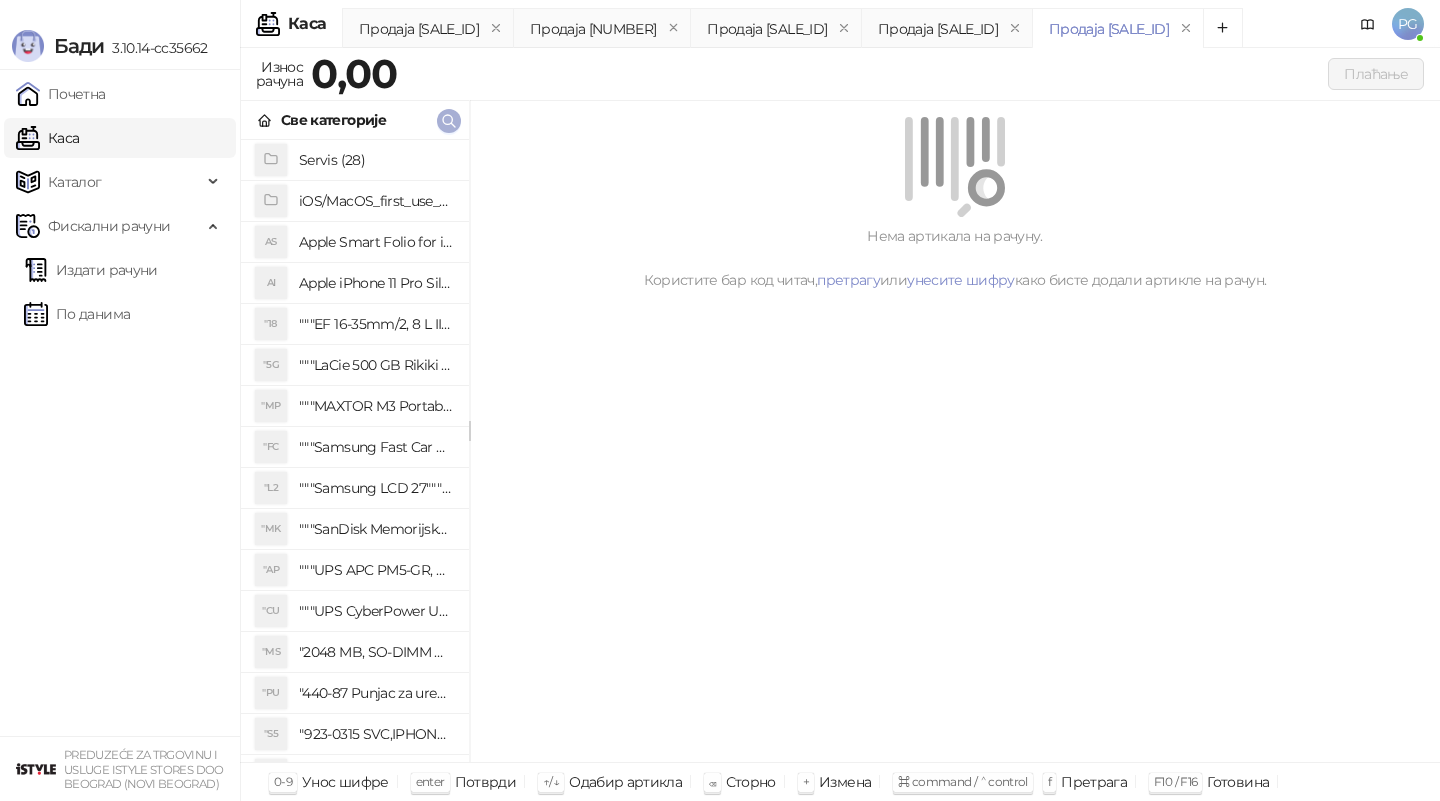 click 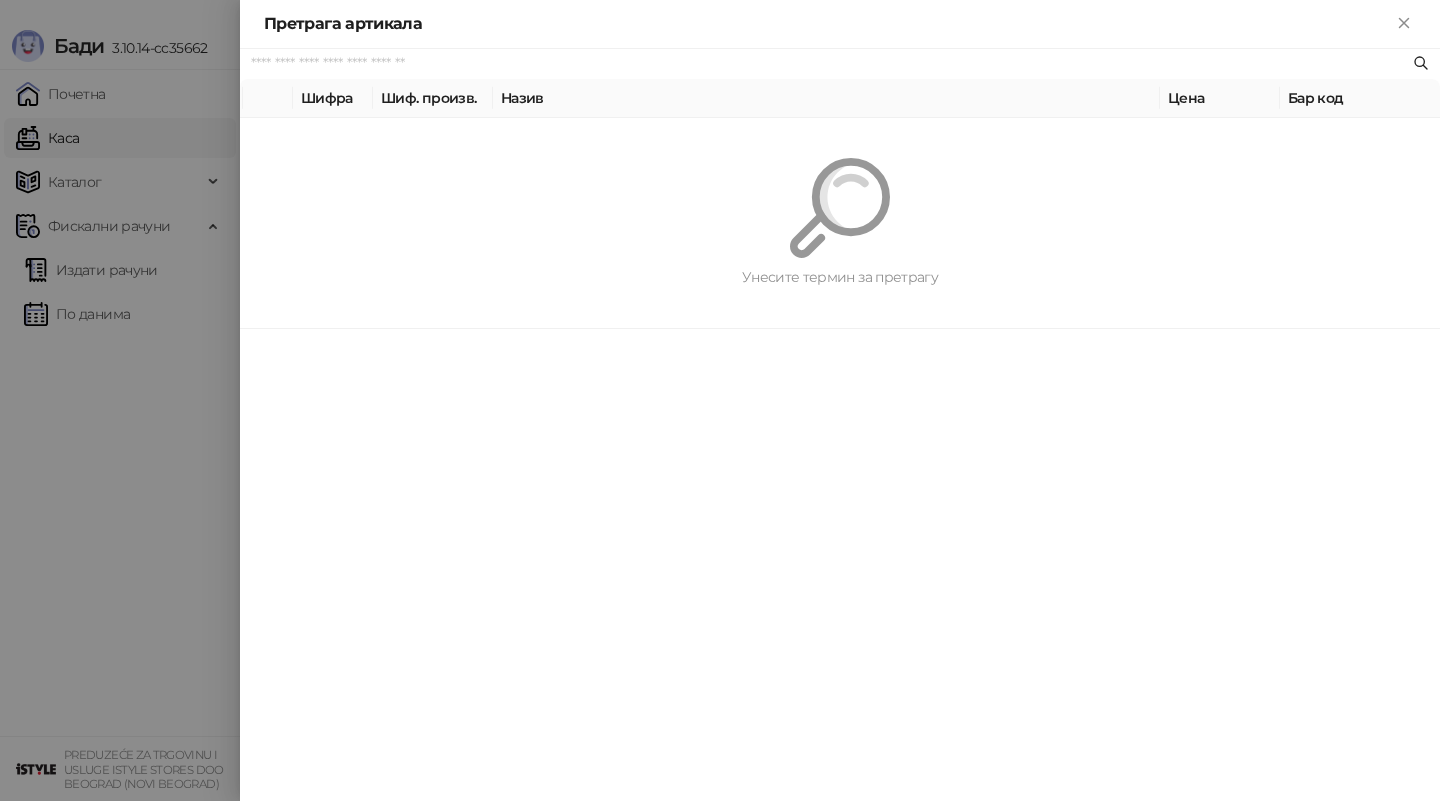 paste on "*********" 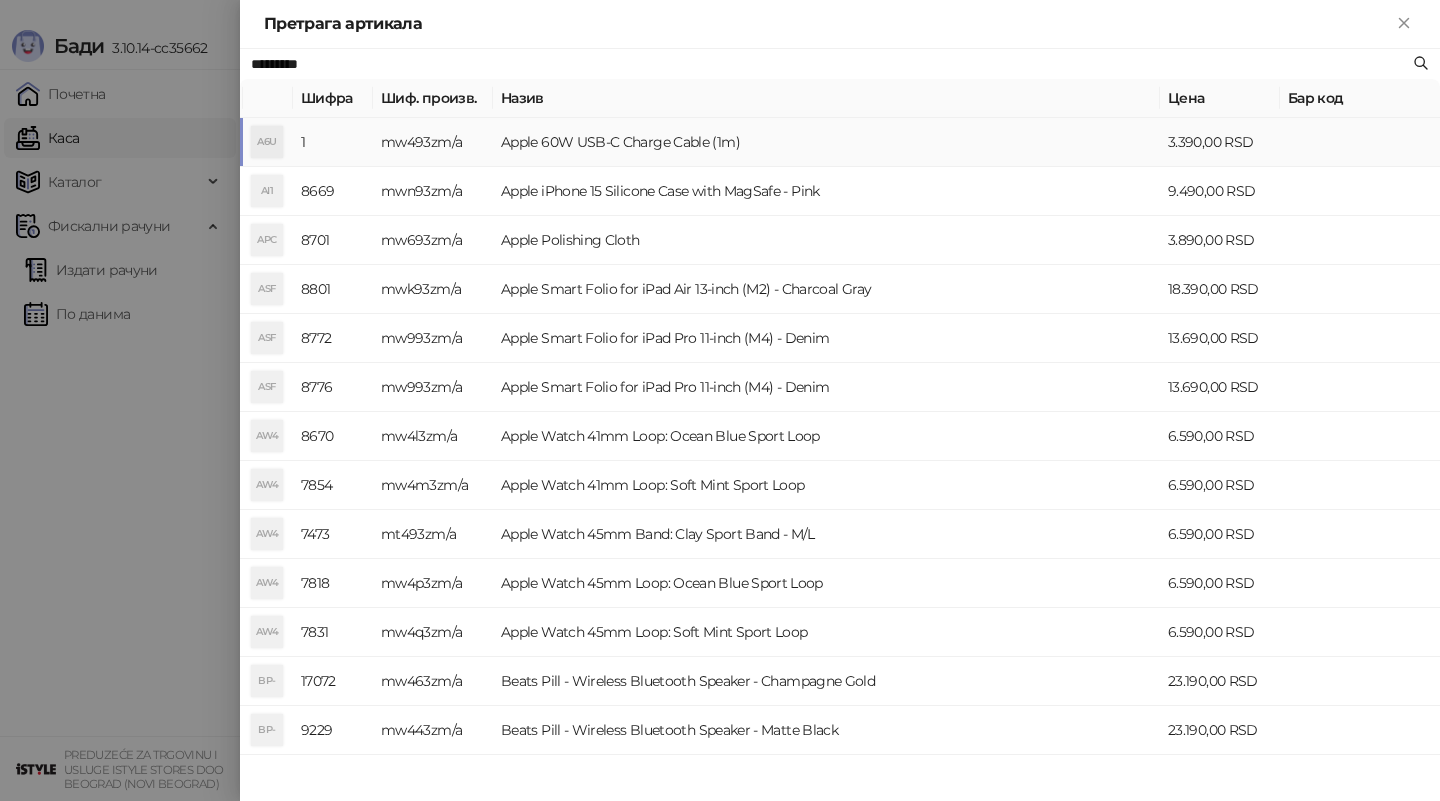 click on "mw493zm/a" at bounding box center [433, 142] 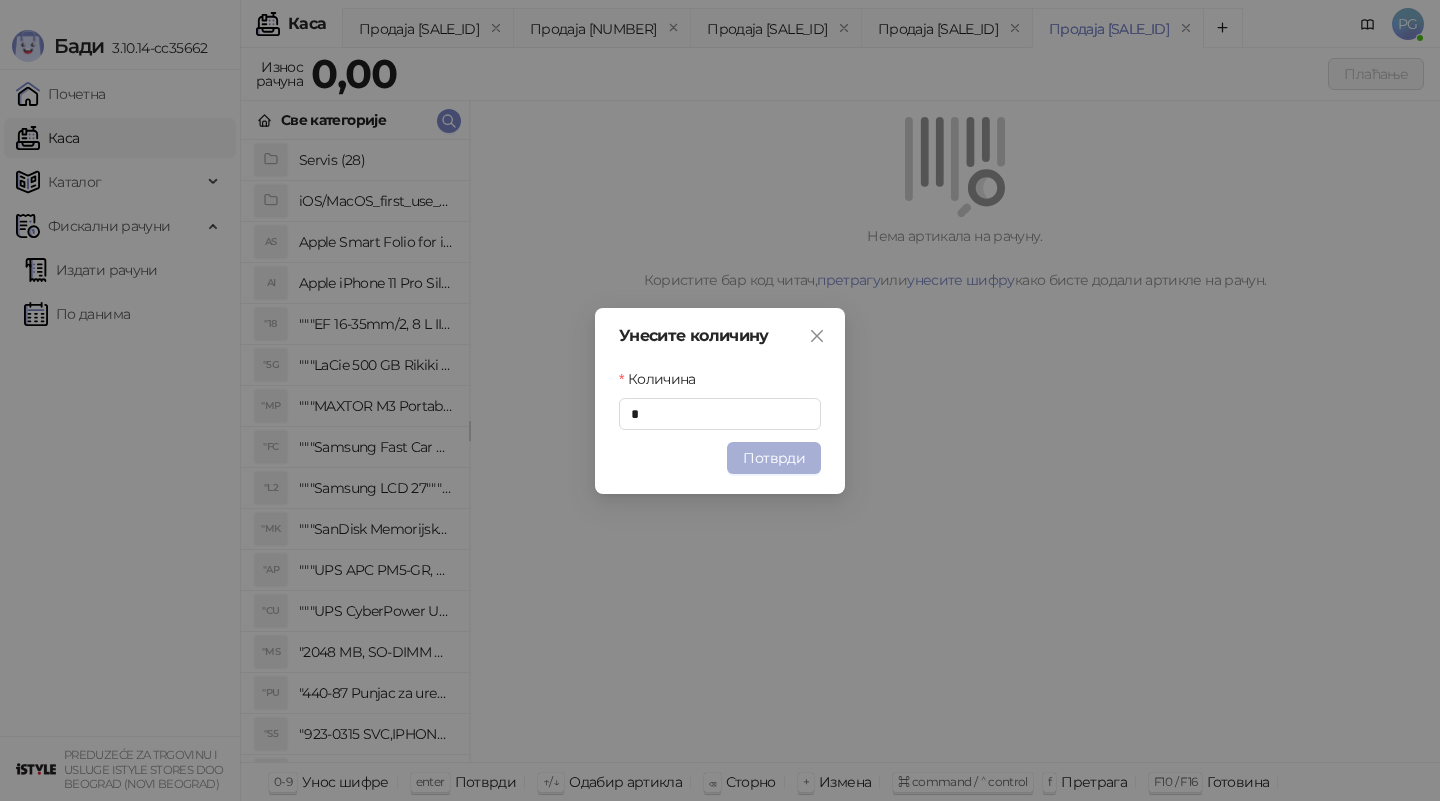 click on "Потврди" at bounding box center [774, 458] 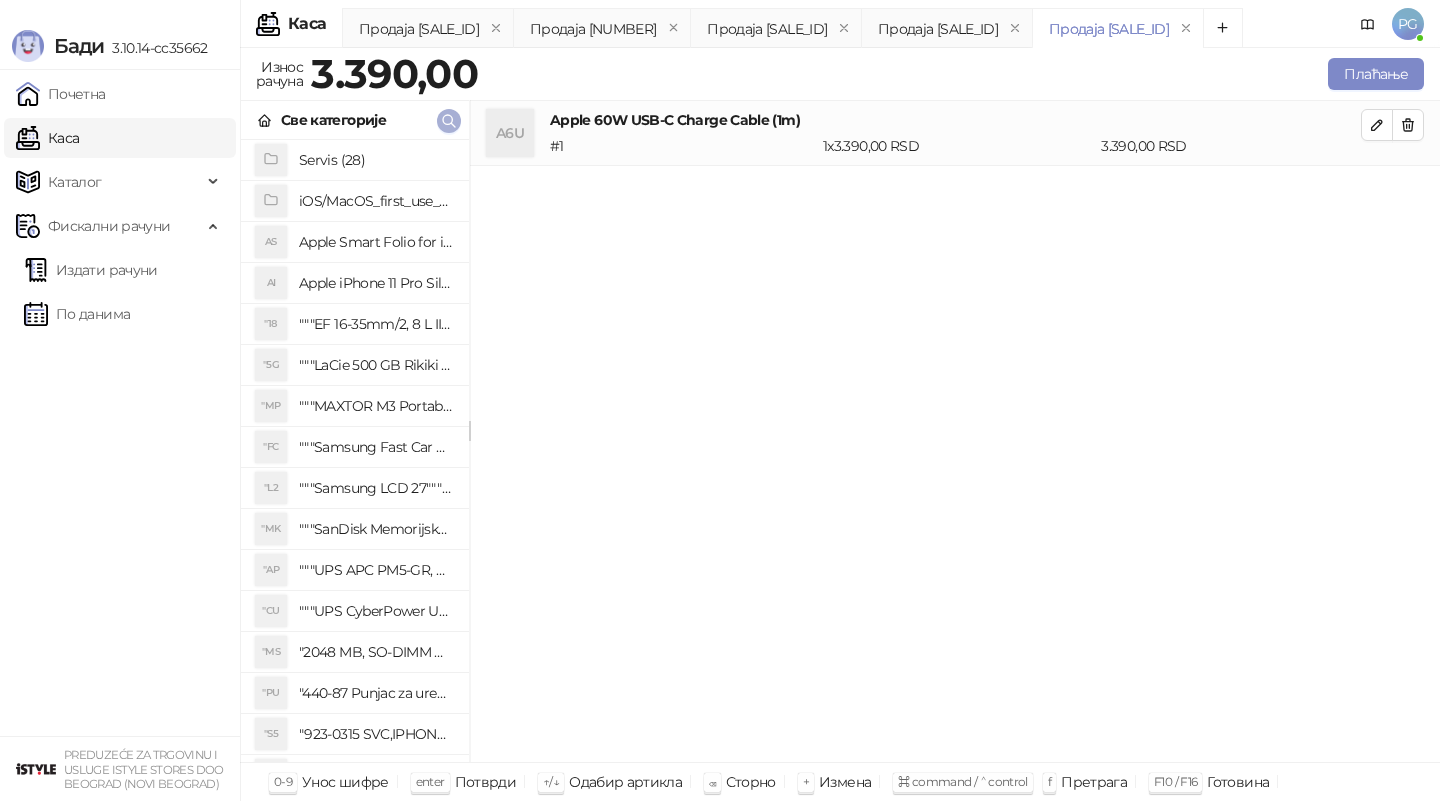 click 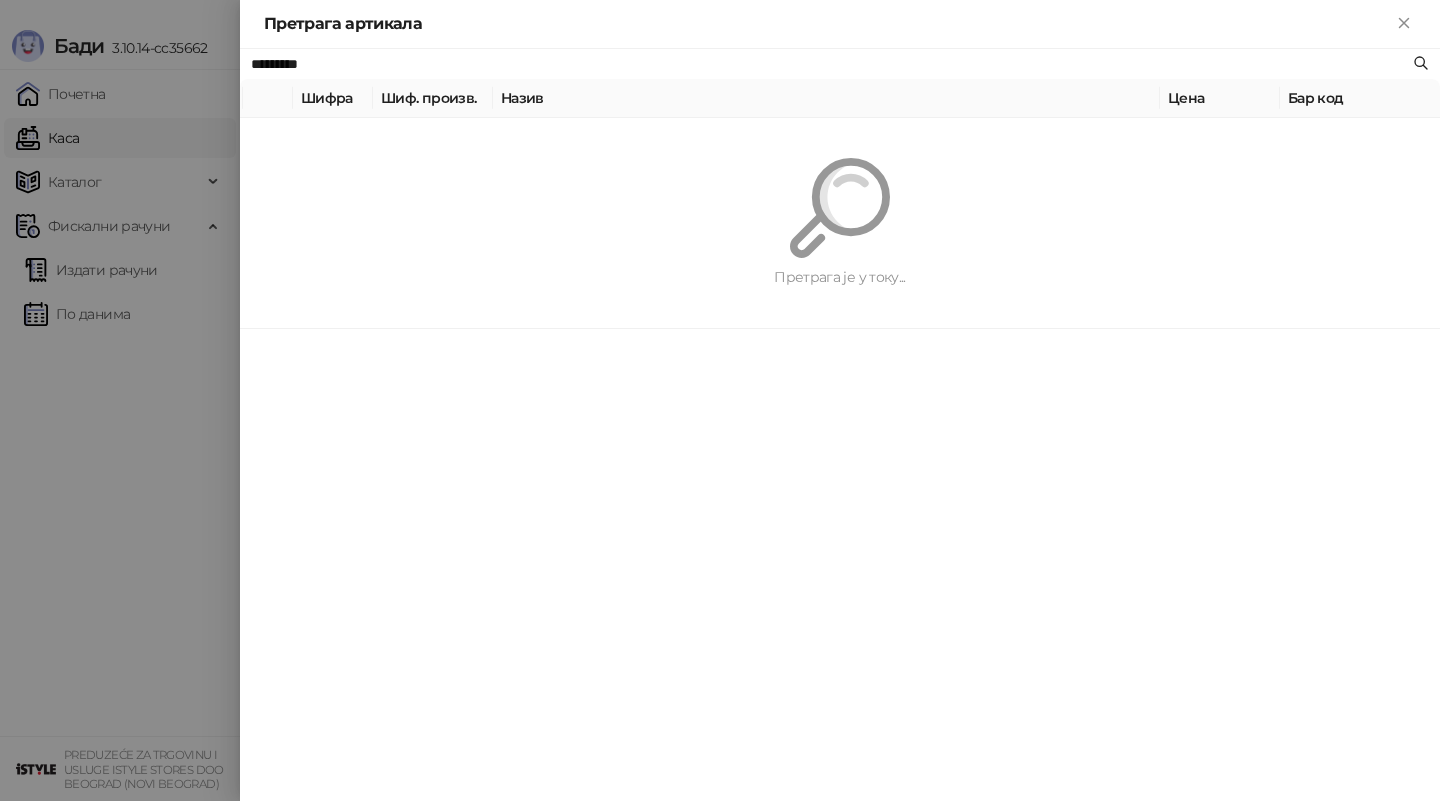 paste 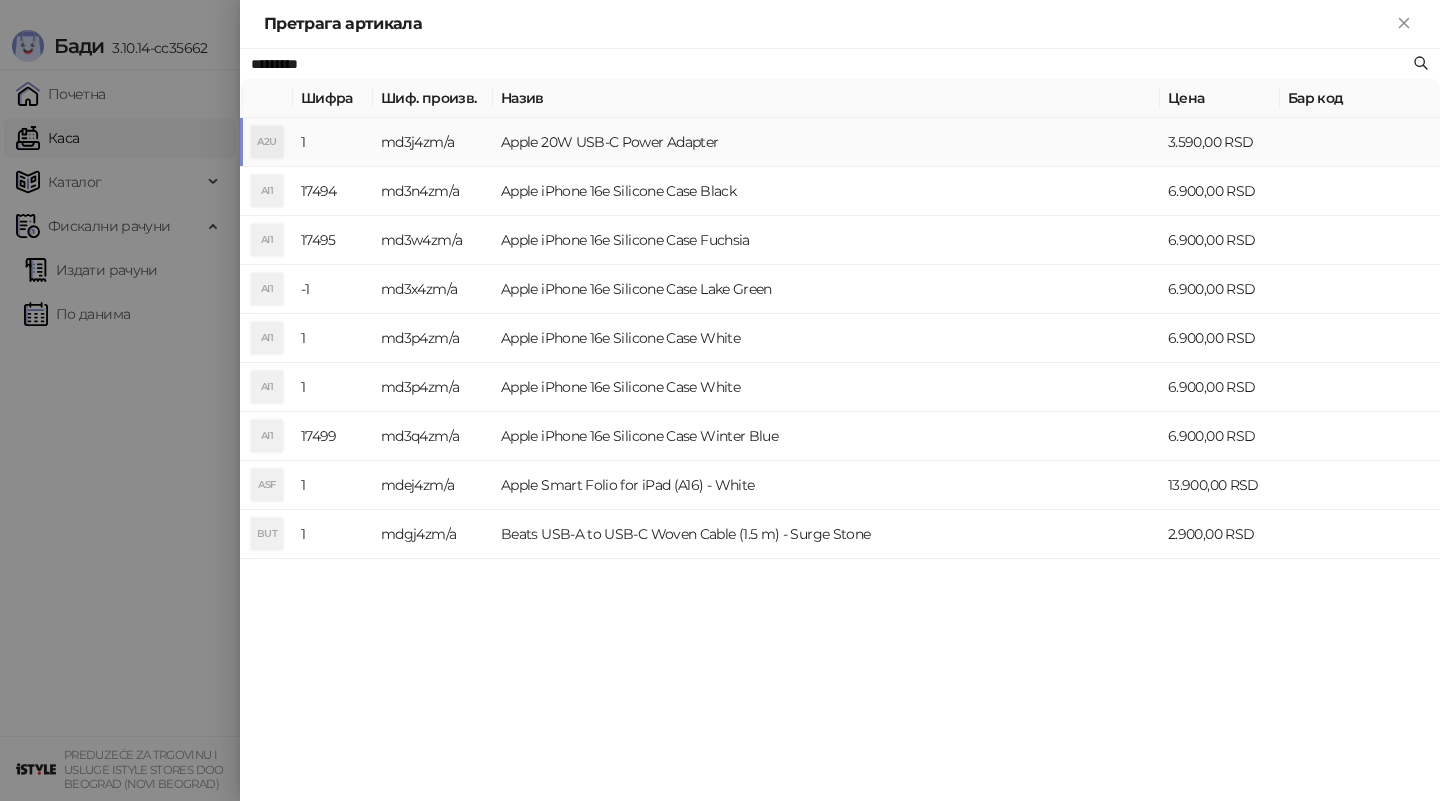 type on "*********" 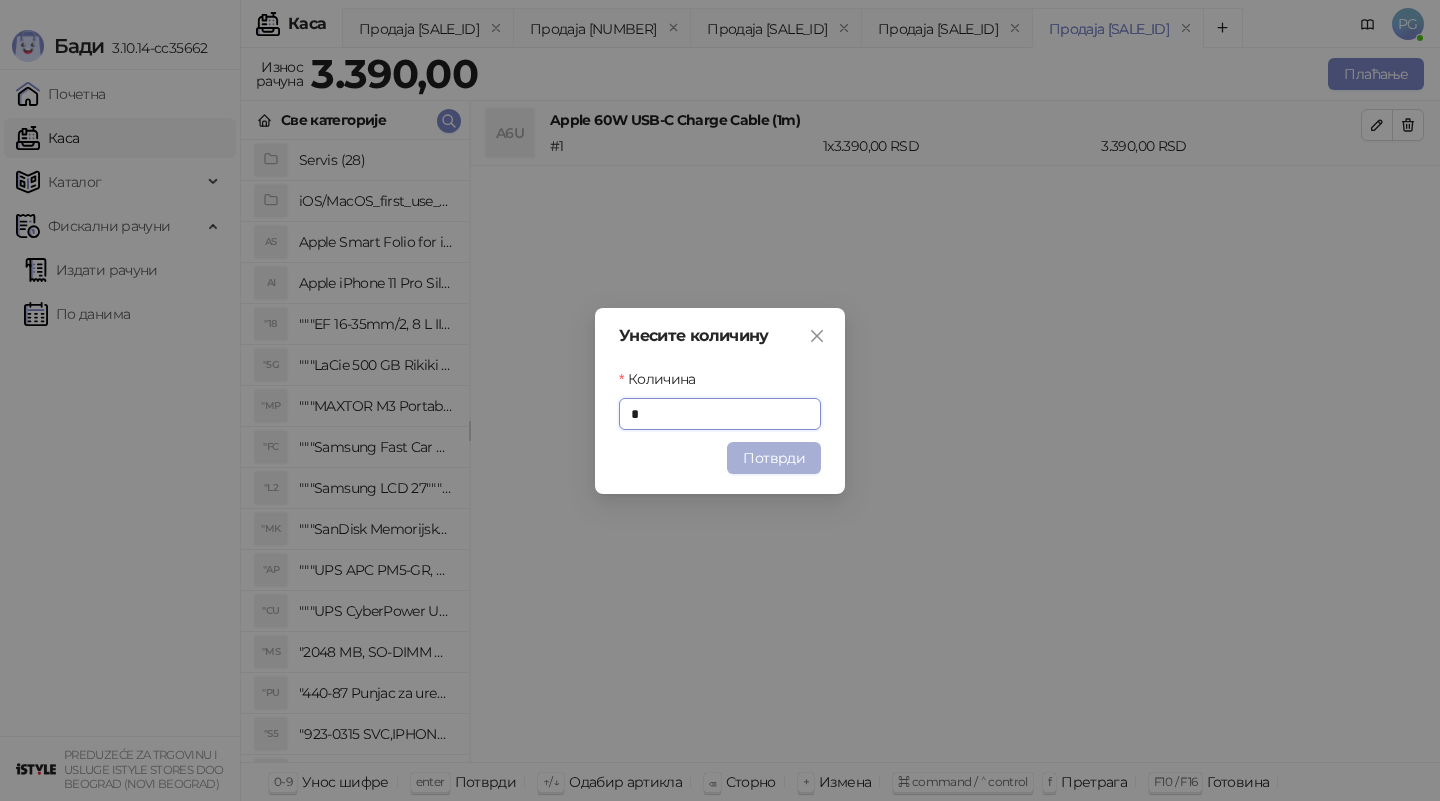 click on "Потврди" at bounding box center (774, 458) 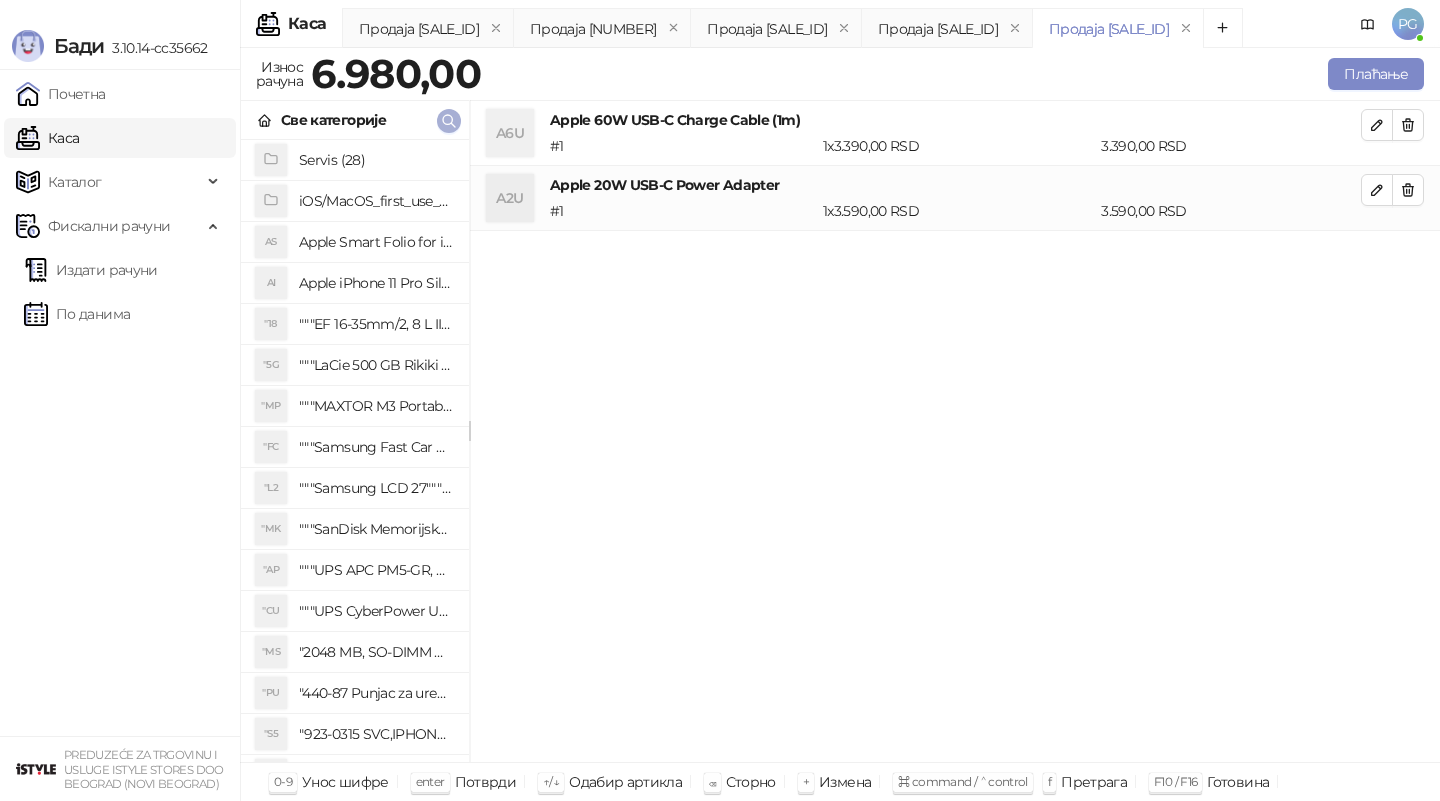 click 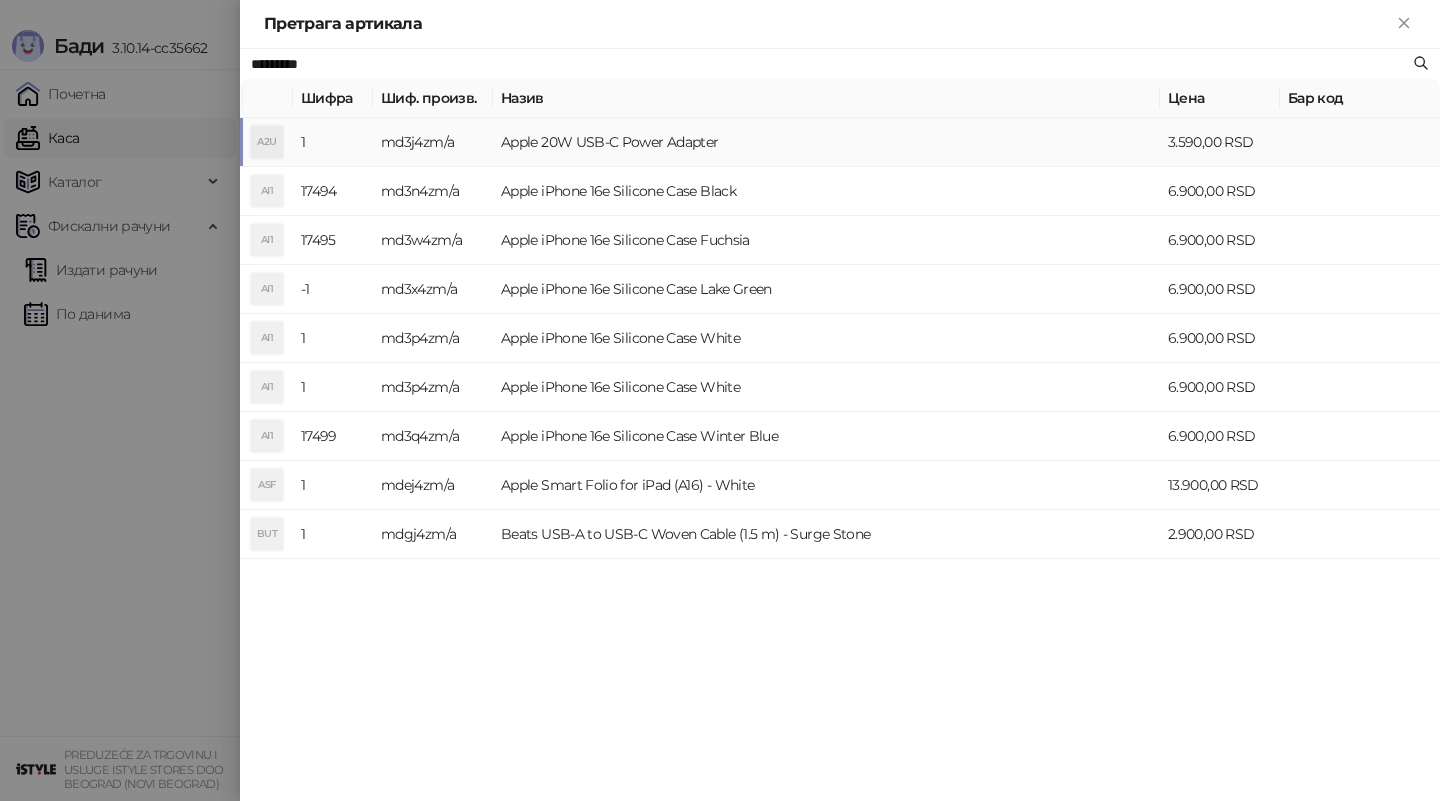 click at bounding box center (720, 400) 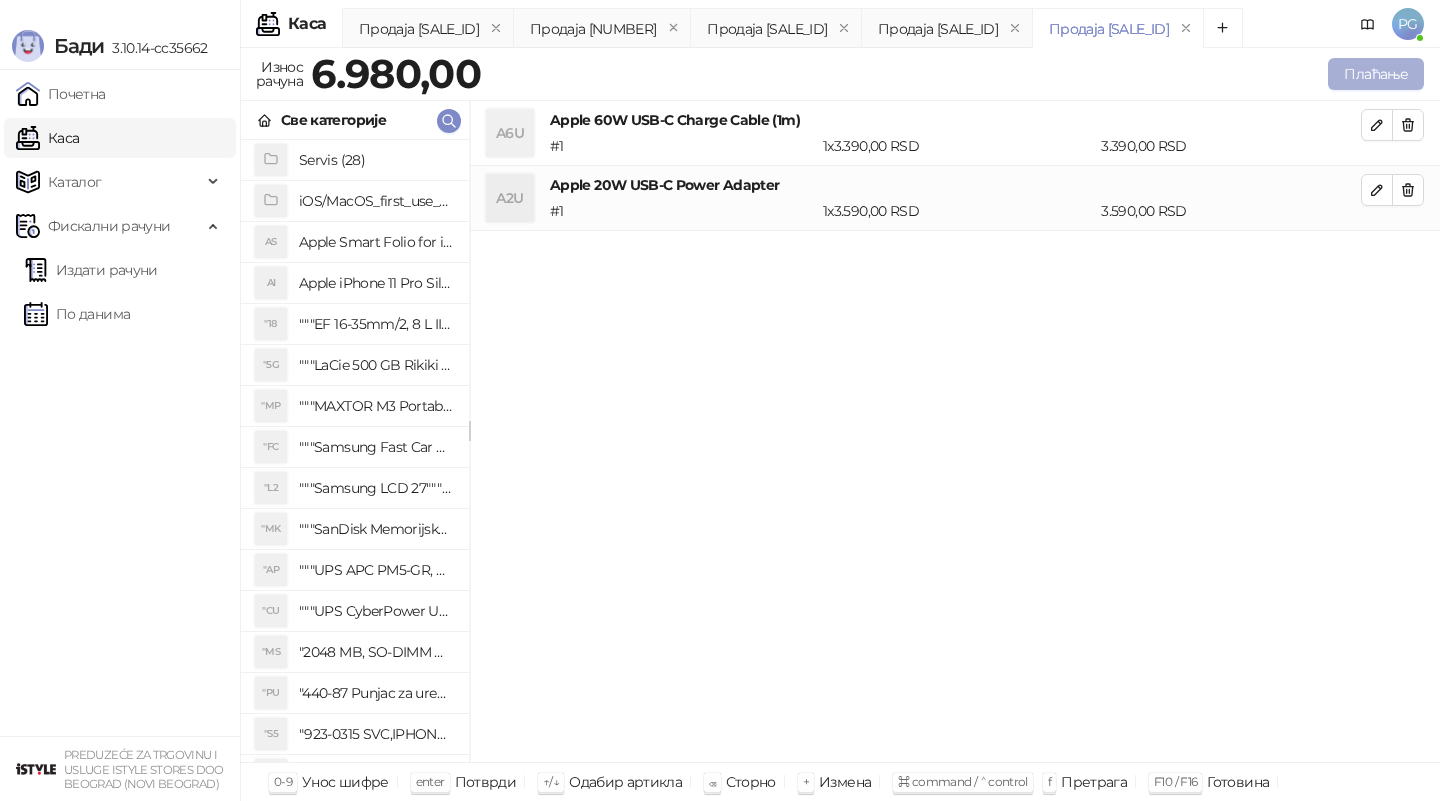 click on "Плаћање" at bounding box center [1376, 74] 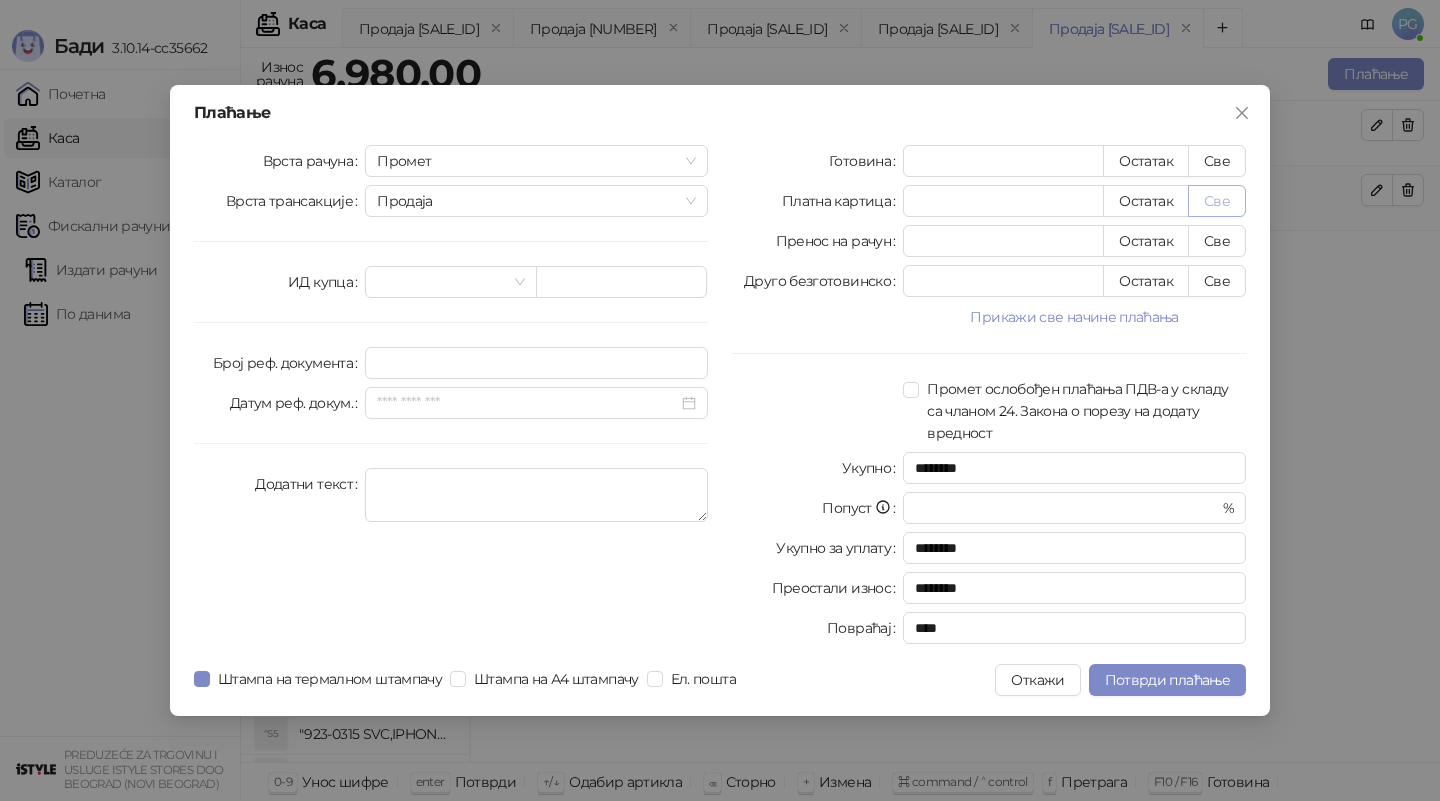 click on "Све" at bounding box center (1217, 201) 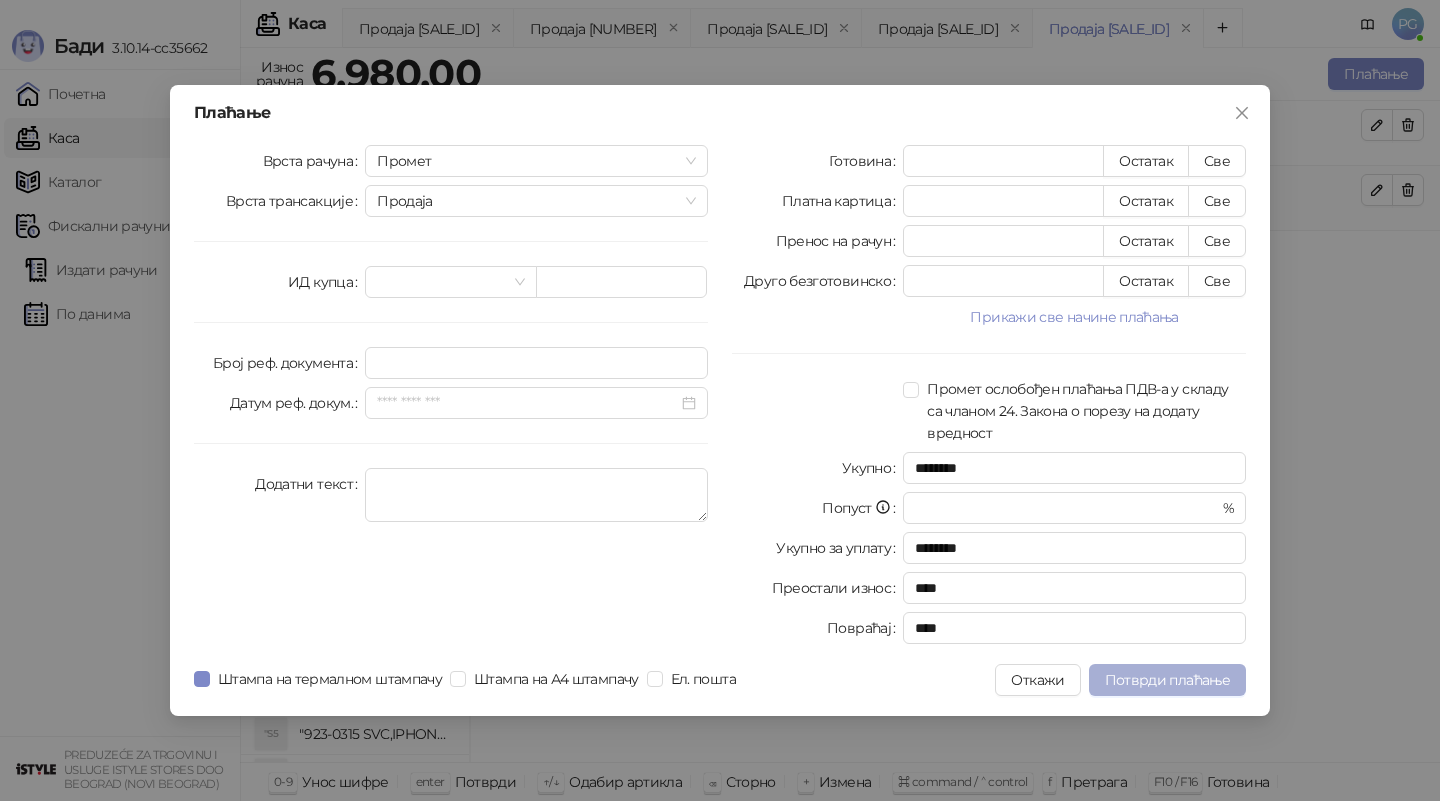 click on "Потврди плаћање" at bounding box center (1167, 680) 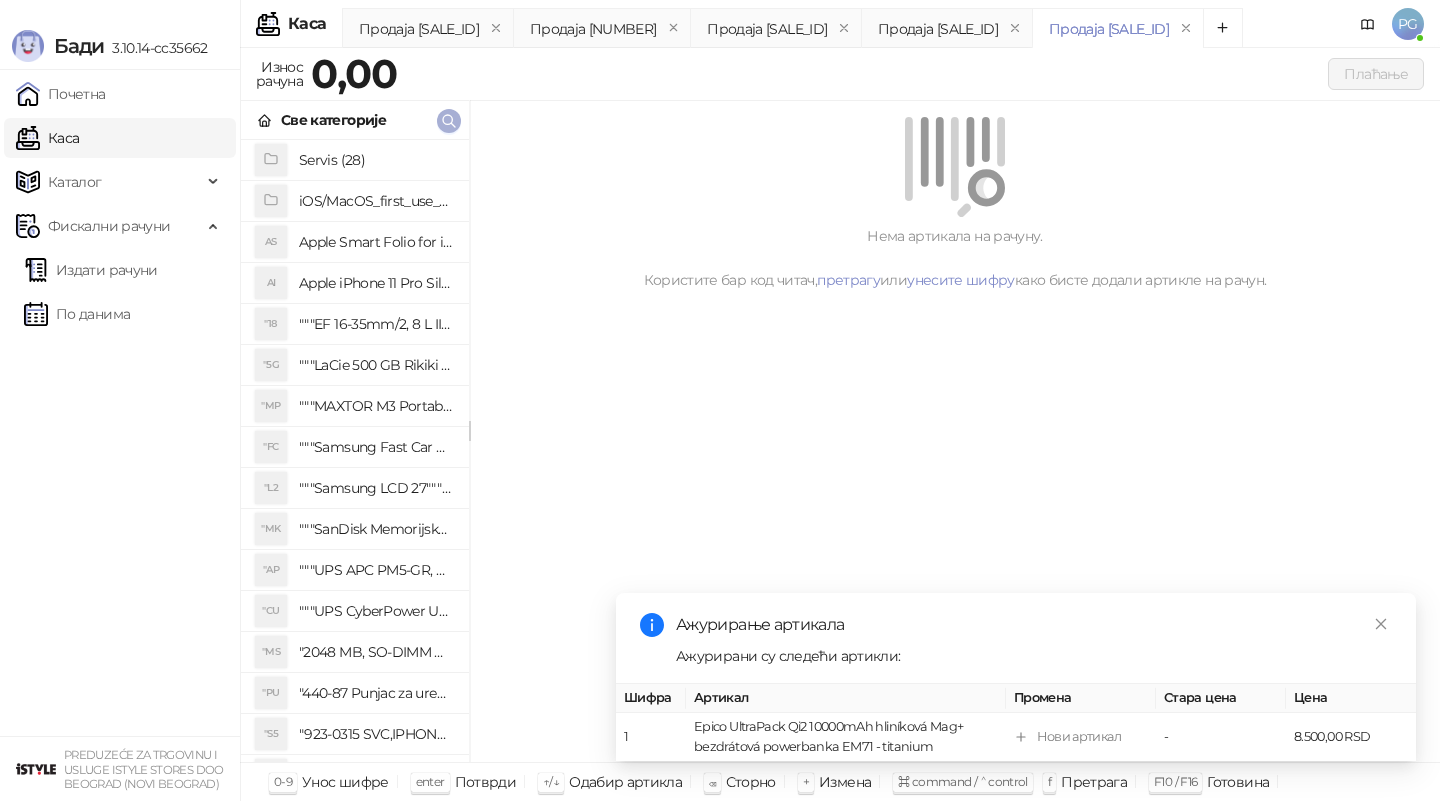 click 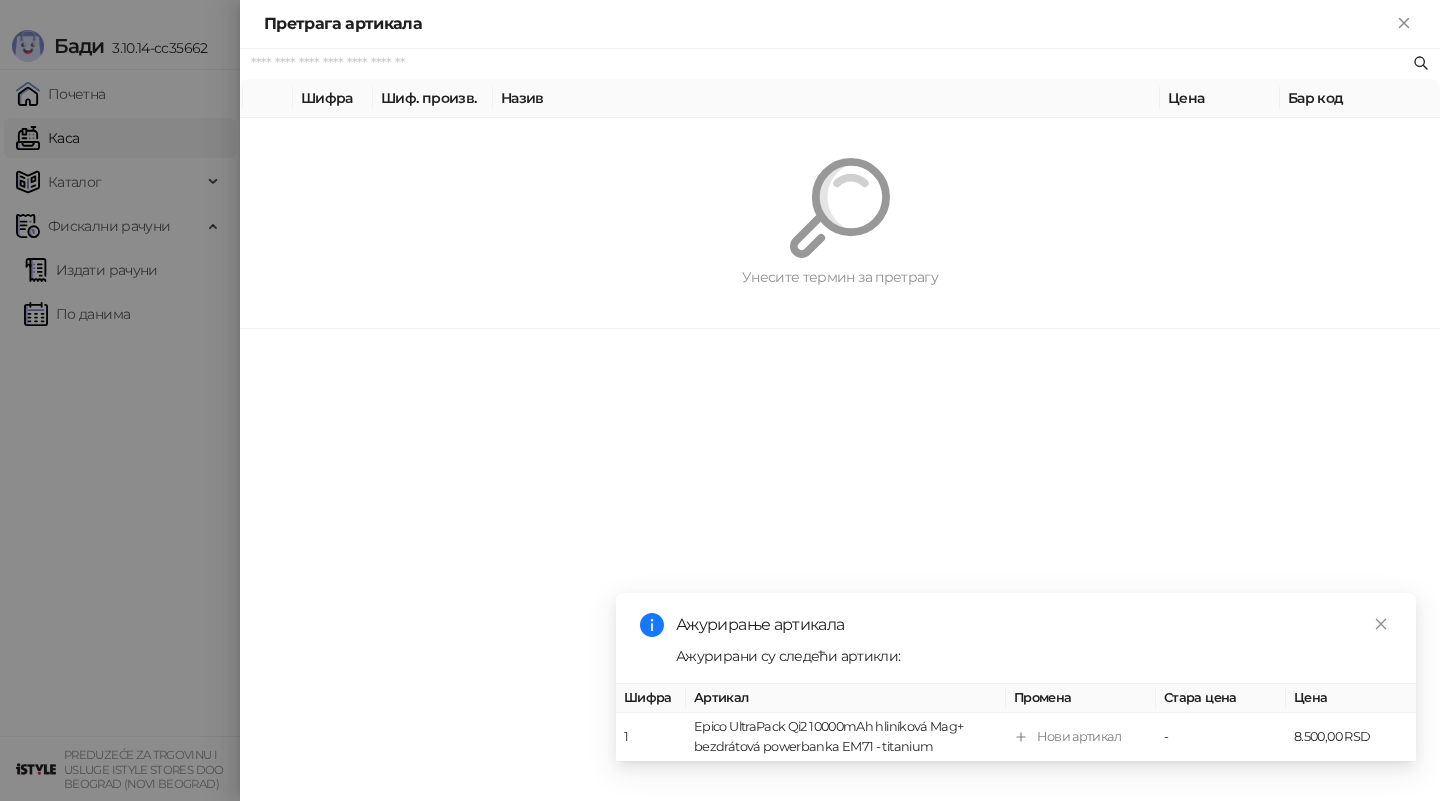 paste on "*********" 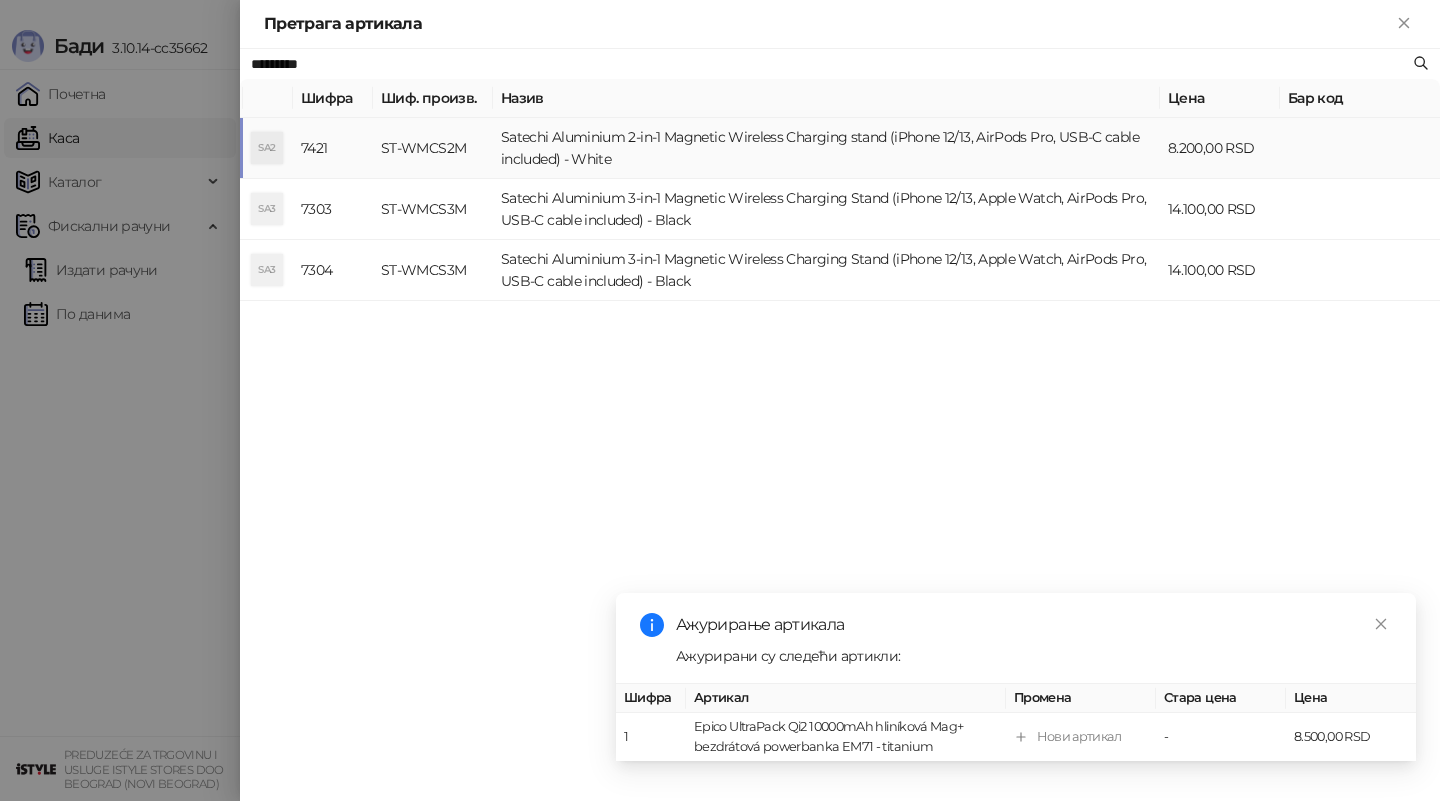 click on "ST-WMCS2M" at bounding box center [433, 148] 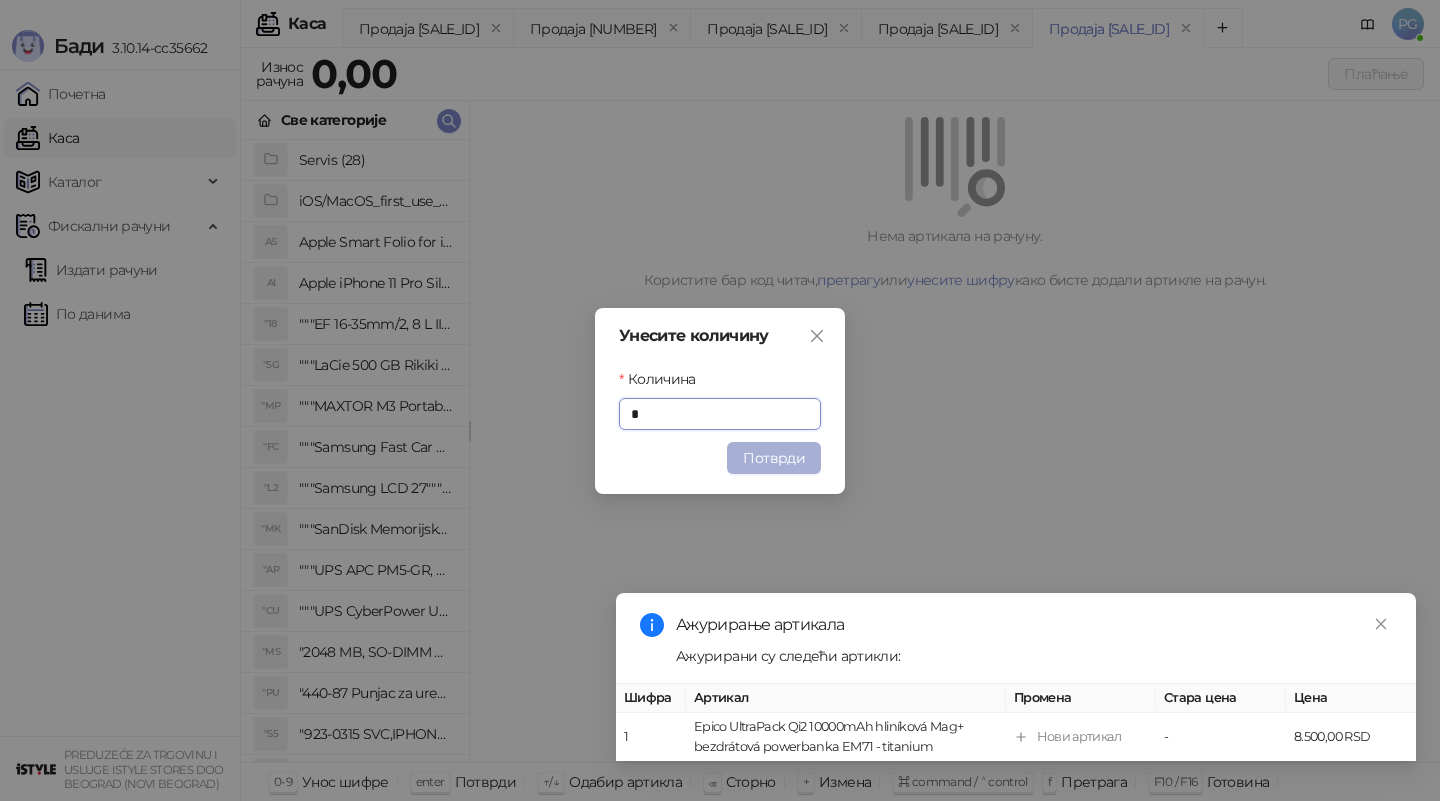 click on "Потврди" at bounding box center (774, 458) 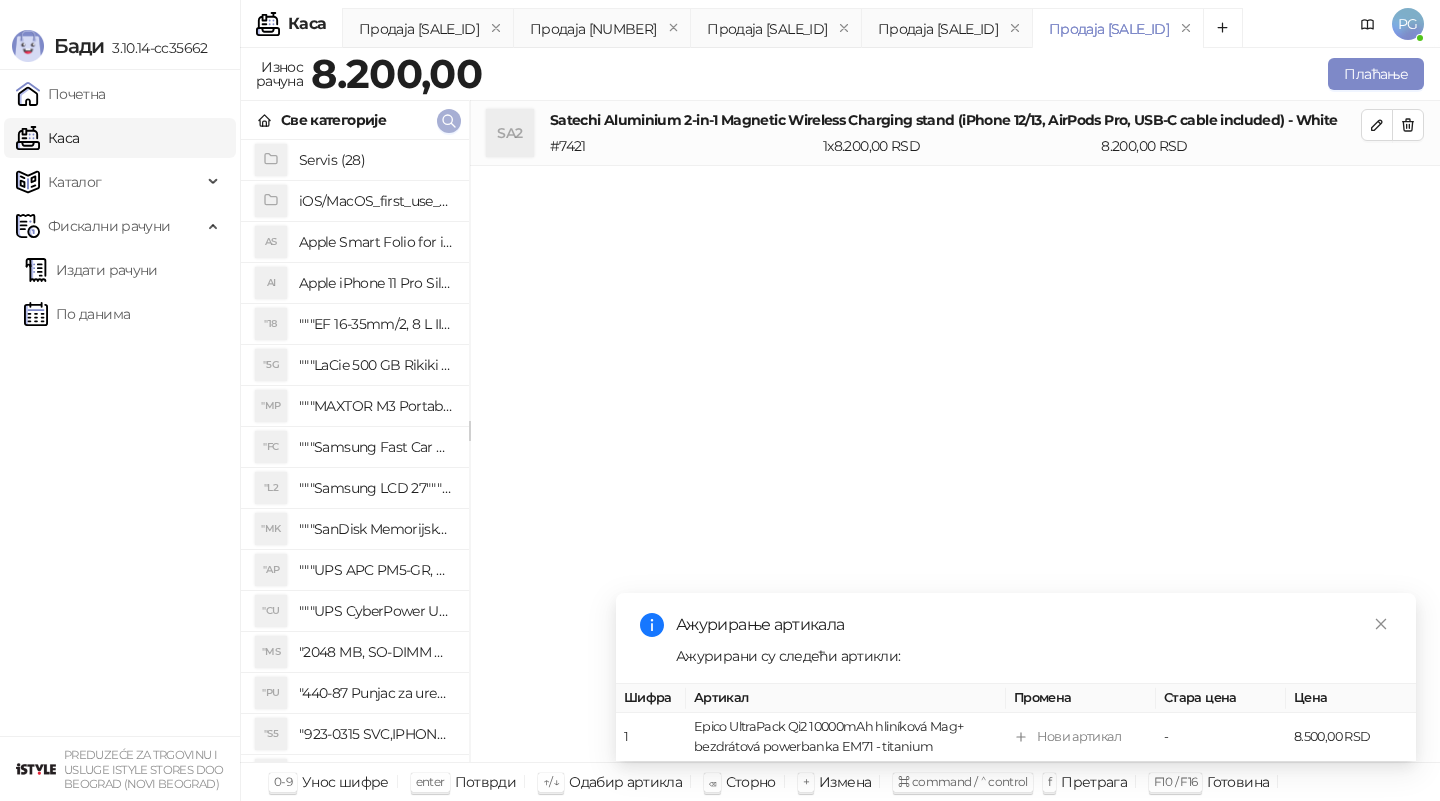 click 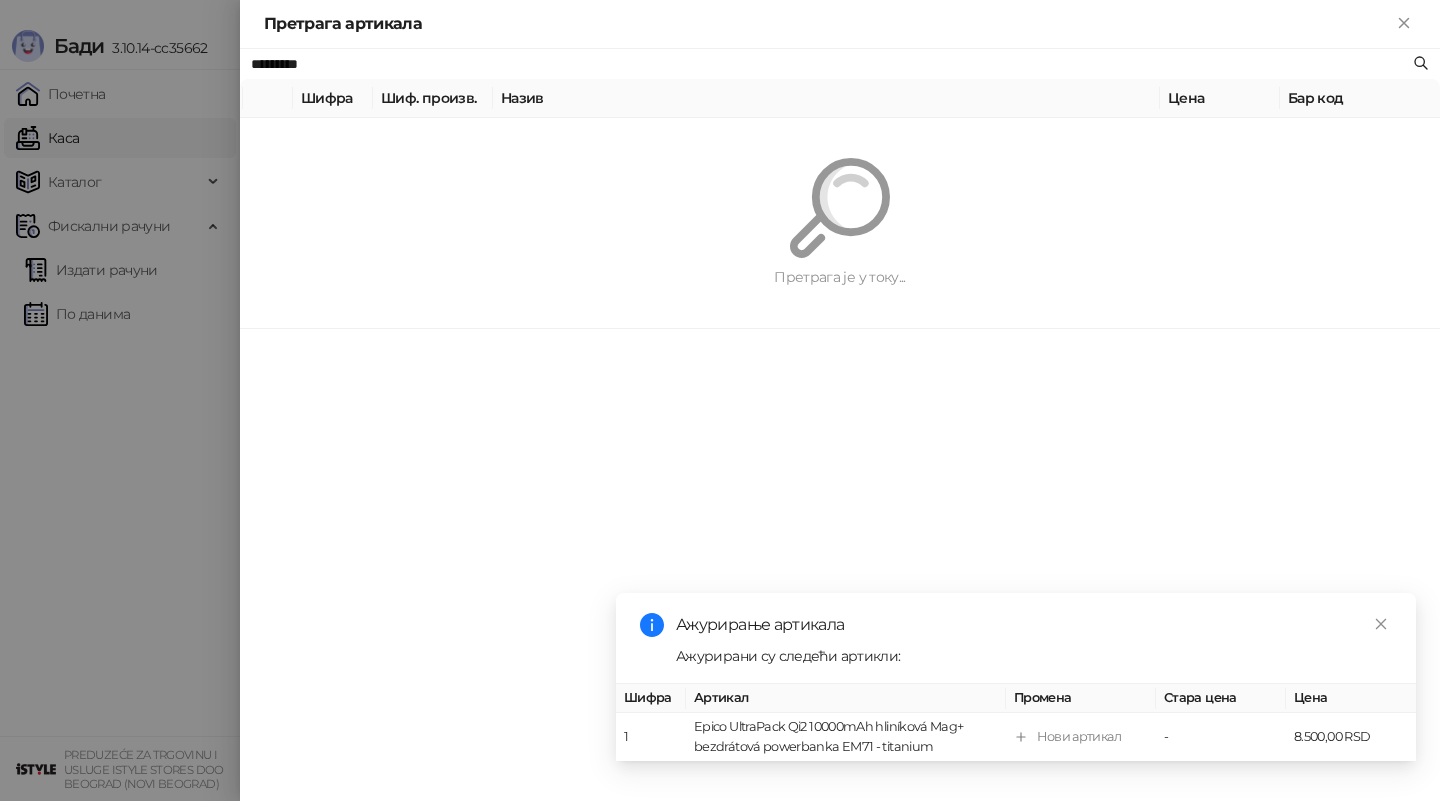 paste 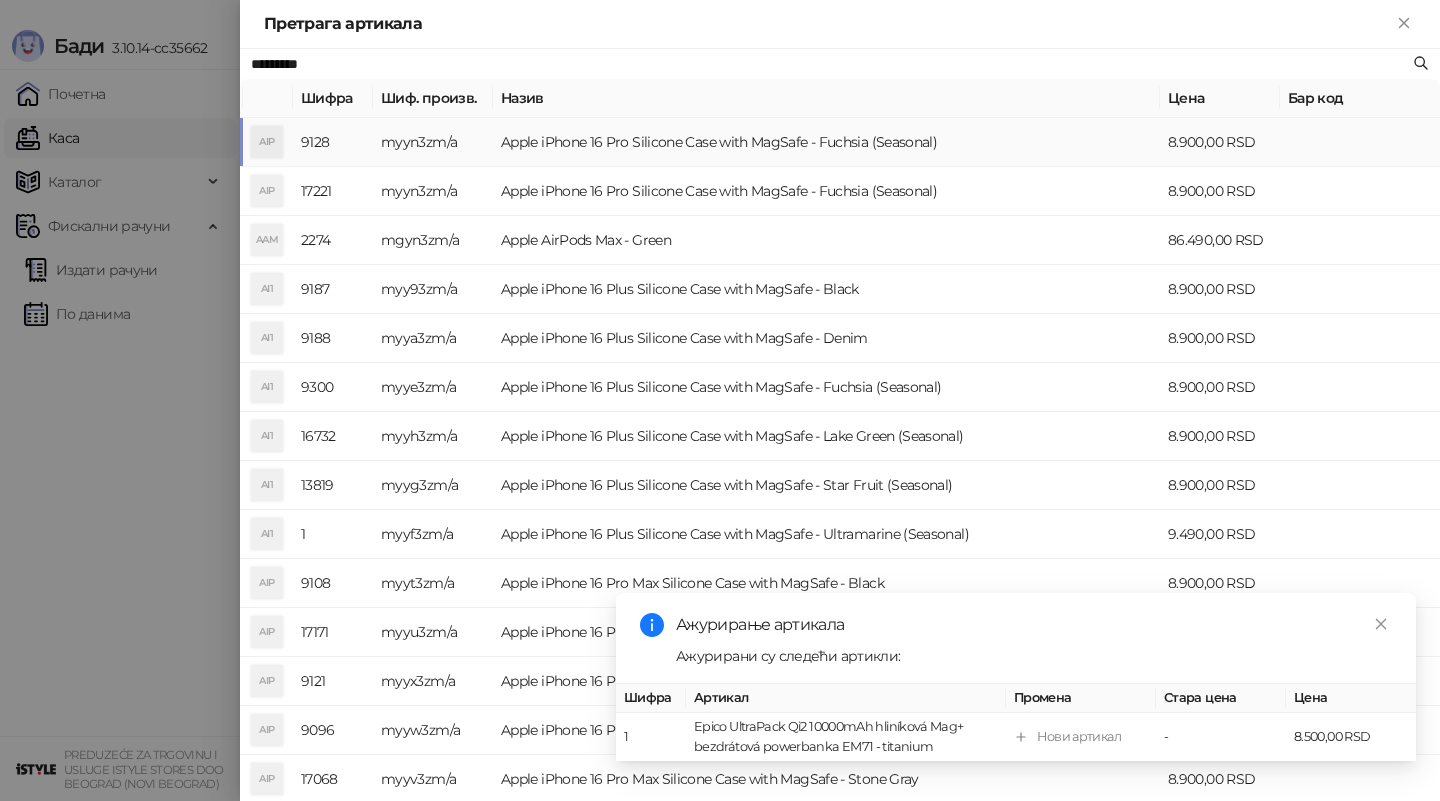 click on "myyn3zm/a" at bounding box center (433, 142) 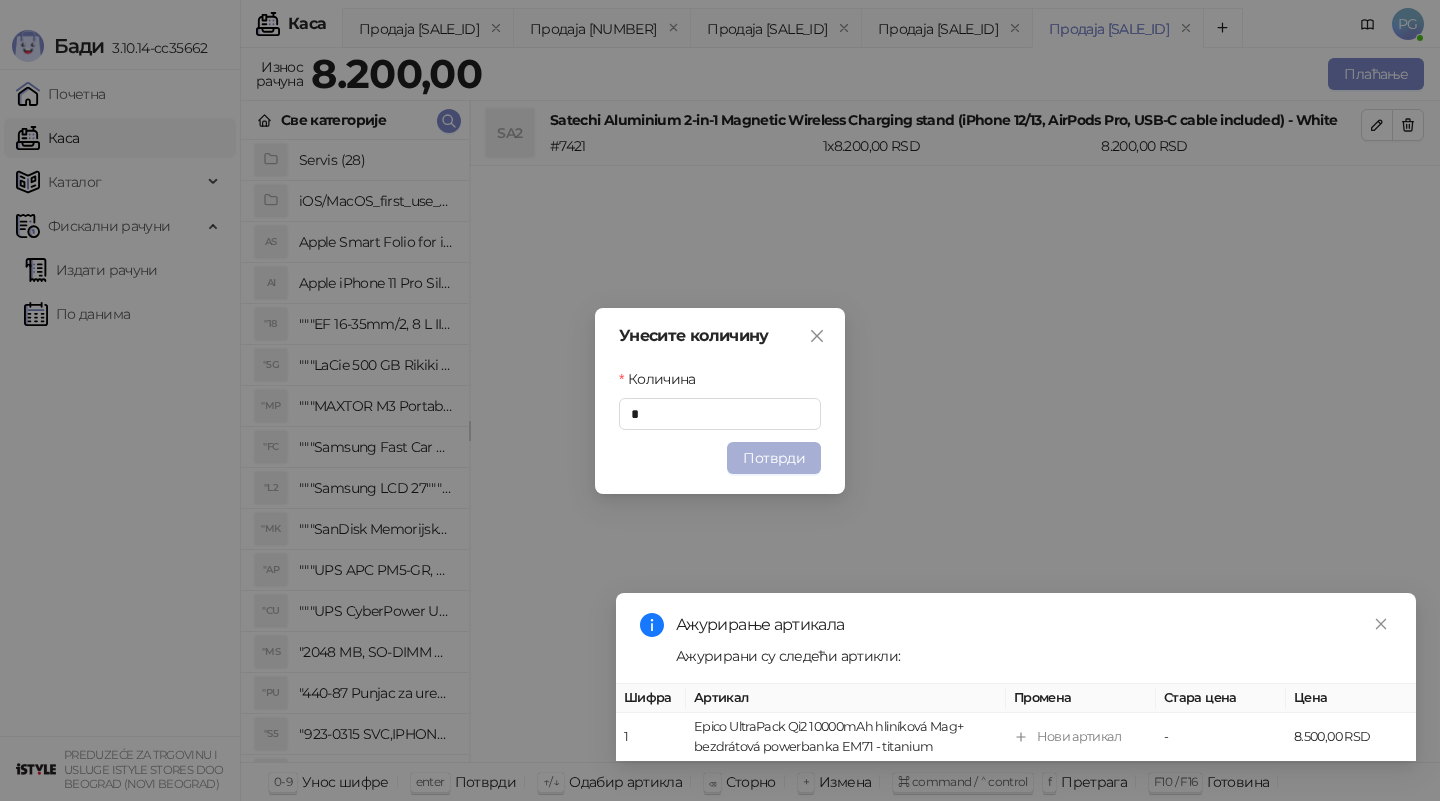 click on "Потврди" at bounding box center [774, 458] 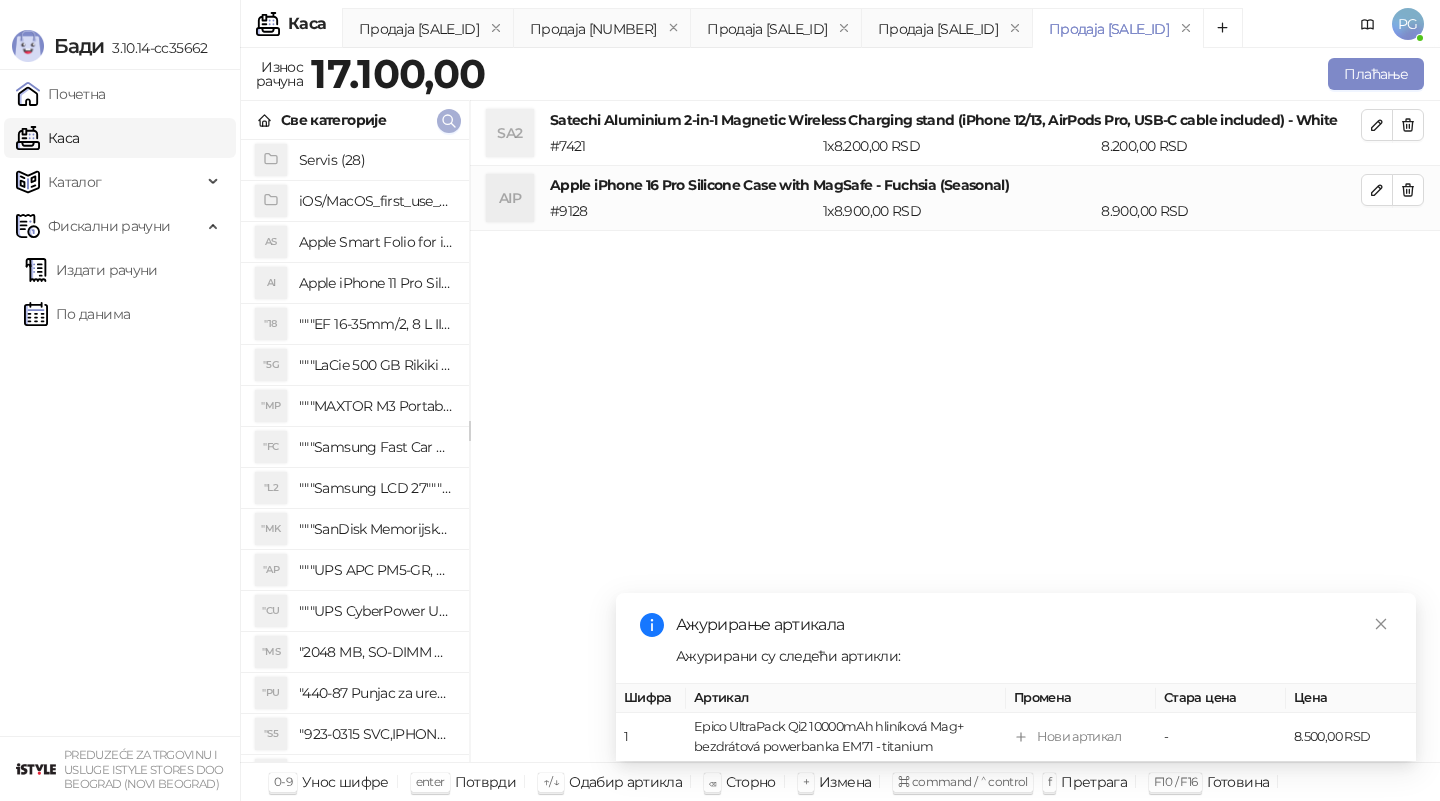 click 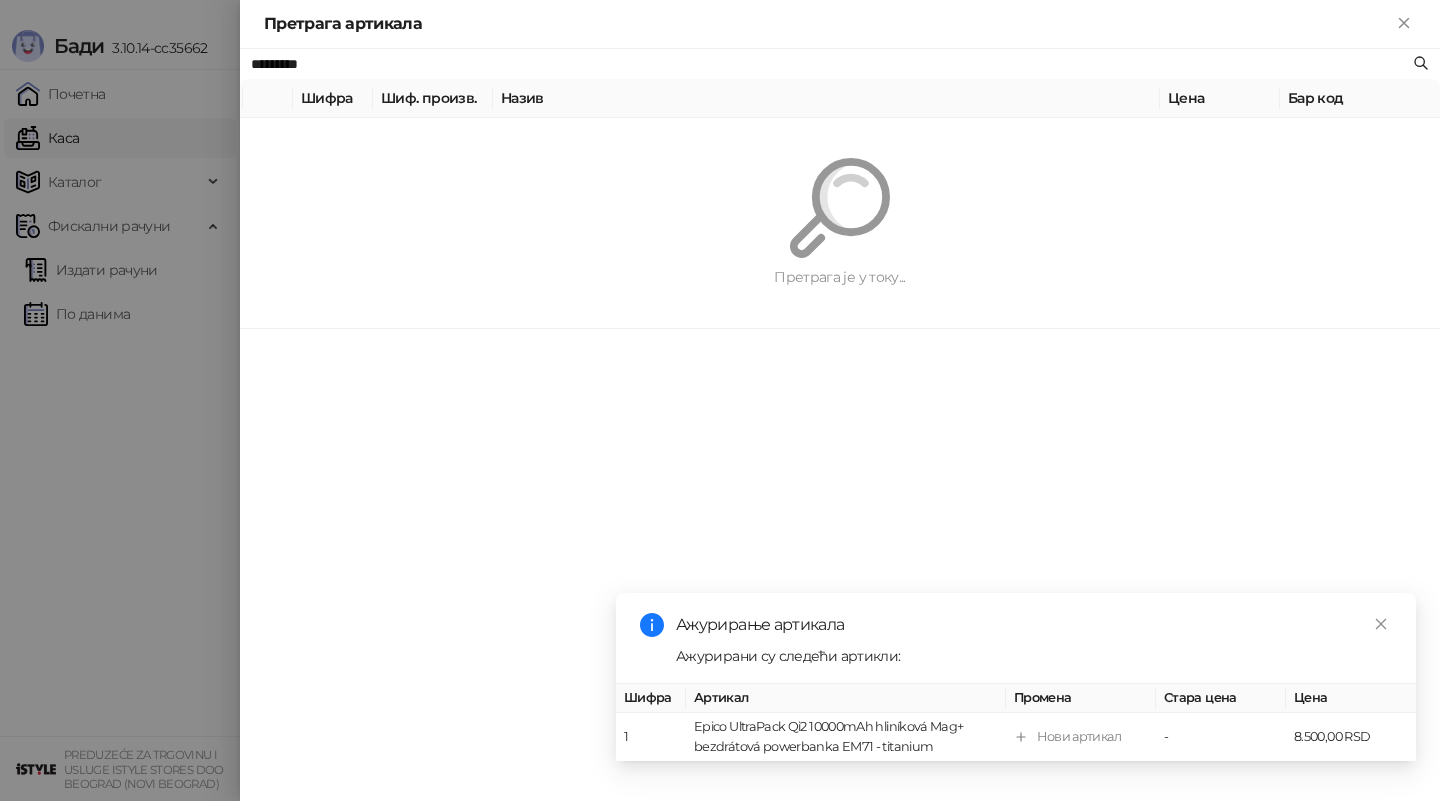 click at bounding box center [720, 400] 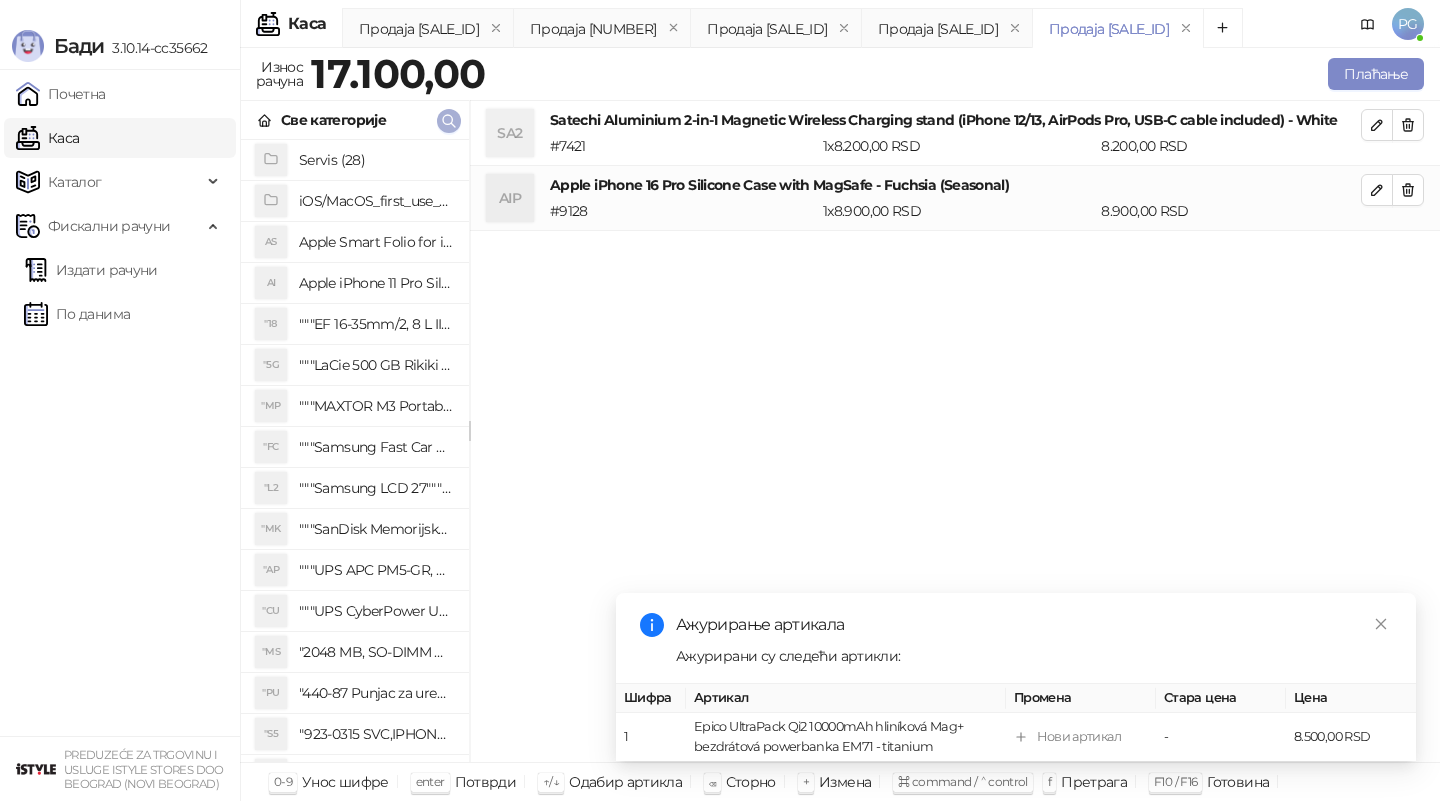 click 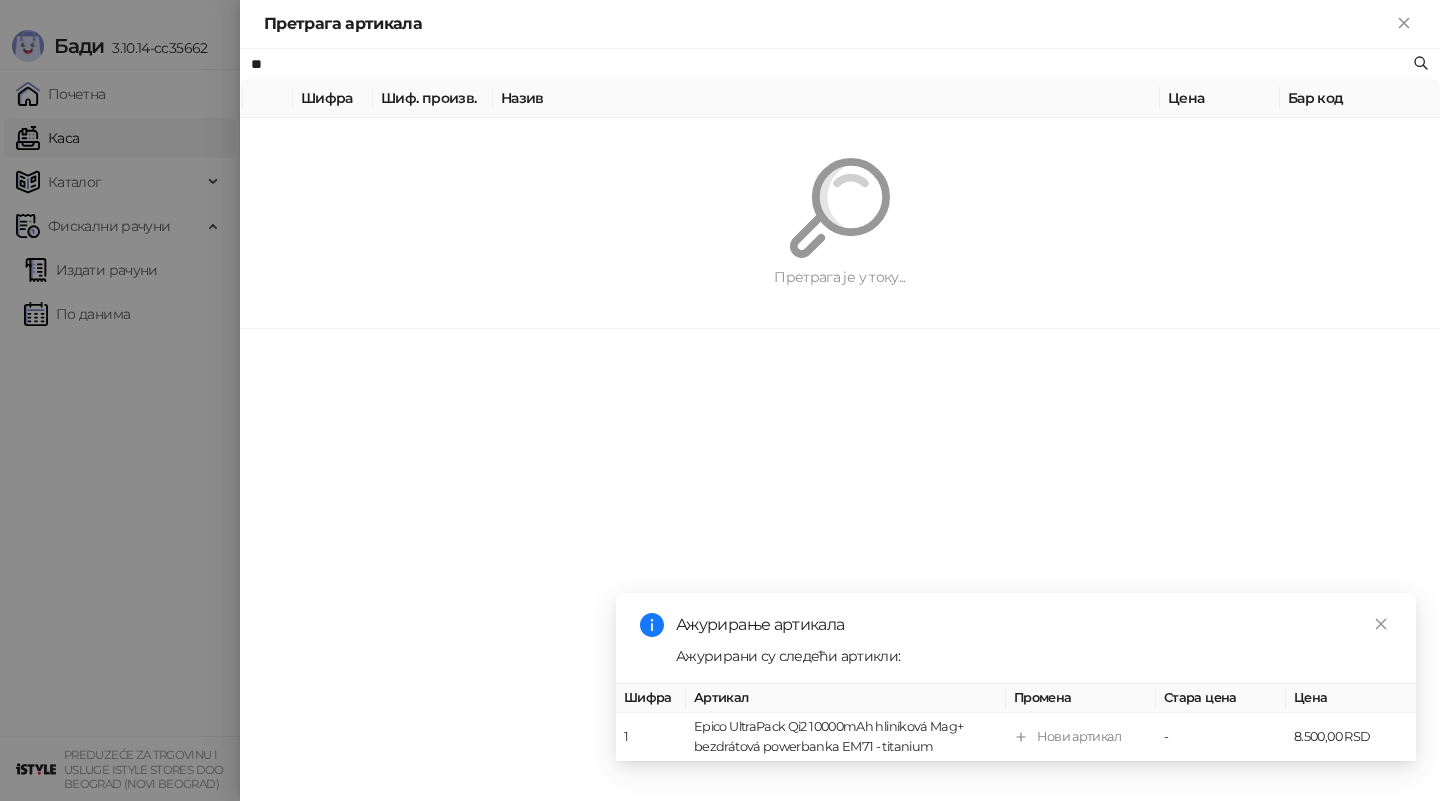 type on "*" 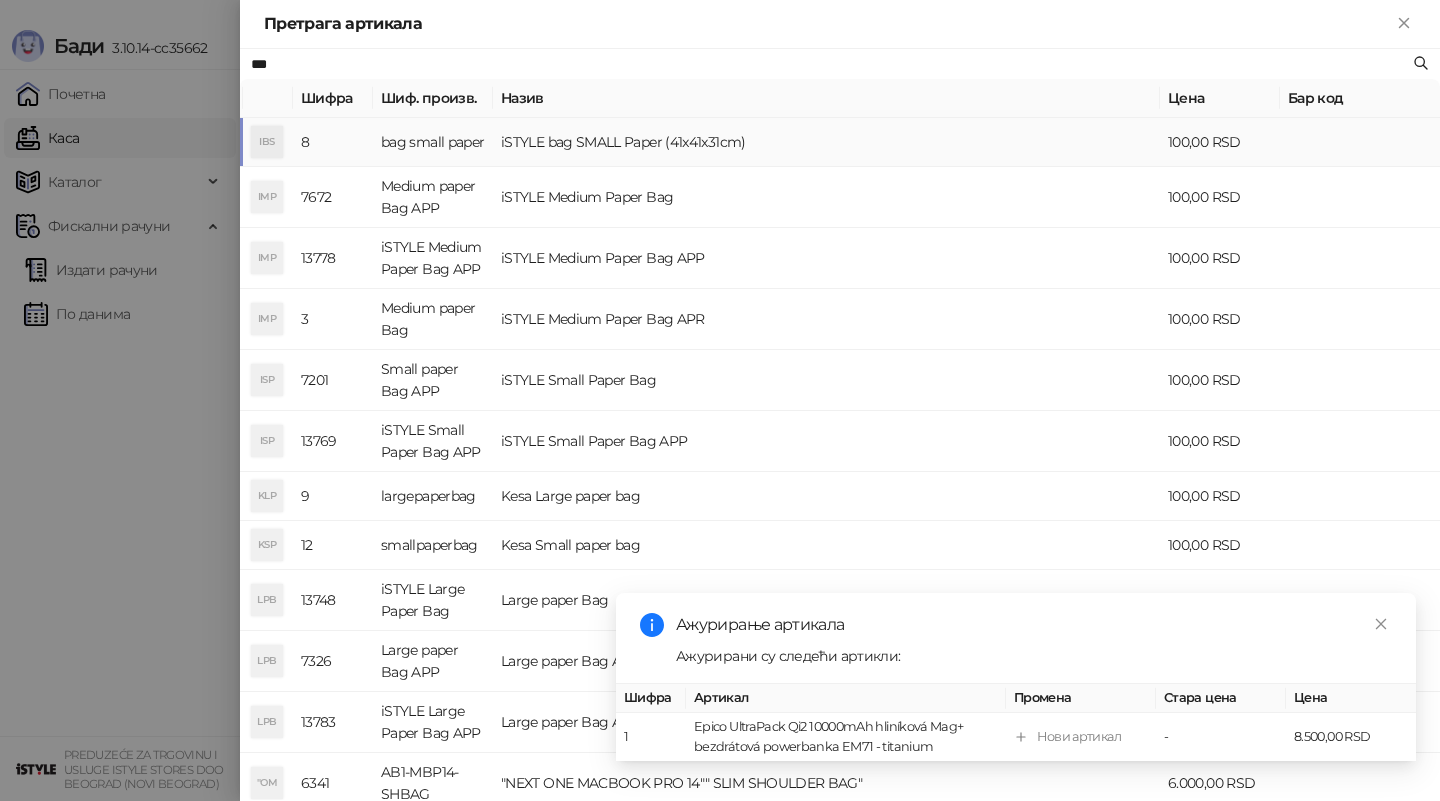 type on "***" 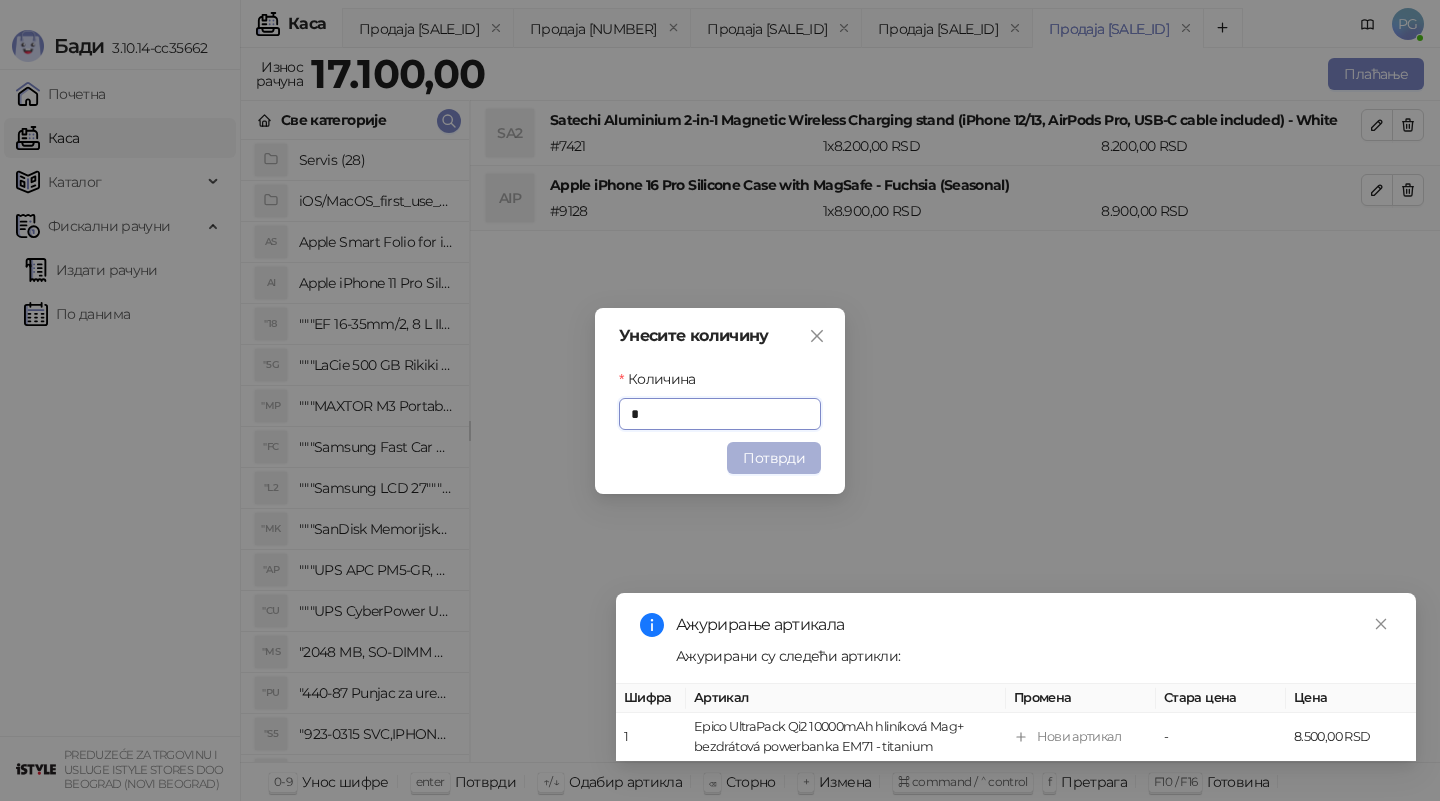 click on "Потврди" at bounding box center [774, 458] 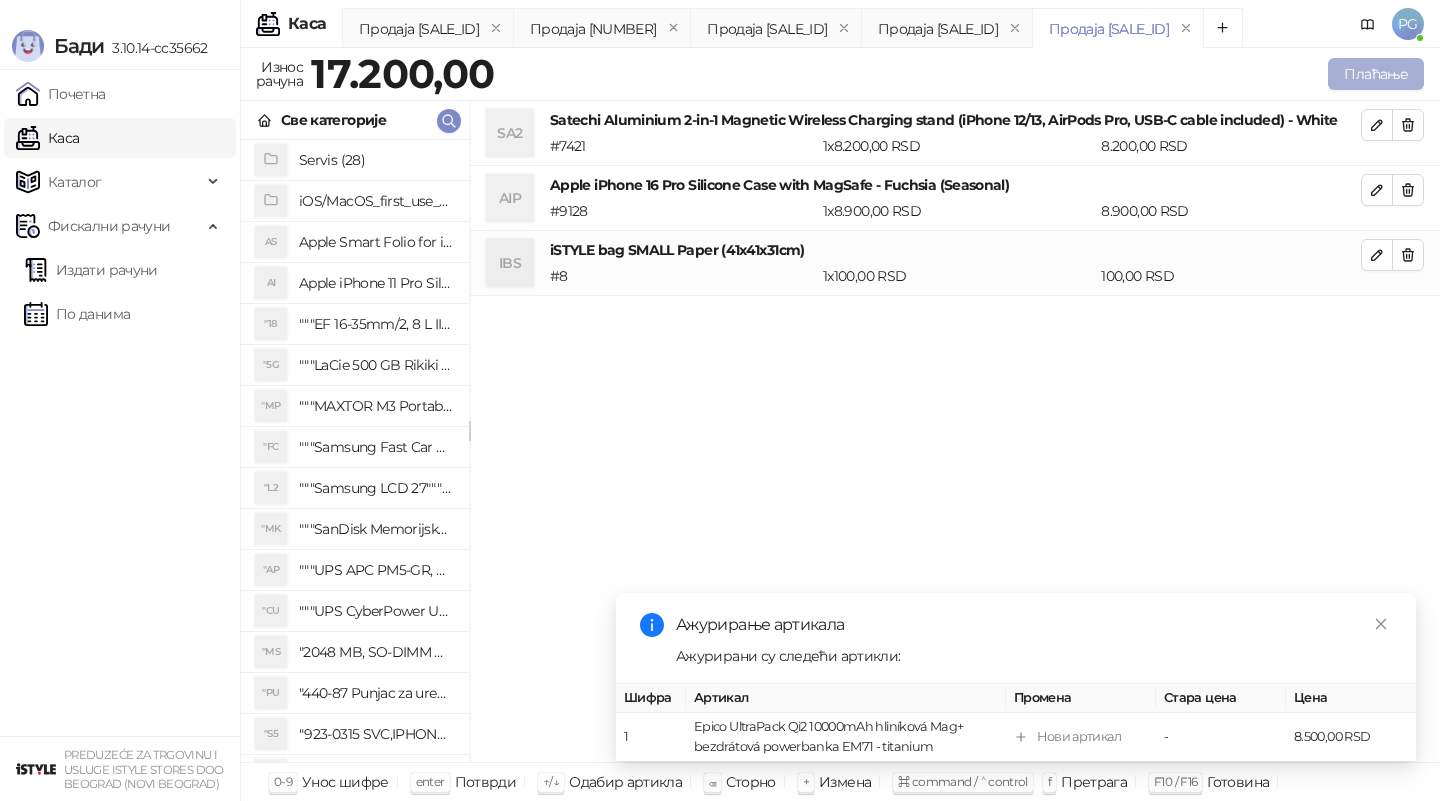 click on "Плаћање" at bounding box center [1376, 74] 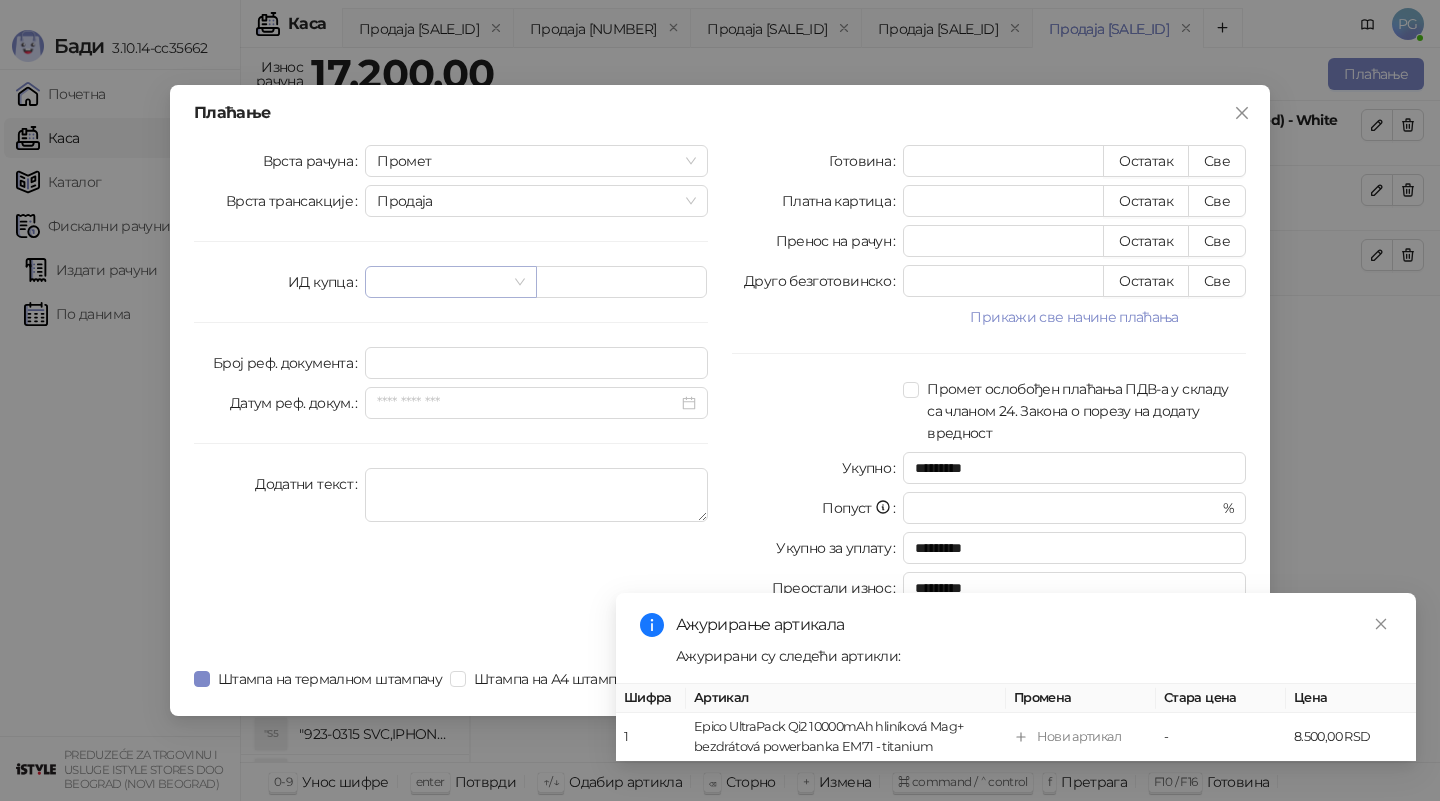 click at bounding box center (441, 282) 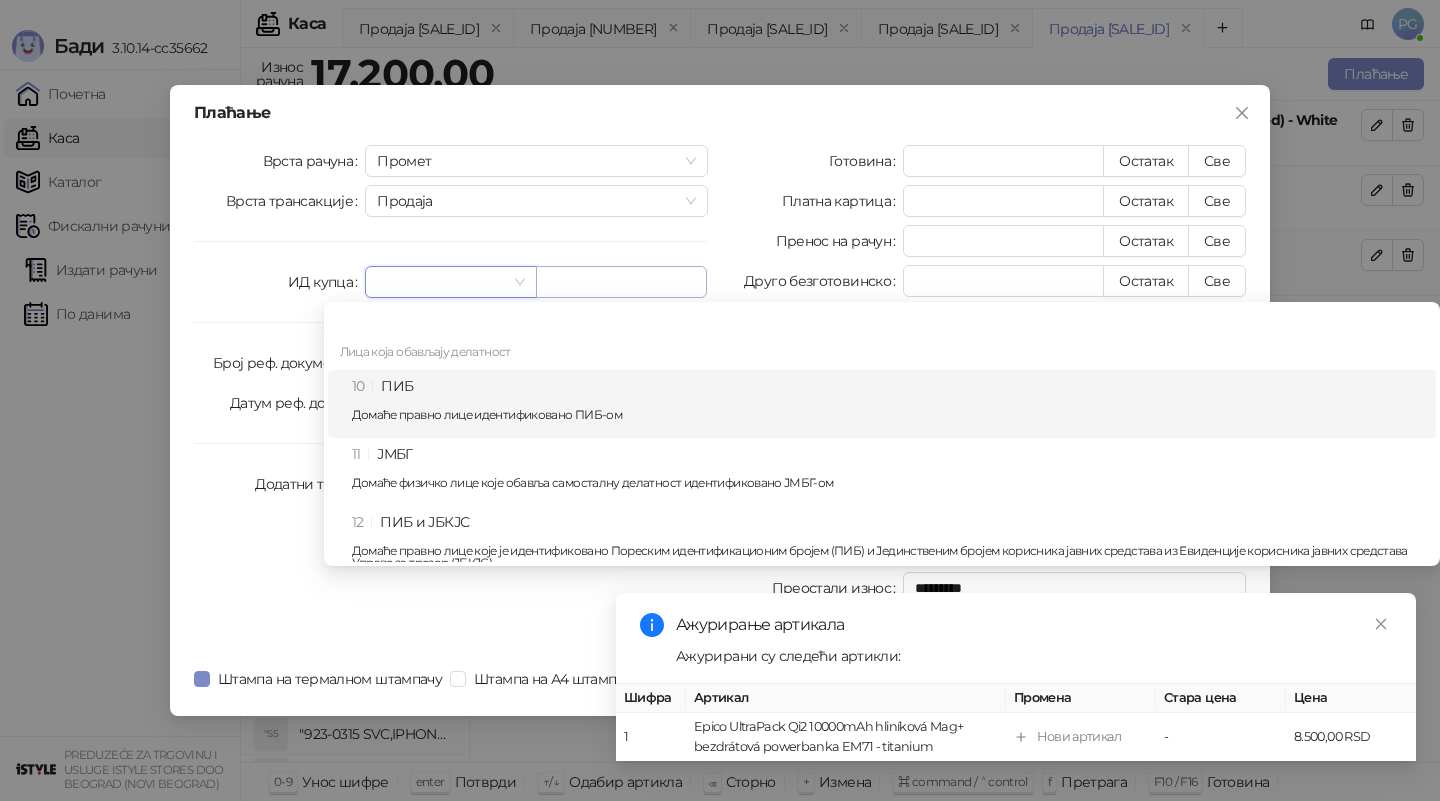 click on "10 ПИБ Домаће правно лице идентификовано ПИБ-ом" at bounding box center (888, 404) 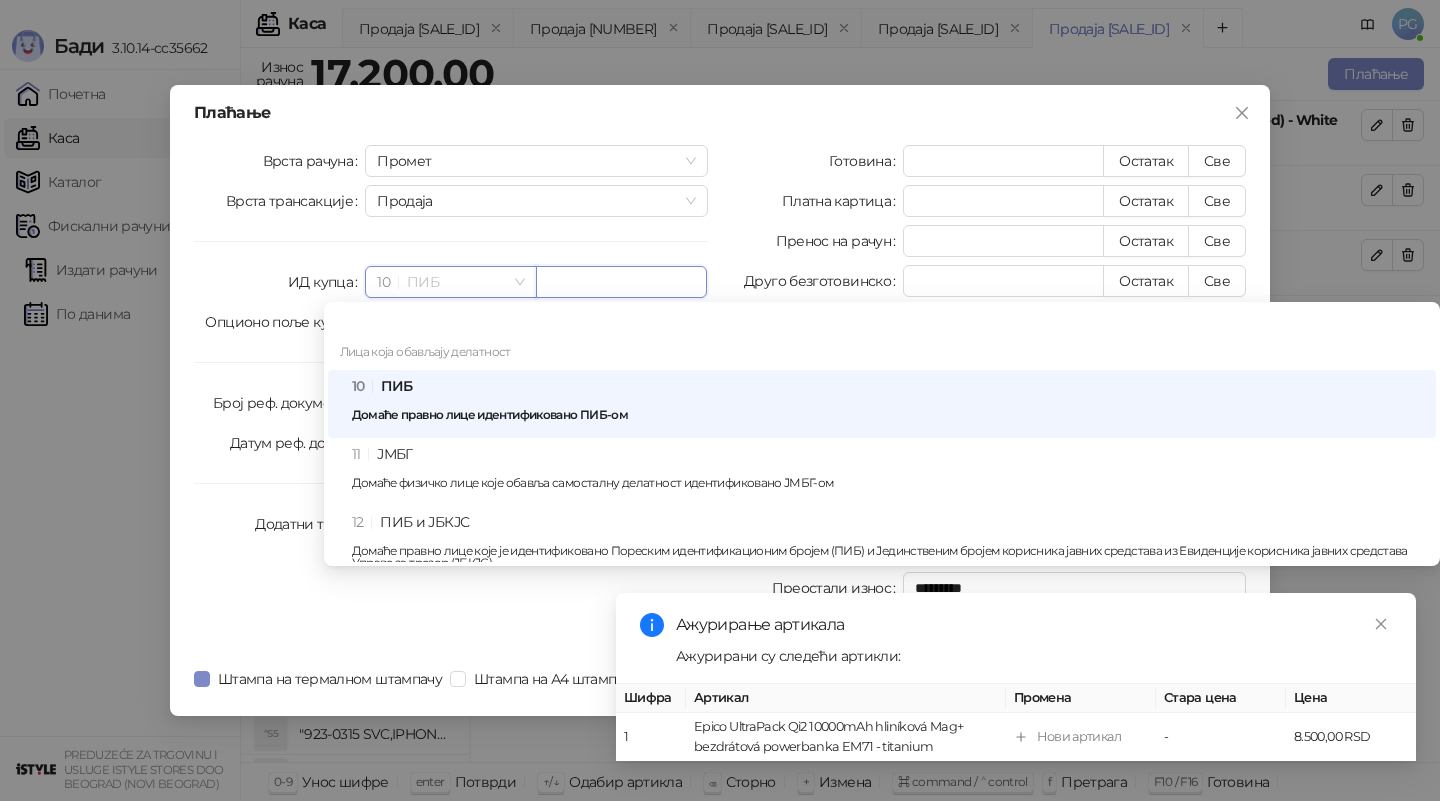 click at bounding box center (621, 282) 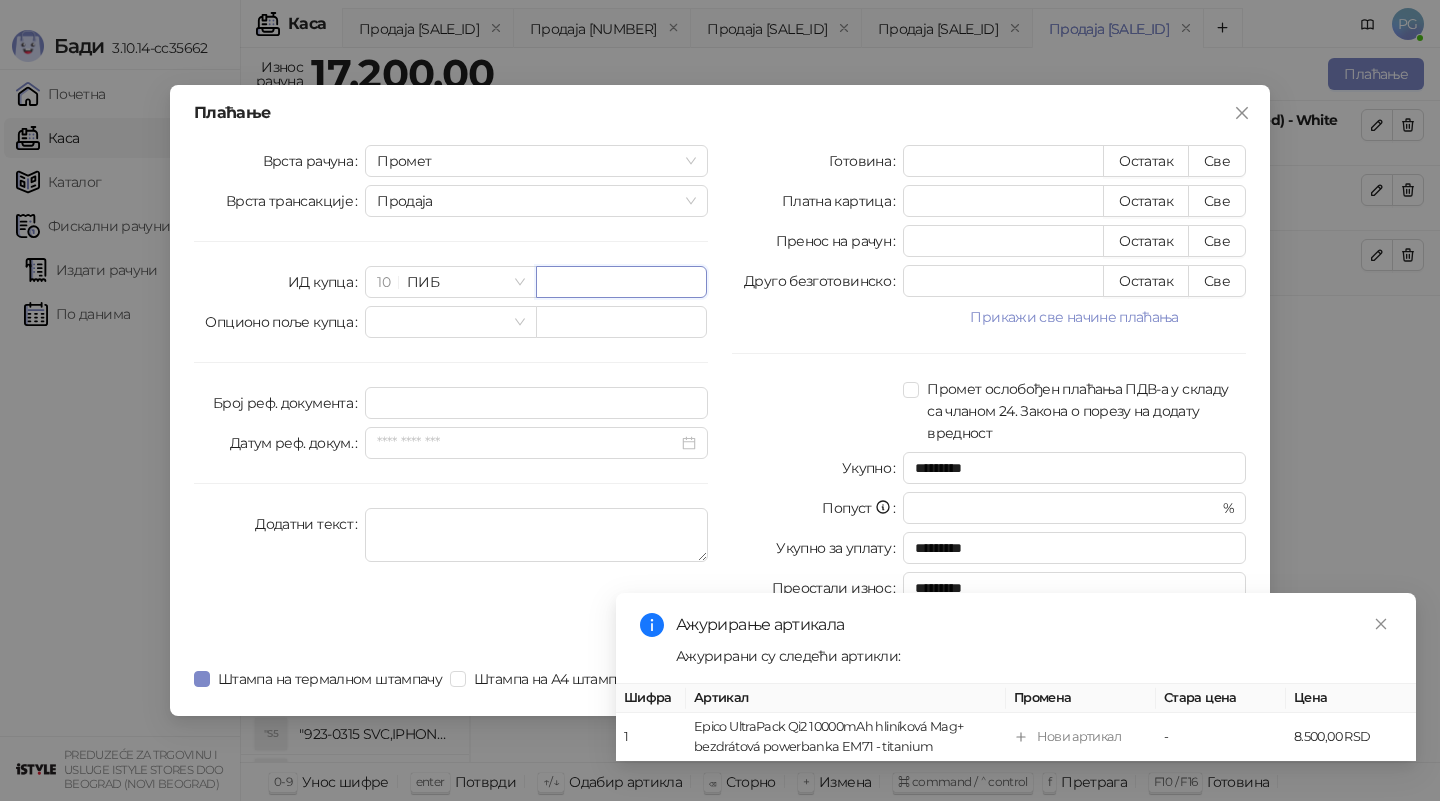 paste on "*********" 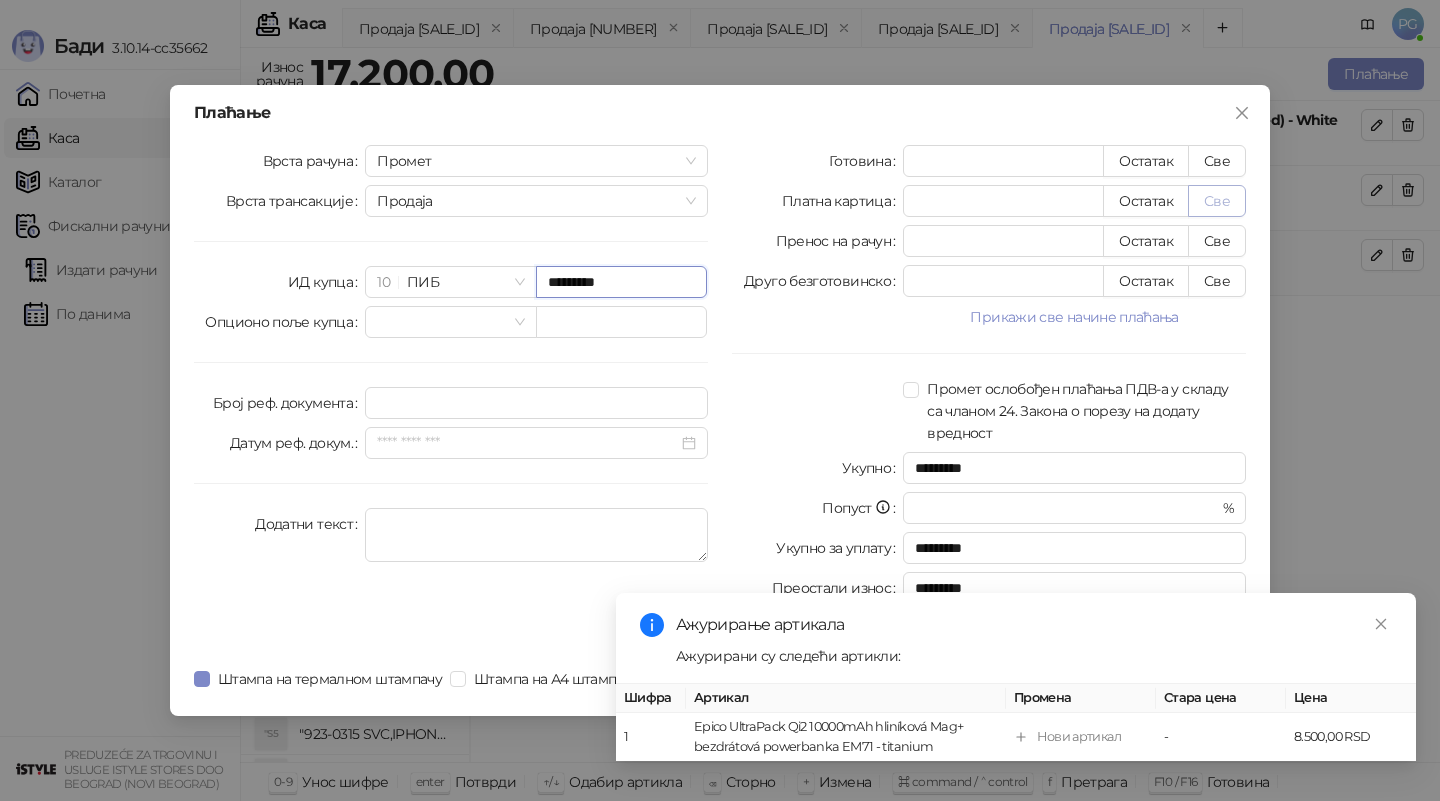 type on "*********" 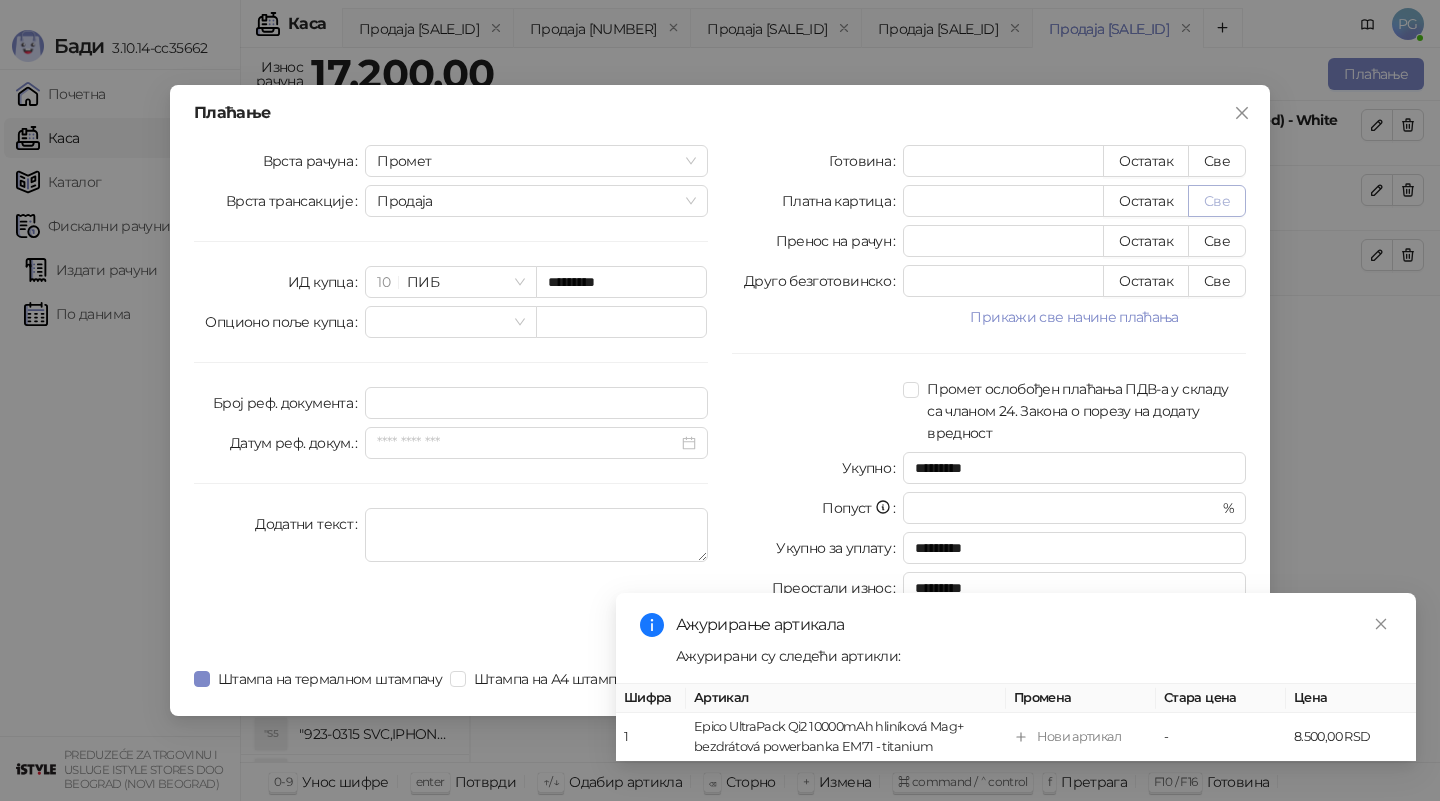 click on "Све" at bounding box center (1217, 201) 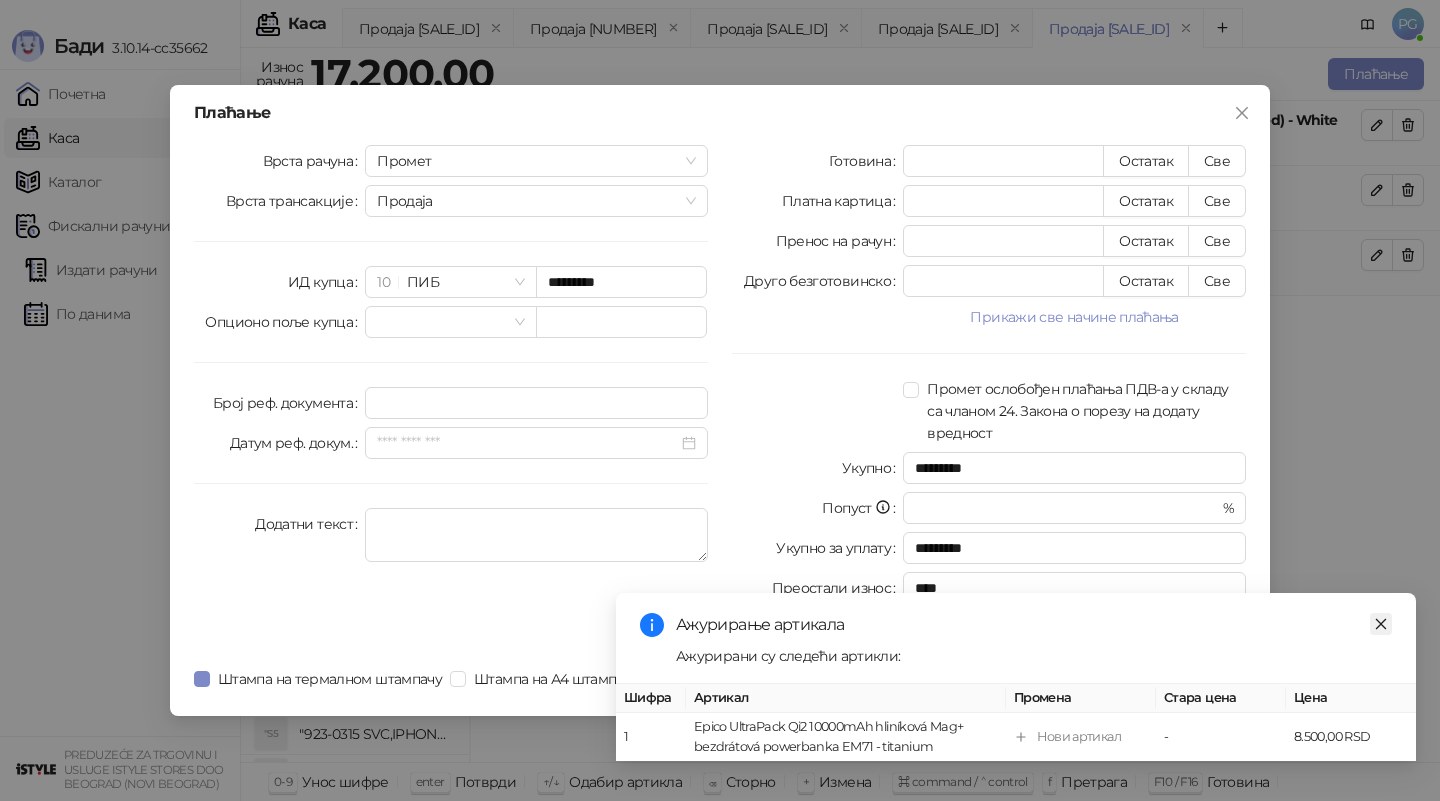 click 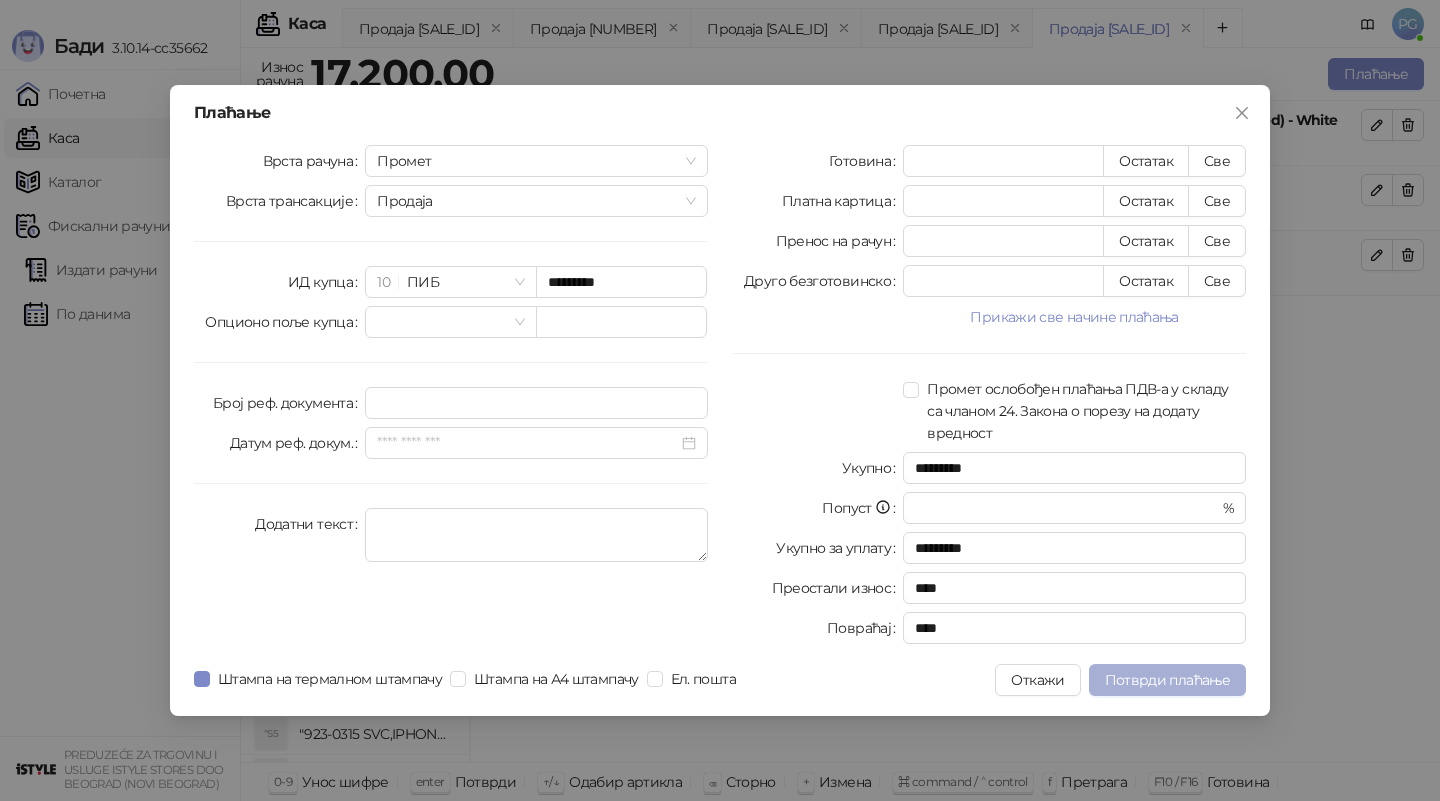click on "Потврди плаћање" at bounding box center [1167, 680] 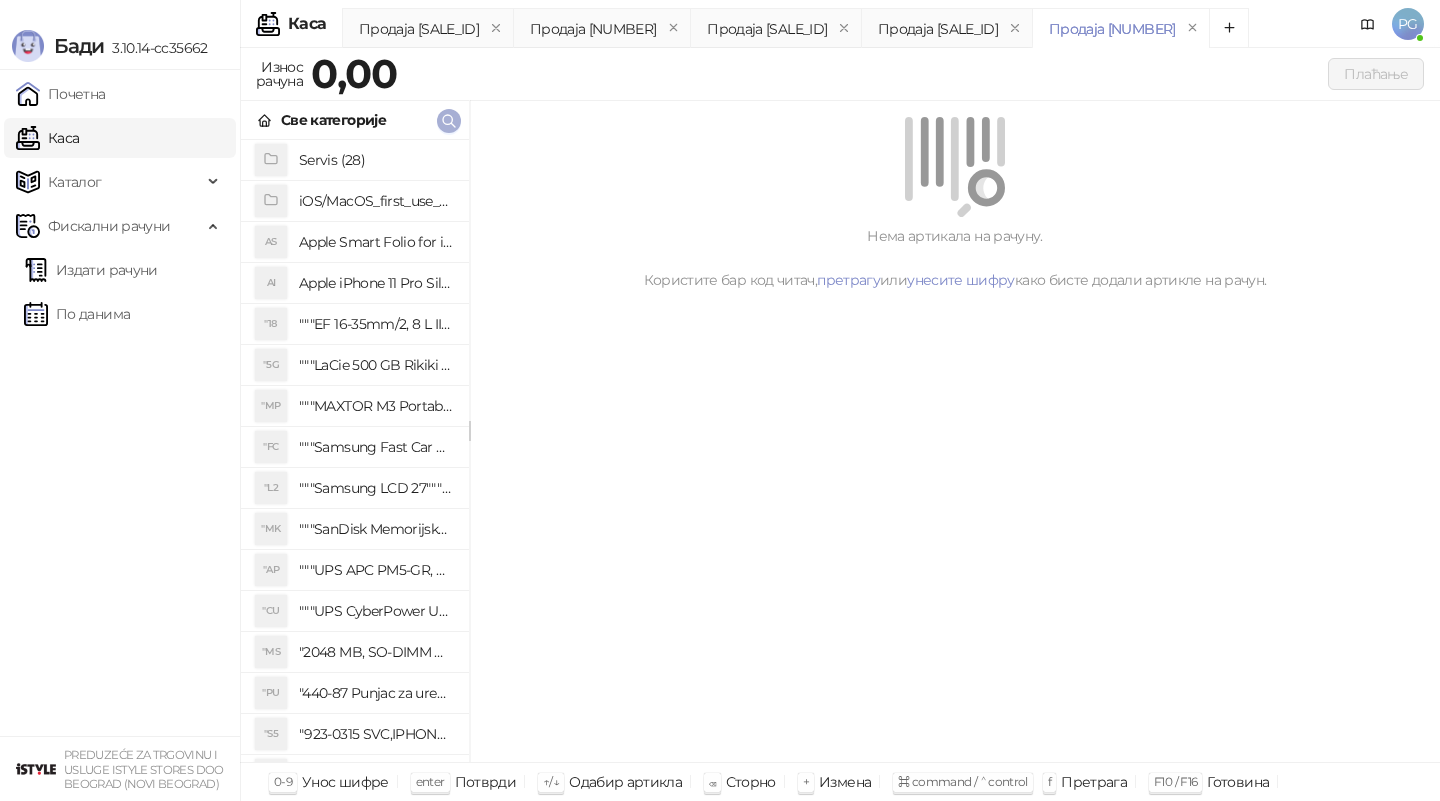 click 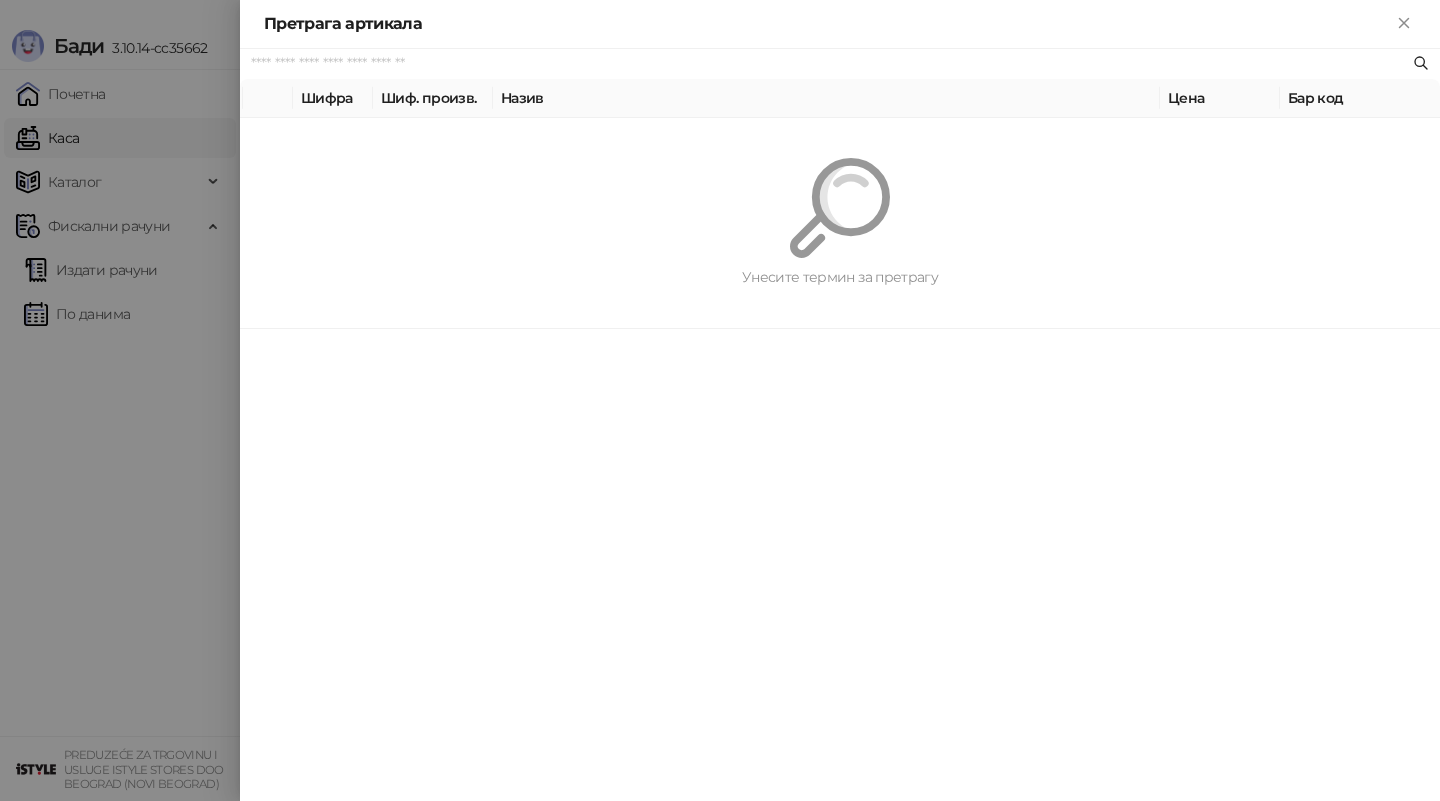 paste on "**********" 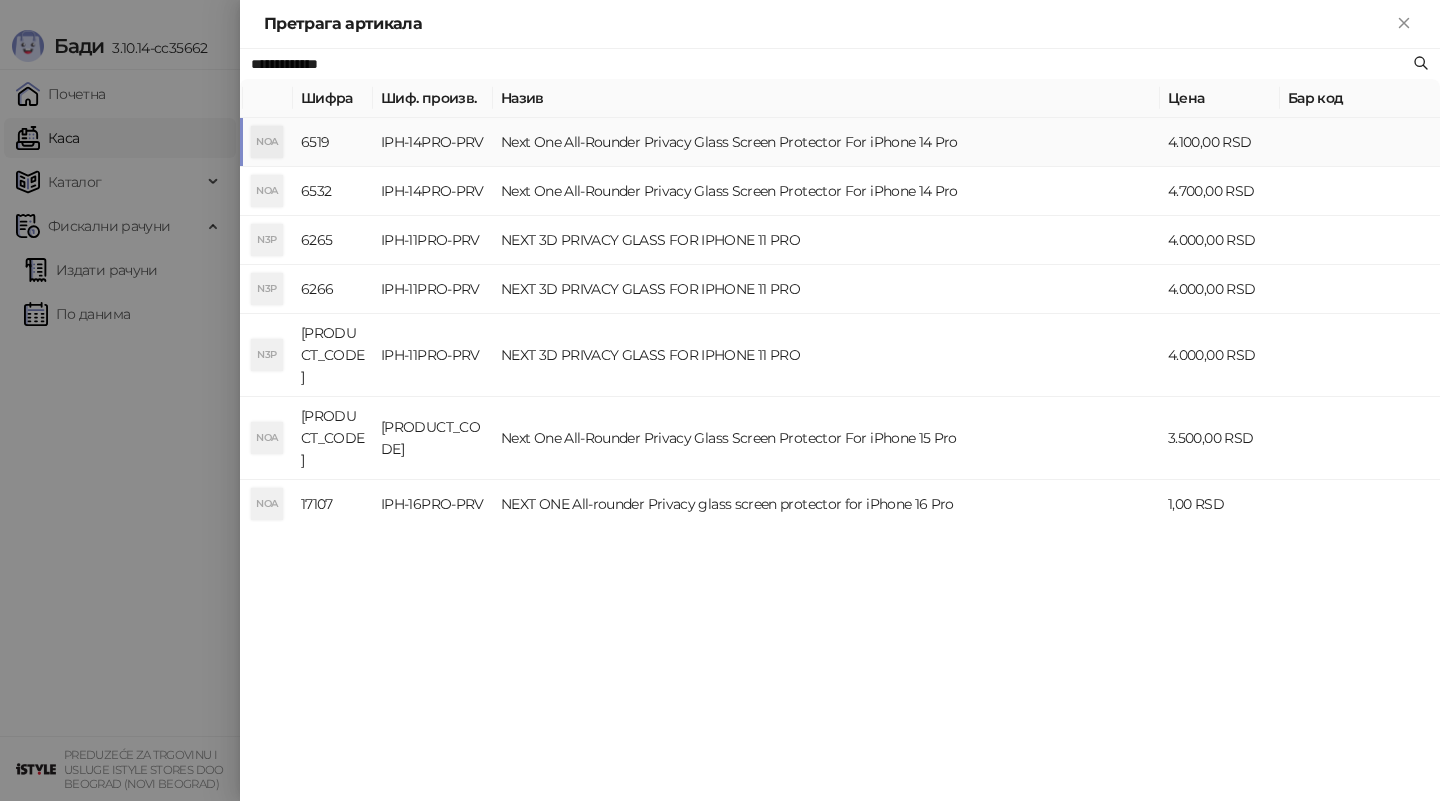 click on "IPH-14PRO-PRV" at bounding box center (433, 142) 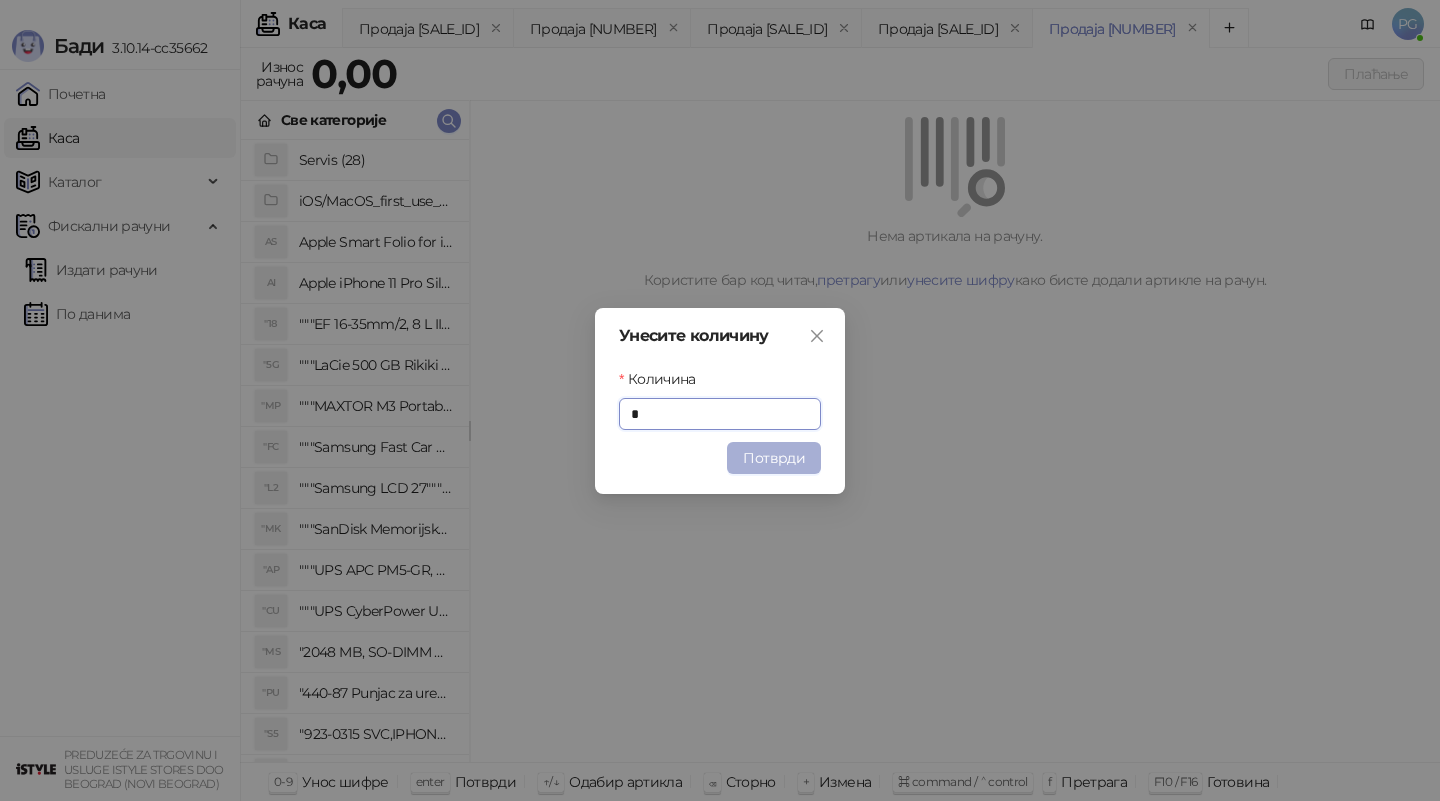 click on "Потврди" at bounding box center (774, 458) 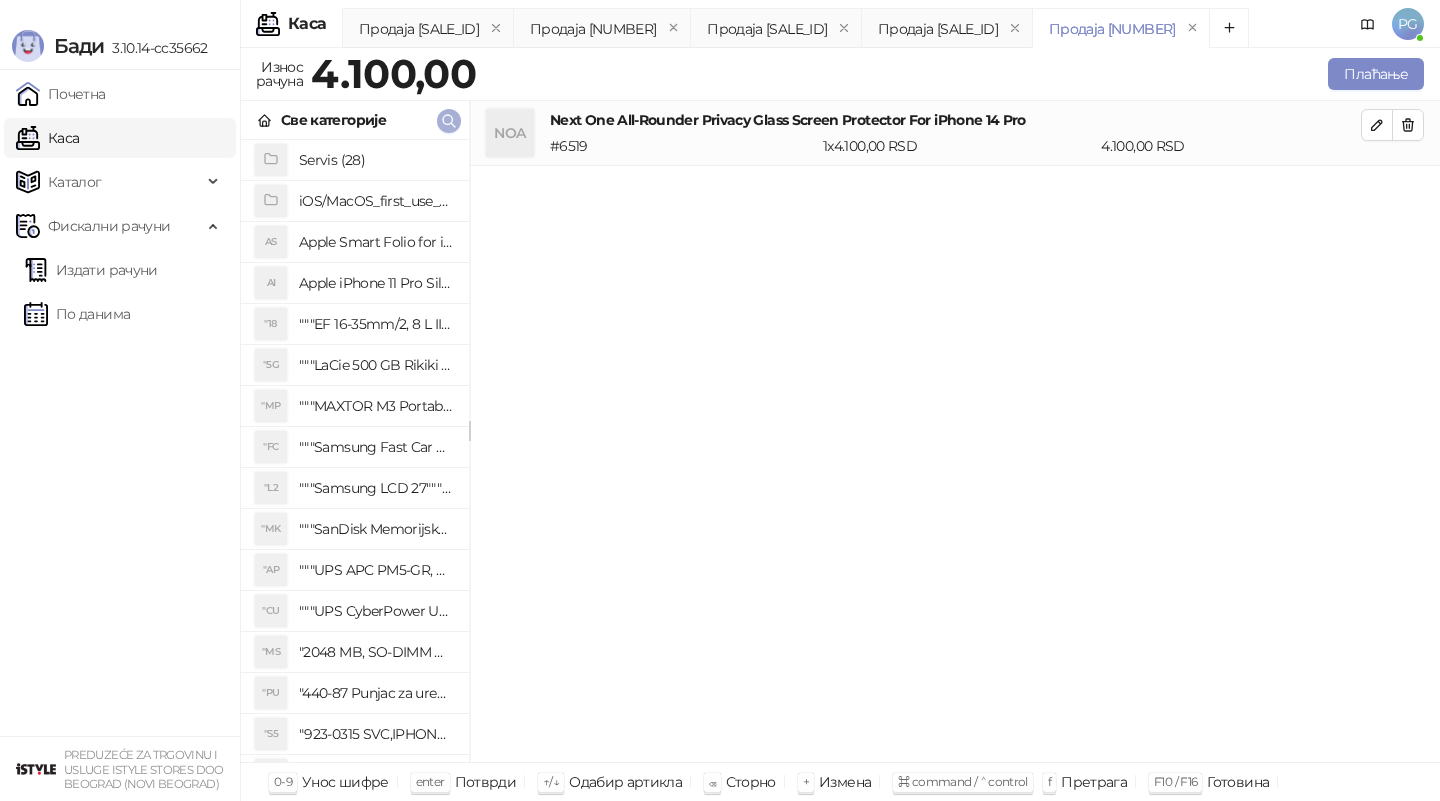 click at bounding box center [449, 121] 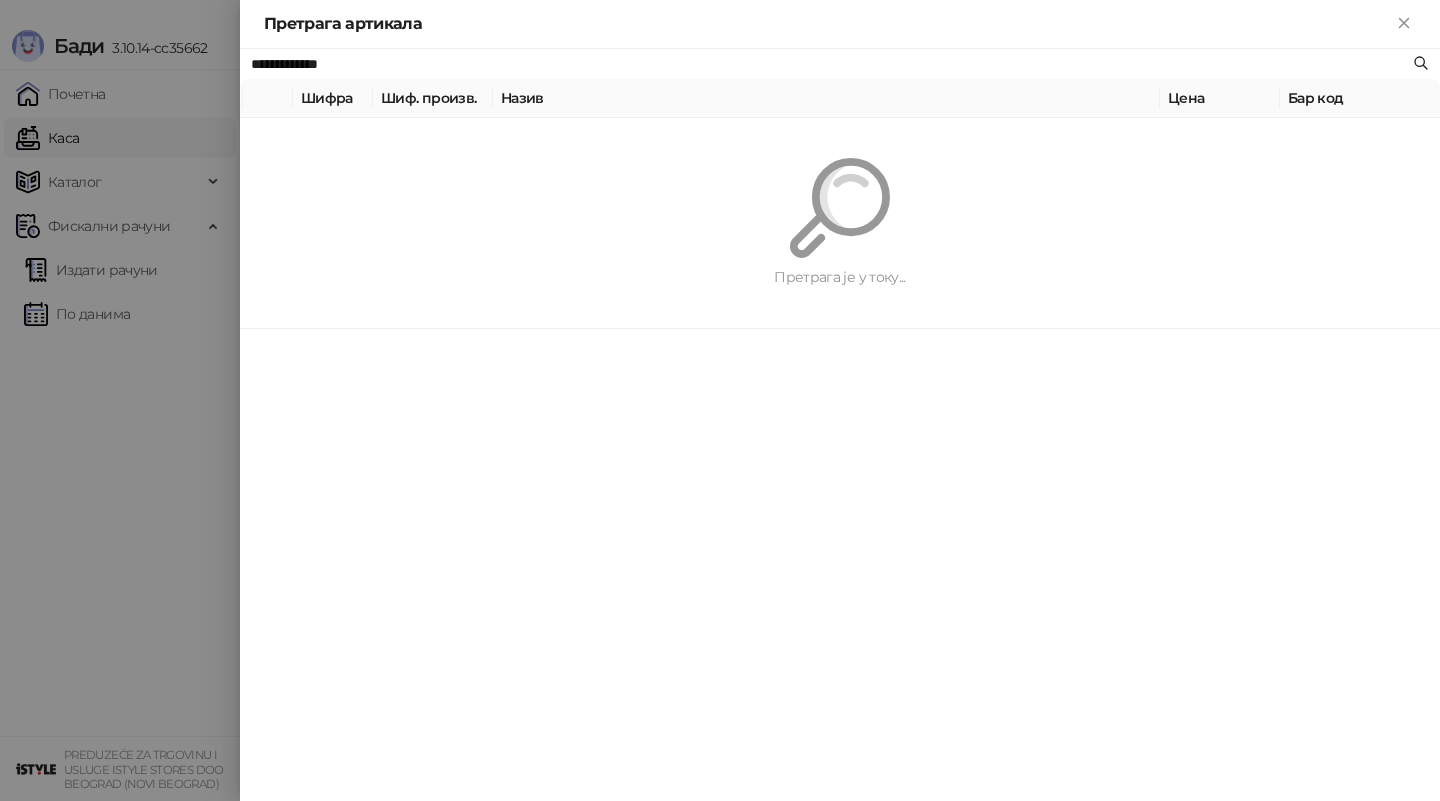 paste 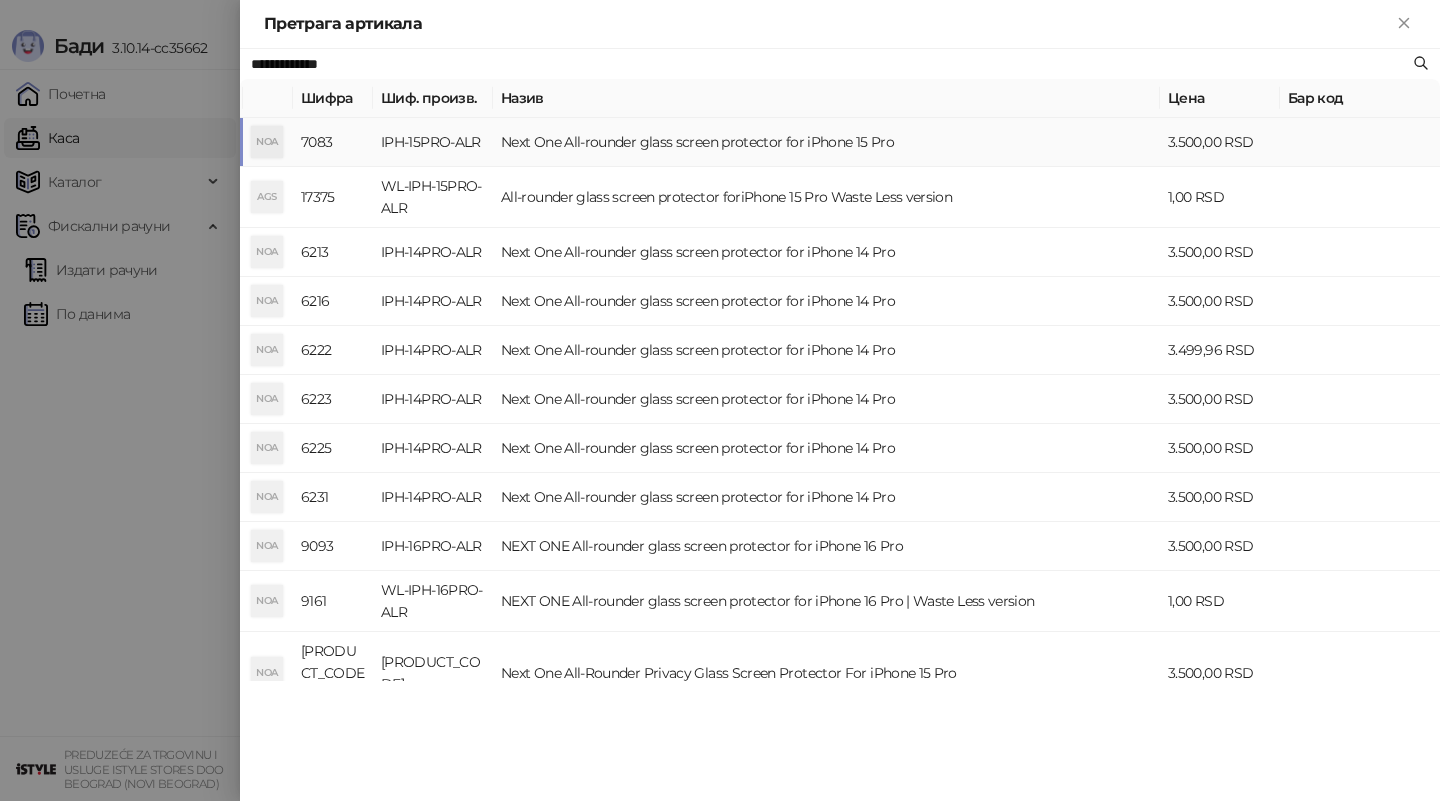 type on "**********" 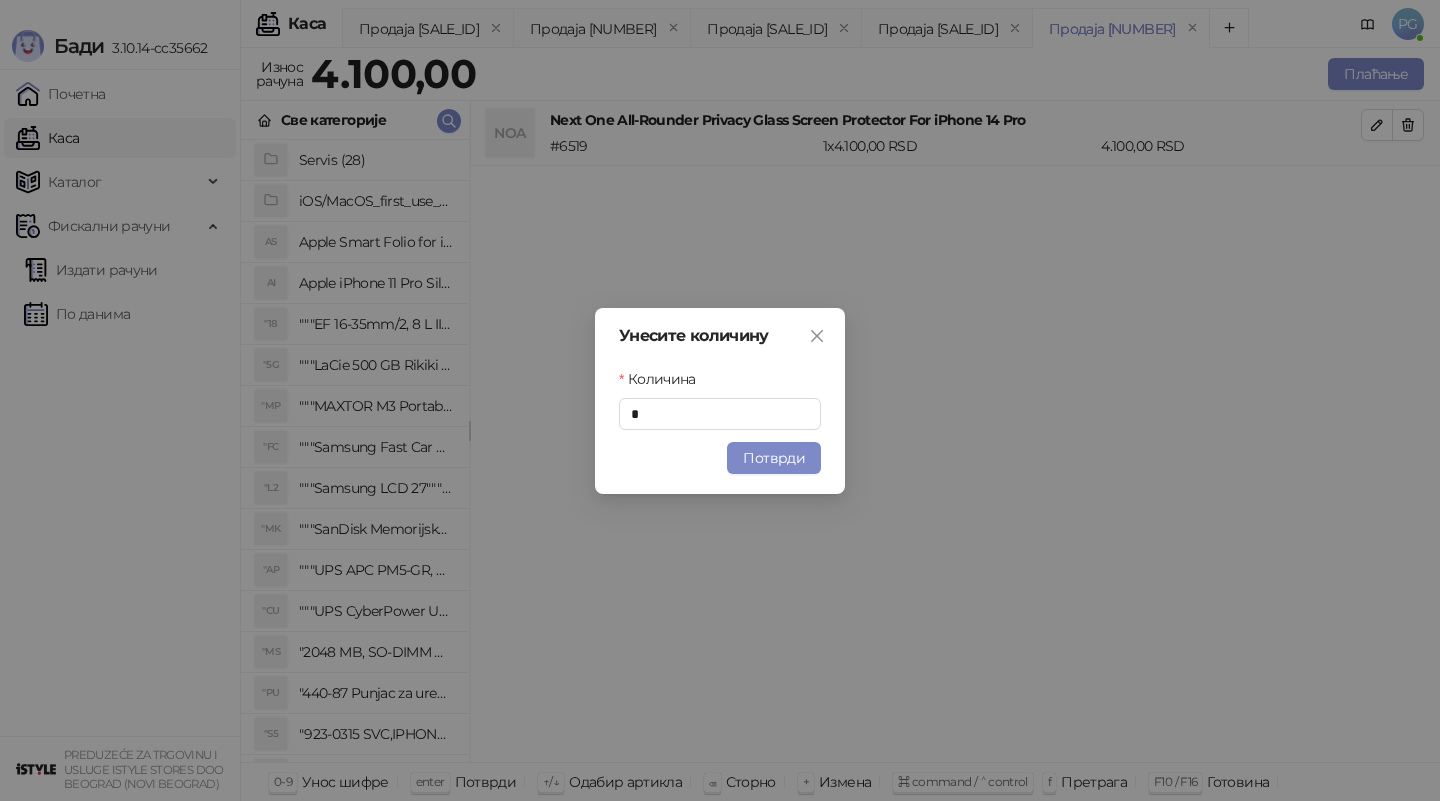 click on "Потврди" at bounding box center [774, 458] 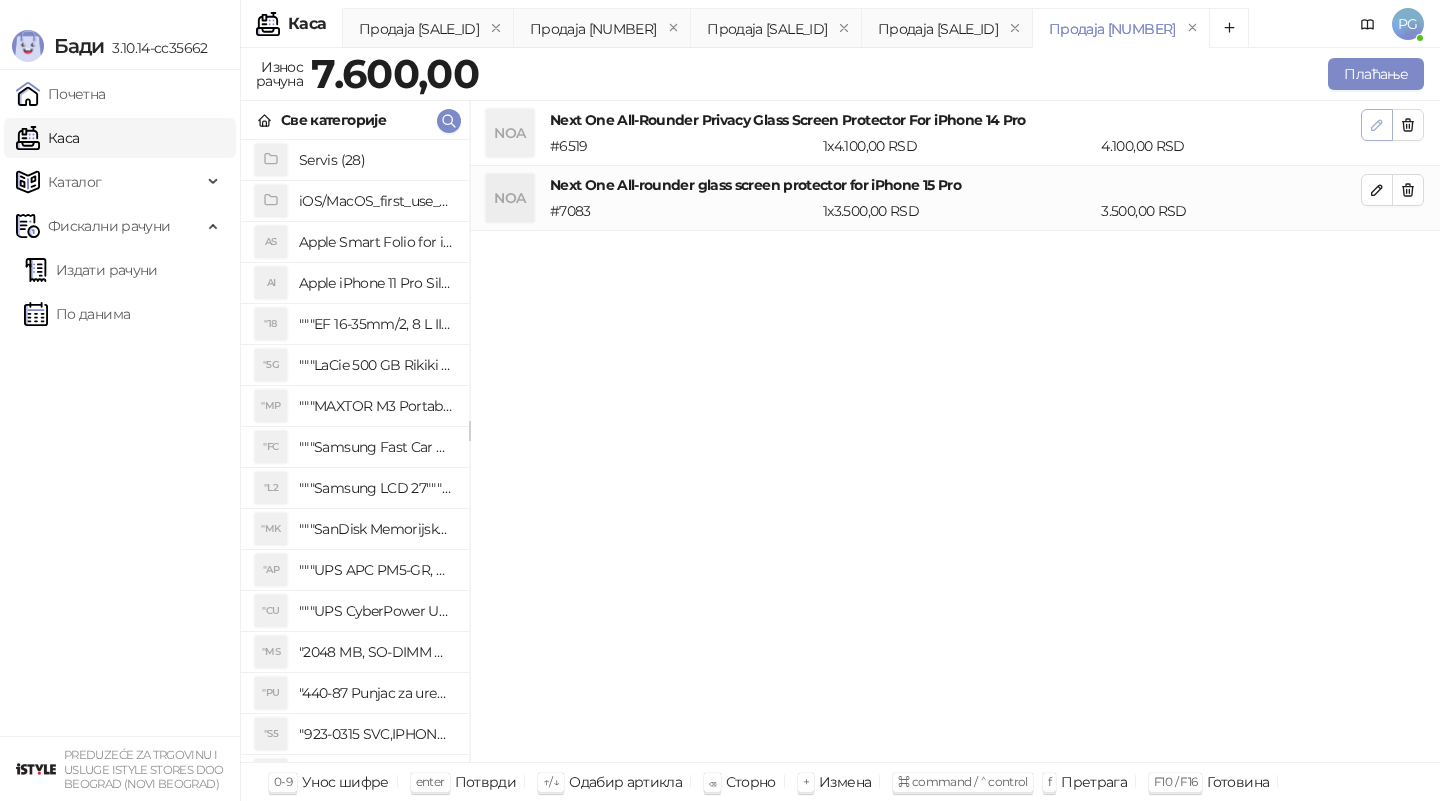 click 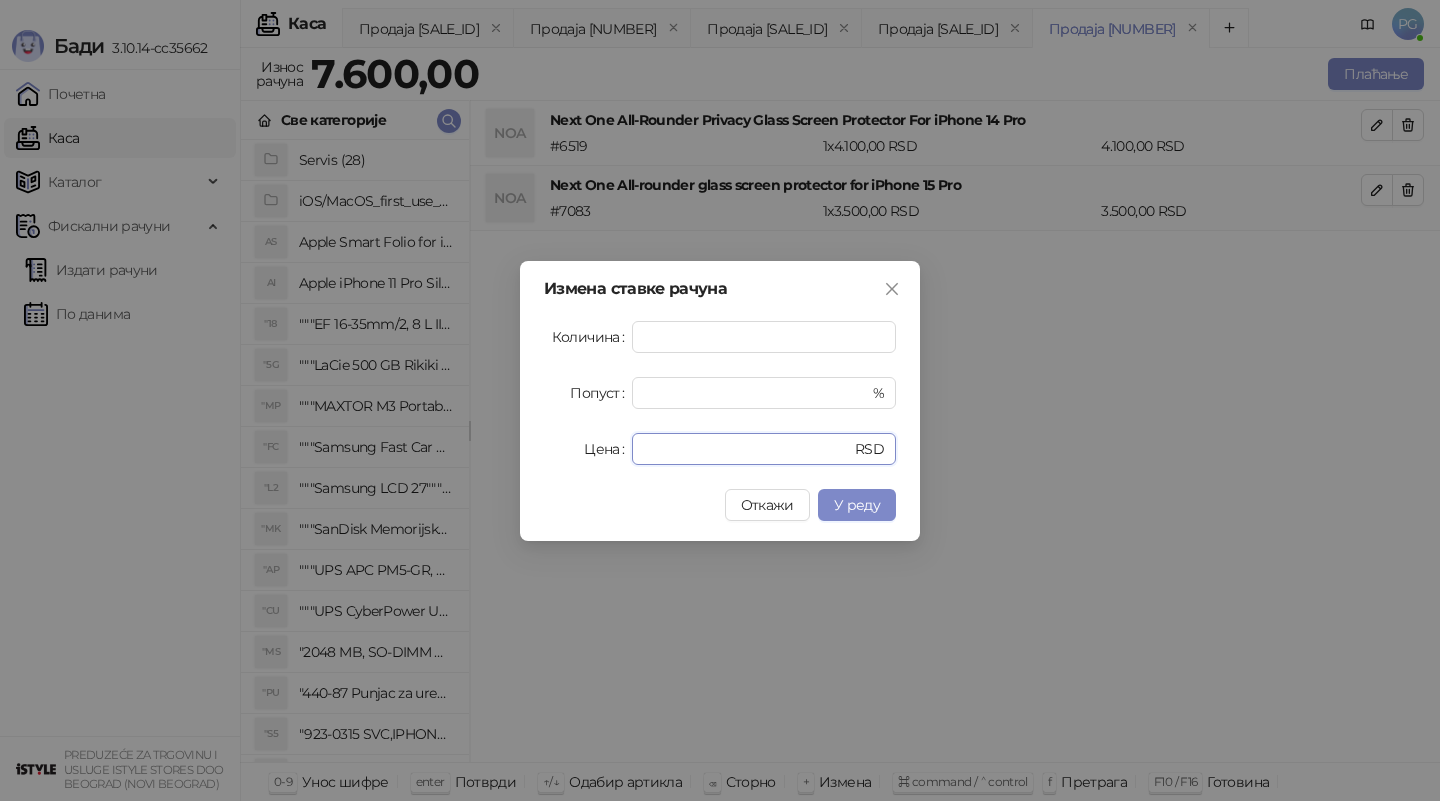 drag, startPoint x: 690, startPoint y: 448, endPoint x: 588, endPoint y: 448, distance: 102 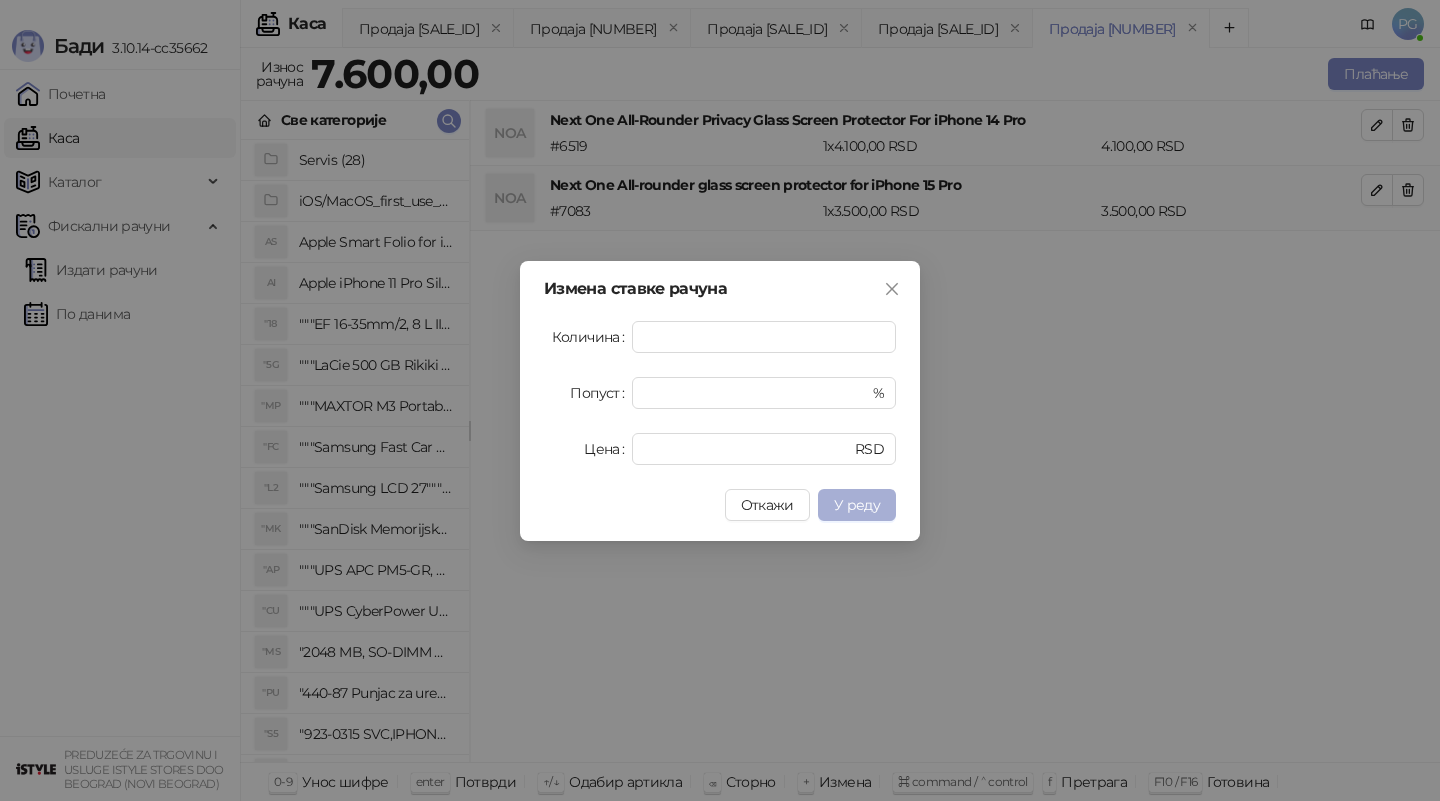 click on "У реду" at bounding box center (857, 505) 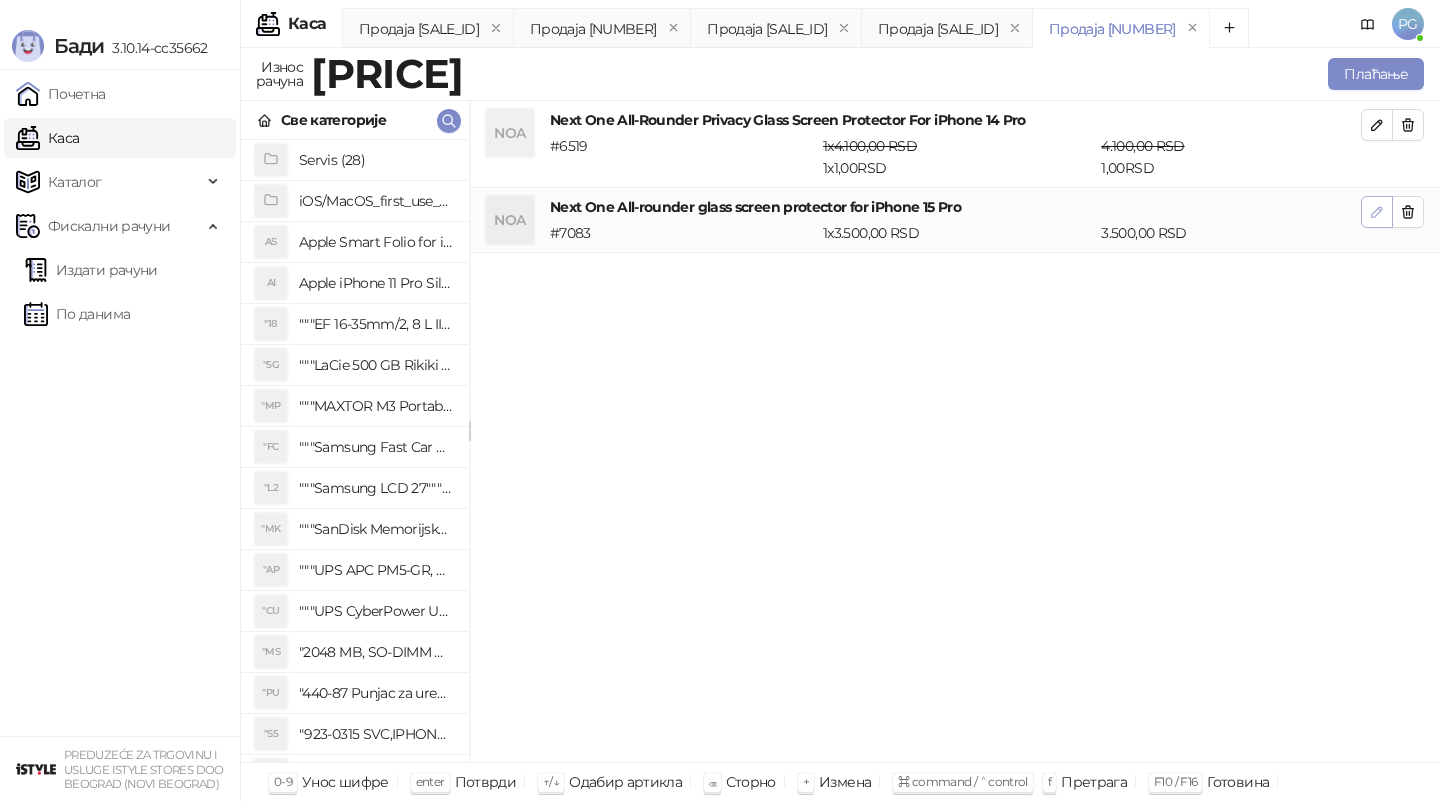 click 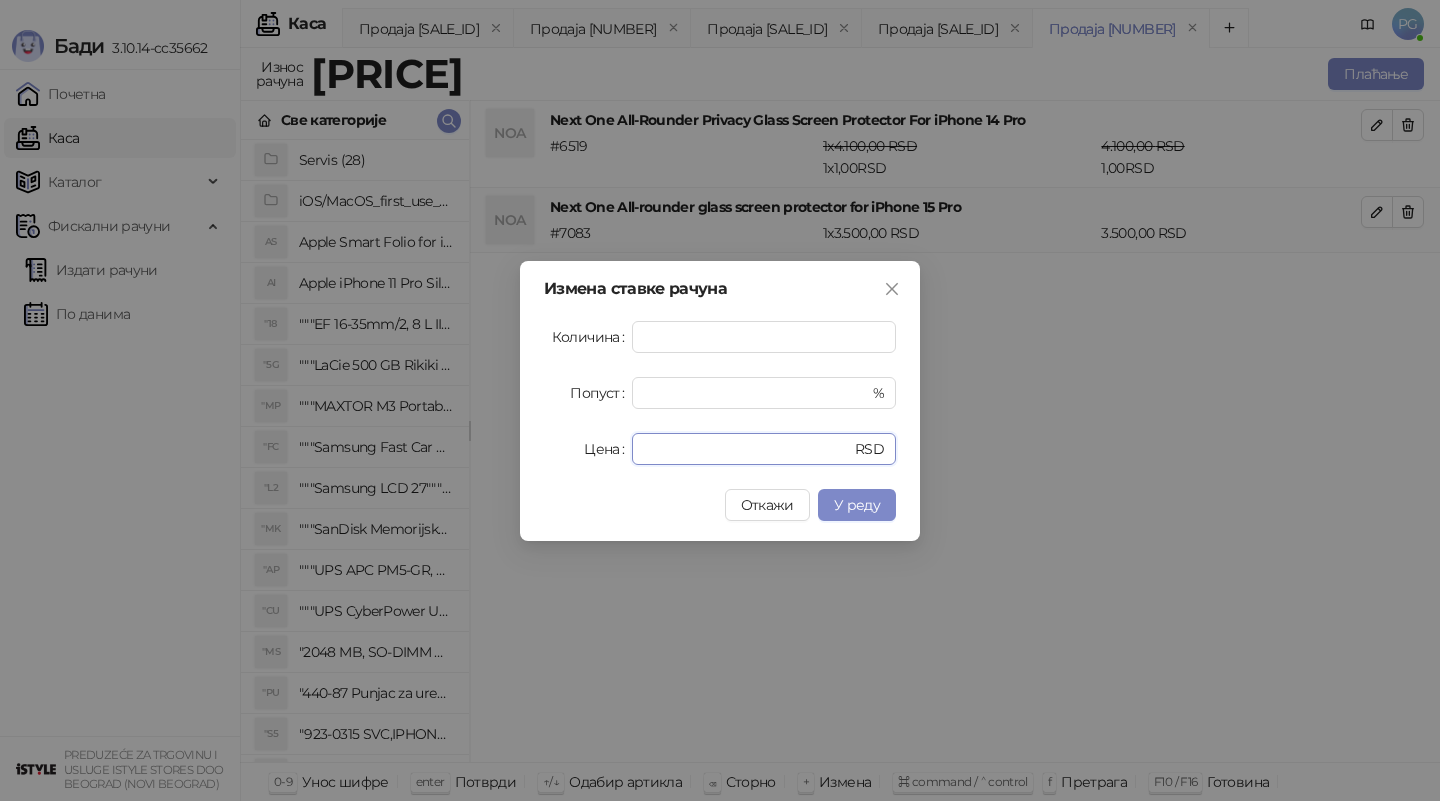 drag, startPoint x: 696, startPoint y: 449, endPoint x: 620, endPoint y: 448, distance: 76.00658 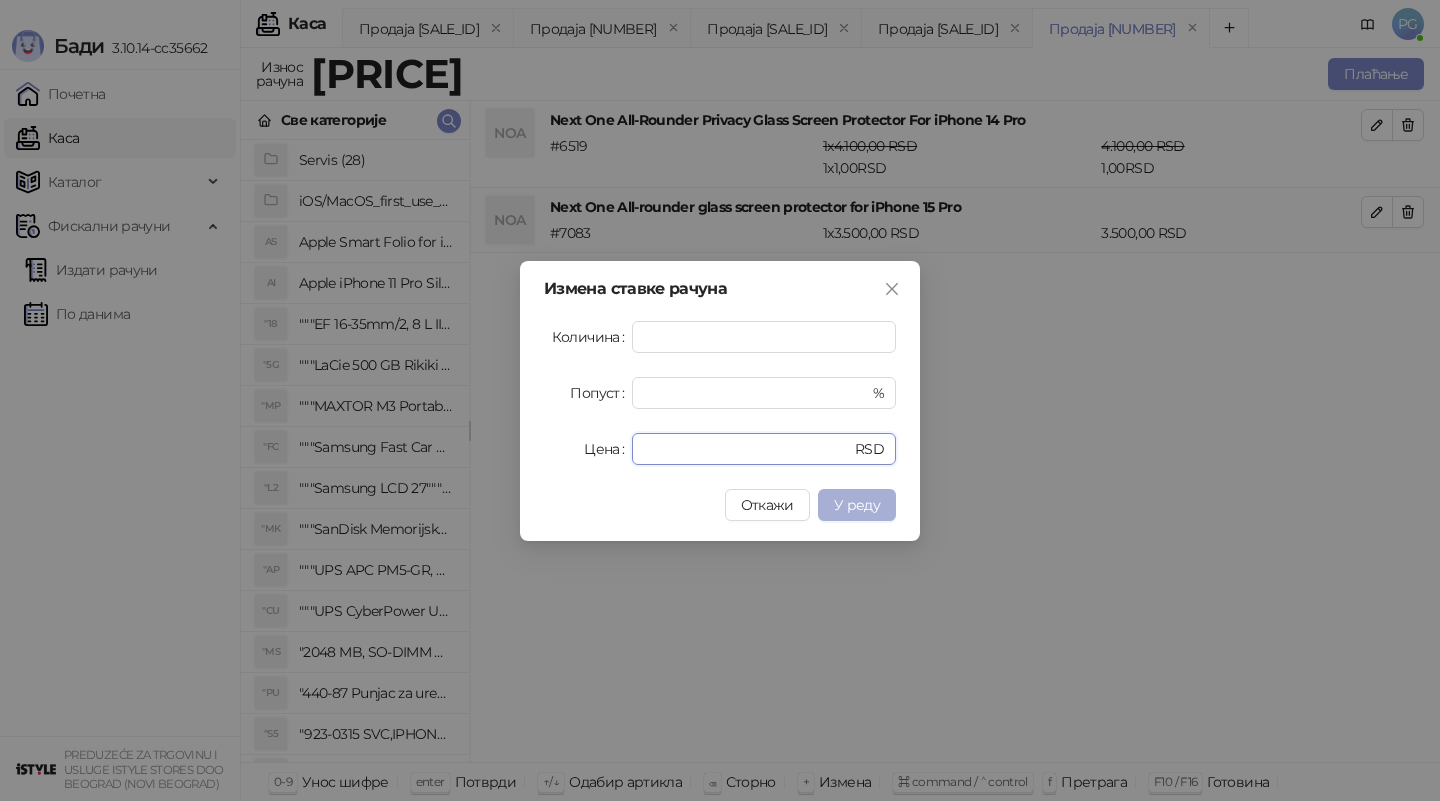 type on "*" 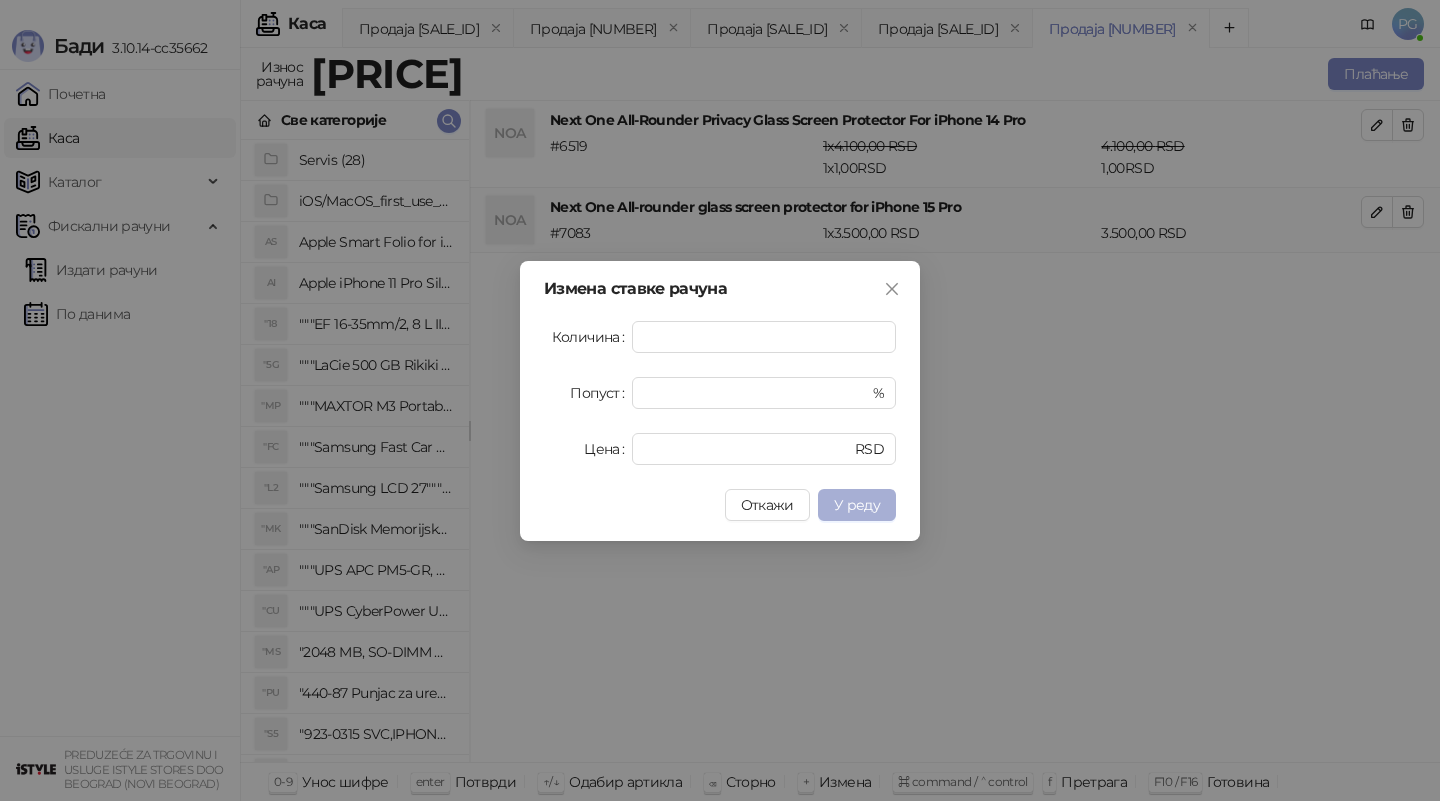 click on "У реду" at bounding box center (857, 505) 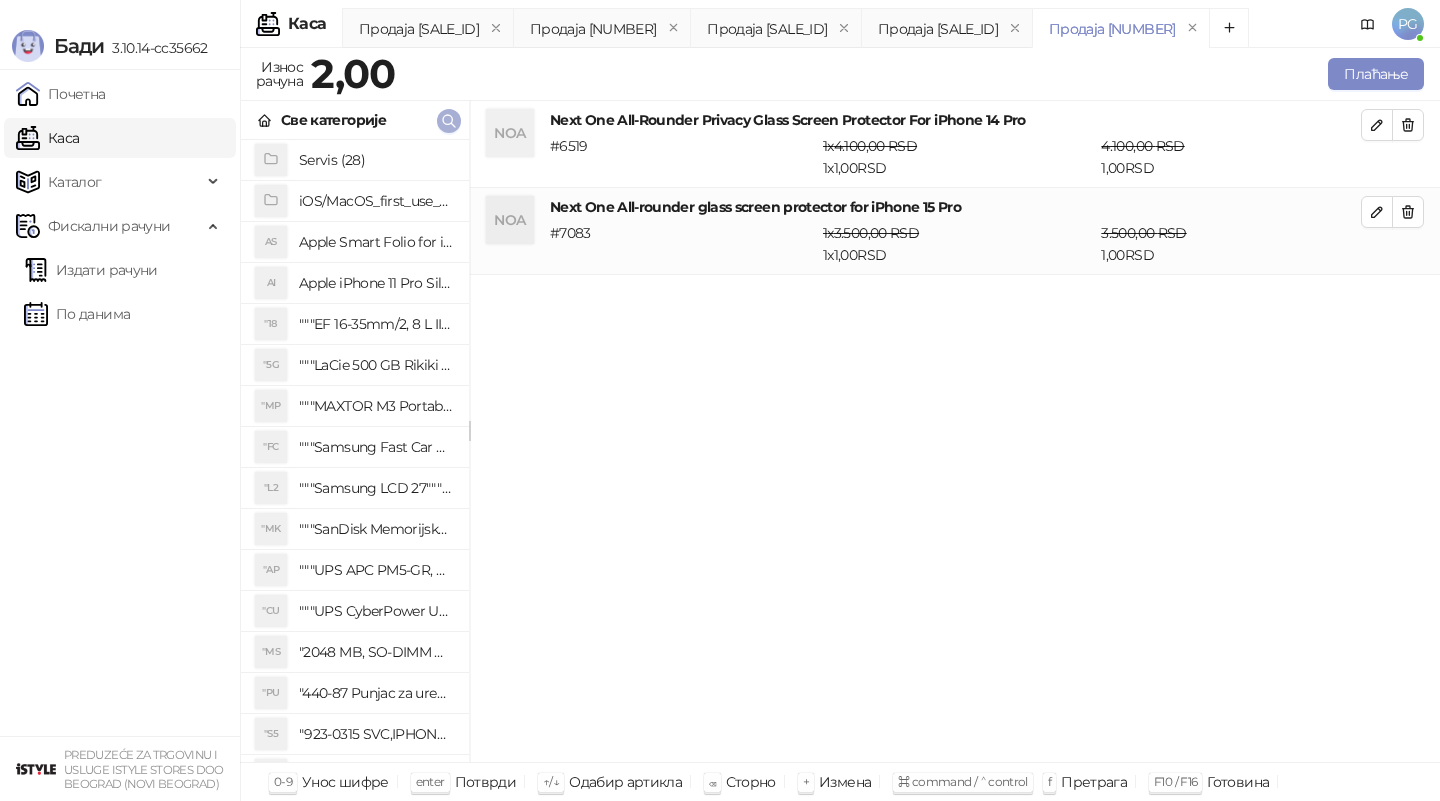 click 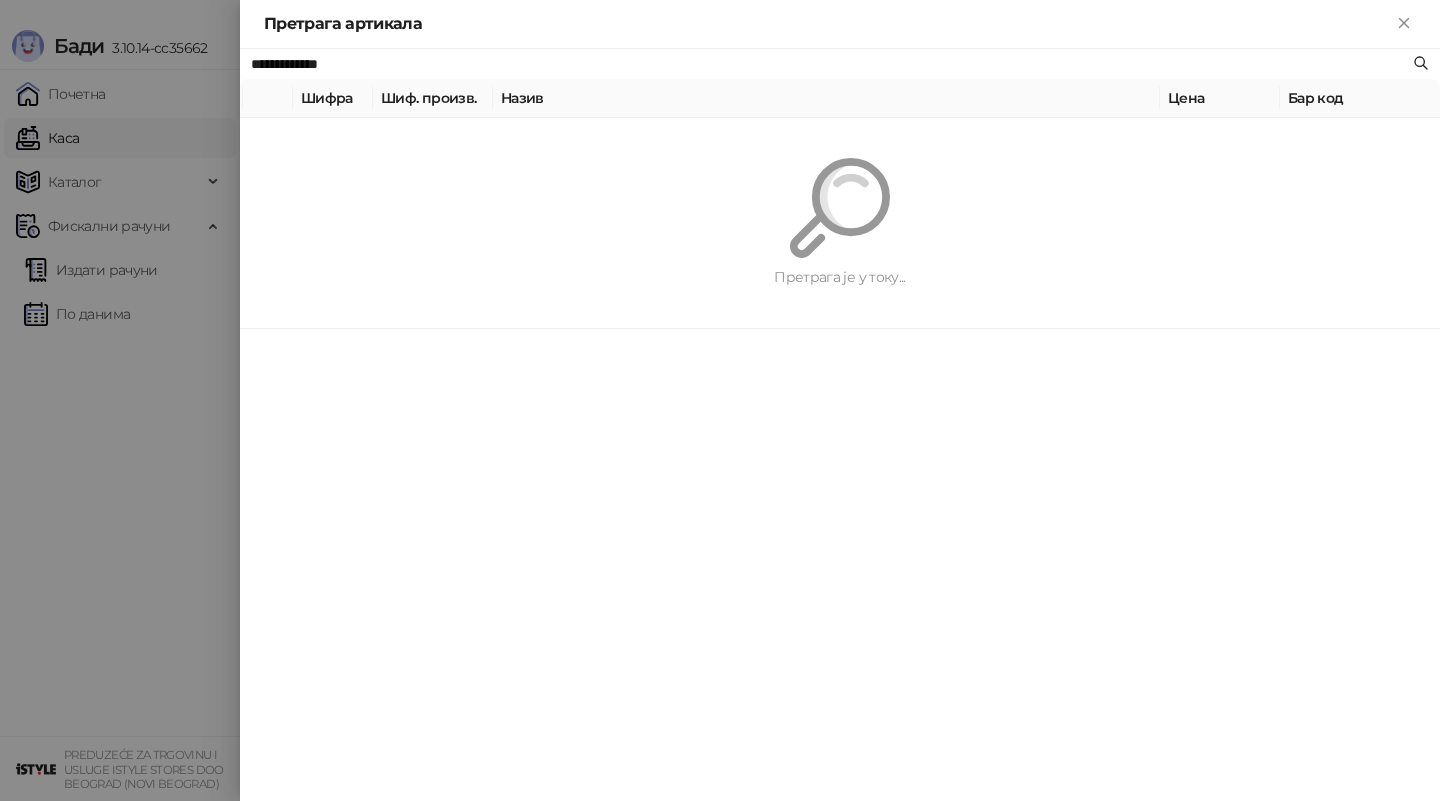 paste on "**********" 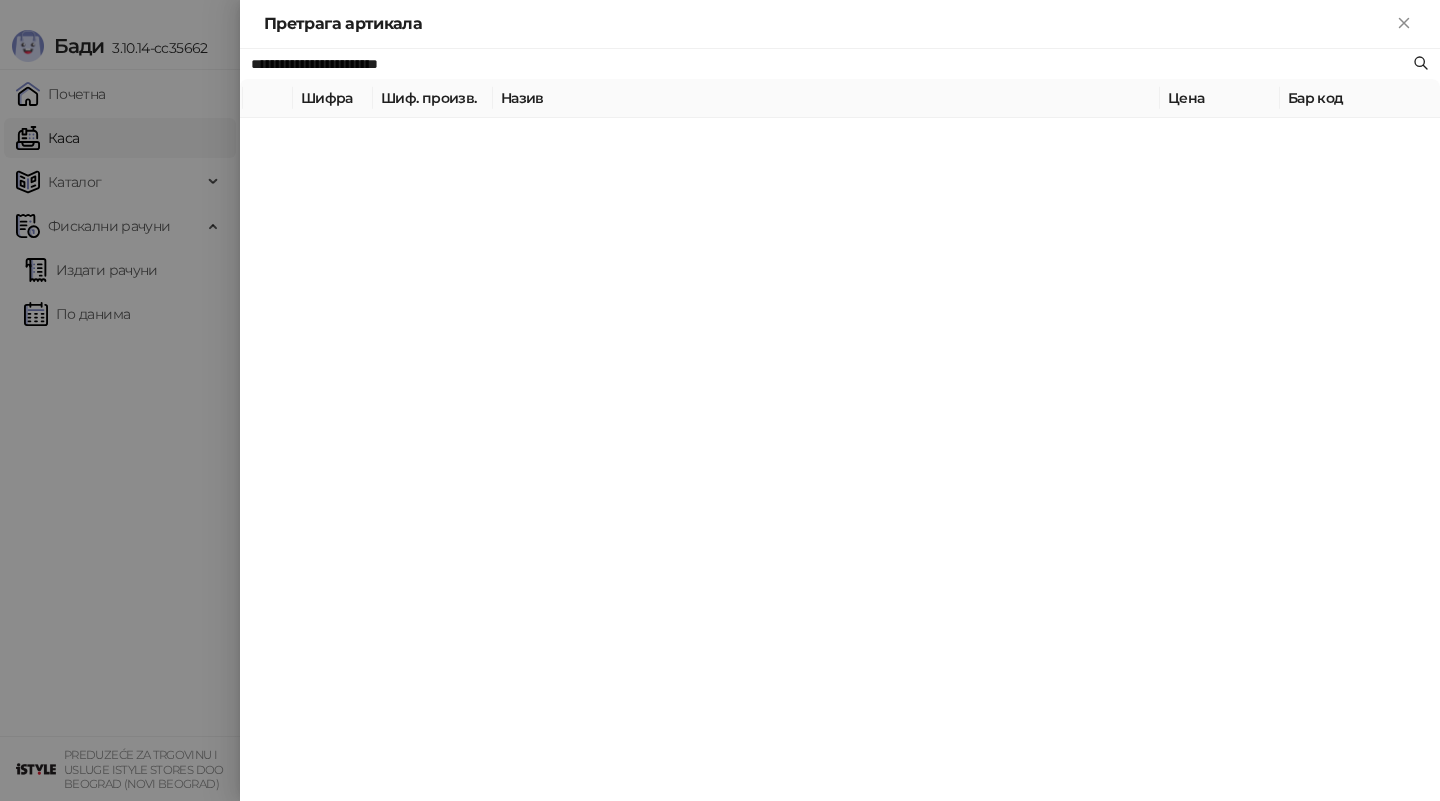 type on "**********" 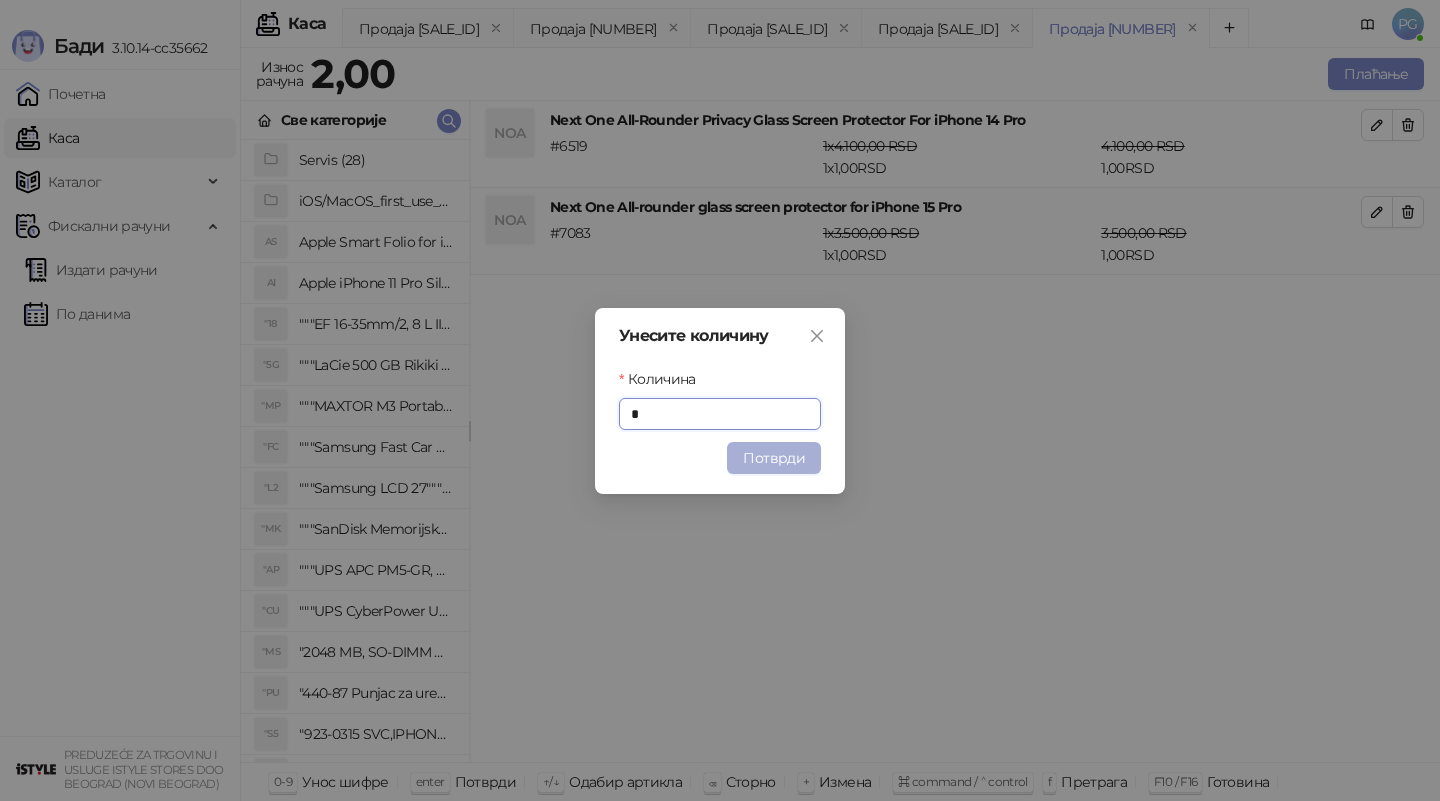 type on "*" 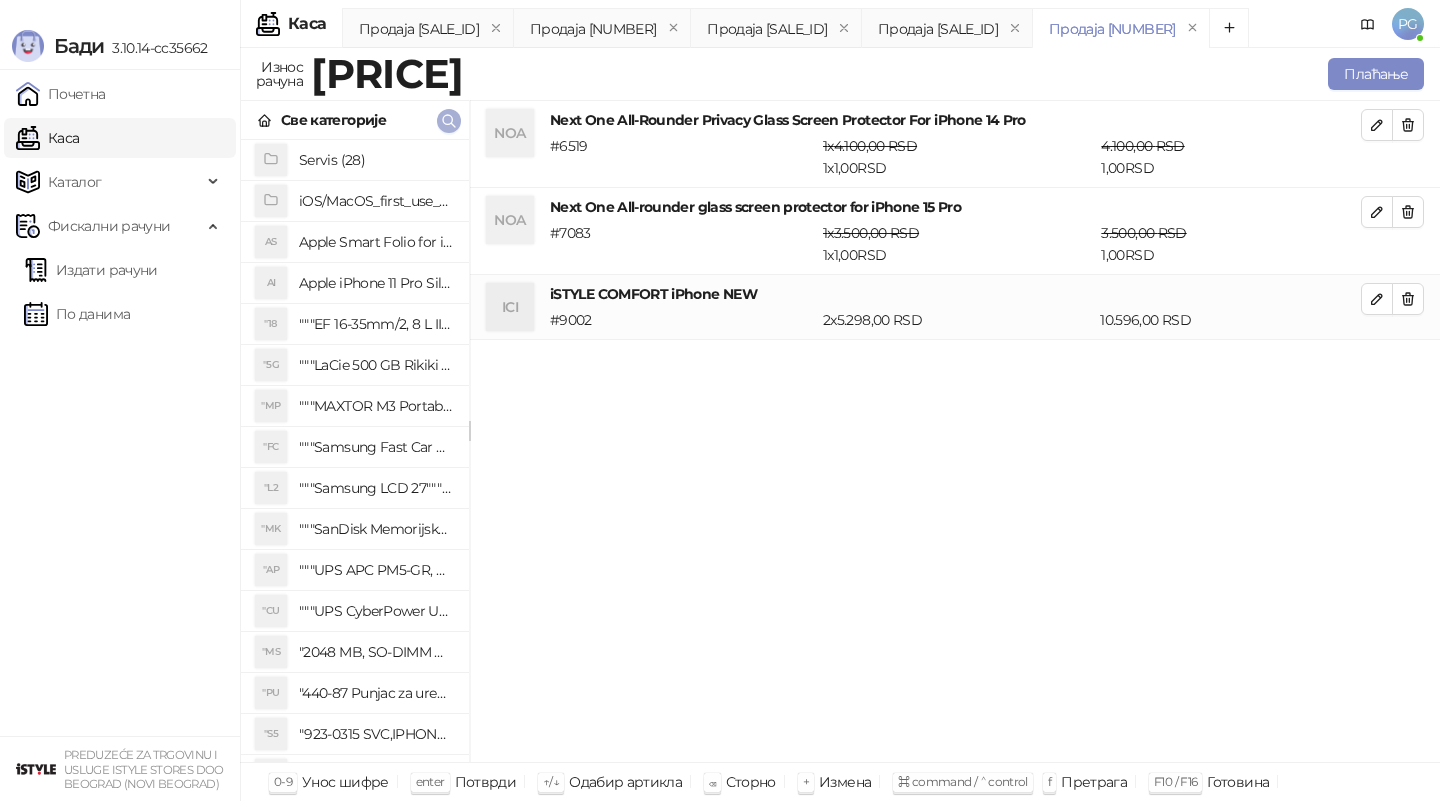 click 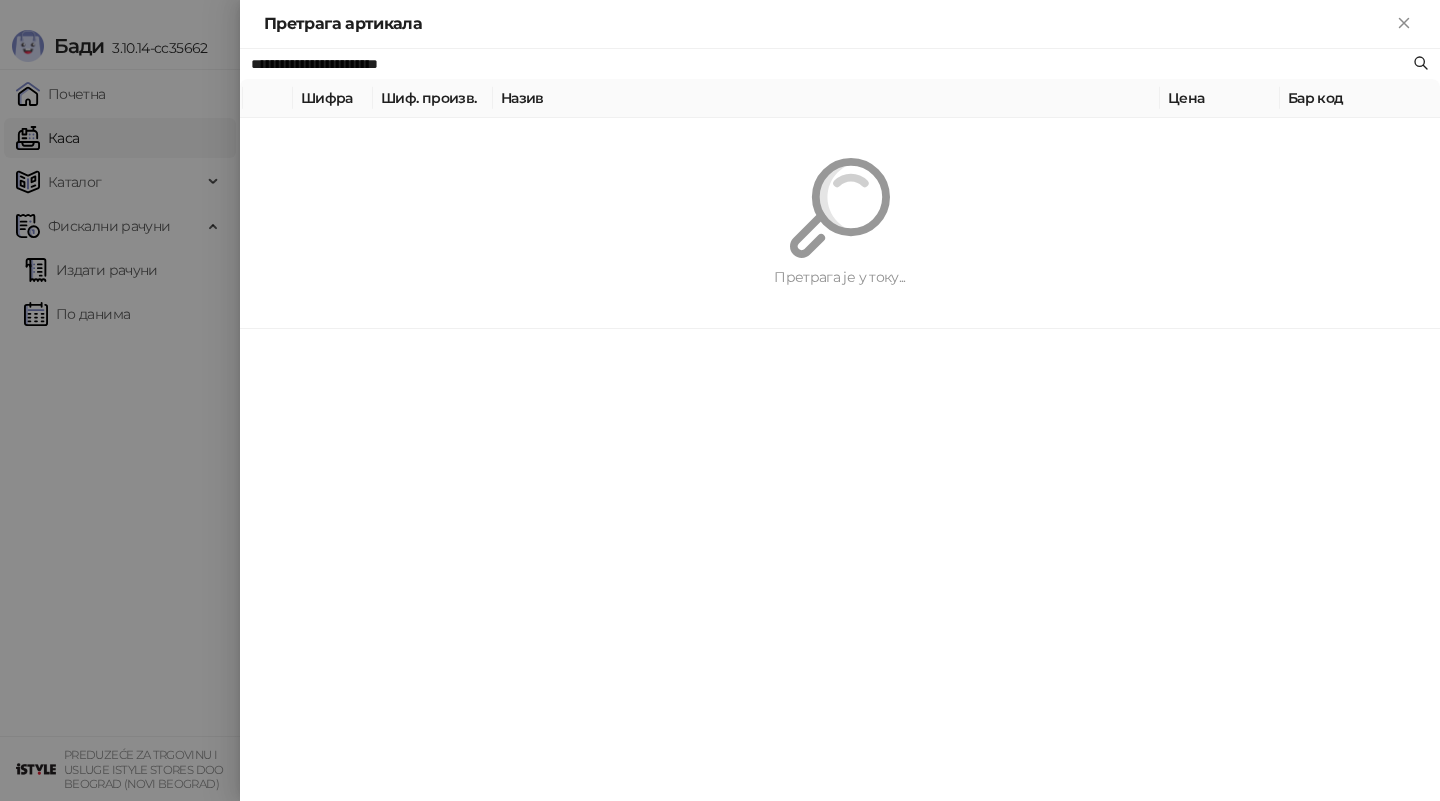 paste 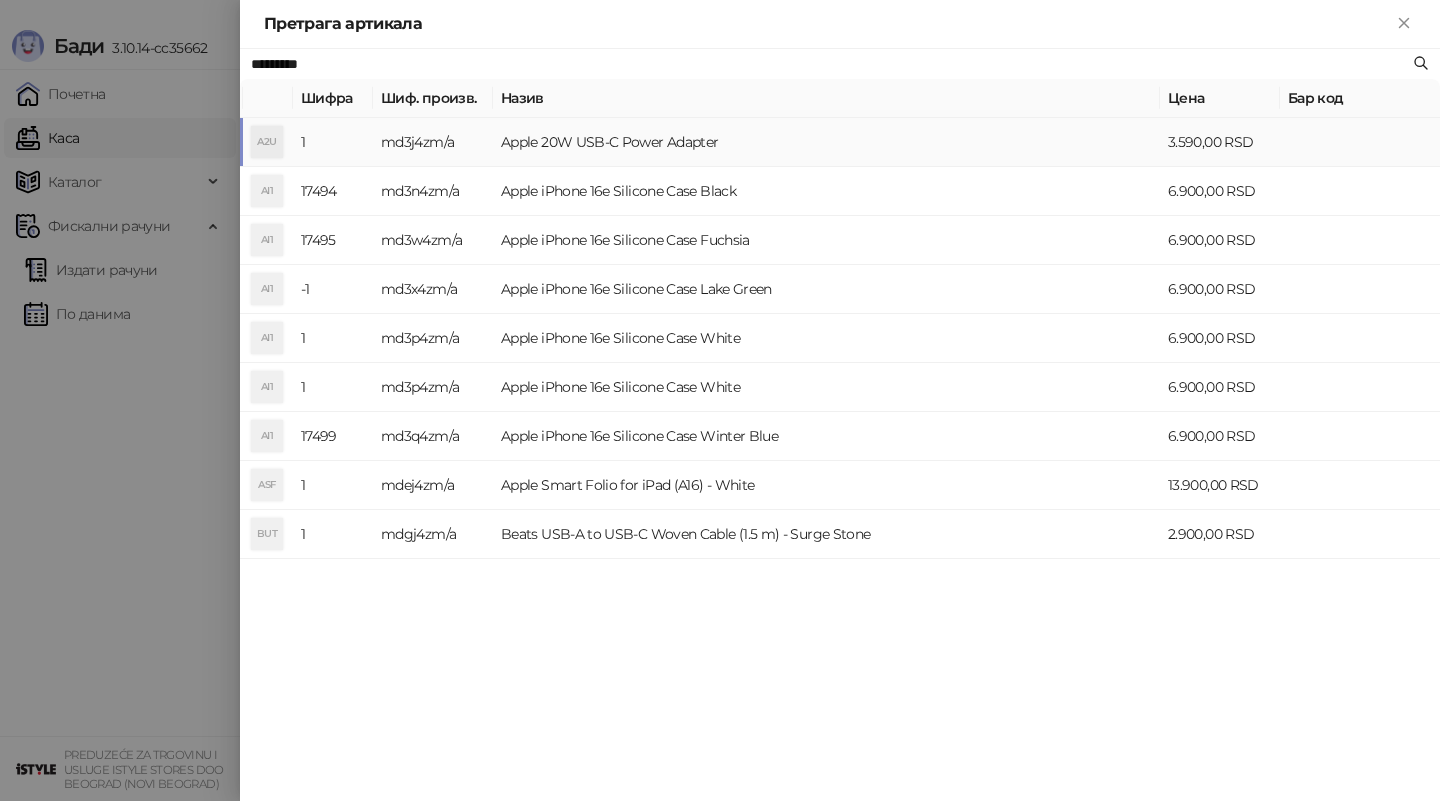 click on "md3j4zm/a" at bounding box center [433, 142] 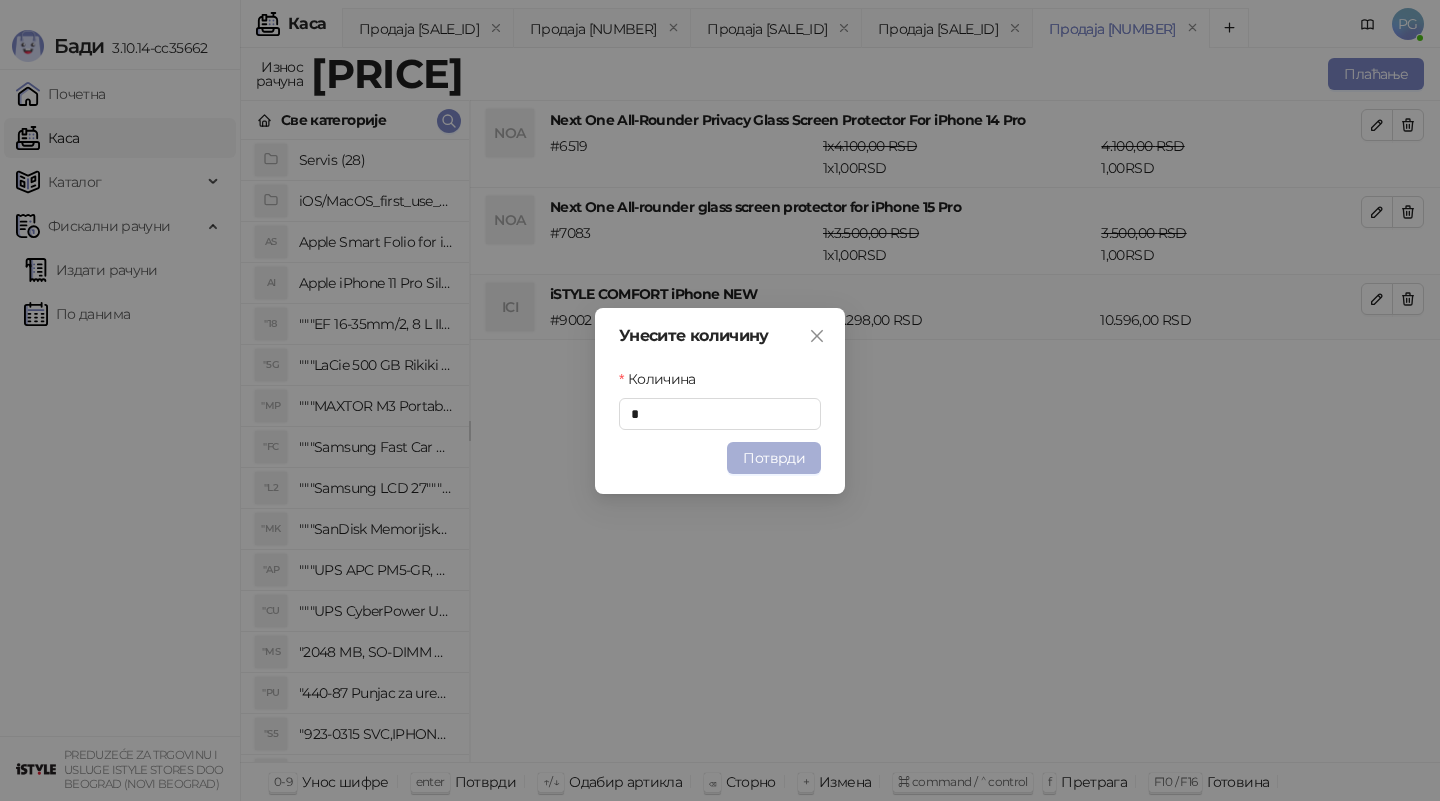 click on "Потврди" at bounding box center [774, 458] 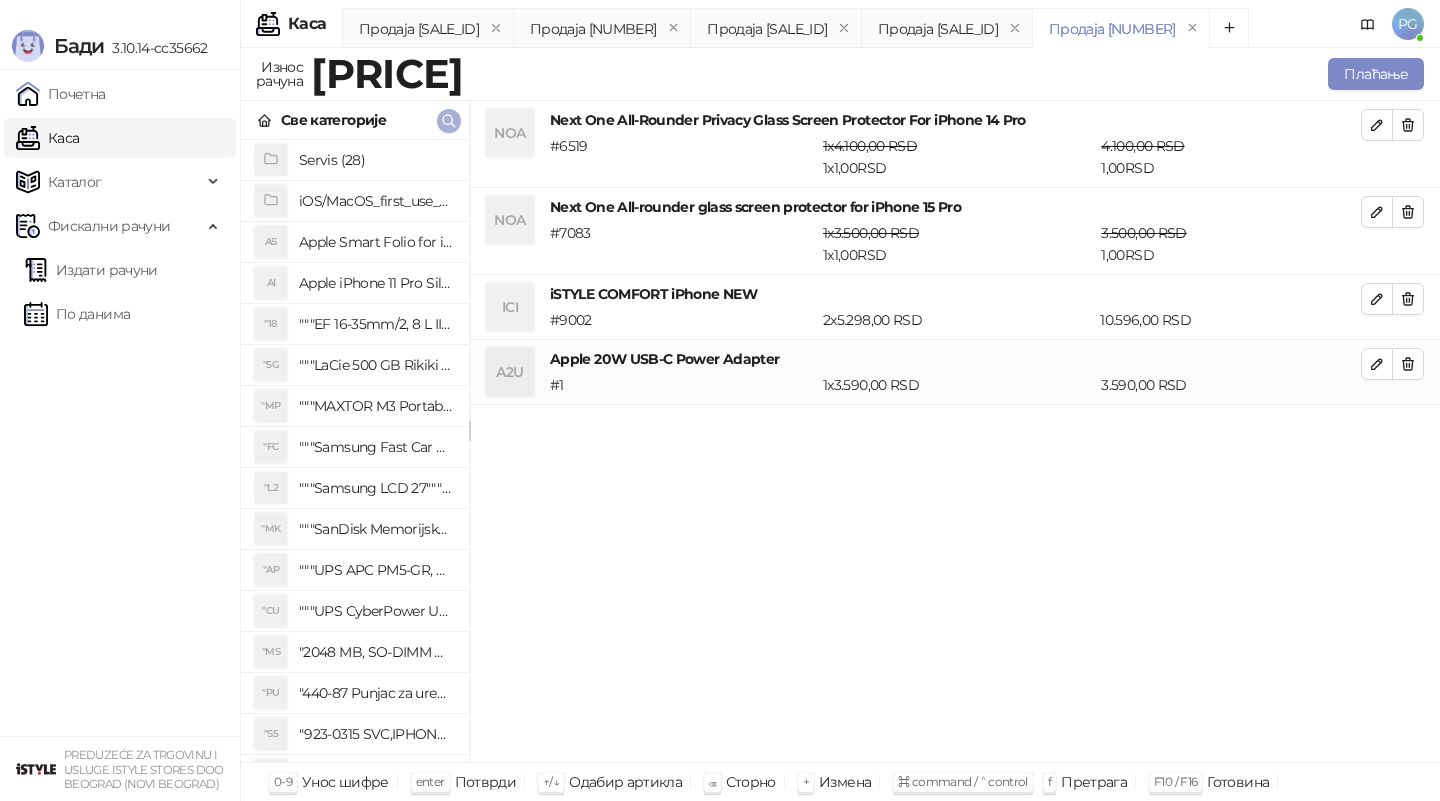 click 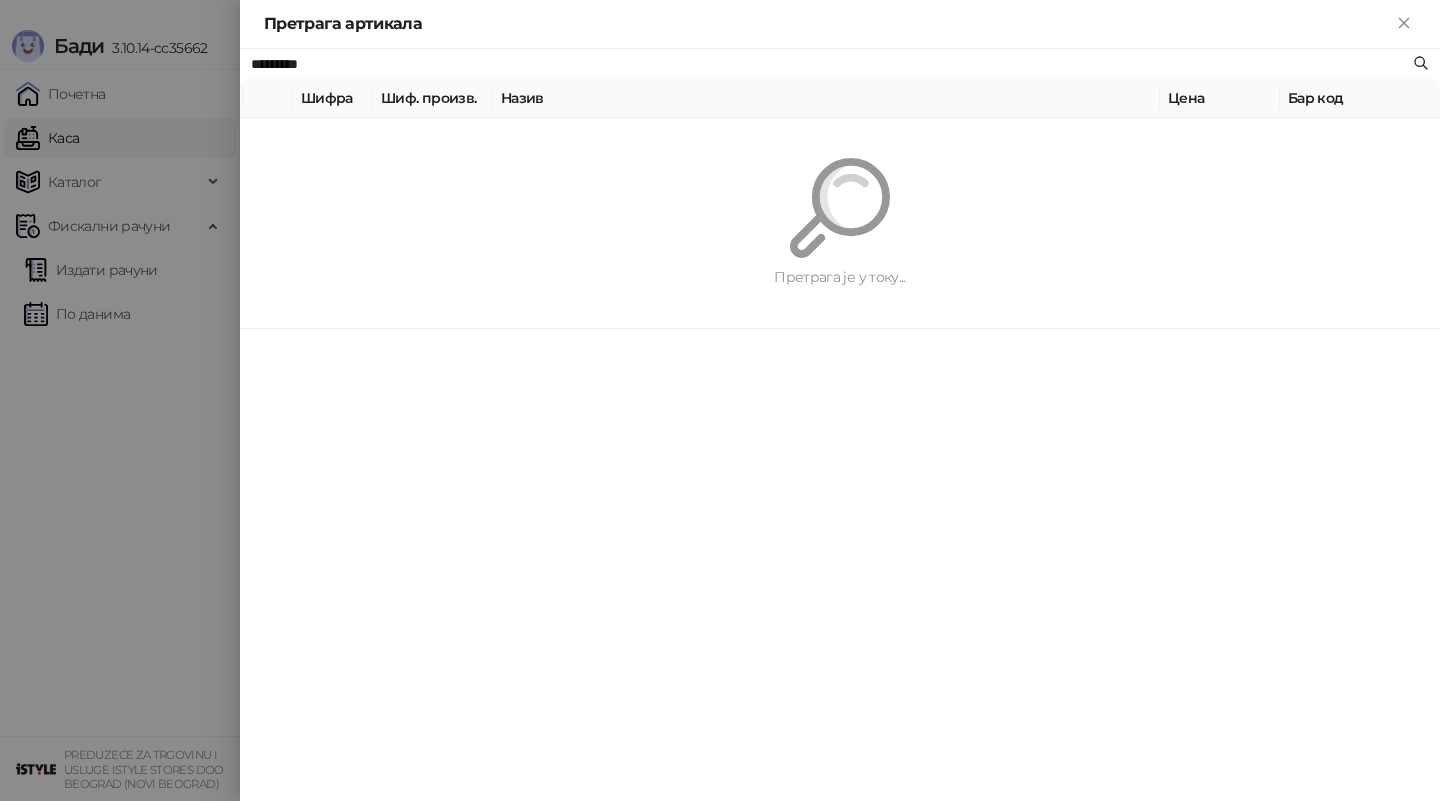 paste 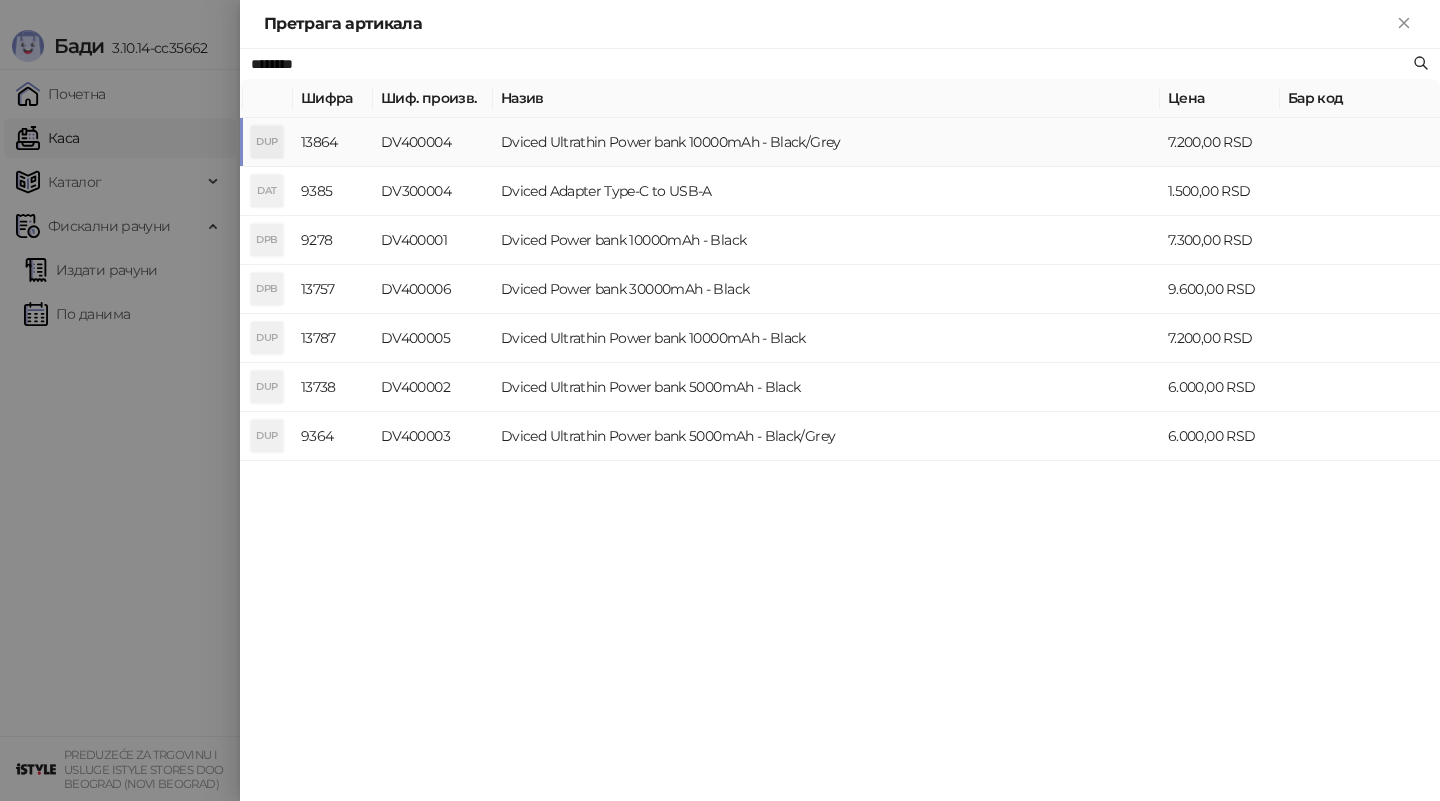click on "DV400004" at bounding box center [433, 142] 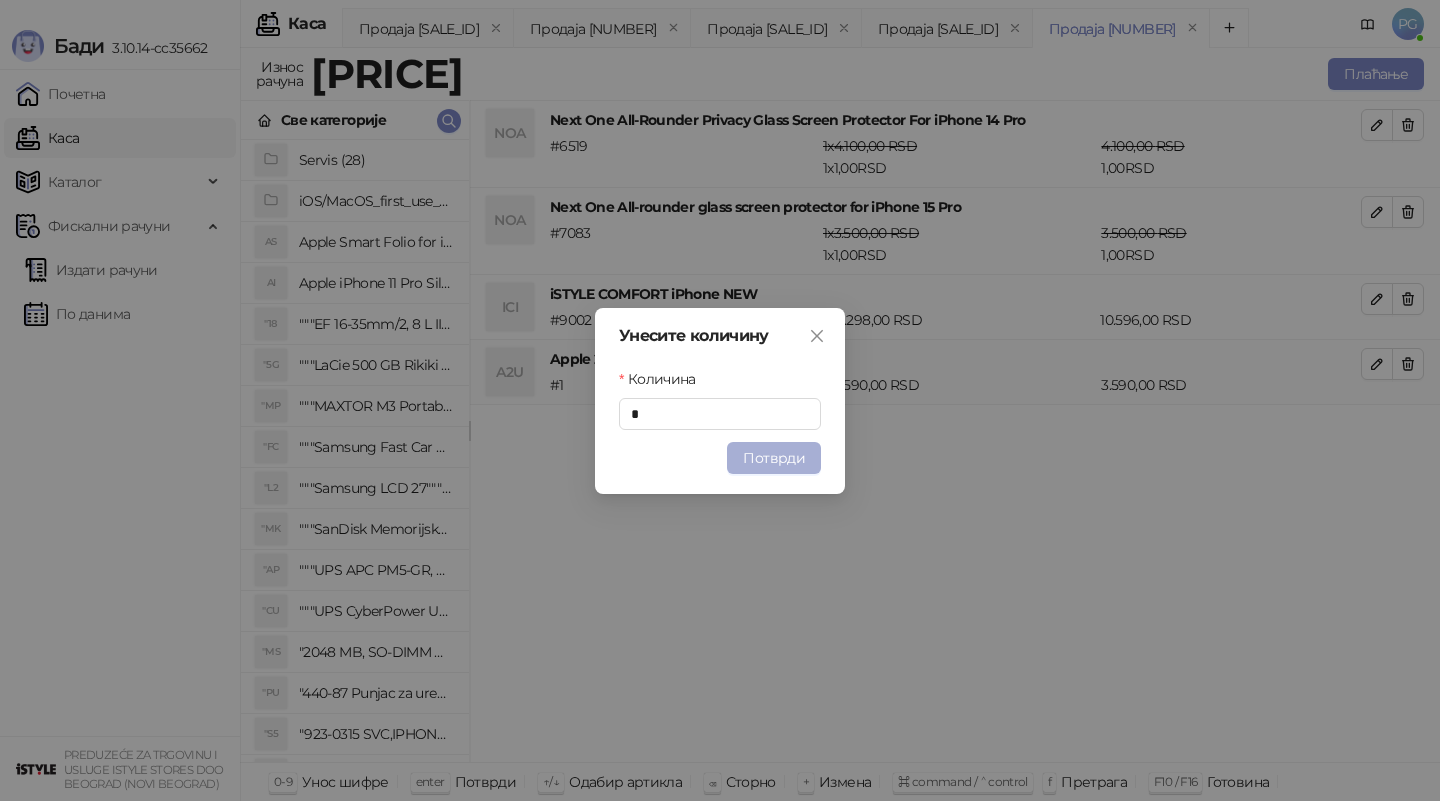 click on "Потврди" at bounding box center [774, 458] 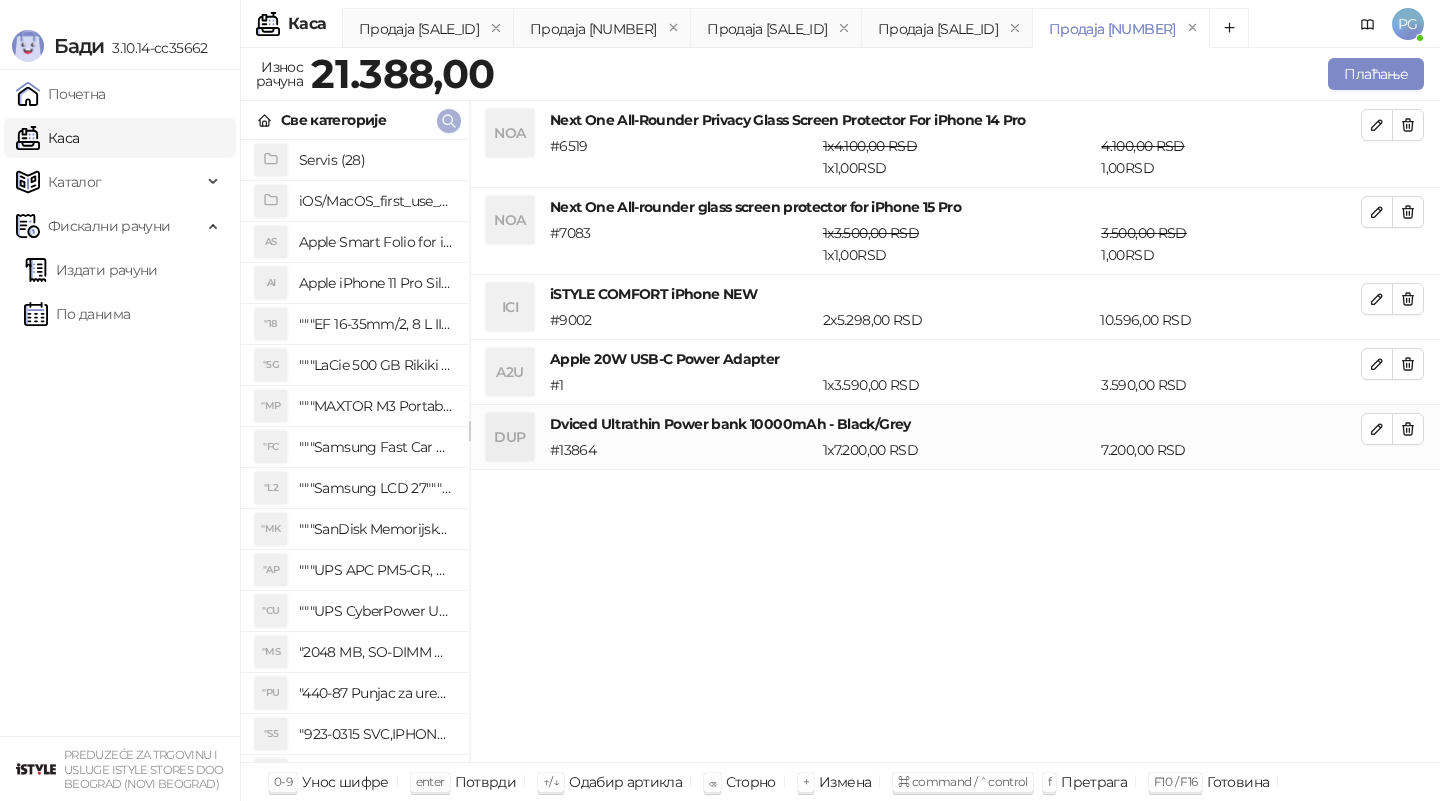 click 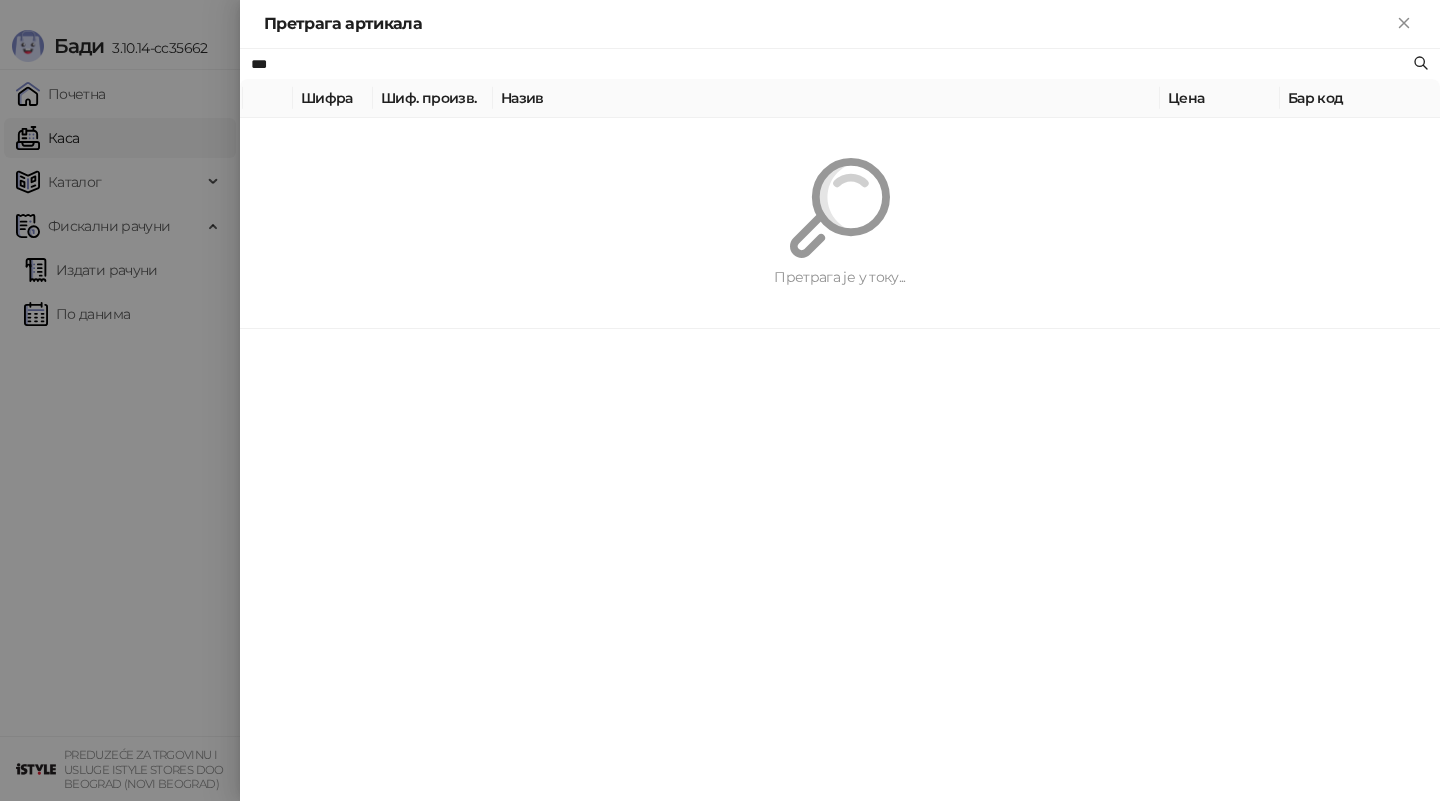 type on "***" 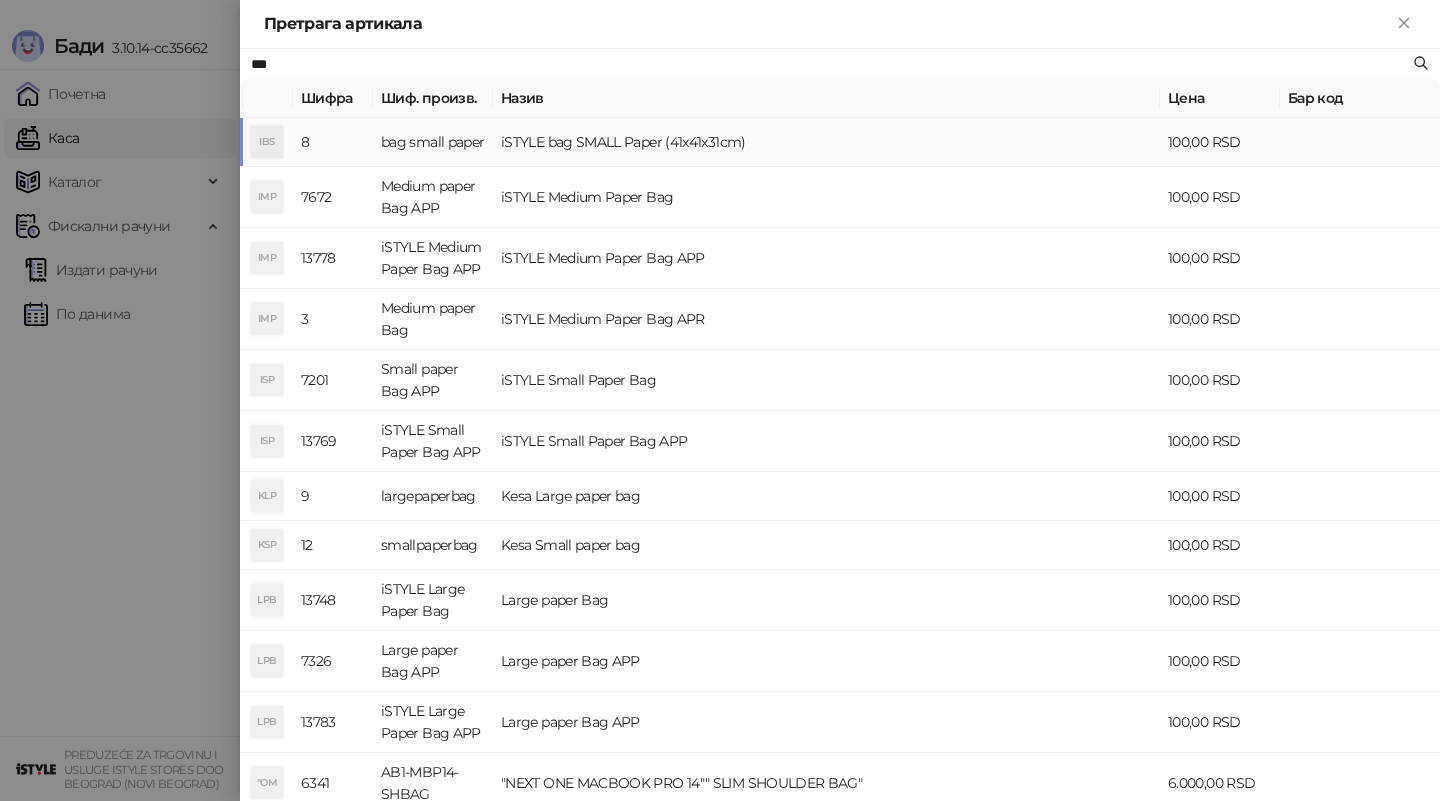 click on "iSTYLE bag SMALL Paper (41x41x31cm)" at bounding box center [826, 142] 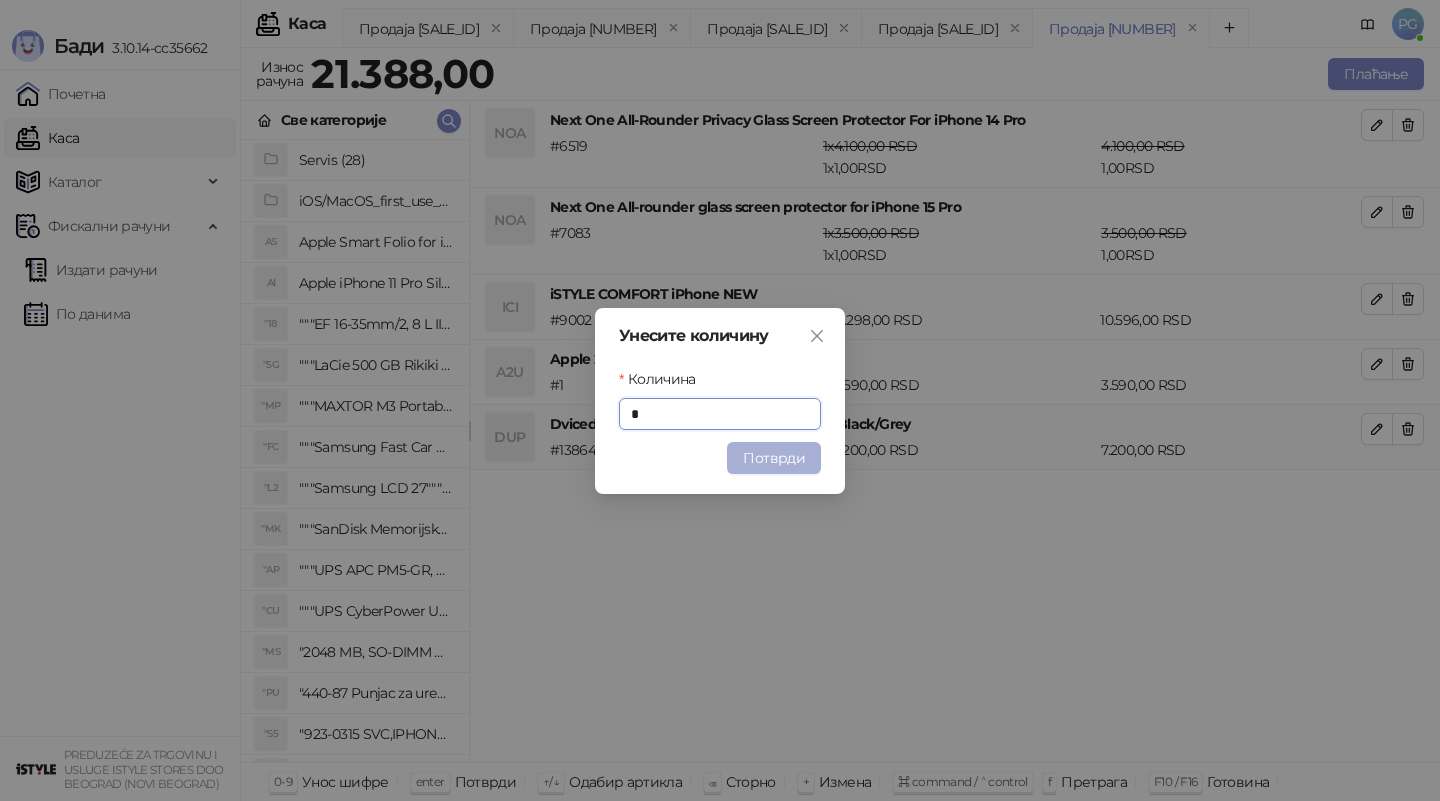 click on "Потврди" at bounding box center [774, 458] 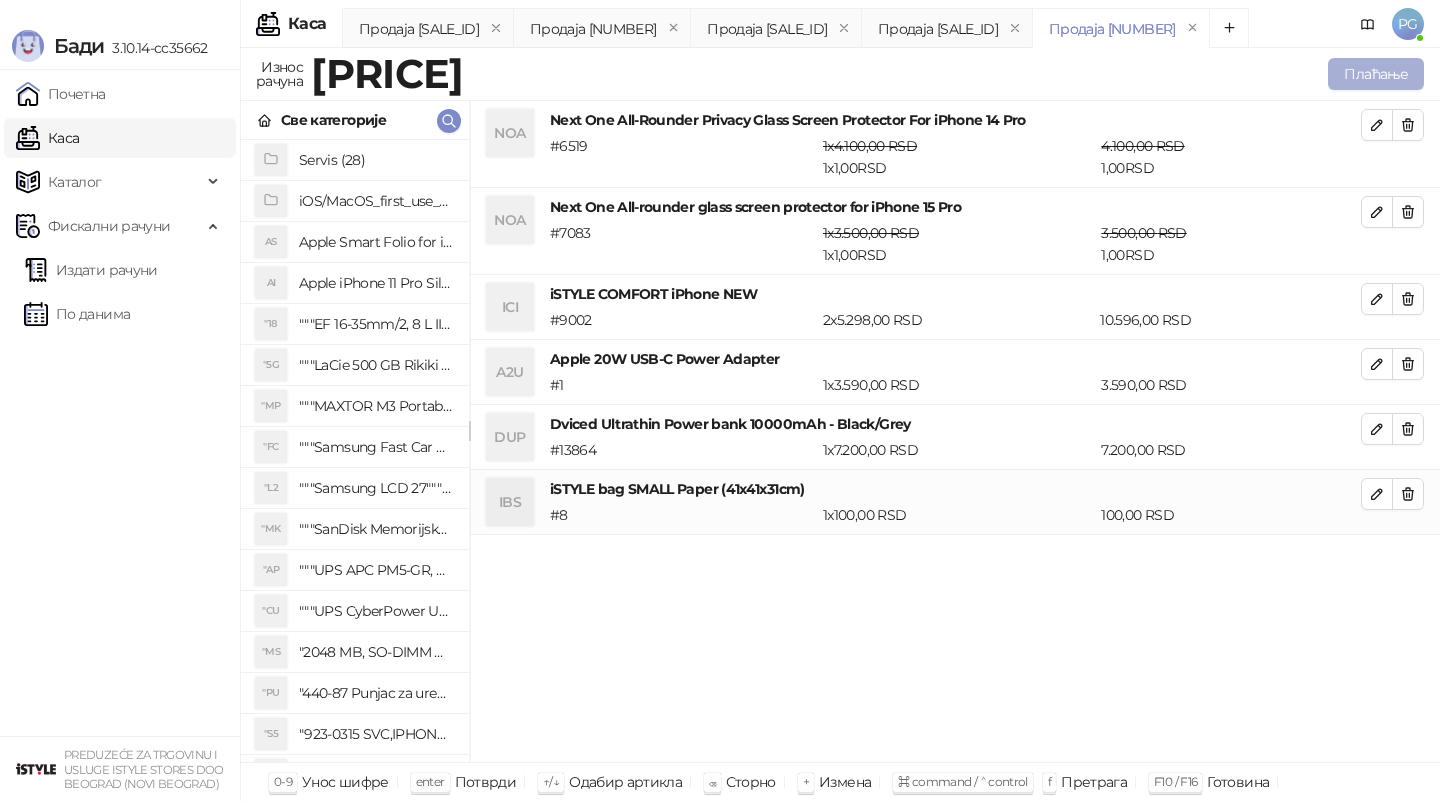 click on "Плаћање" at bounding box center (1376, 74) 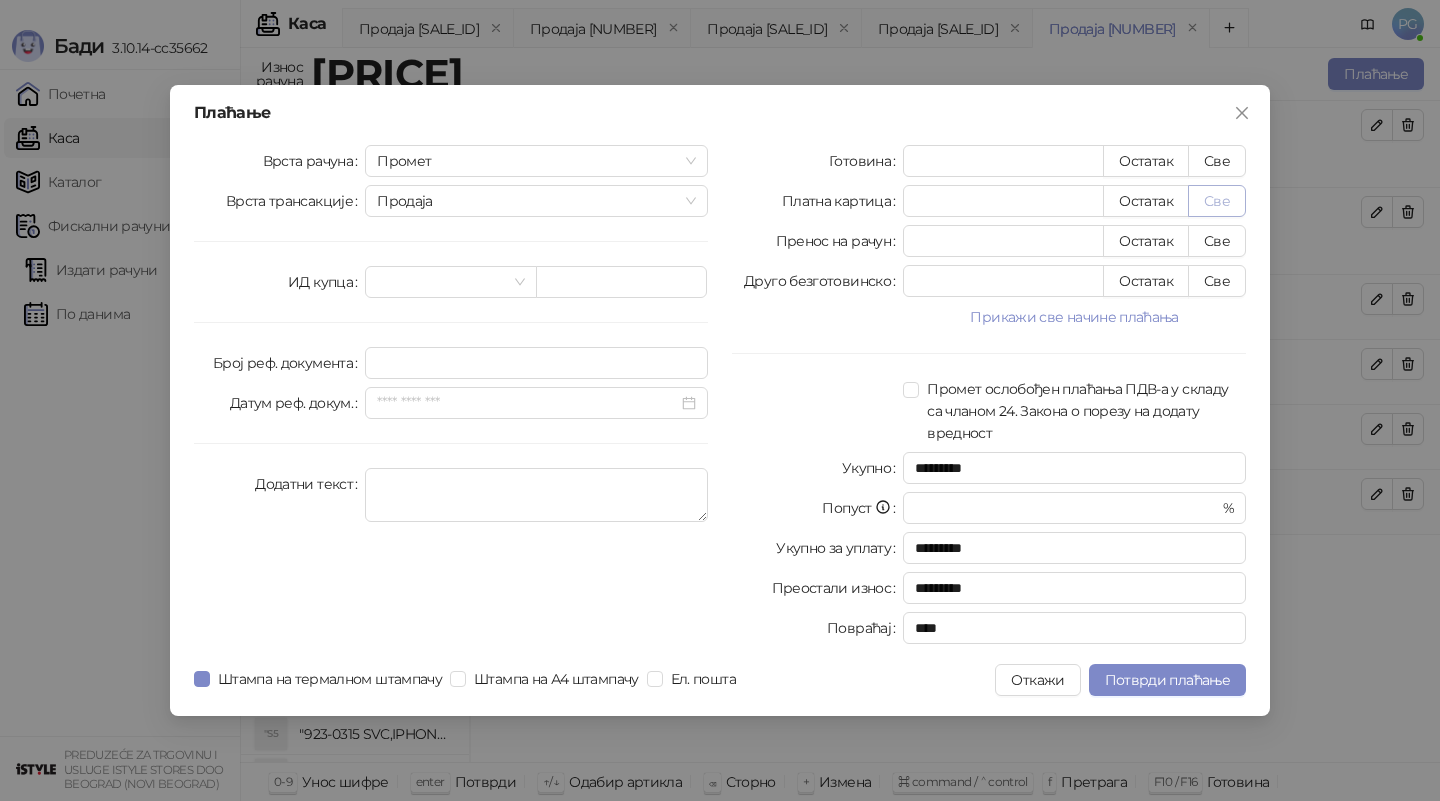 click on "Све" at bounding box center (1217, 201) 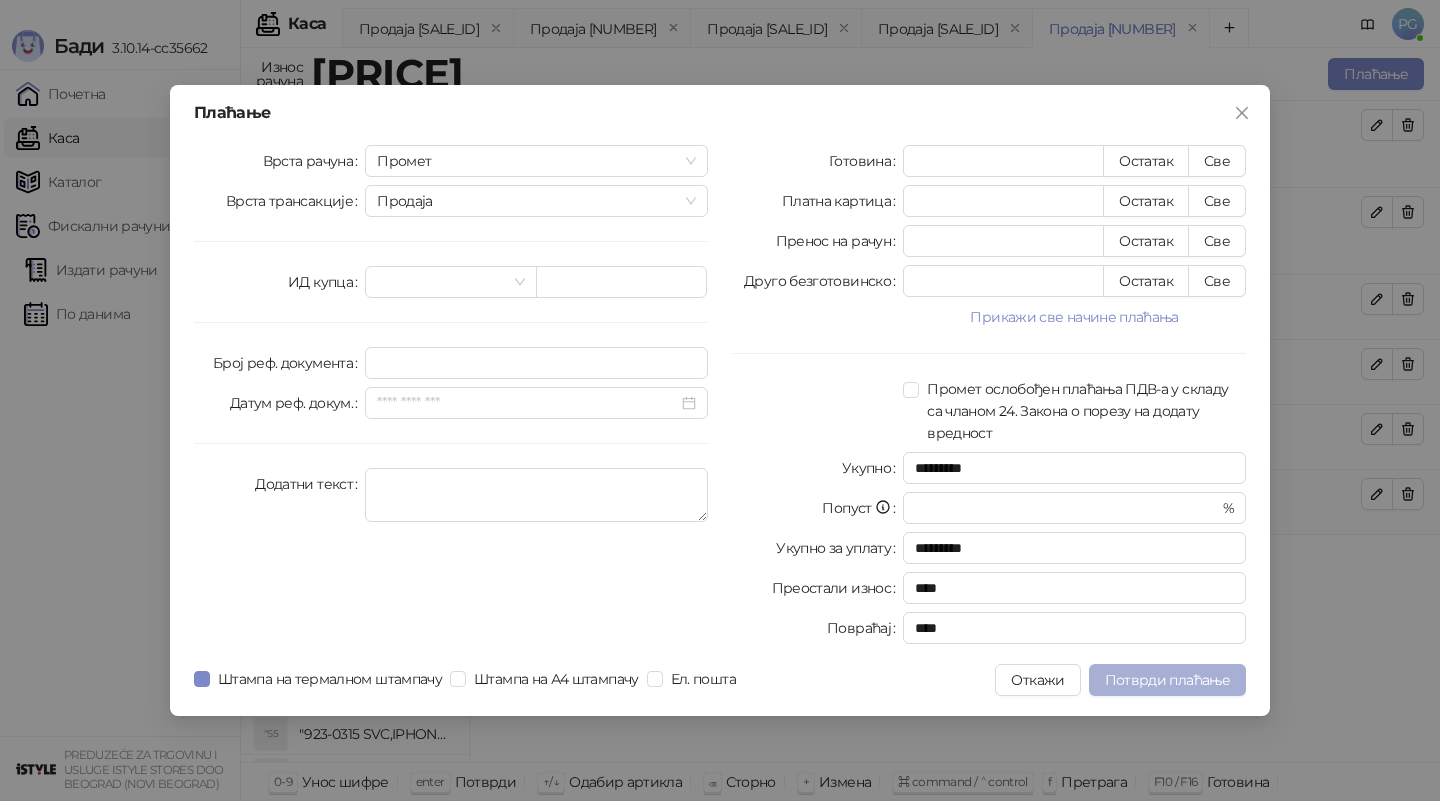 click on "Потврди плаћање" at bounding box center (1167, 680) 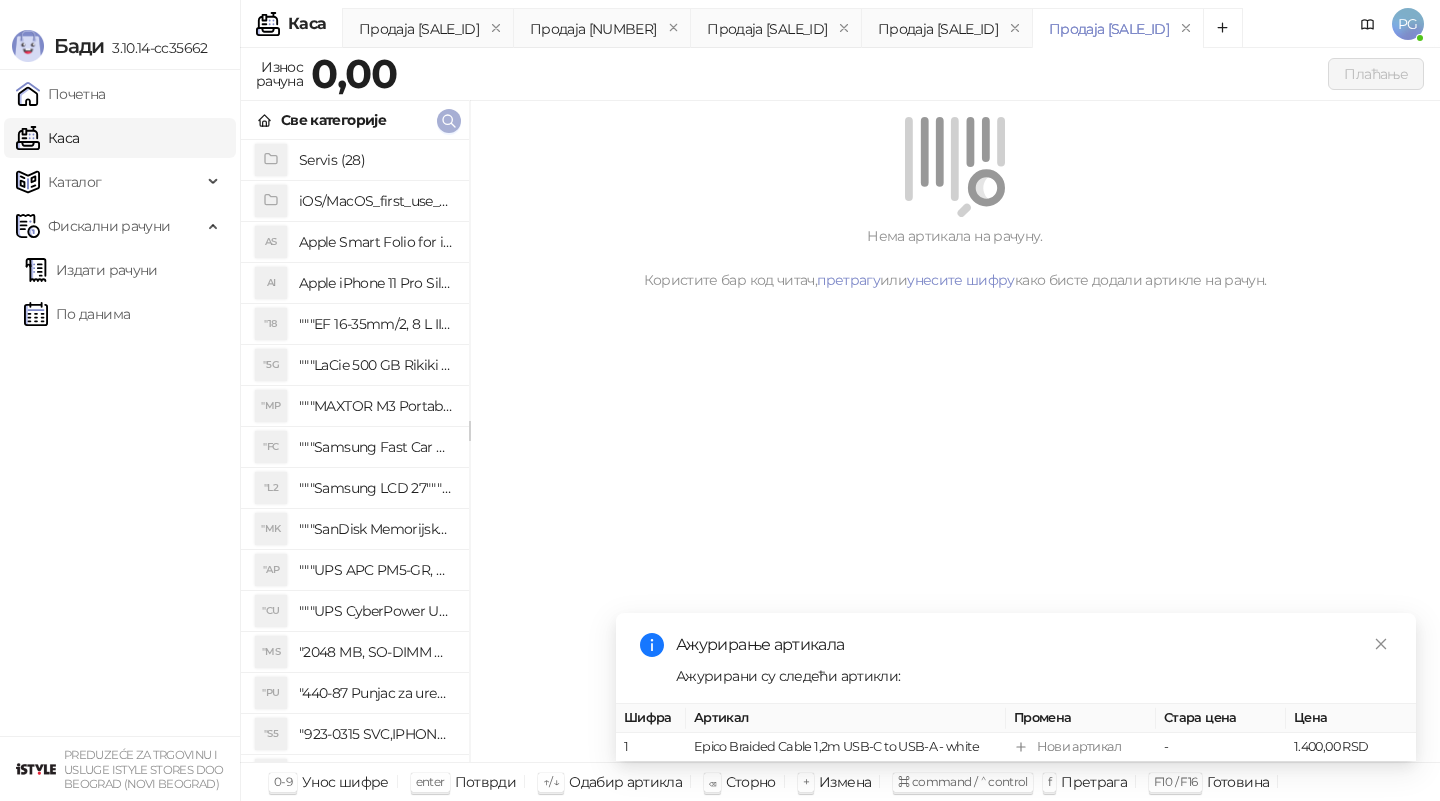 click 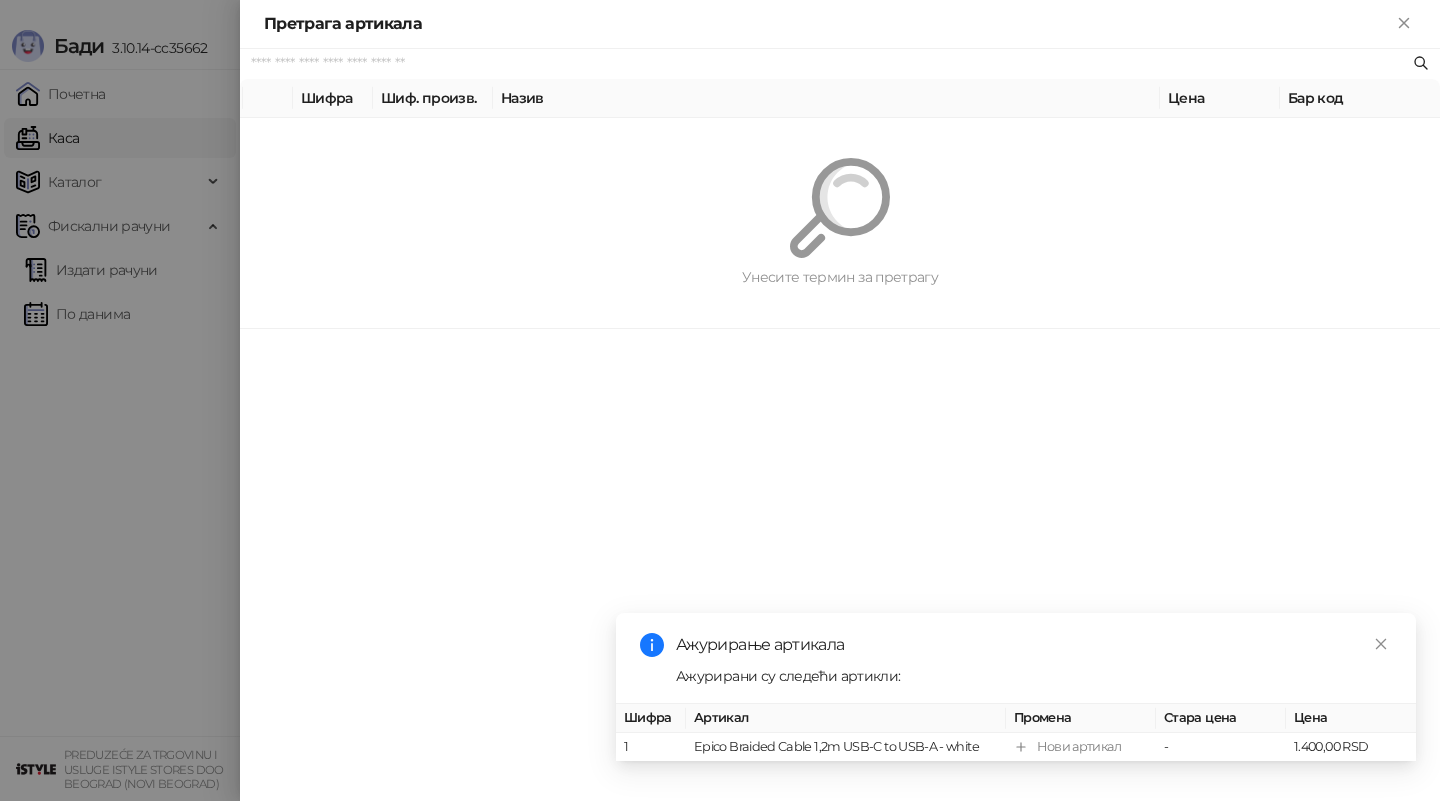 paste on "**********" 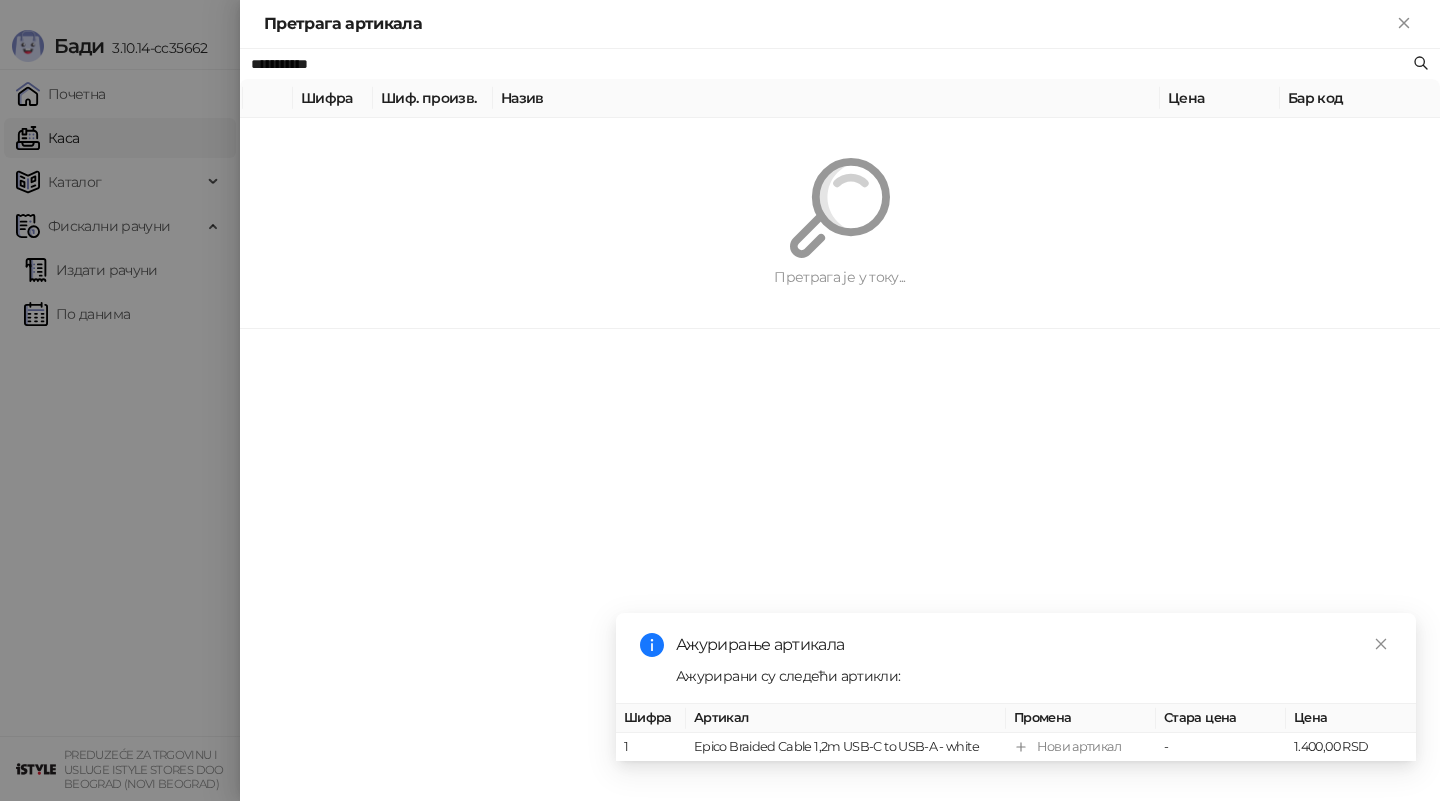 type on "**********" 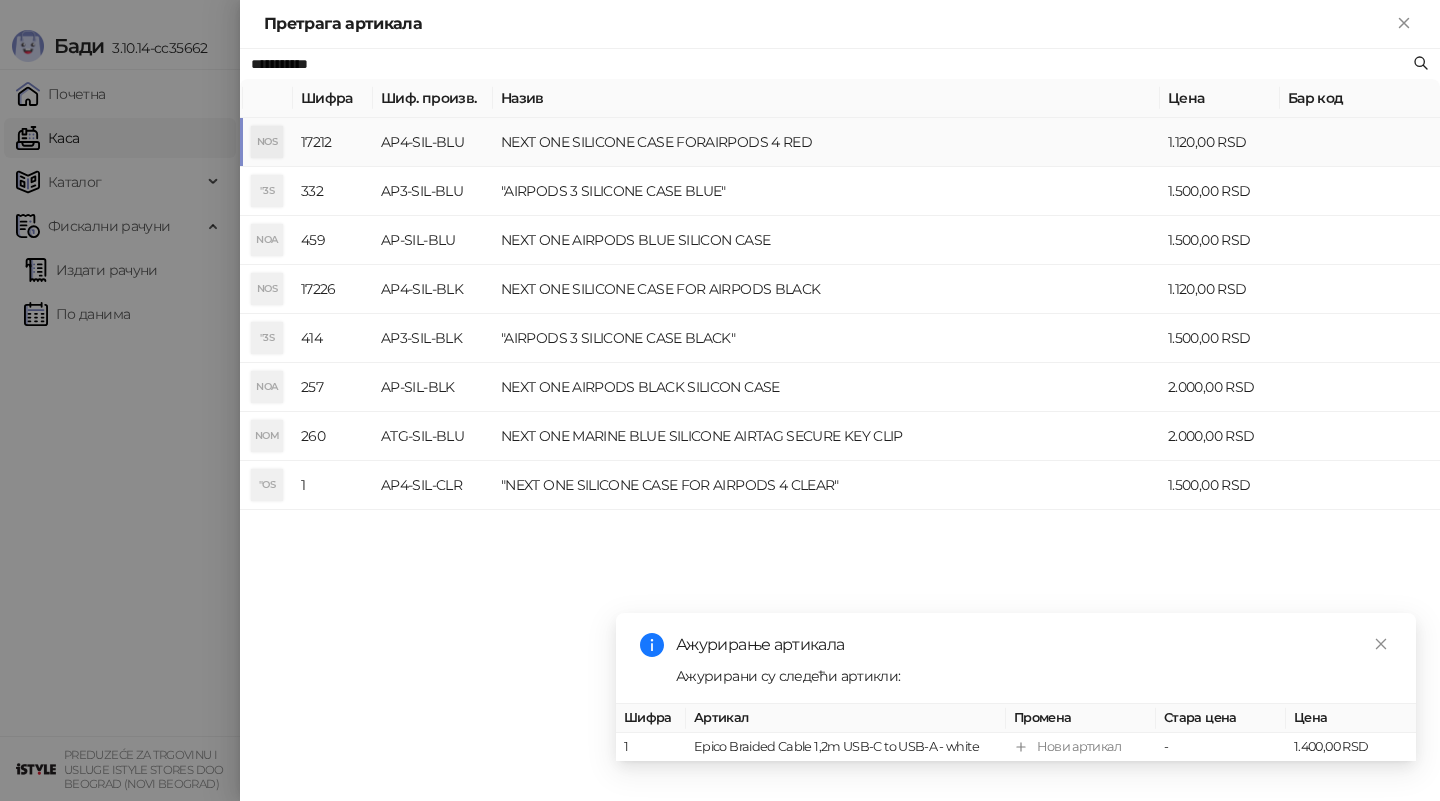 click on "NEXT ONE SILICONE CASE FORAIRPODS 4 RED" at bounding box center (826, 142) 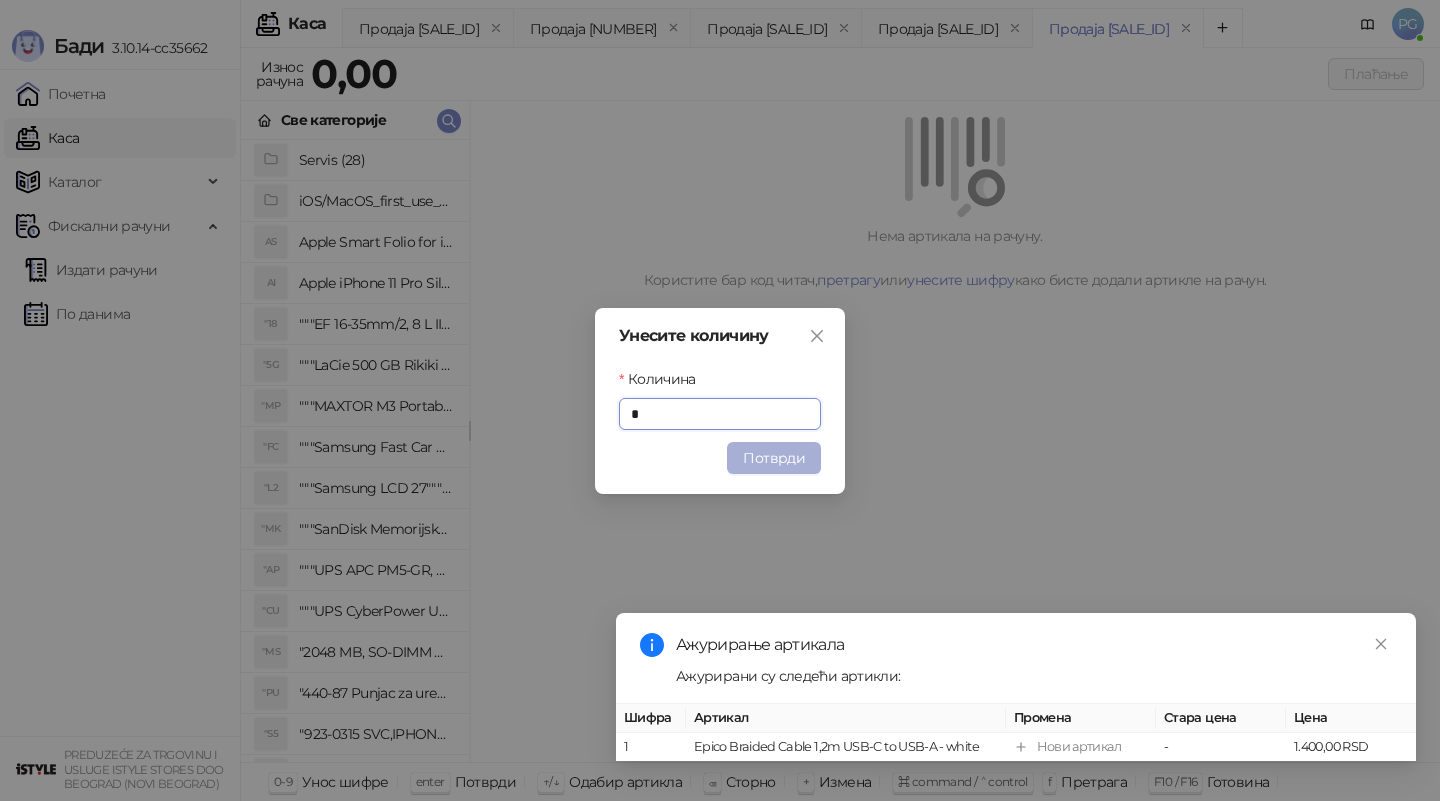 click on "Потврди" at bounding box center (774, 458) 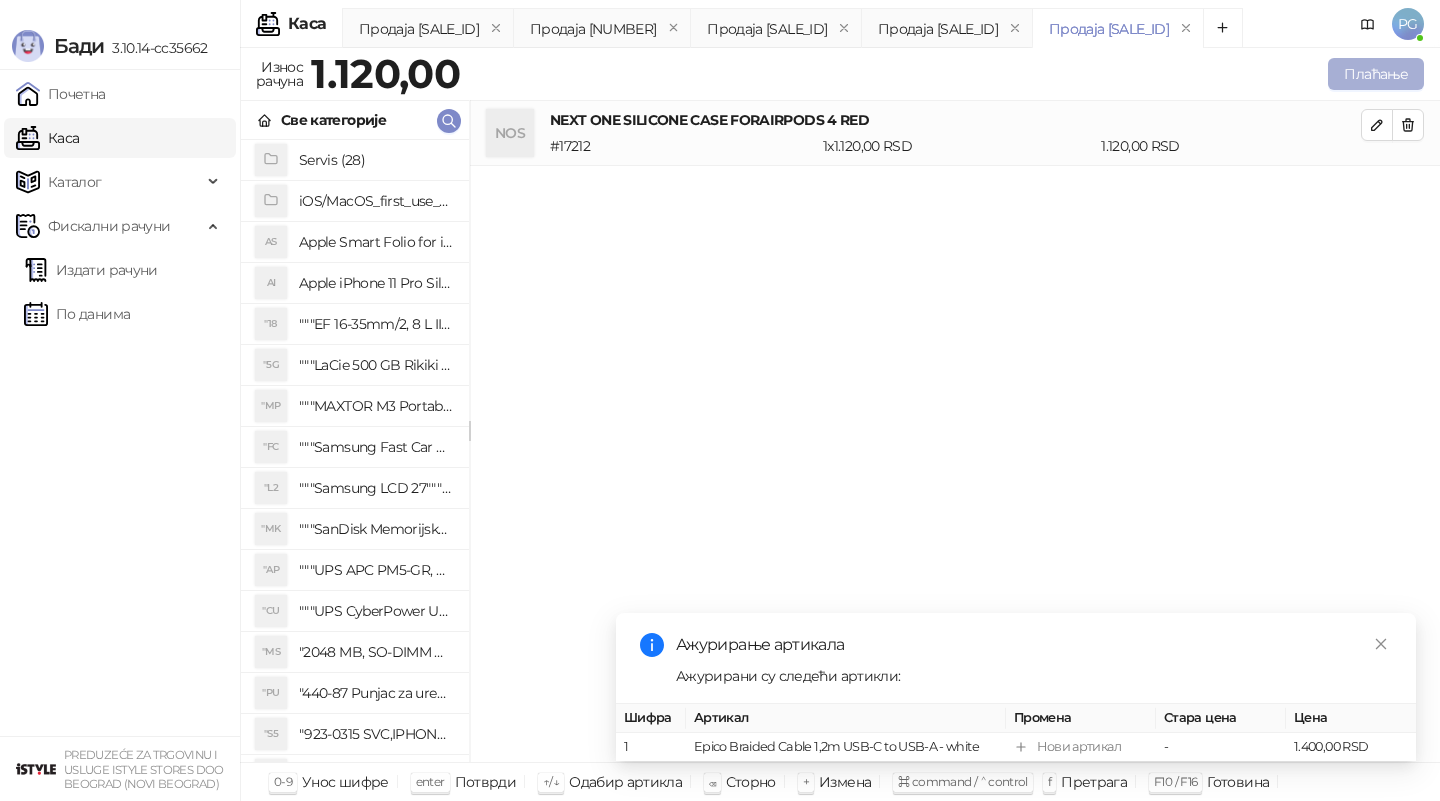click on "Плаћање" at bounding box center (1376, 74) 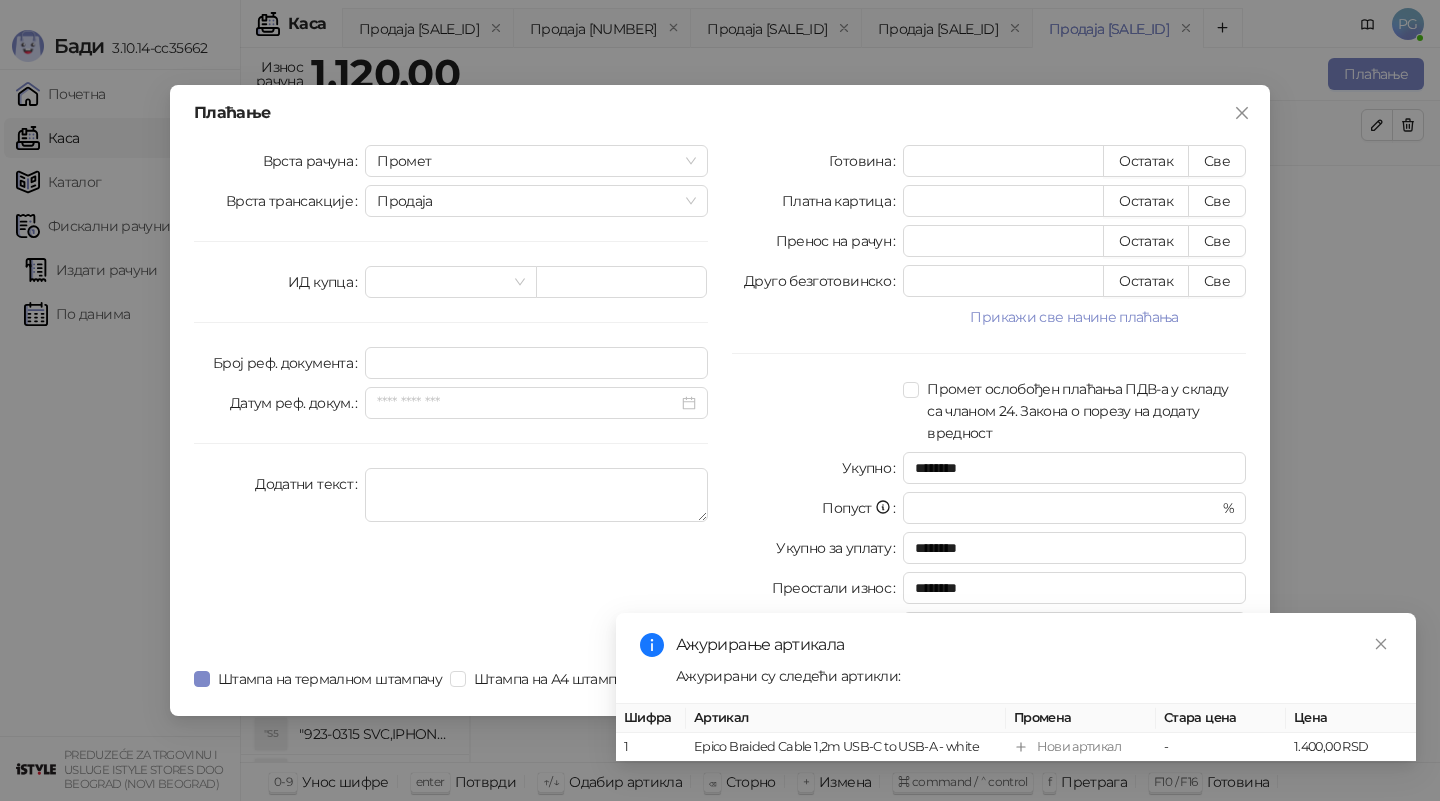 click on "Готовина * Остатак Све Платна картица * Остатак Све Пренос на рачун * Остатак Све Друго безготовинско * Остатак Све Прикажи све начине плаћања Чек * Остатак Све Ваучер * Остатак Све Инстант плаћање * Остатак Све   Промет ослобођен плаћања ПДВ-а у складу са чланом 24. Закона о порезу на додату вредност Укупно ******** Попуст   * % Укупно за уплату ******** Преостали износ ******** Повраћај ****" at bounding box center (989, 398) 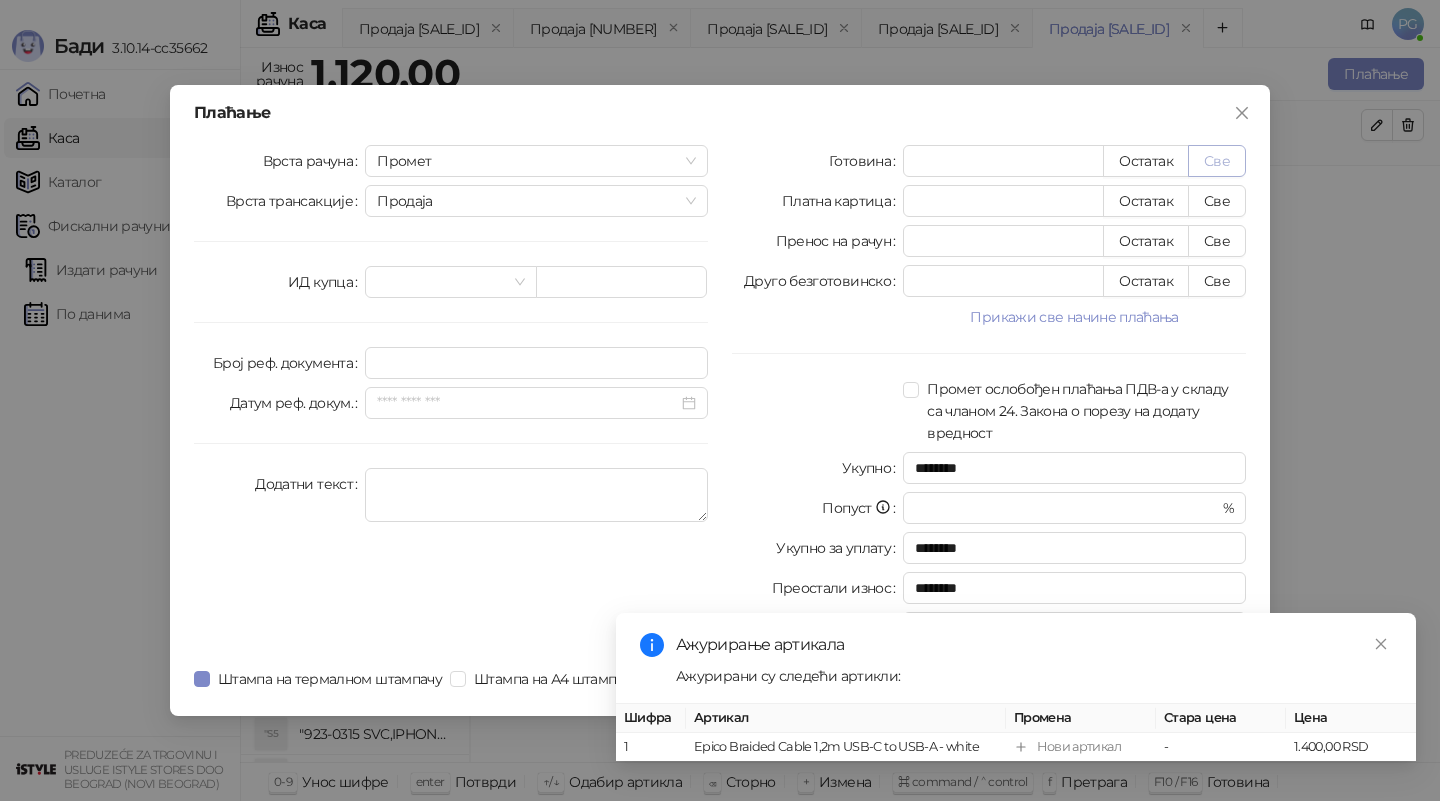 click on "Све" at bounding box center [1217, 161] 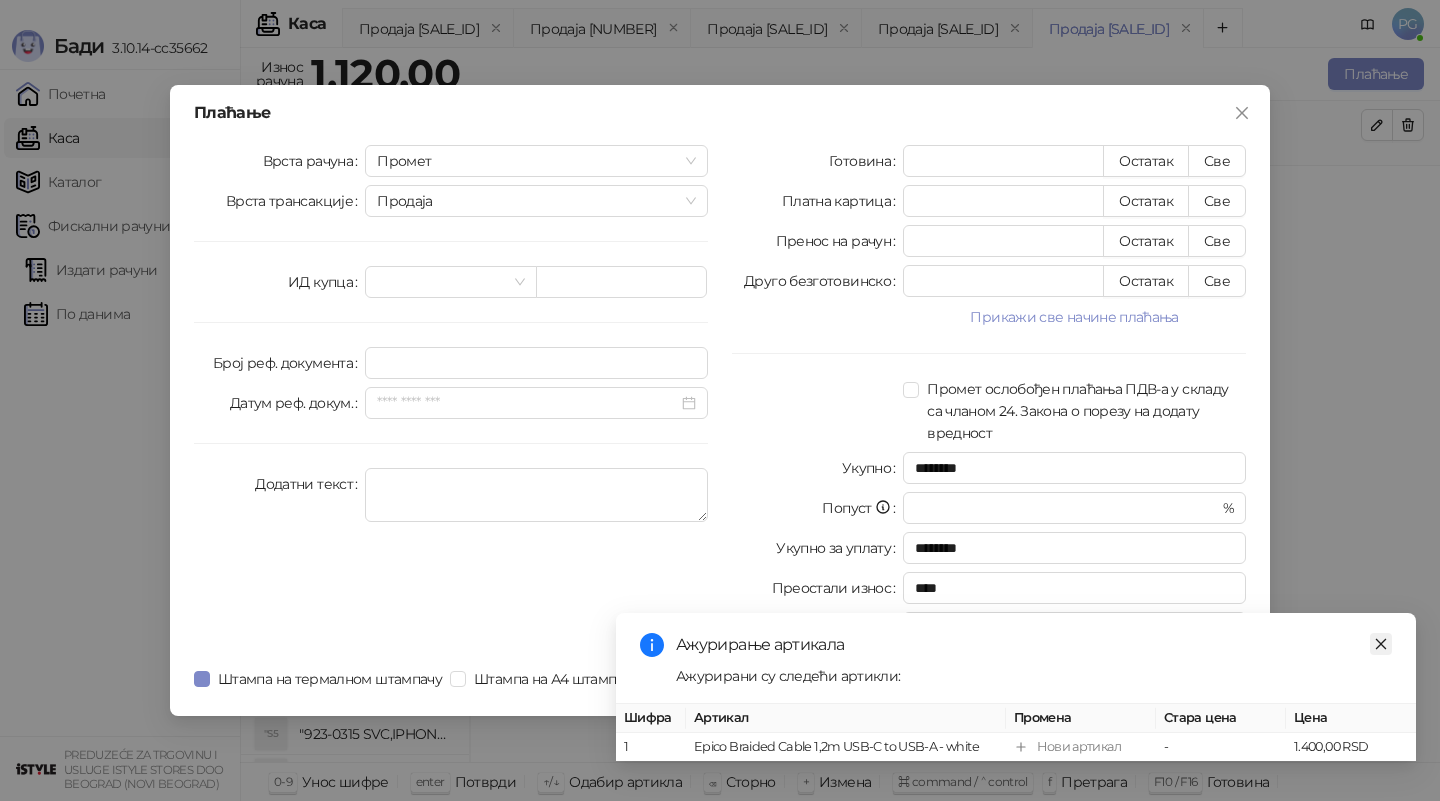 click 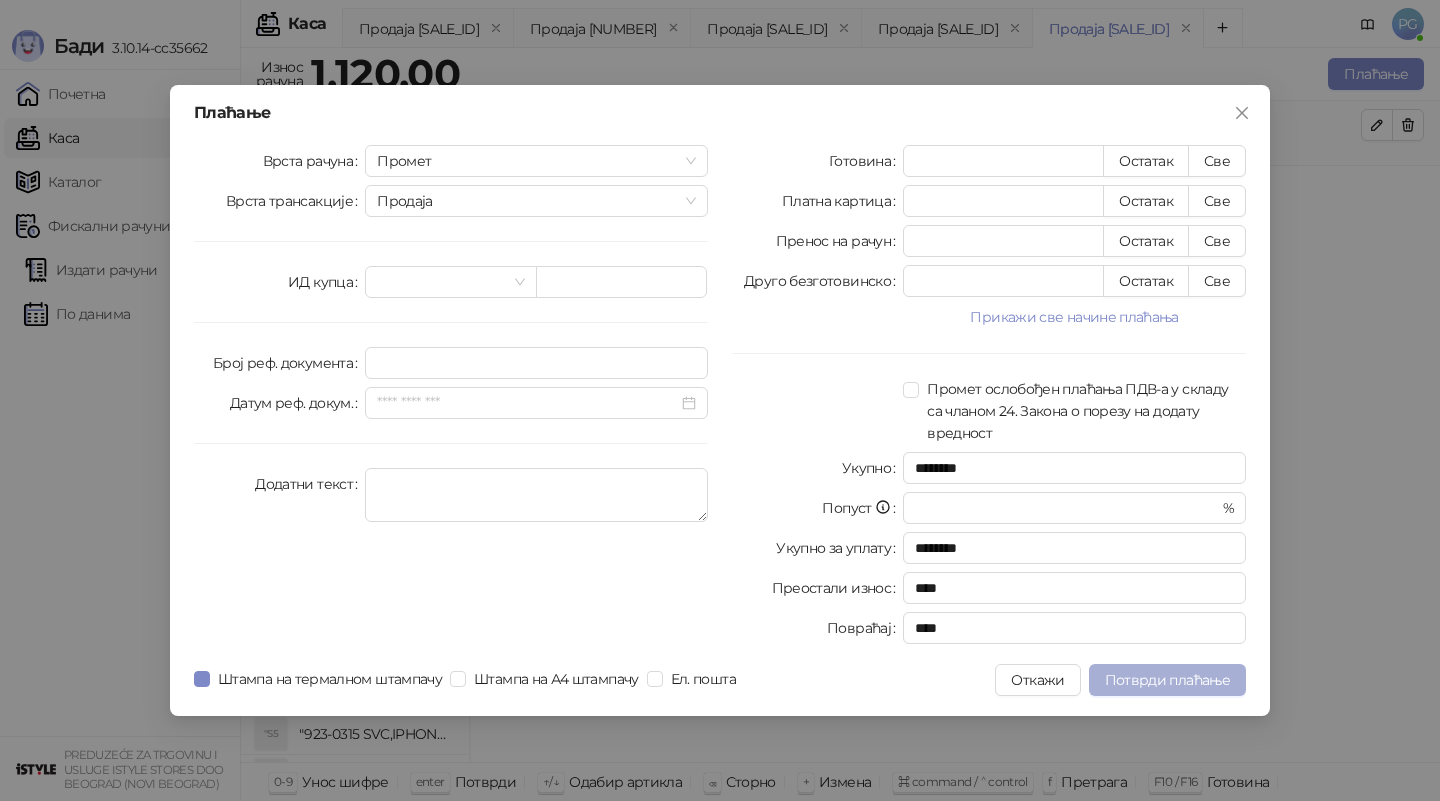 click on "Потврди плаћање" at bounding box center (1167, 680) 